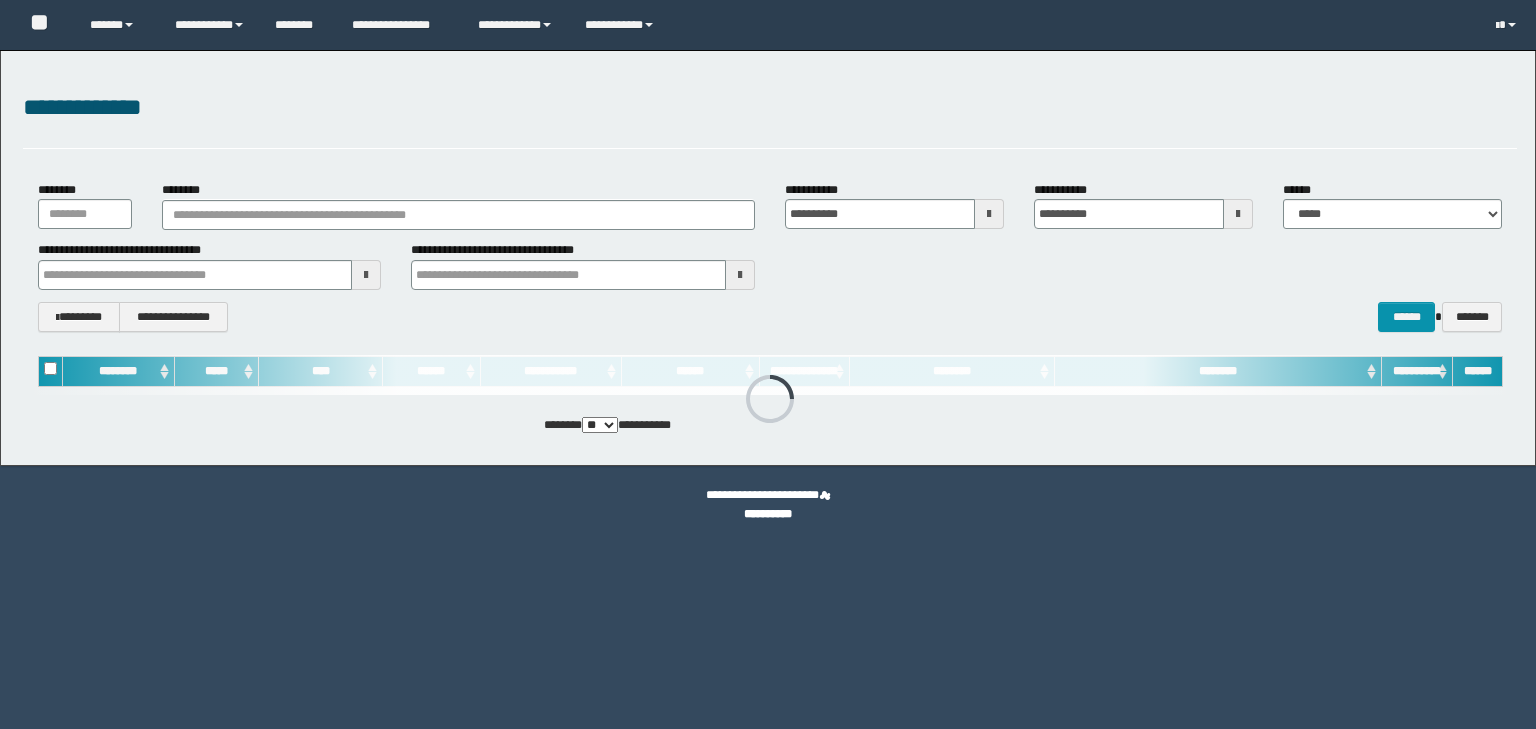 scroll, scrollTop: 0, scrollLeft: 0, axis: both 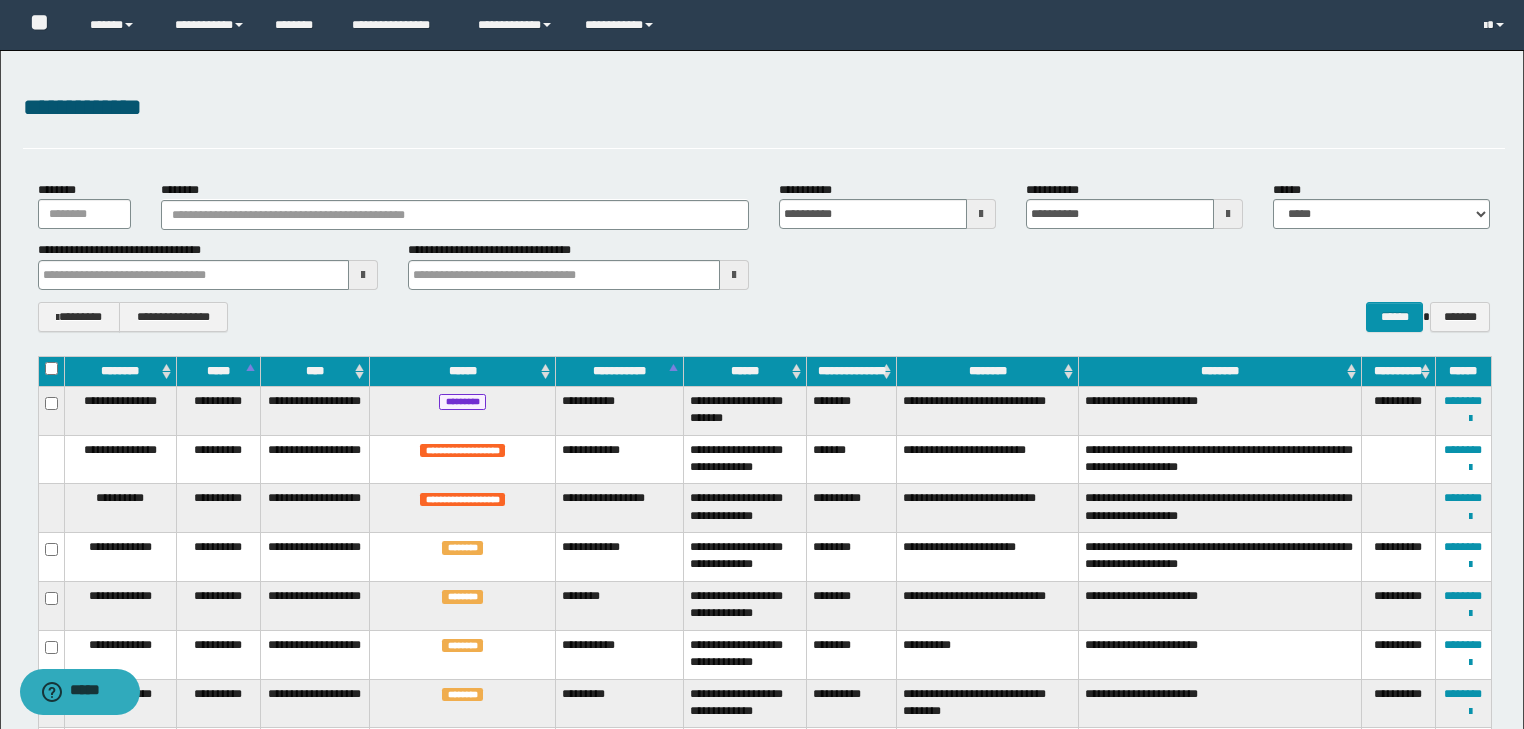 click on "**********" at bounding box center (764, 256) 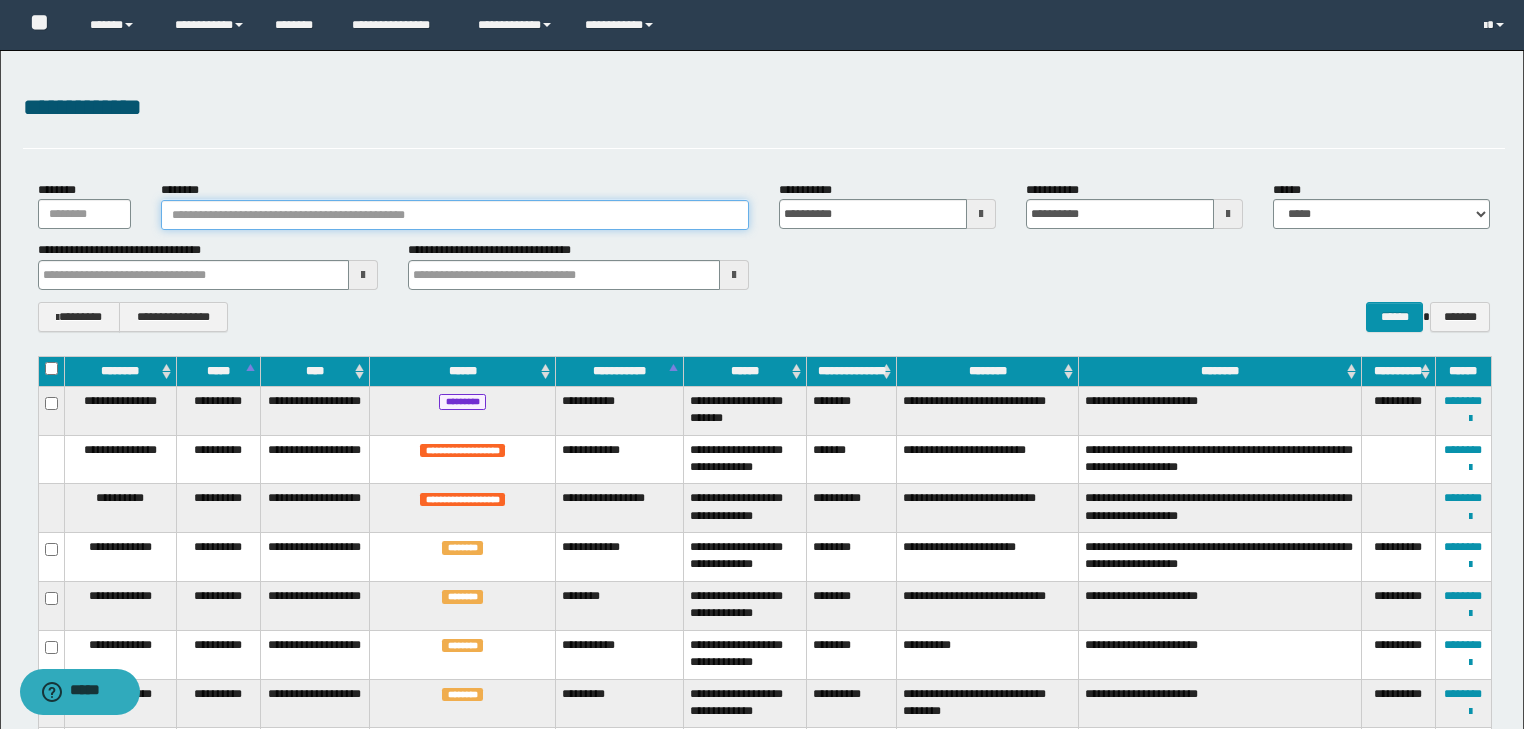click on "********" at bounding box center (455, 215) 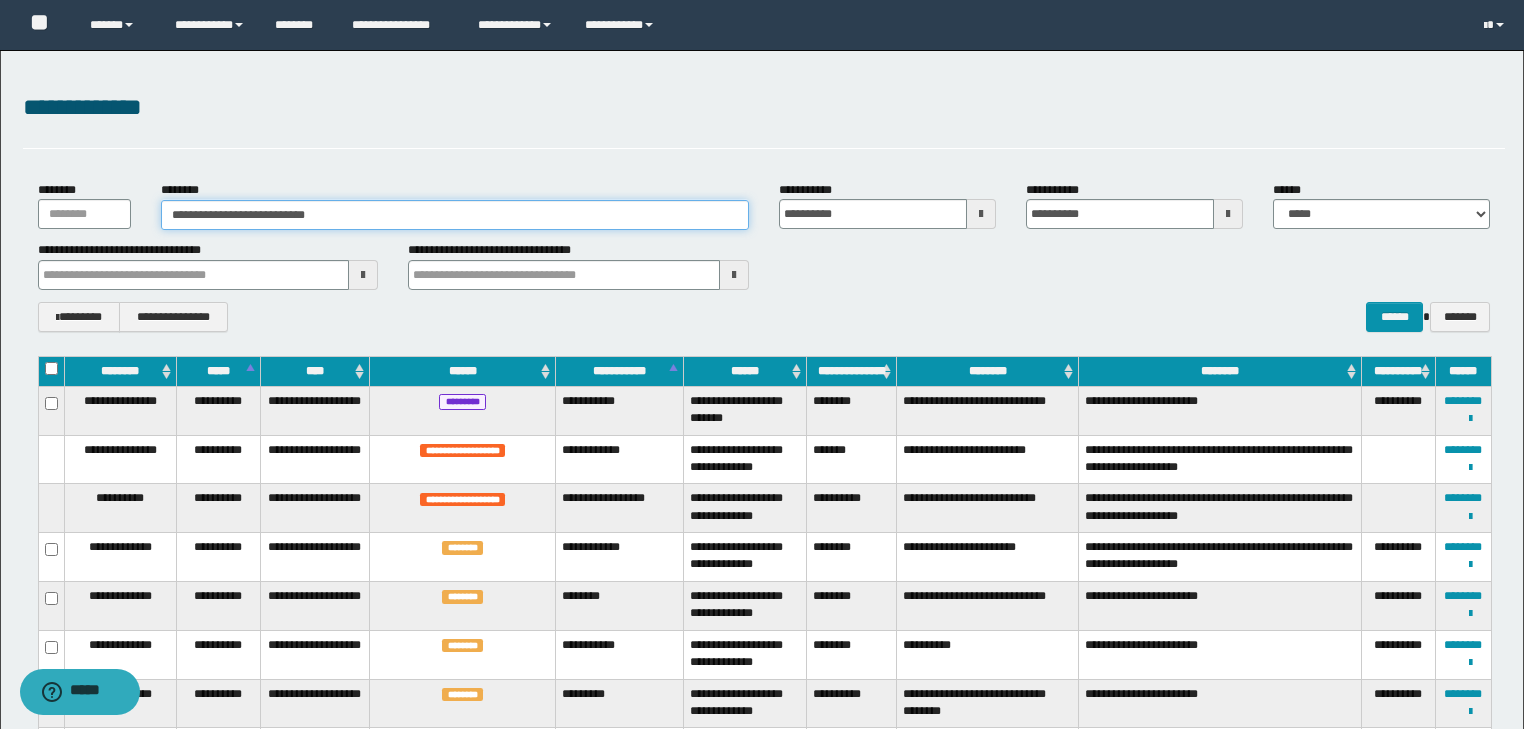 type on "**********" 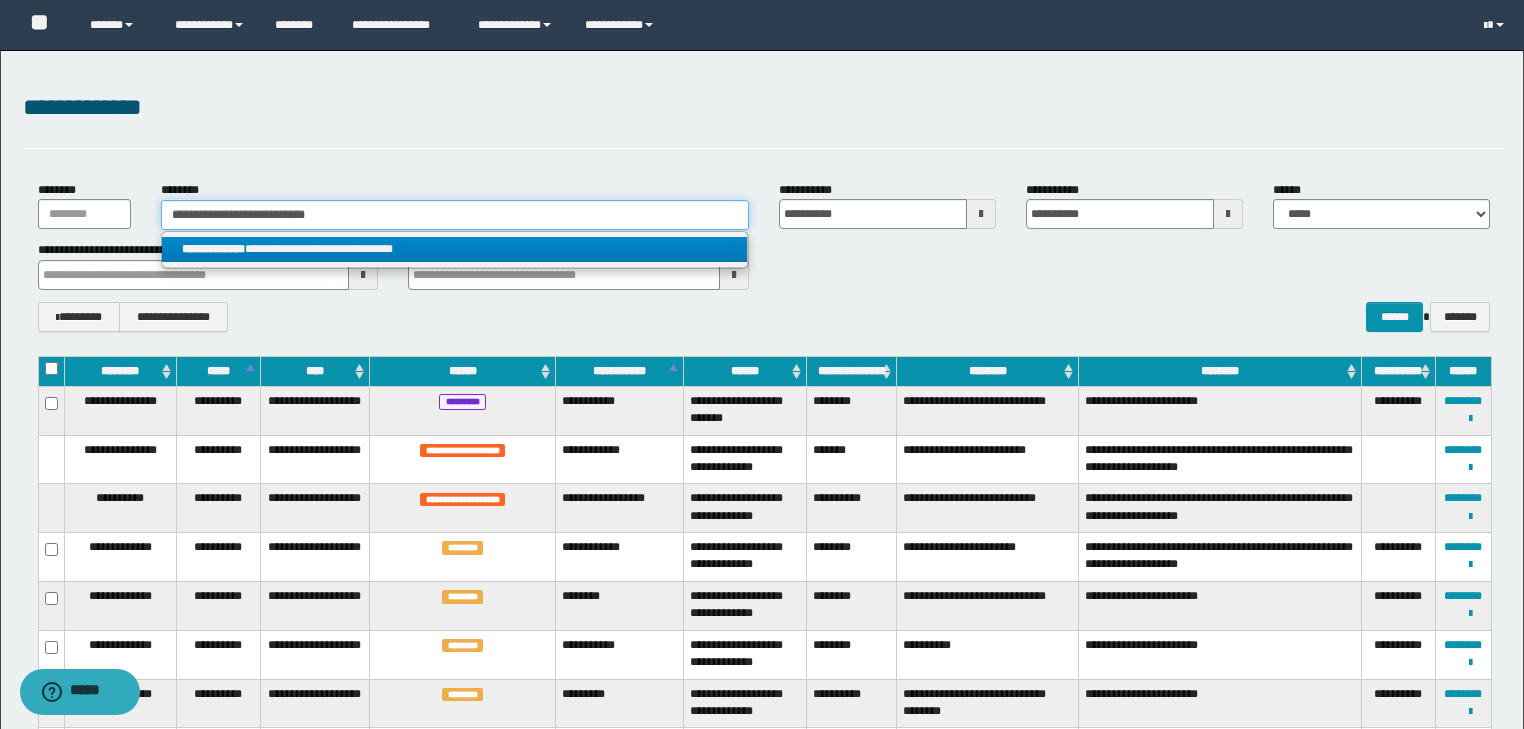 type on "**********" 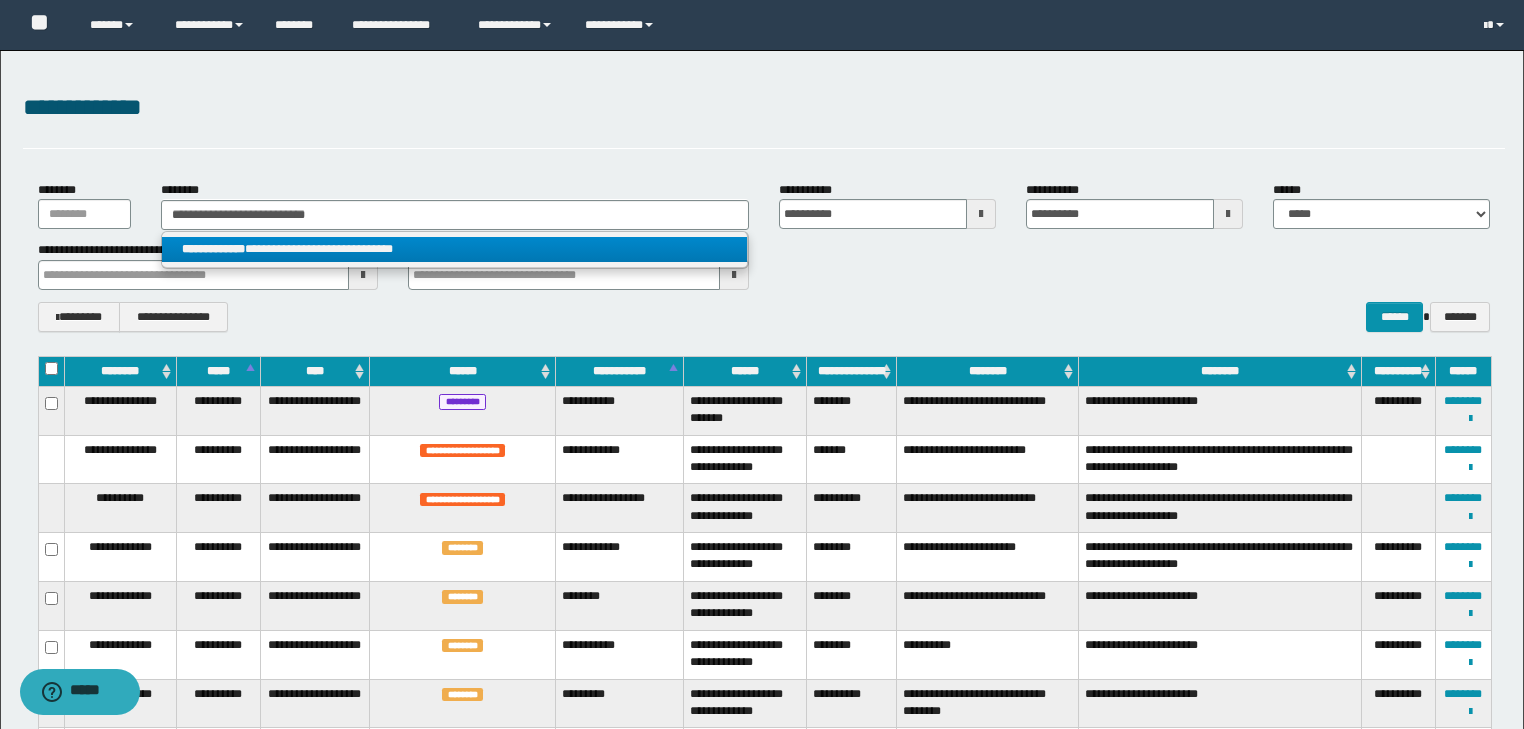 click on "**********" at bounding box center [454, 249] 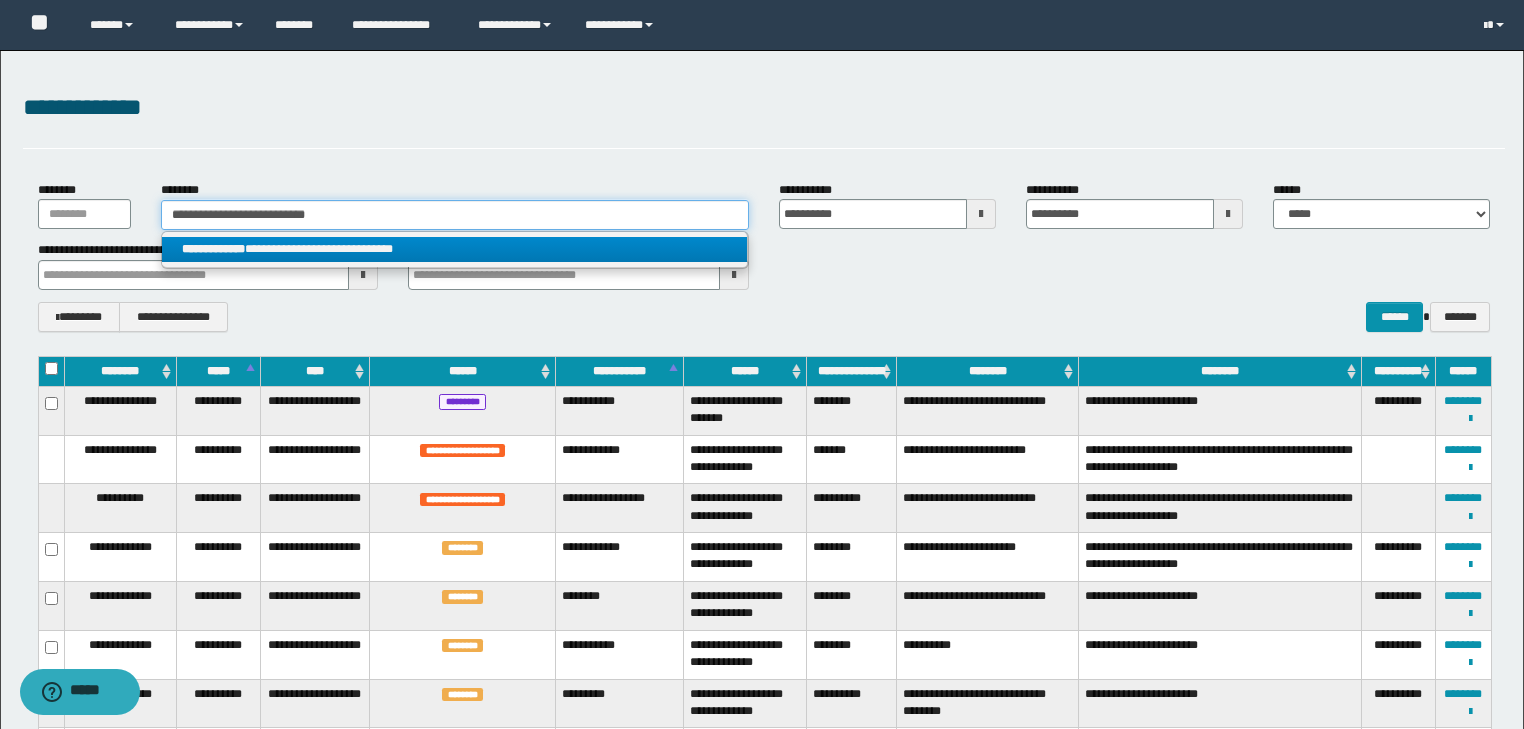 type 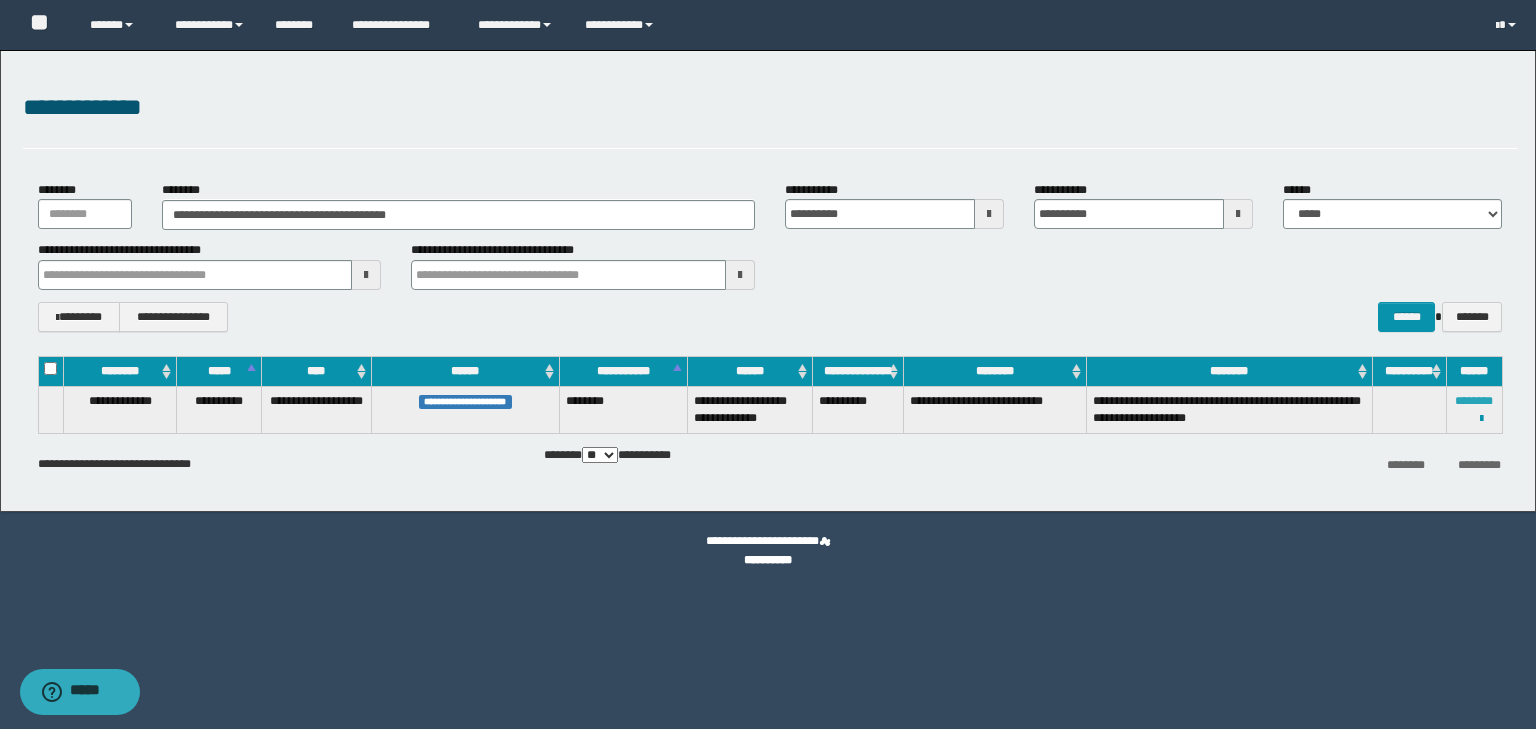 click on "********" at bounding box center (1474, 401) 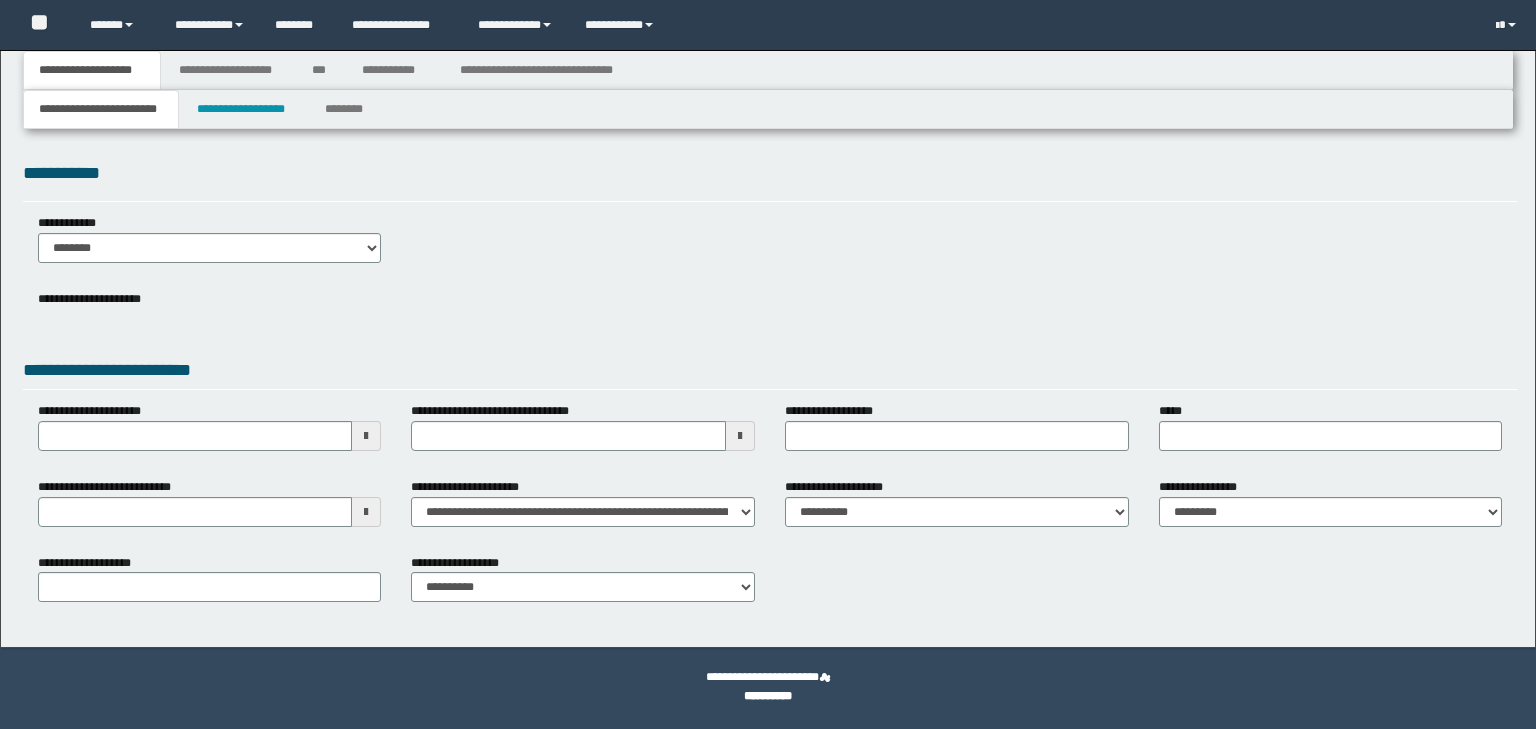 scroll, scrollTop: 0, scrollLeft: 0, axis: both 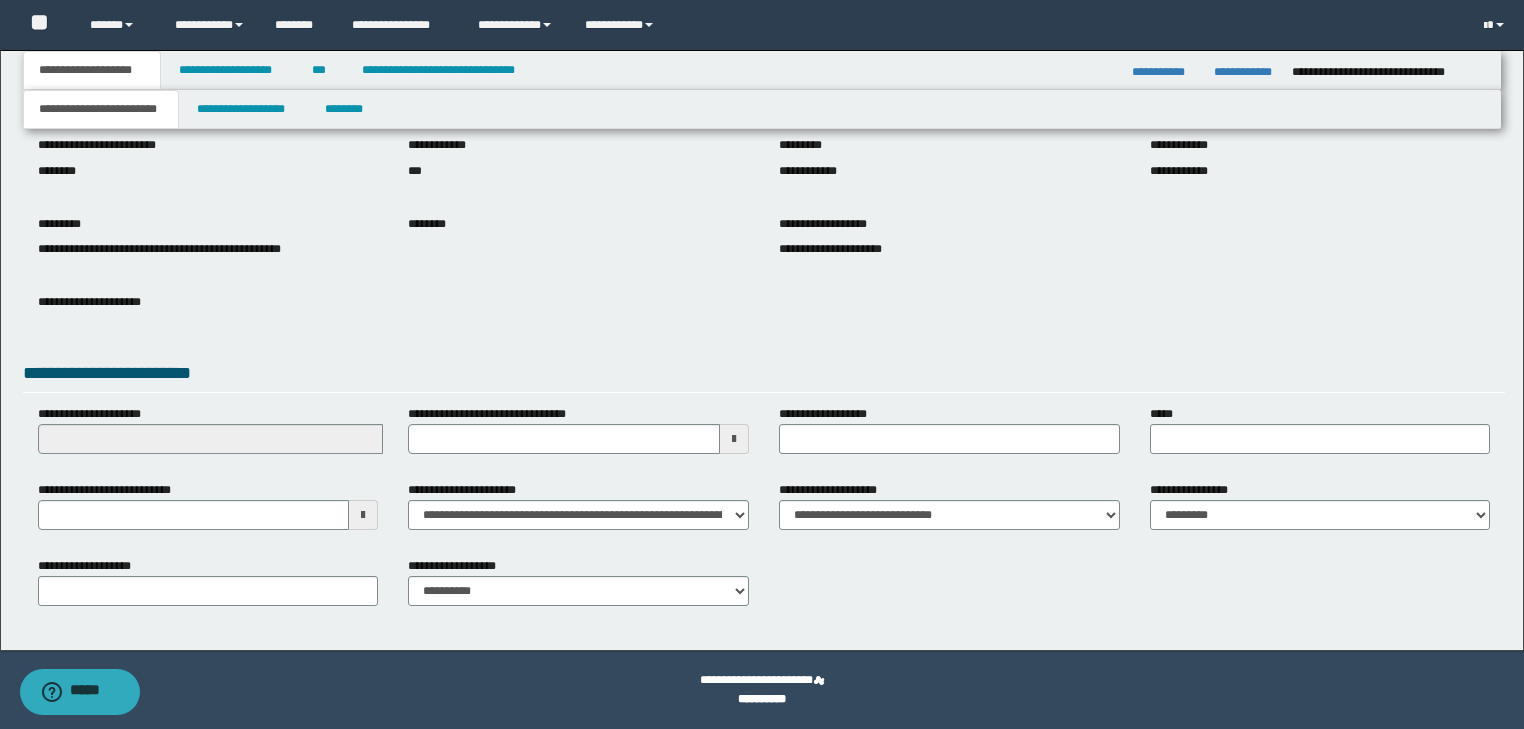 click on "**********" at bounding box center [208, 437] 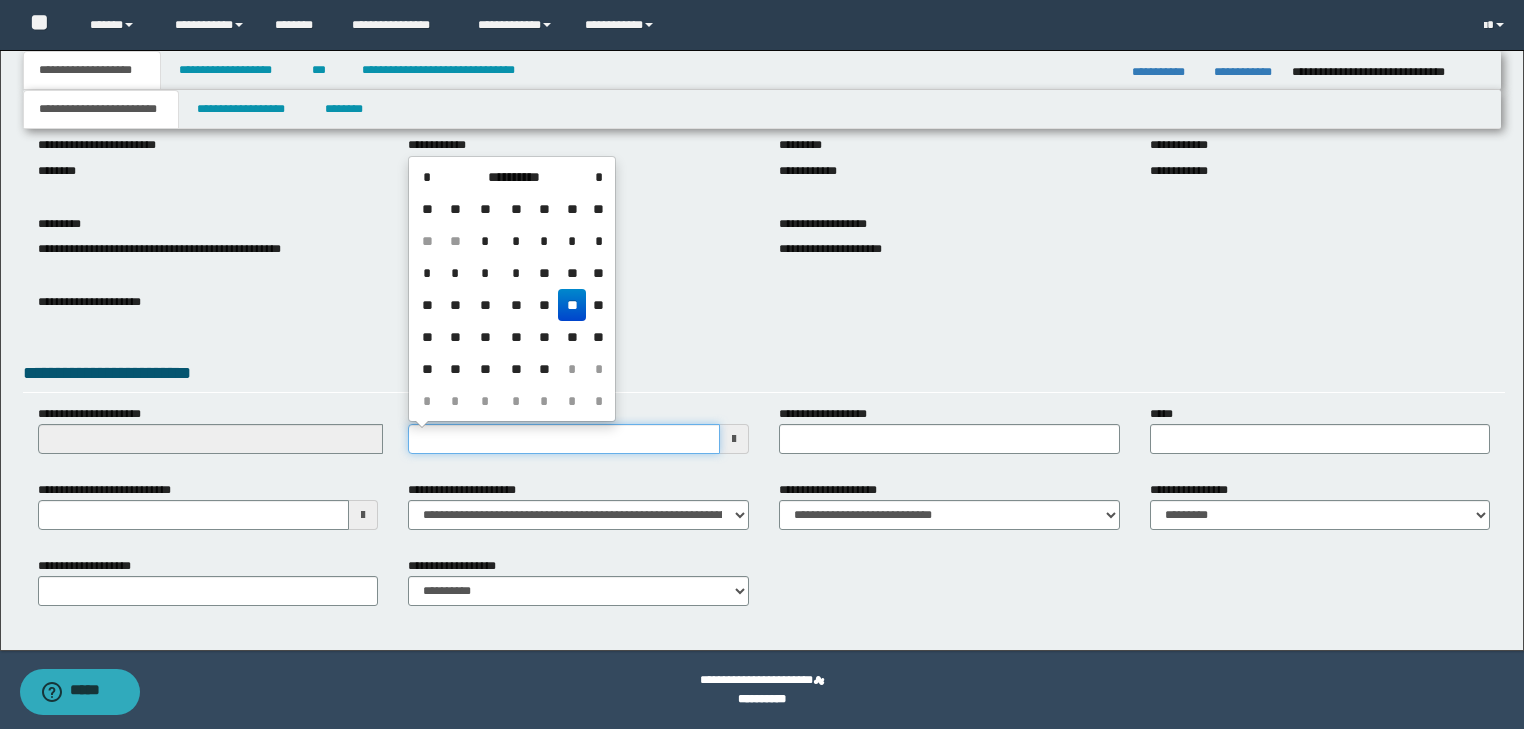 click on "**********" at bounding box center [564, 439] 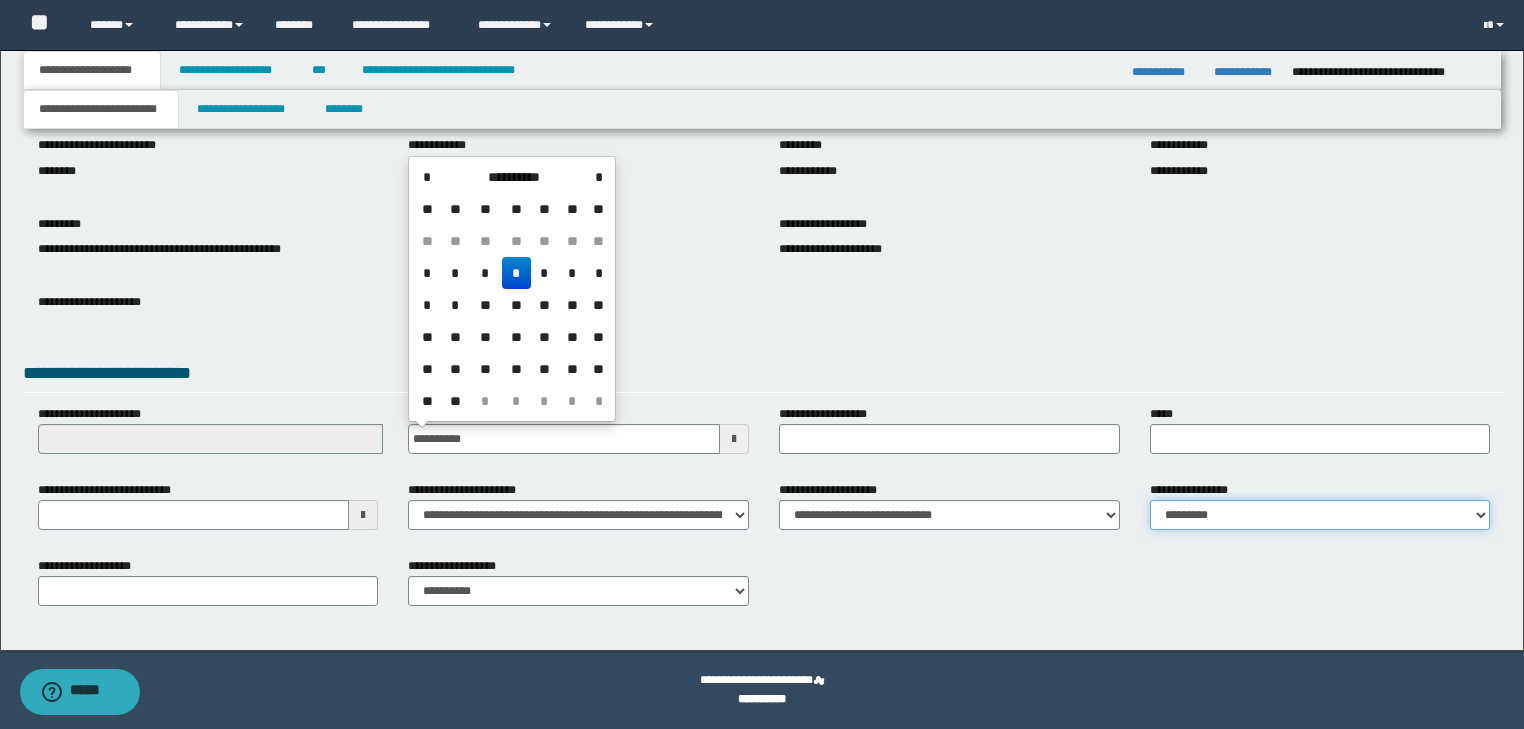 click on "**********" at bounding box center (1320, 515) 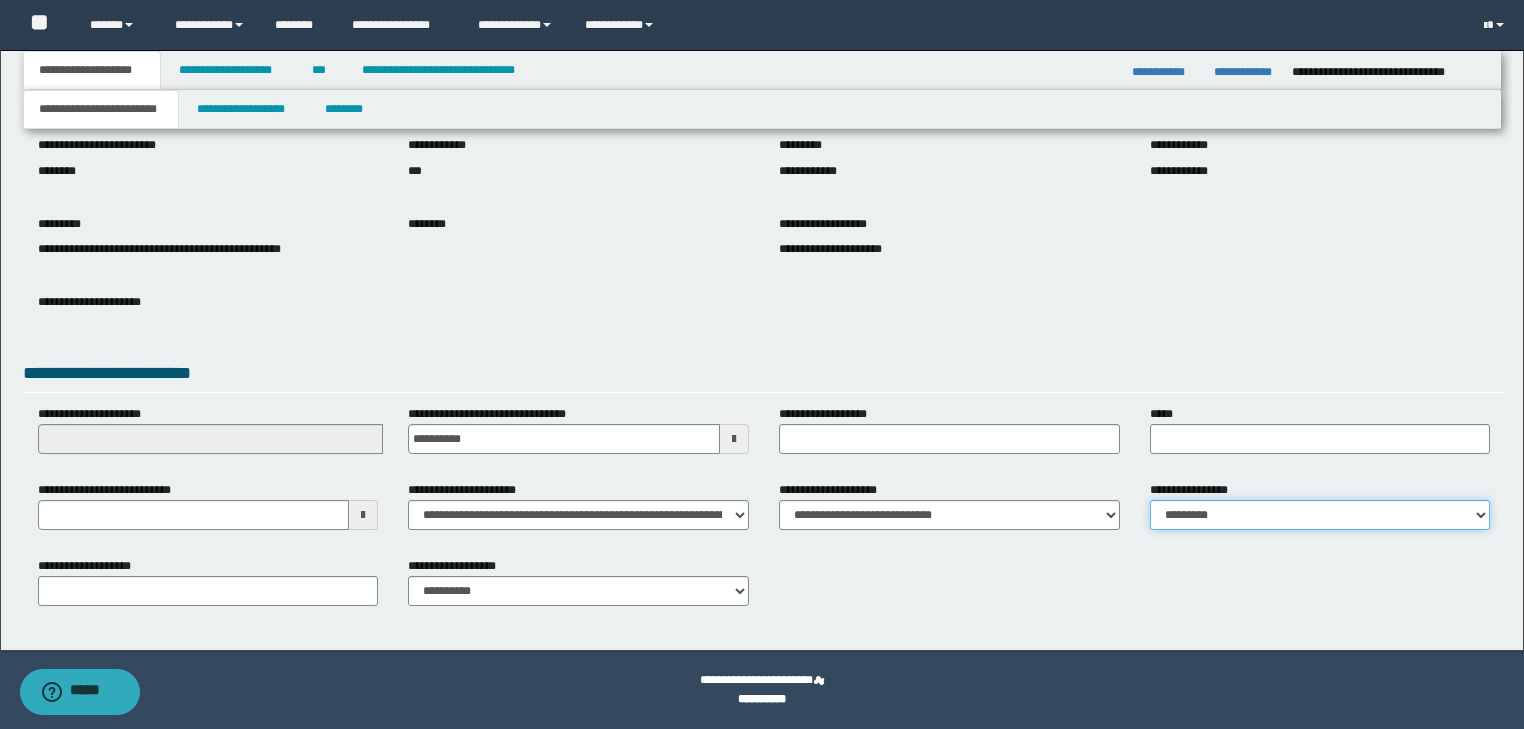 select on "*" 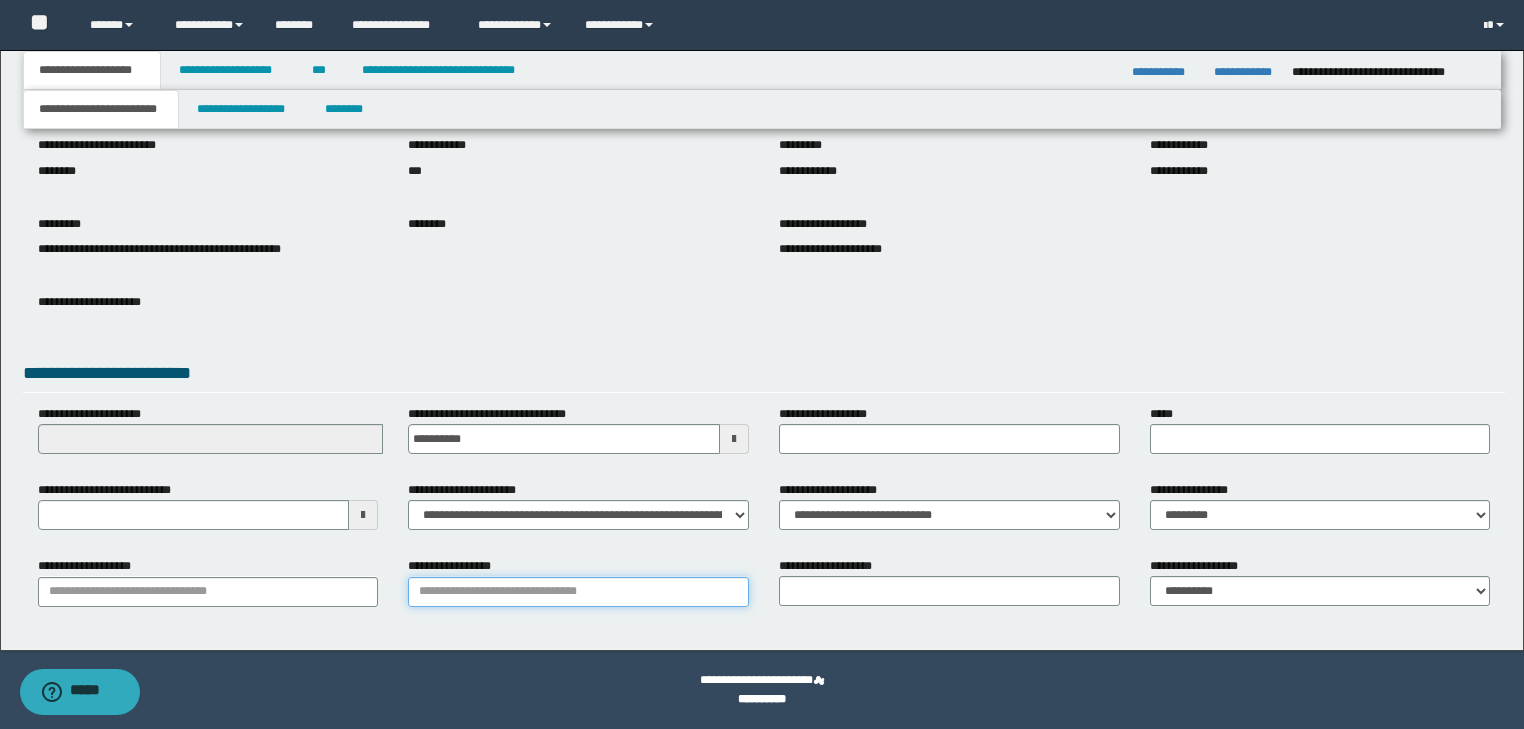 click on "**********" at bounding box center (578, 592) 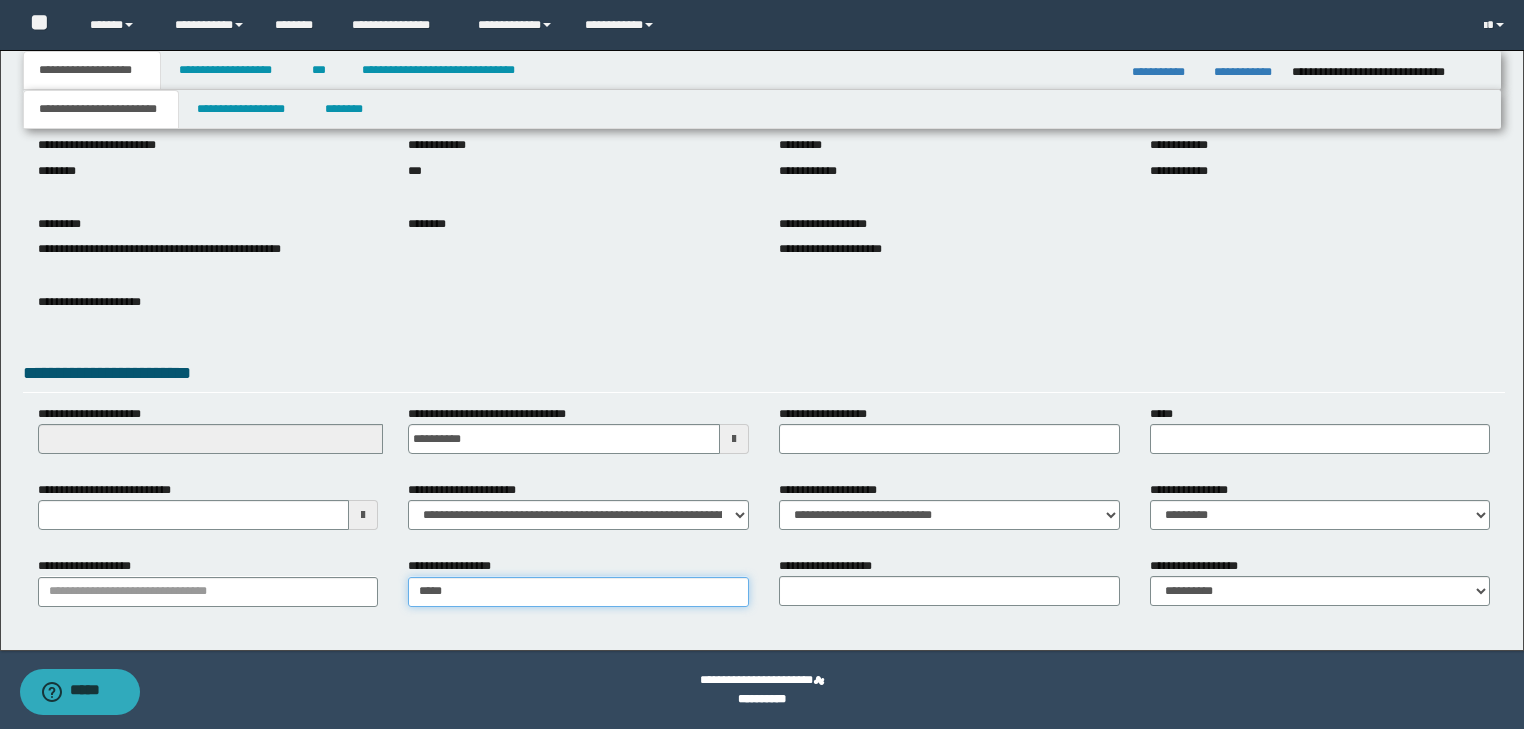 type on "*****" 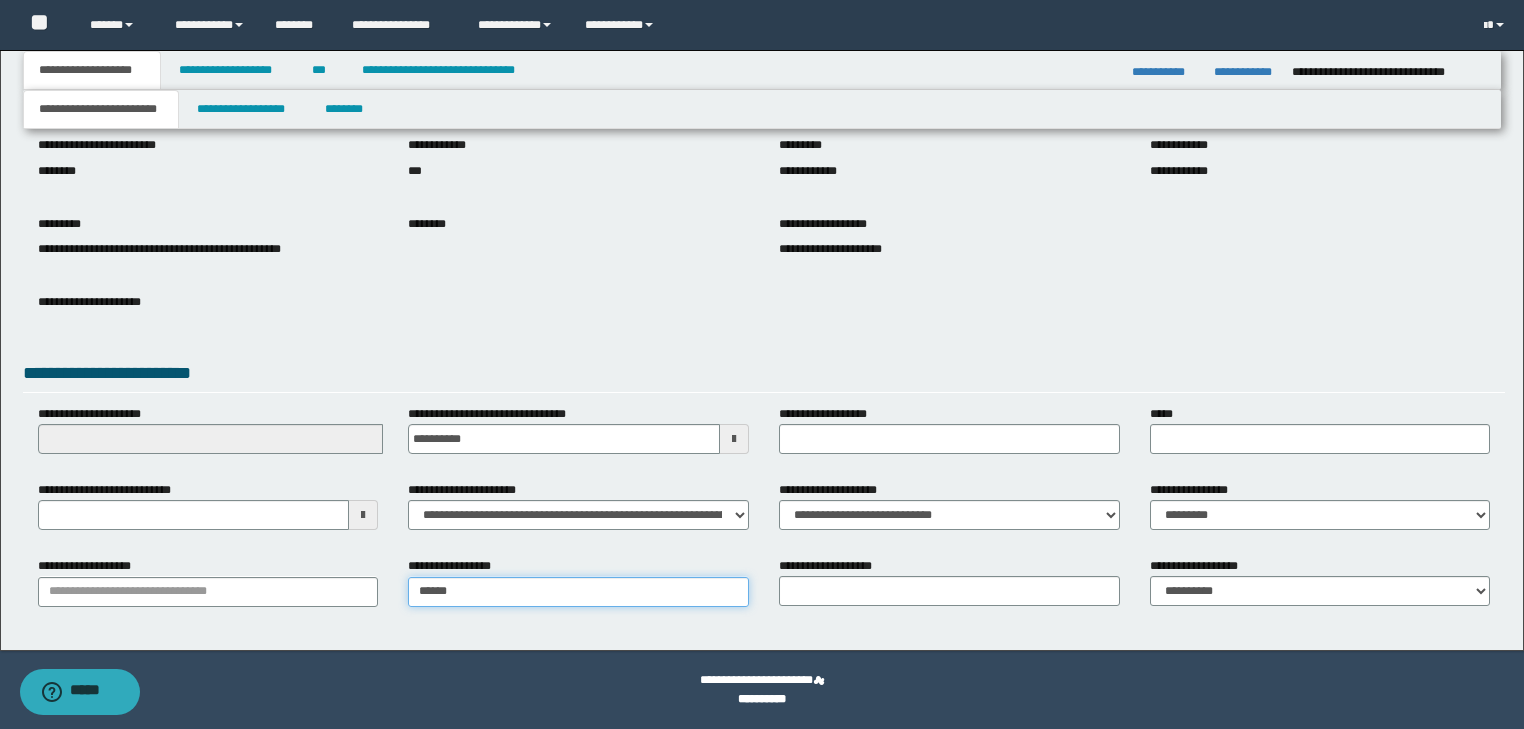 type on "**********" 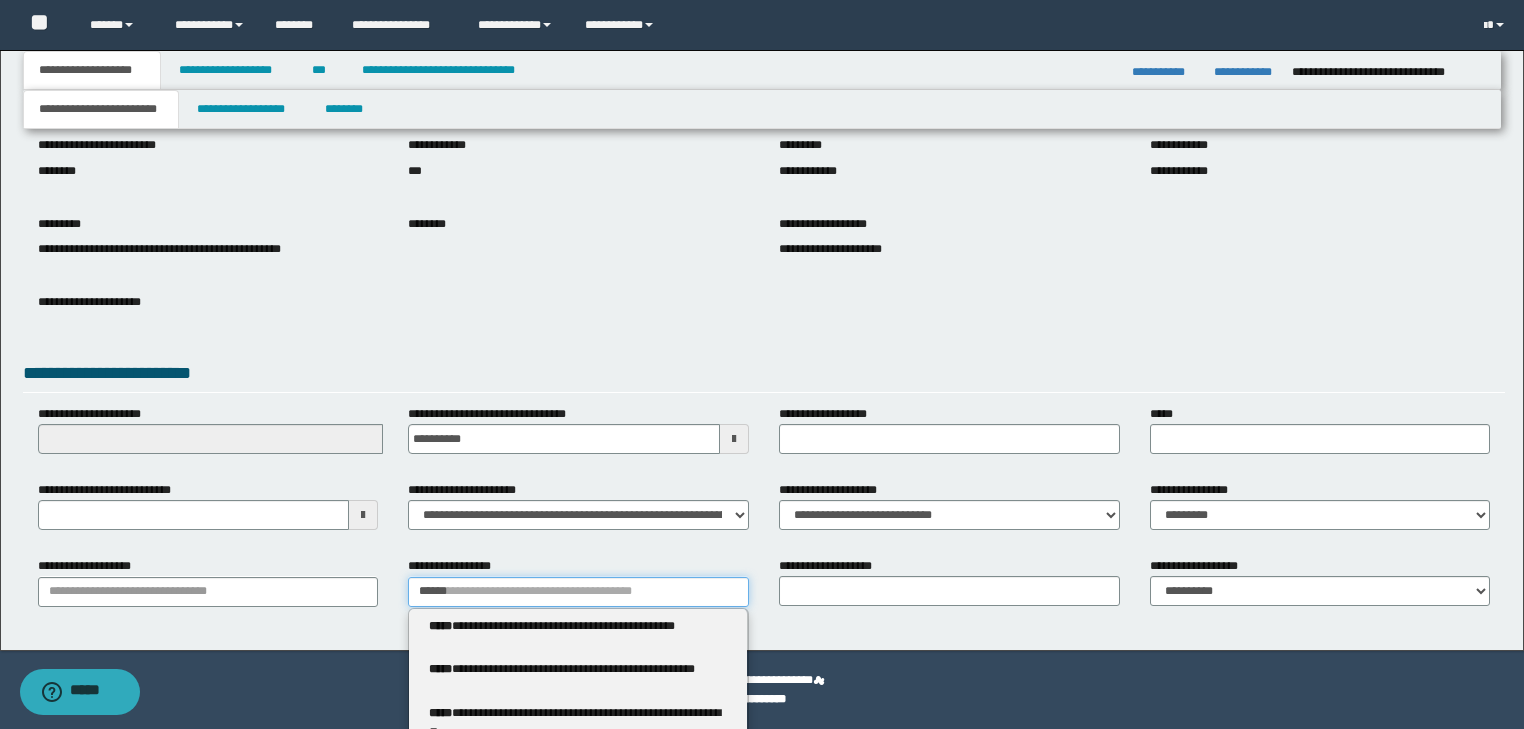 type 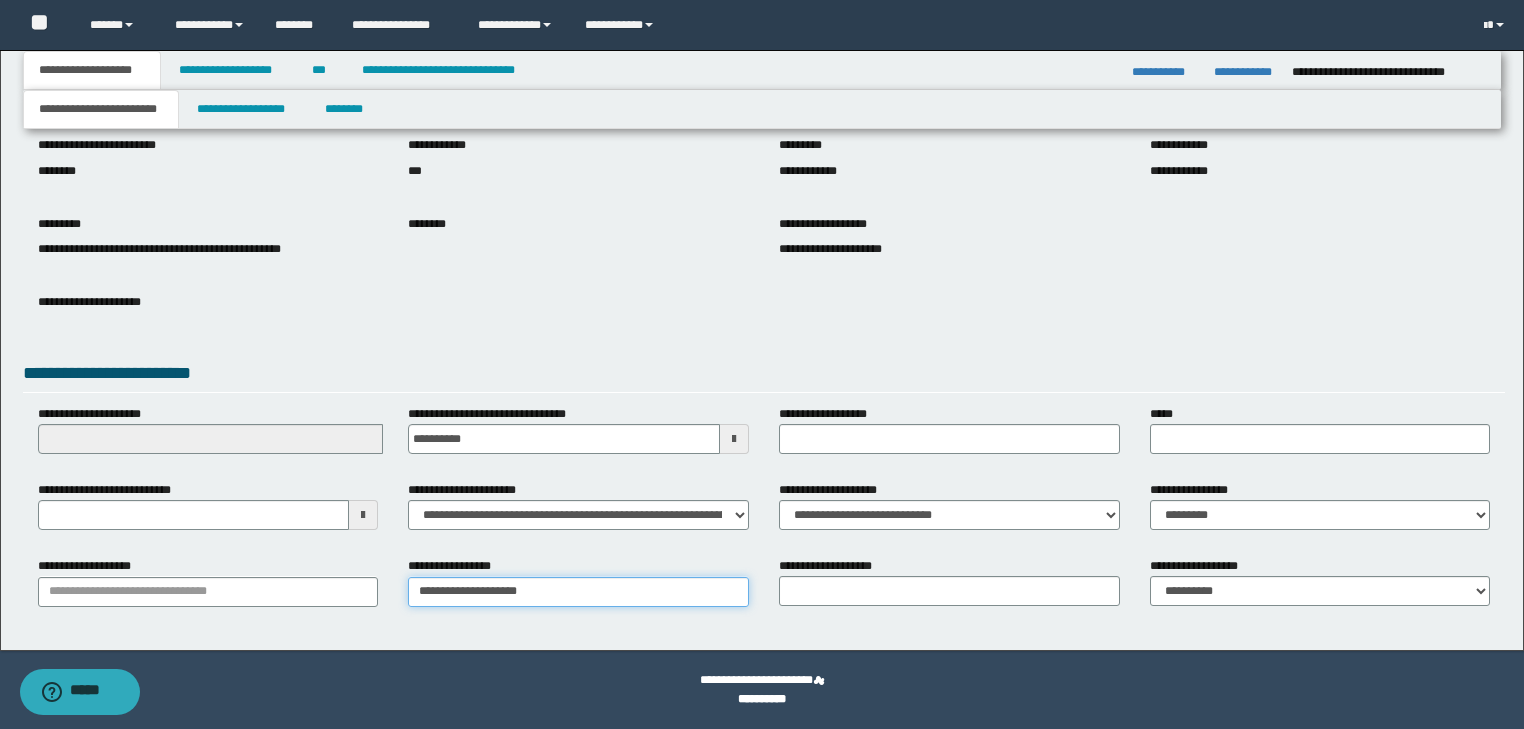 type on "**********" 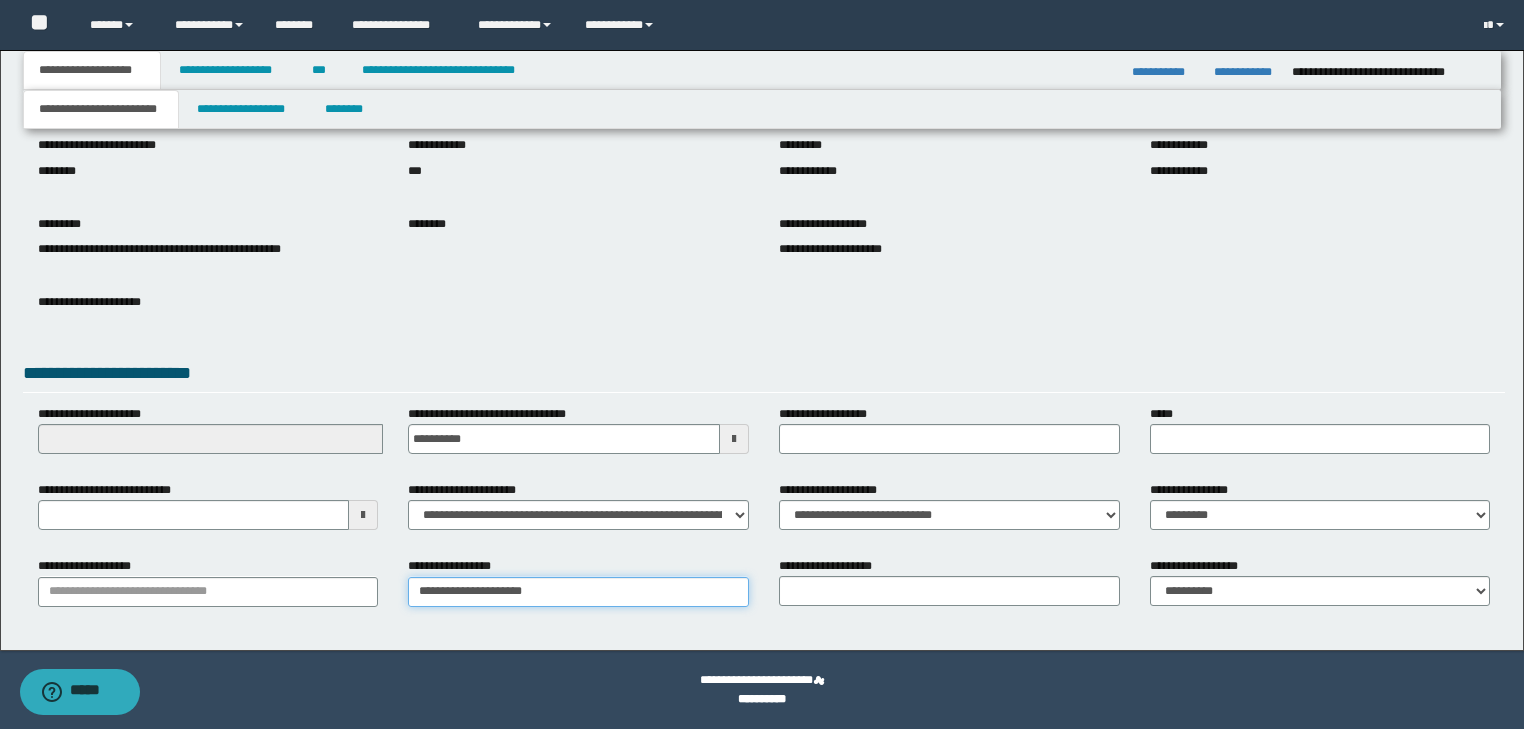 type on "**********" 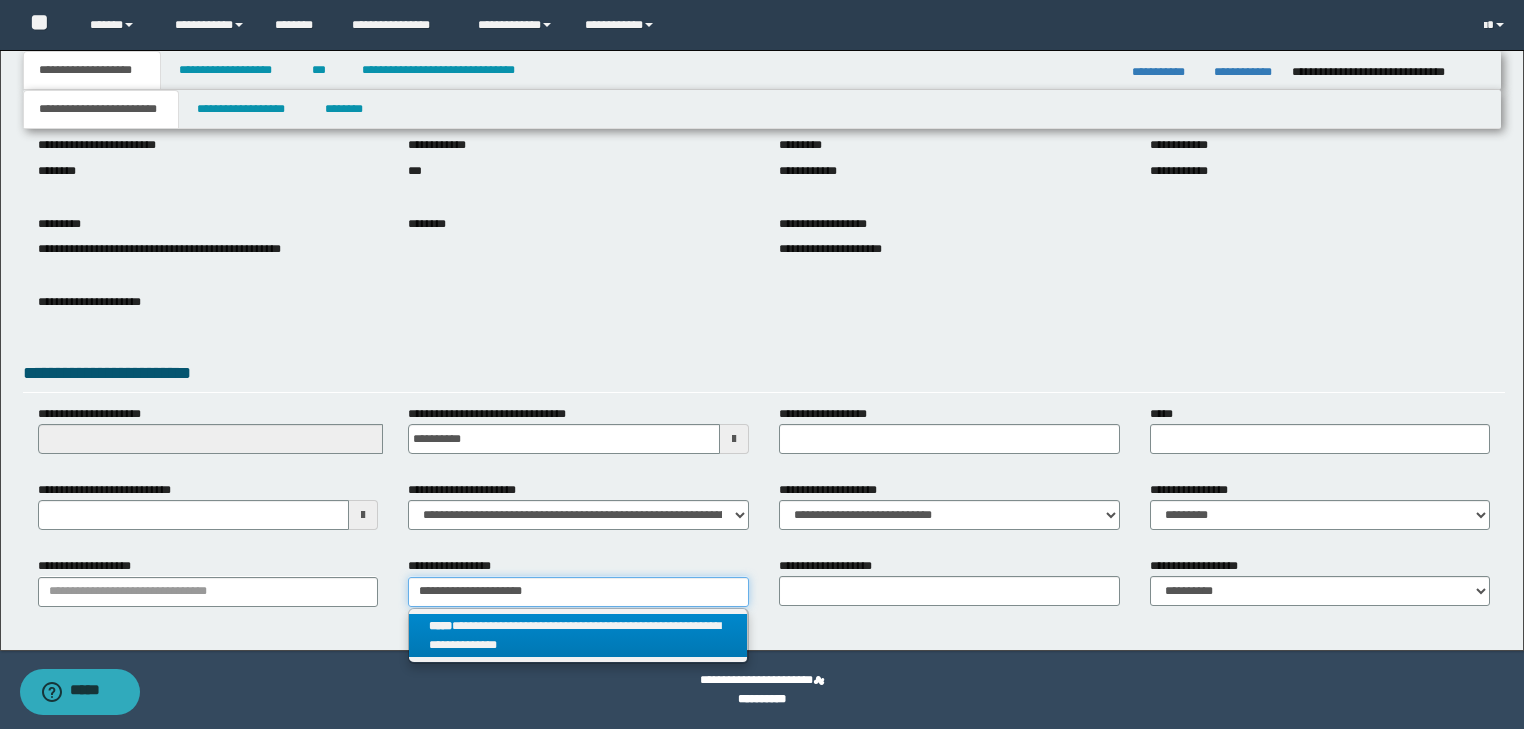 type on "**********" 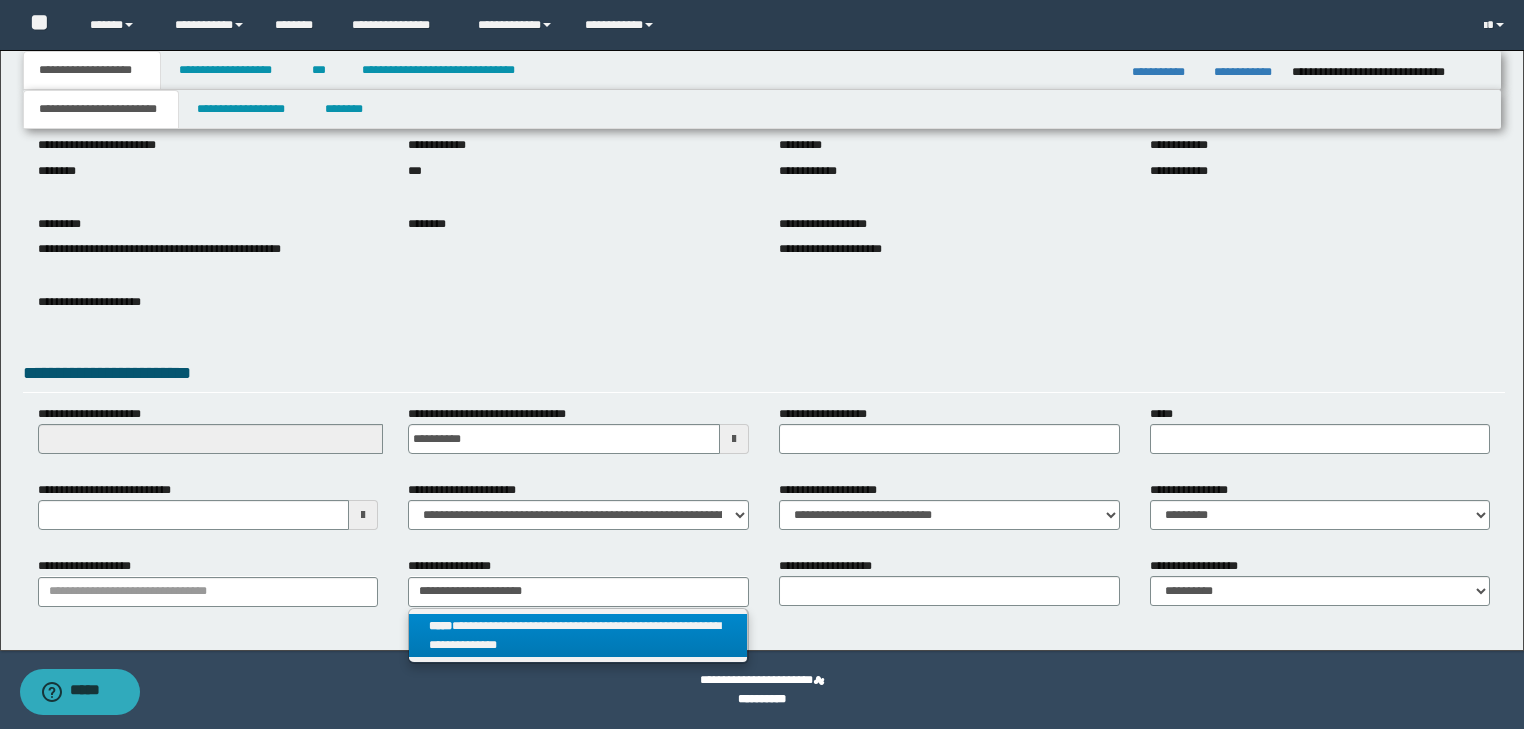 click on "**********" at bounding box center [578, 636] 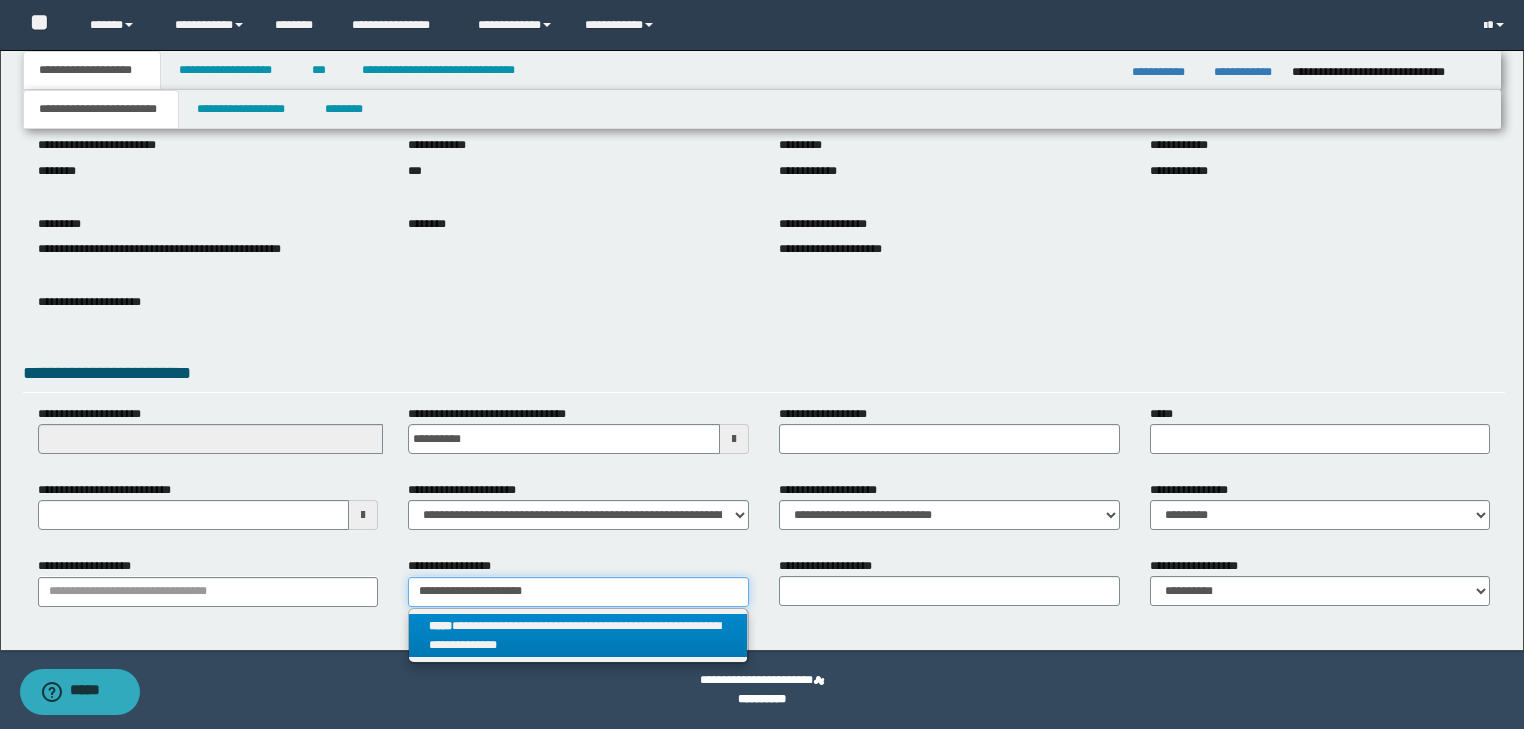type 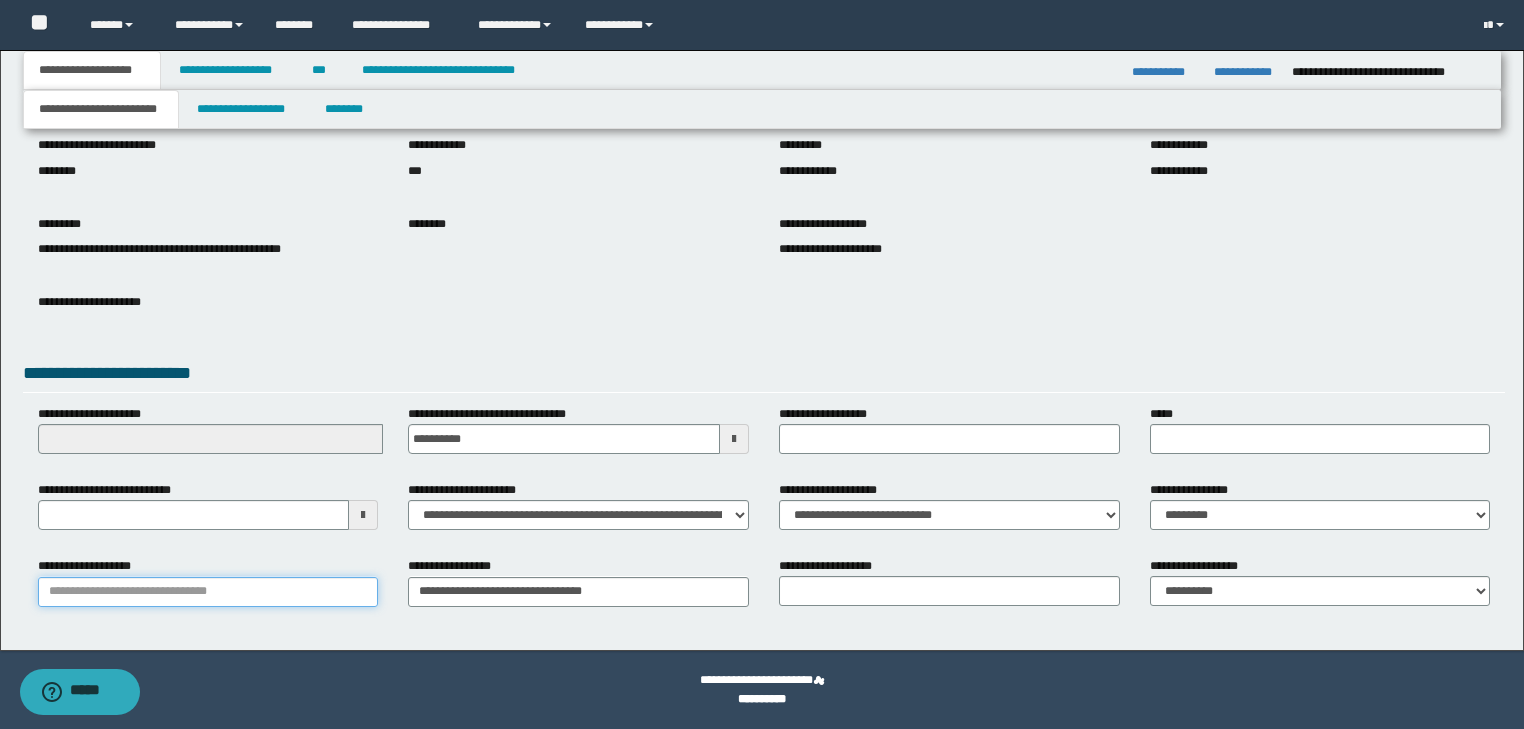 click on "**********" at bounding box center [208, 592] 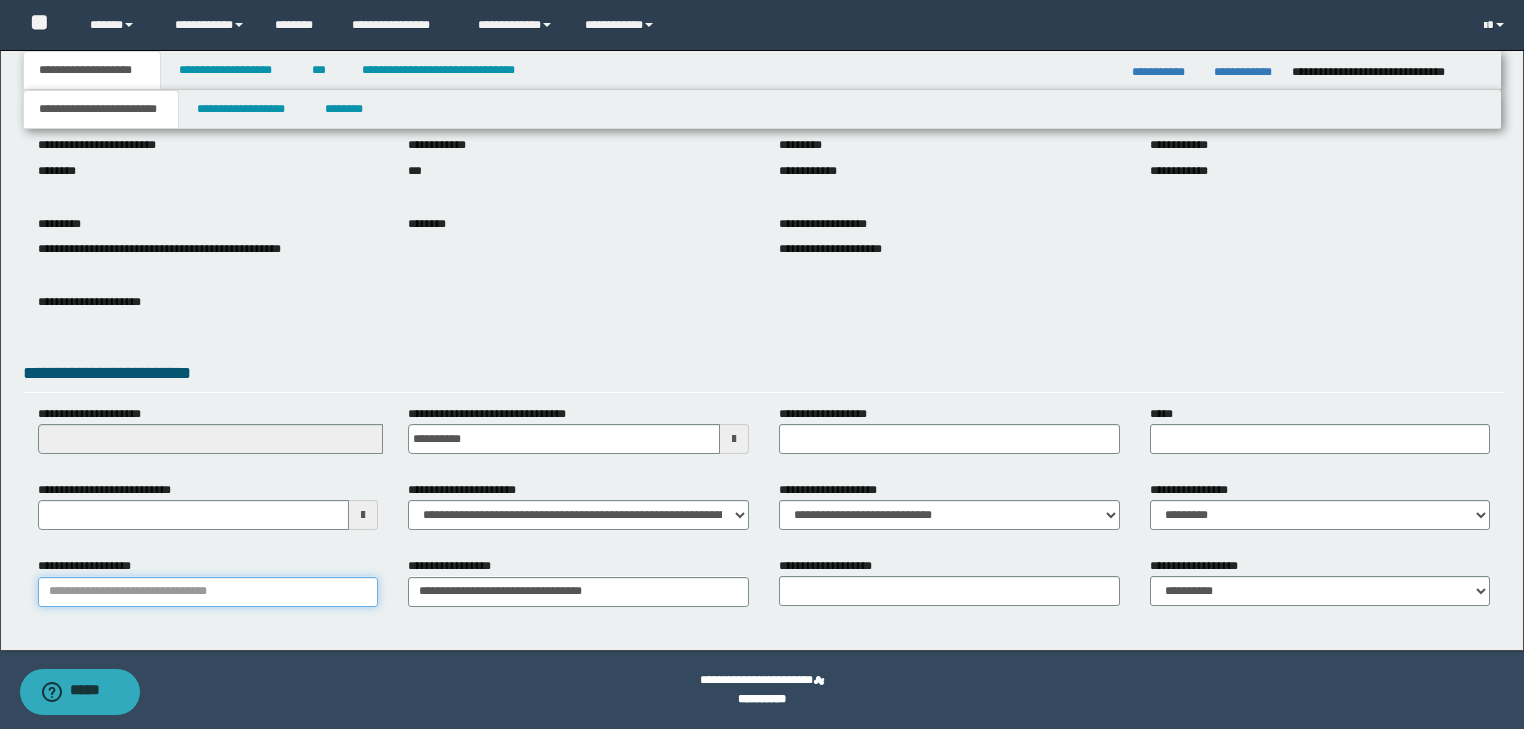 click on "**********" at bounding box center (208, 592) 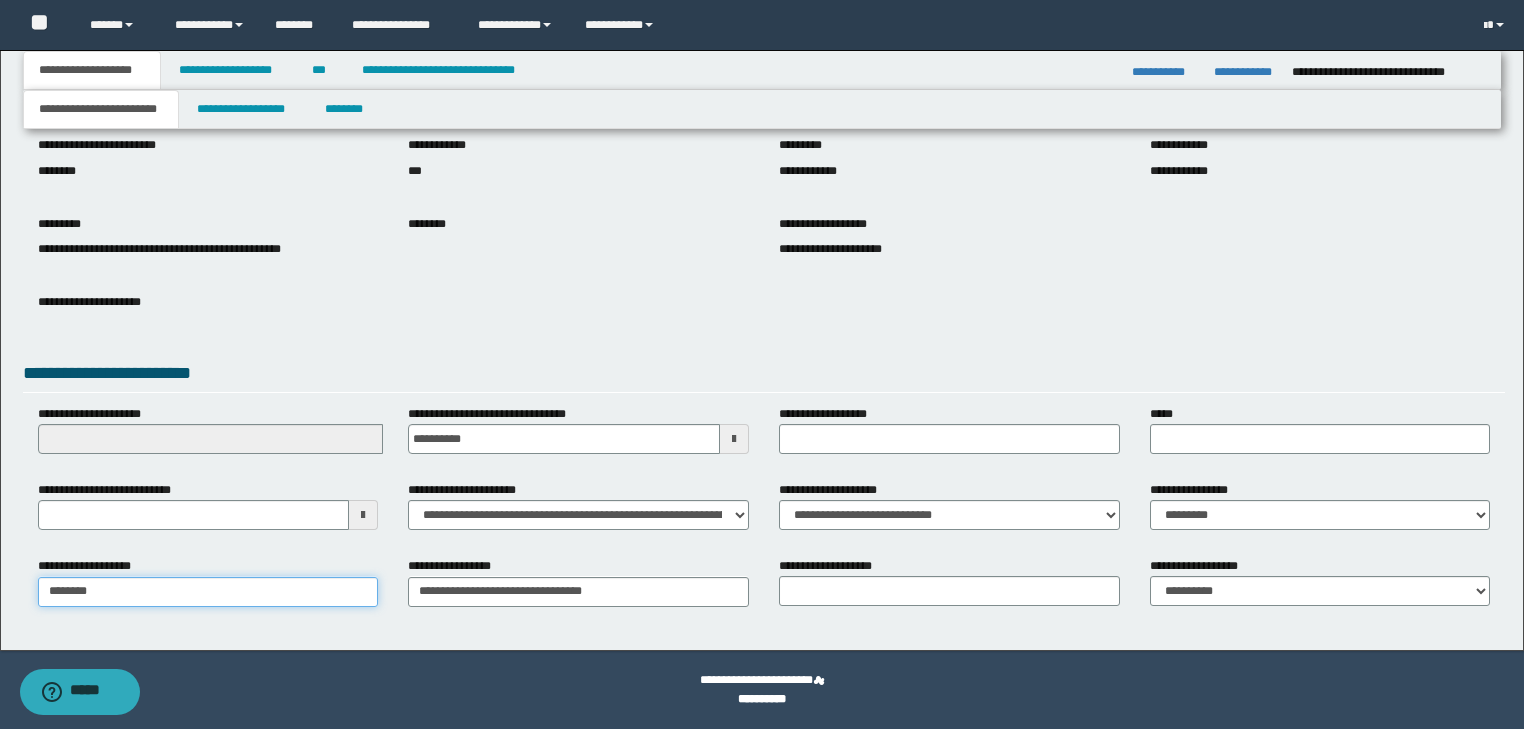 type on "********" 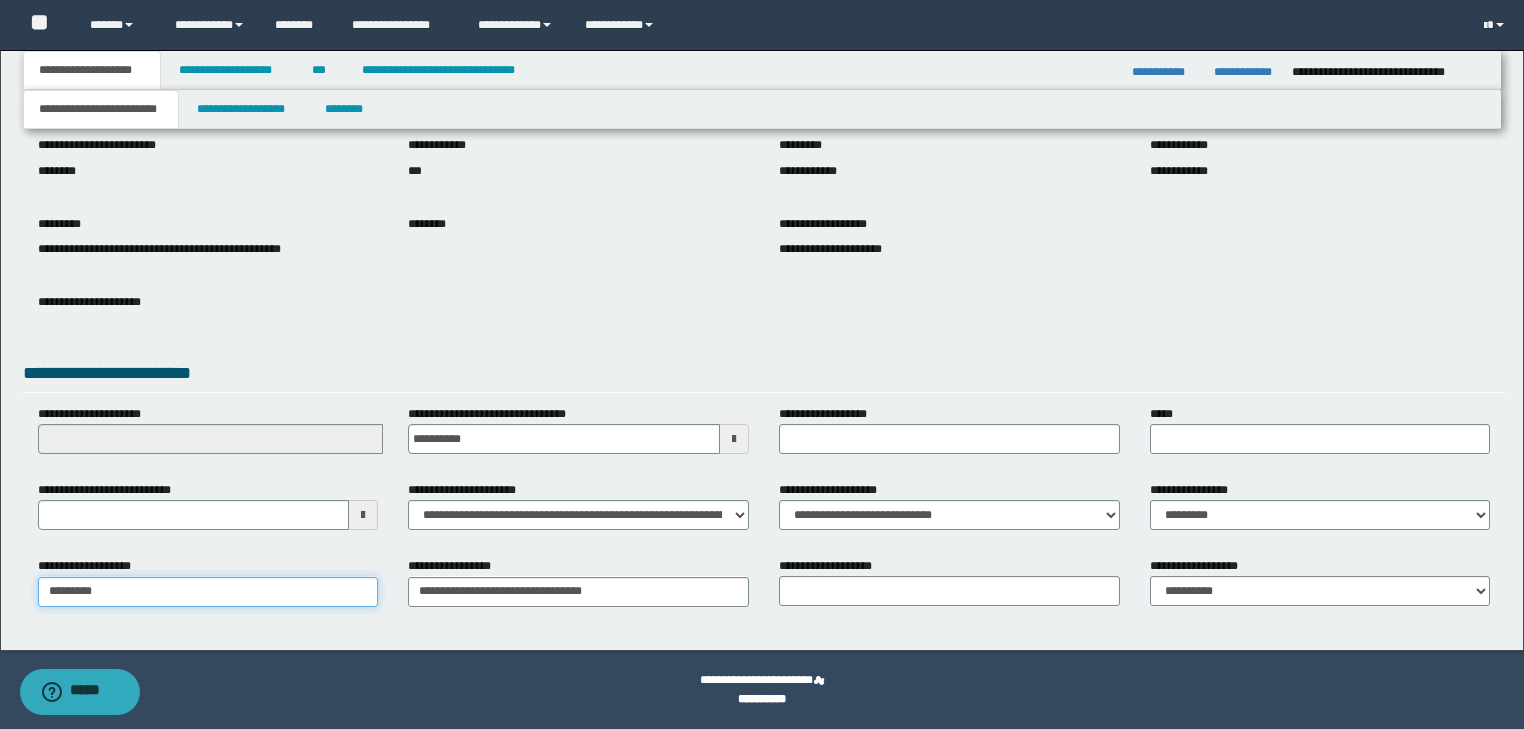 type on "********" 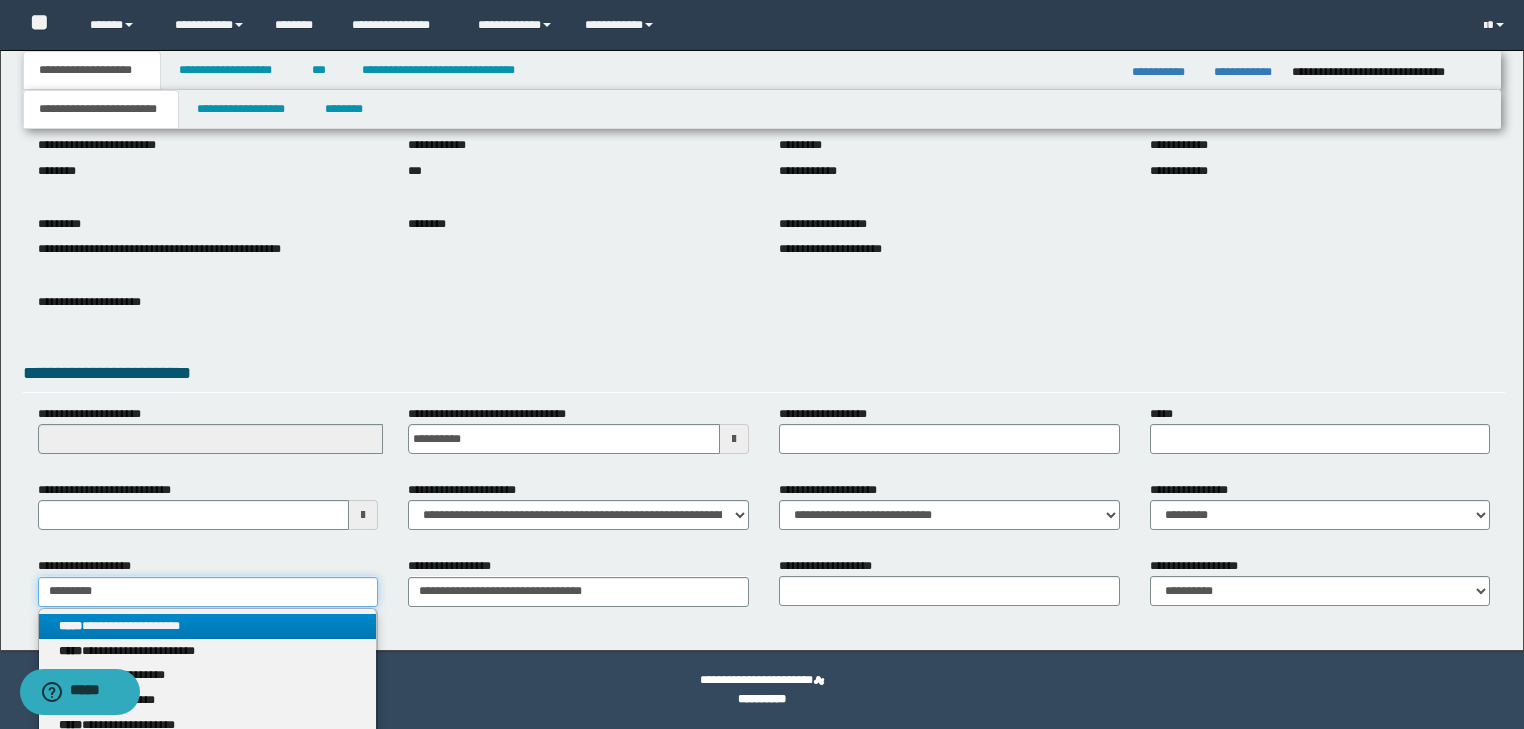 type on "********" 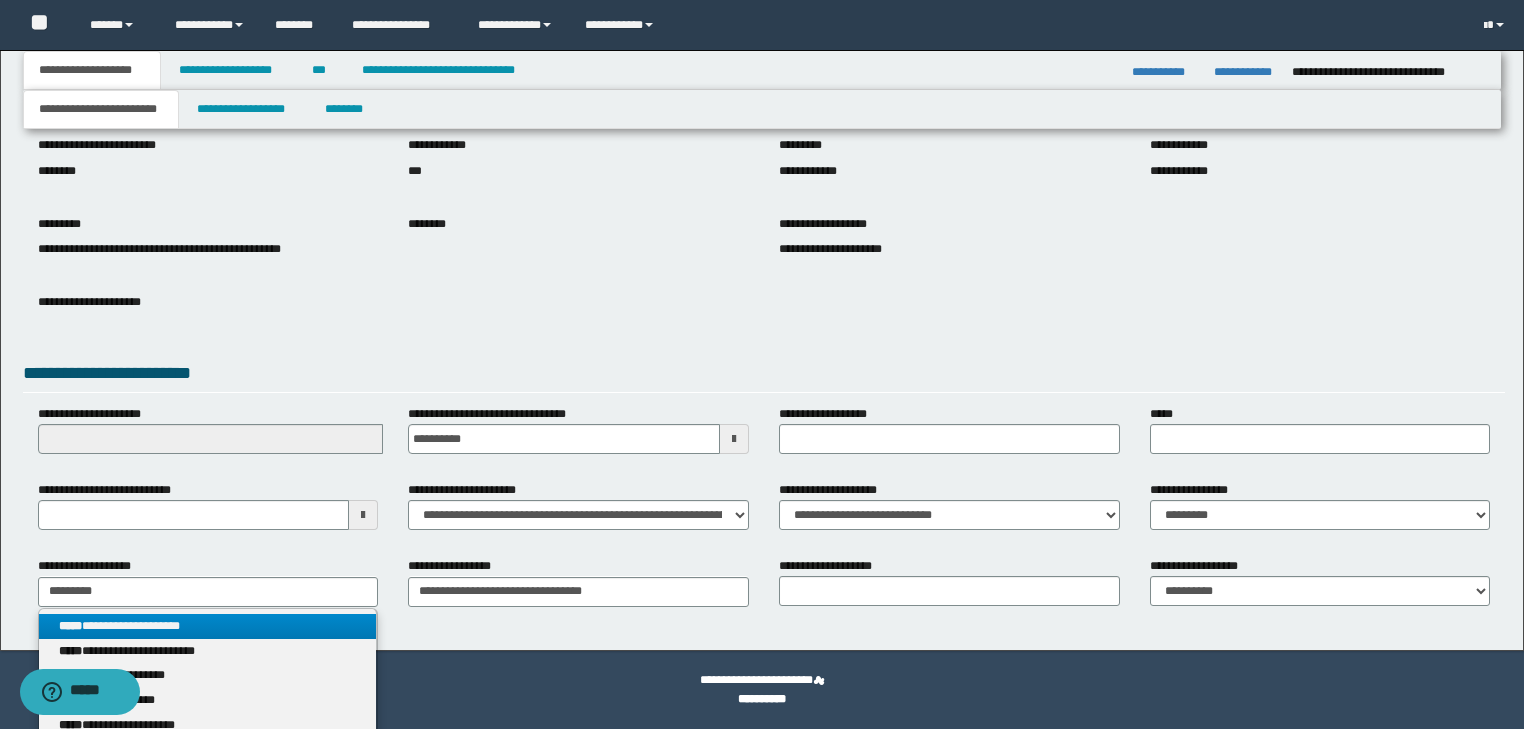 click on "**********" at bounding box center [208, 626] 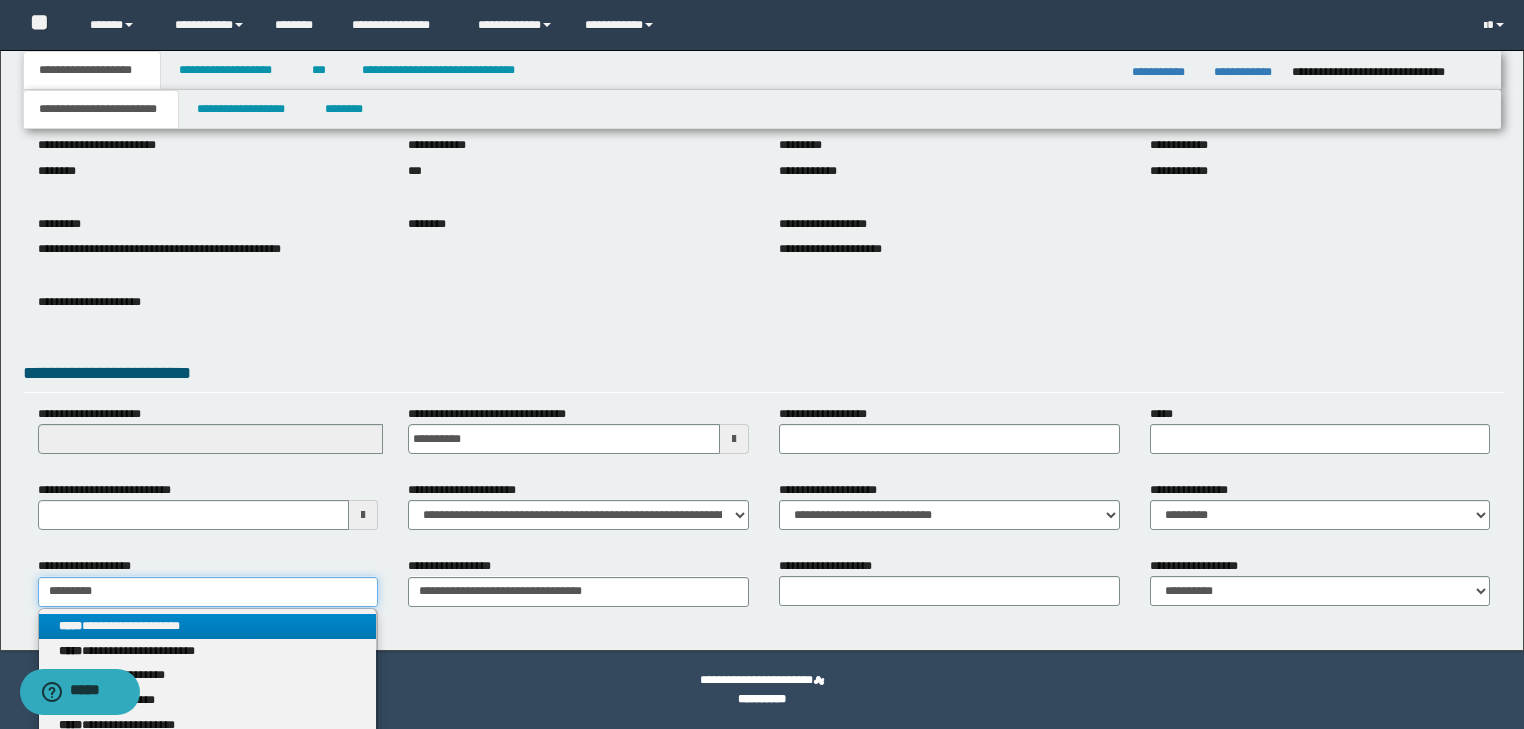 type 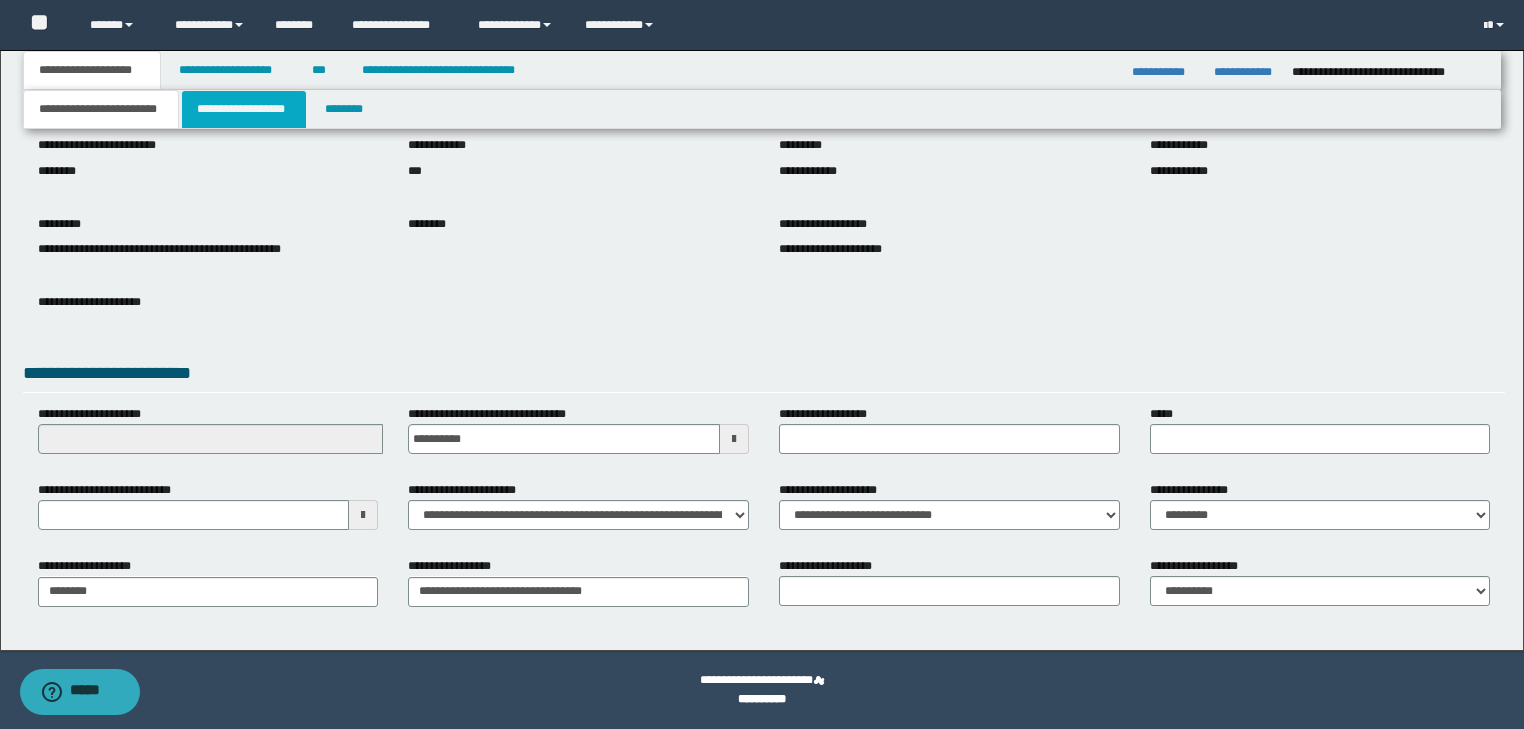 click on "**********" at bounding box center (244, 109) 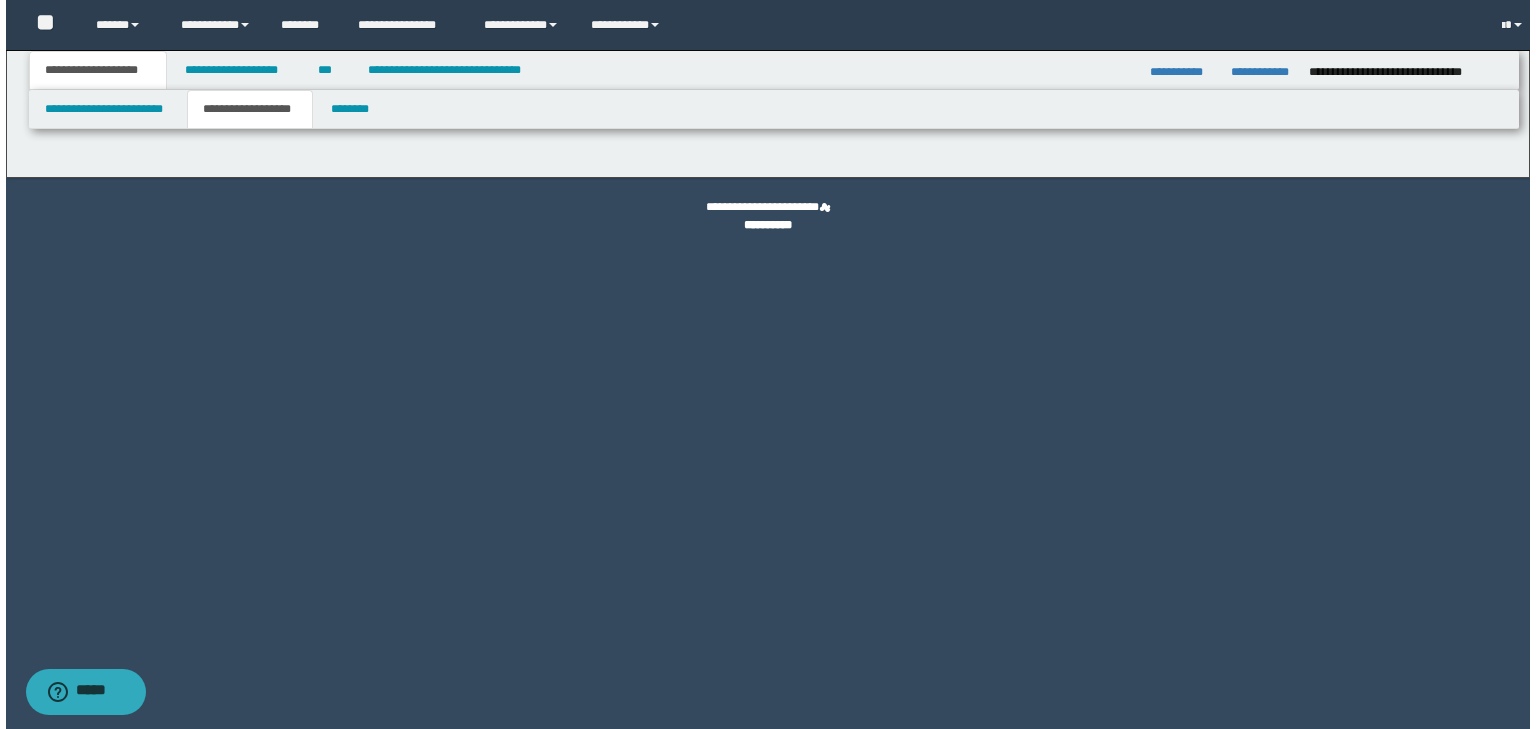 scroll, scrollTop: 0, scrollLeft: 0, axis: both 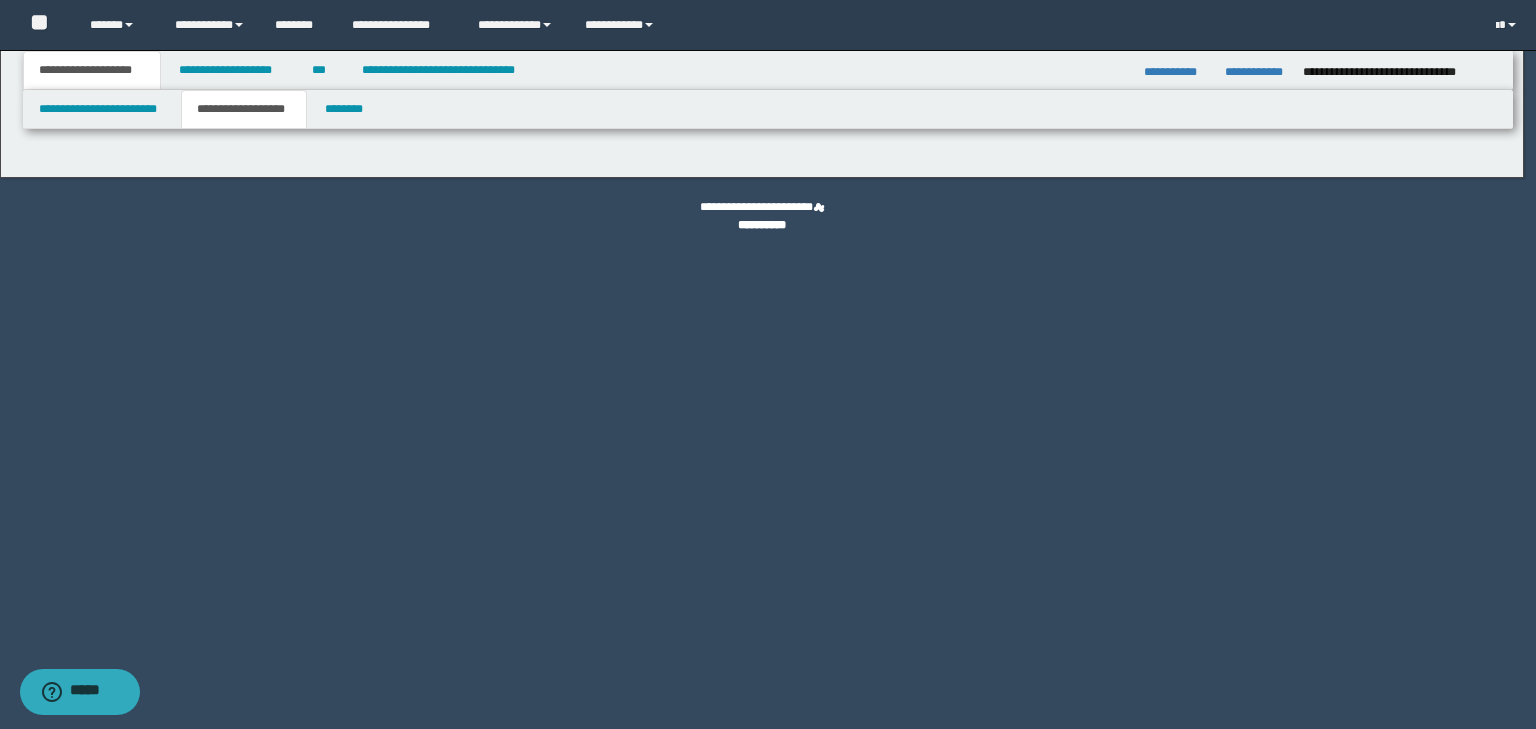type on "**********" 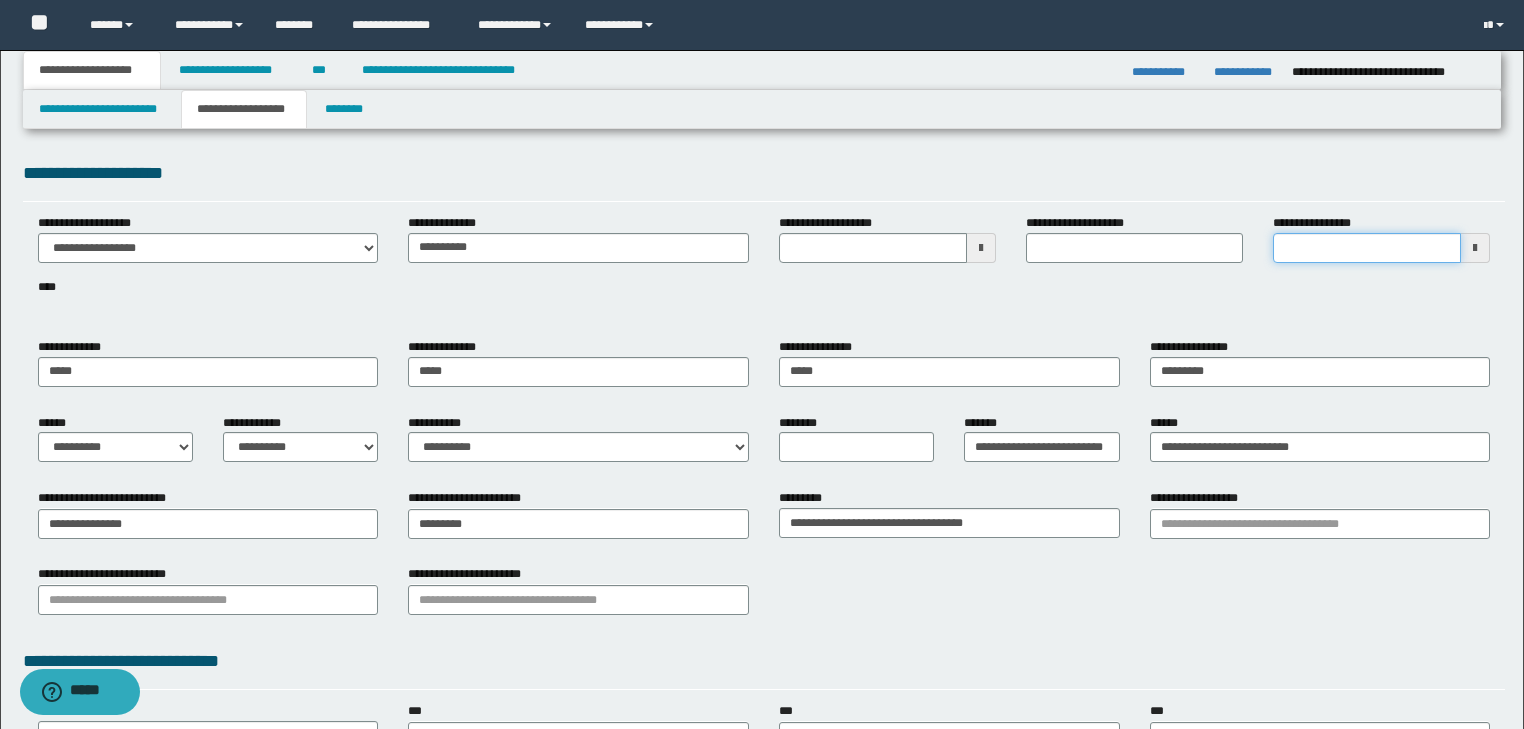 click on "**********" at bounding box center [1367, 248] 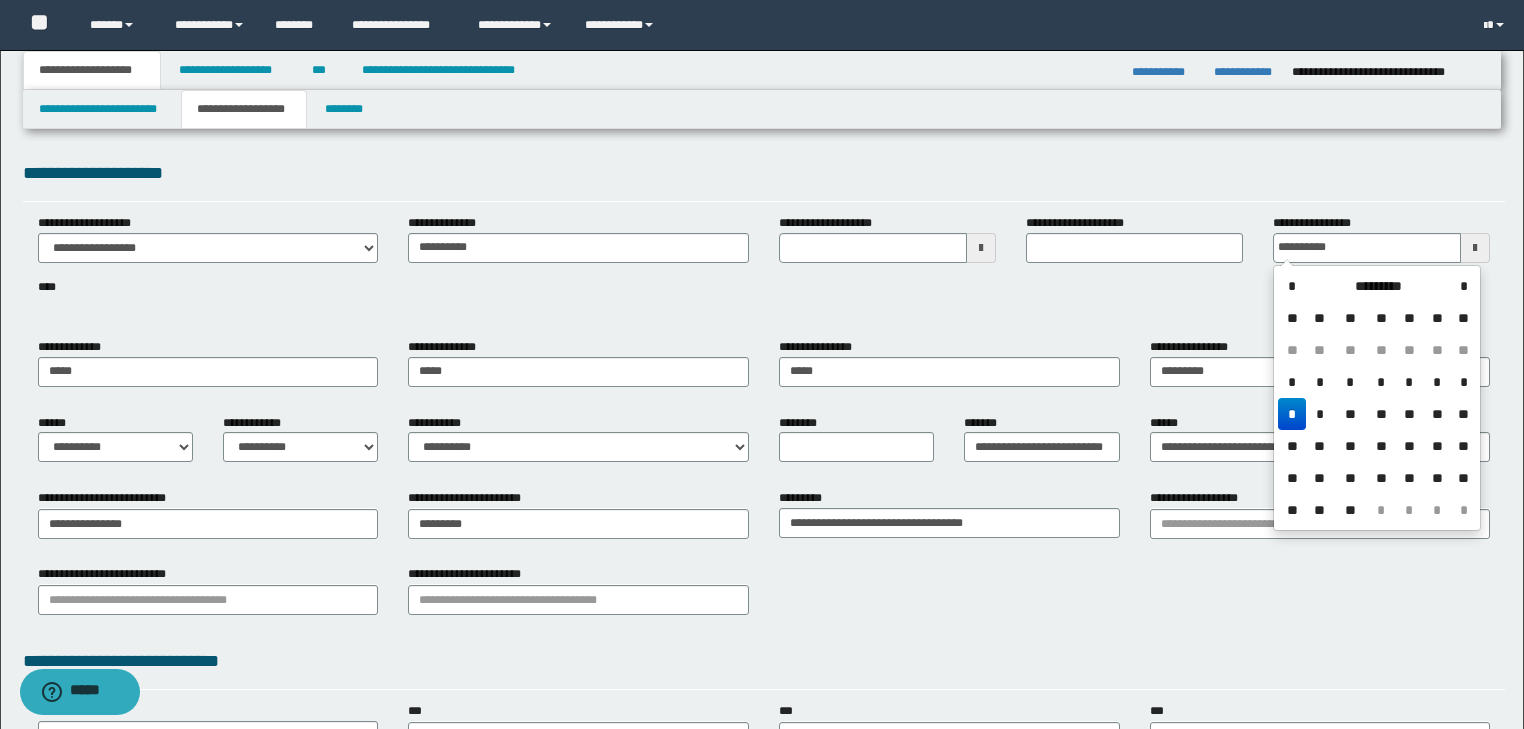 type on "**********" 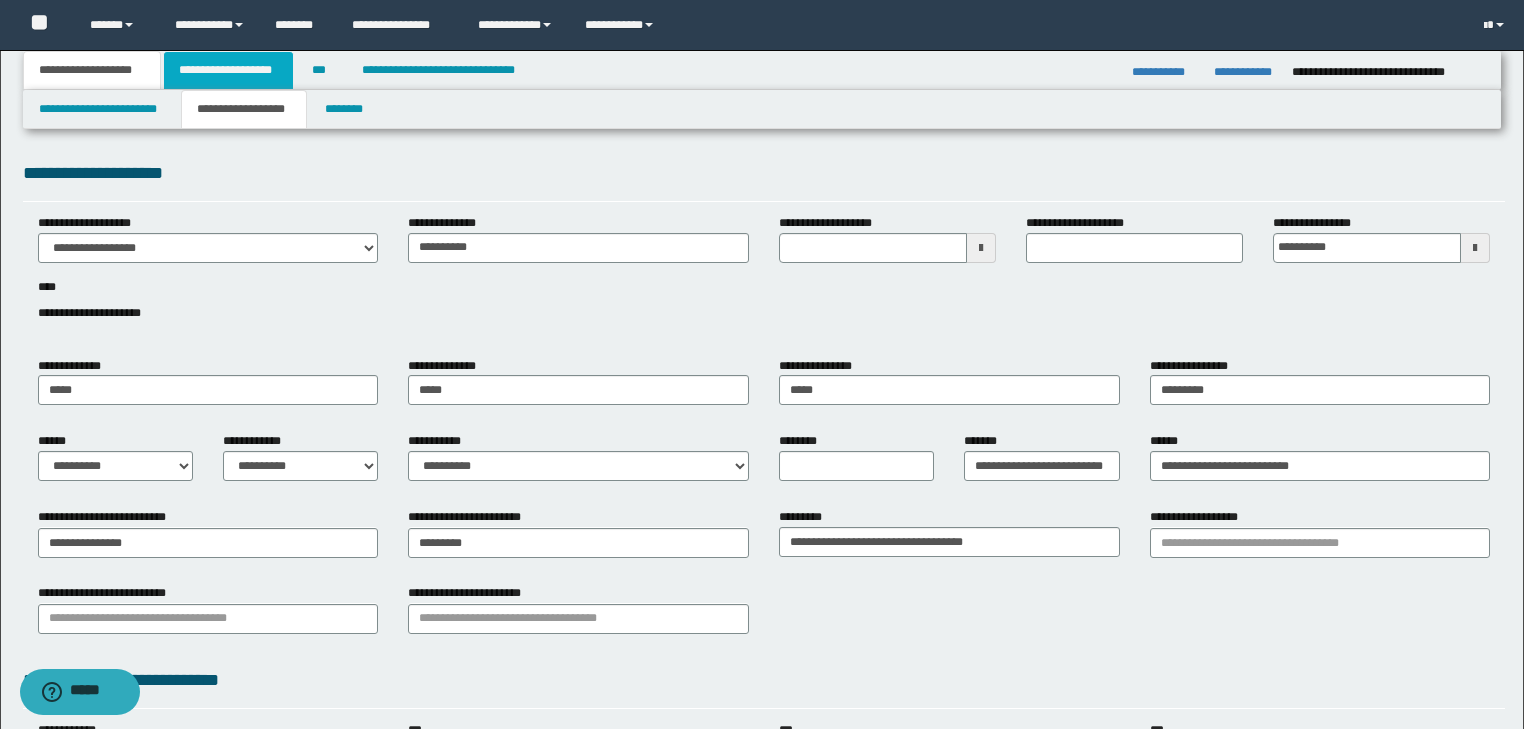 click on "**********" at bounding box center [228, 70] 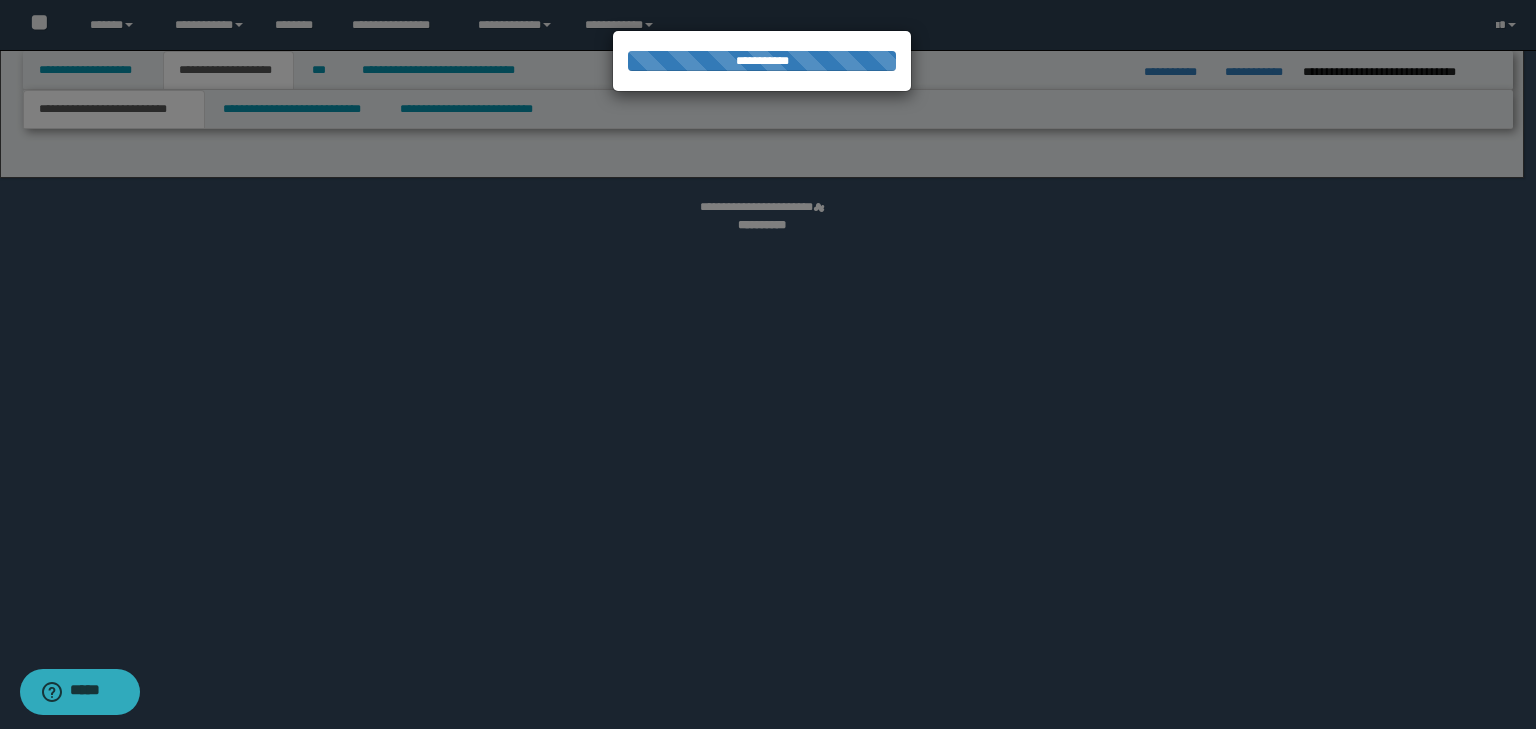 select on "*" 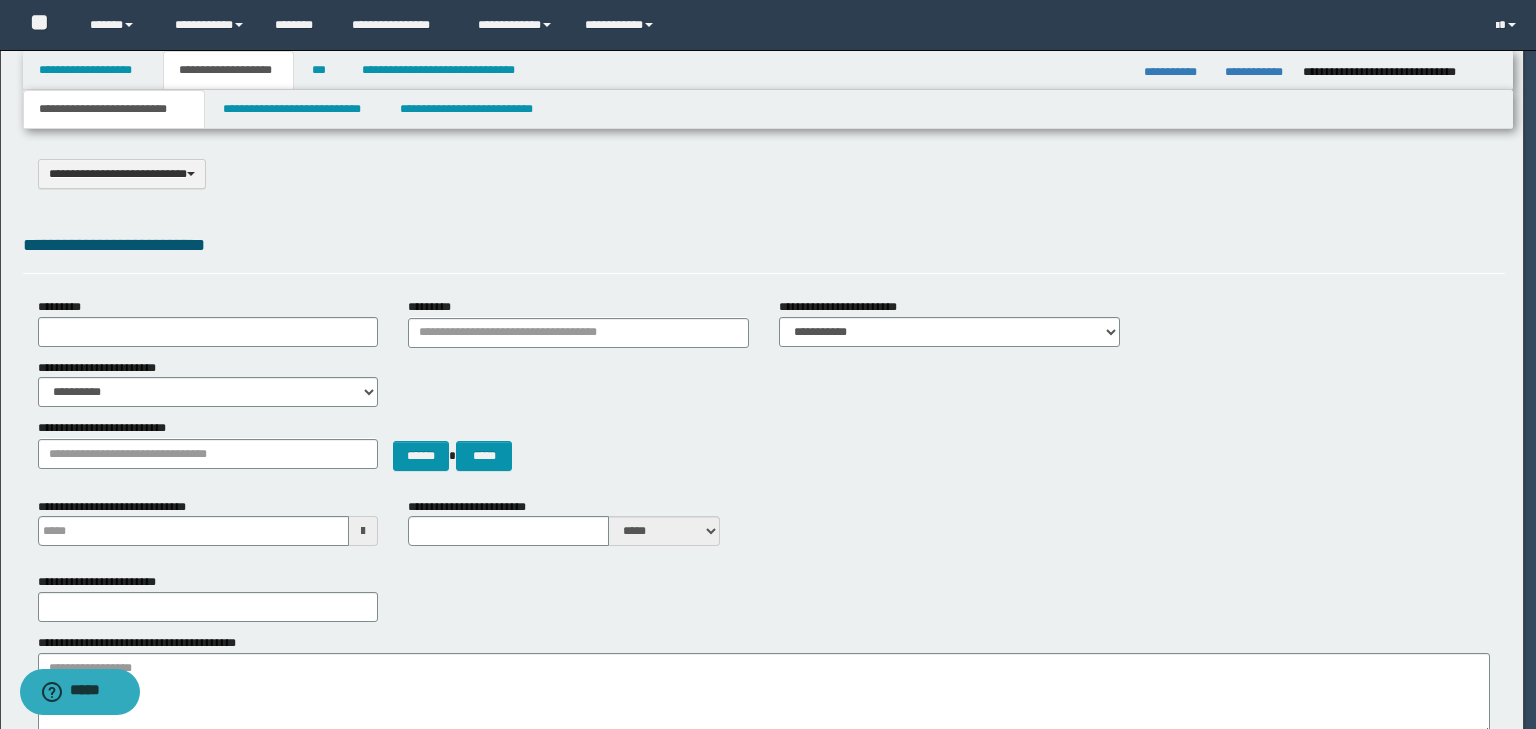 scroll, scrollTop: 0, scrollLeft: 0, axis: both 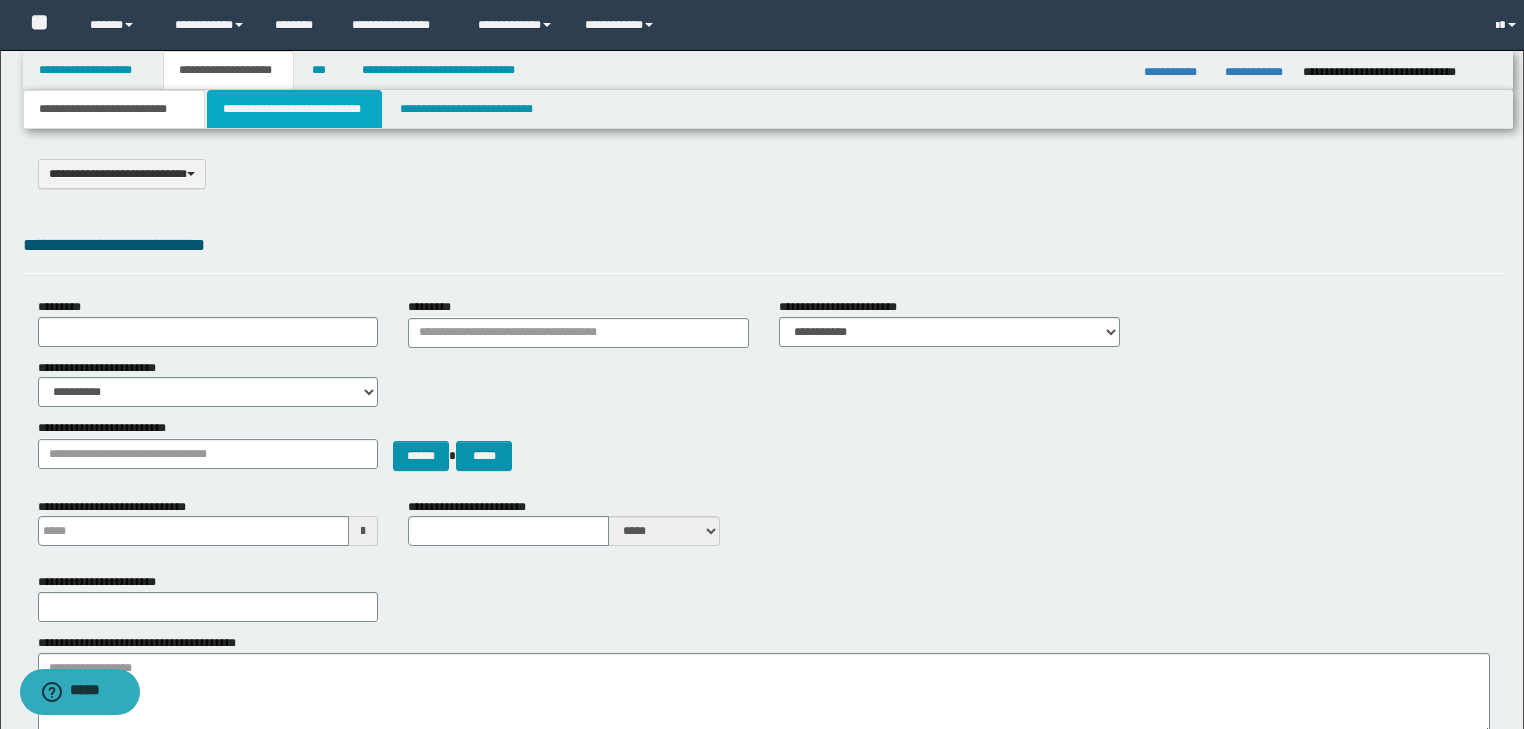 click on "**********" at bounding box center [294, 109] 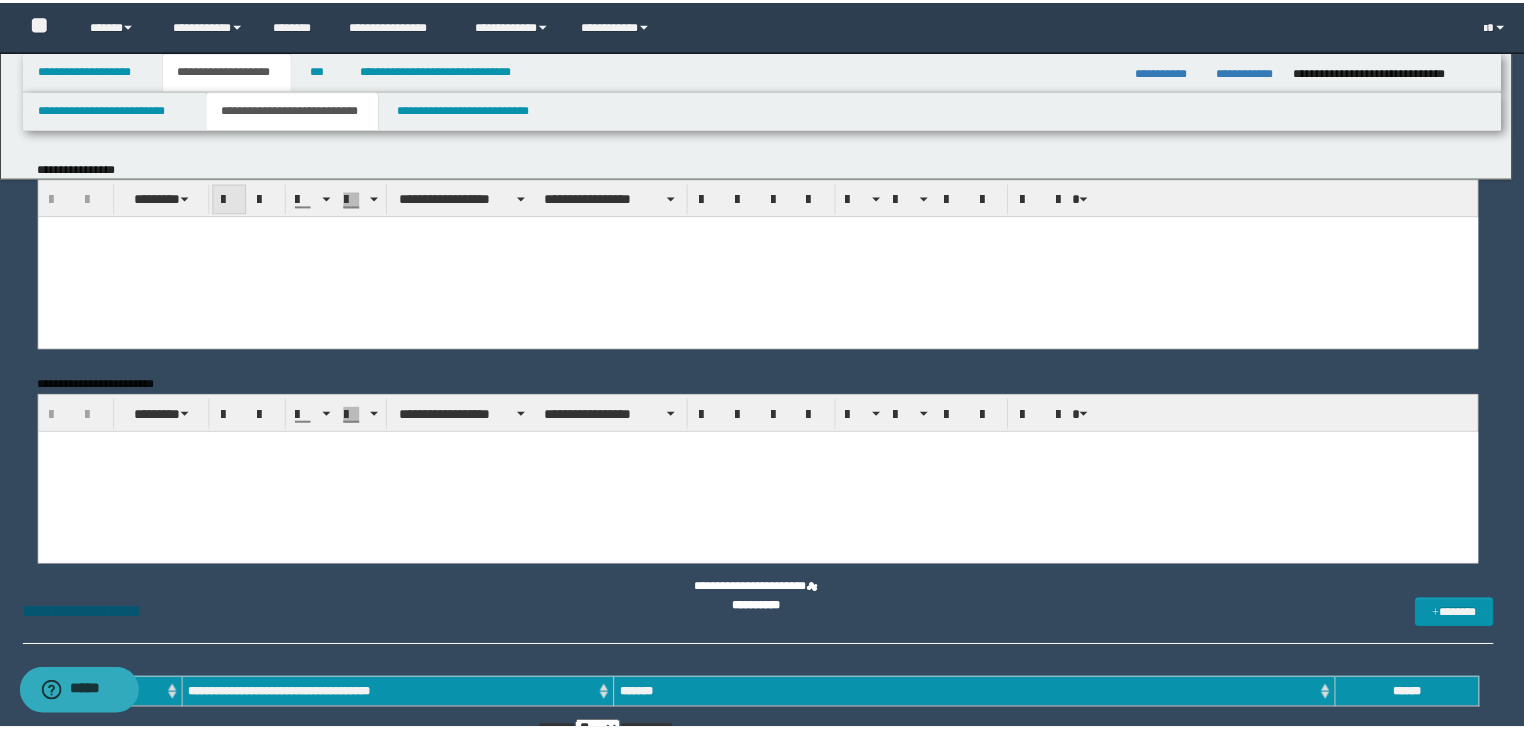 scroll, scrollTop: 0, scrollLeft: 0, axis: both 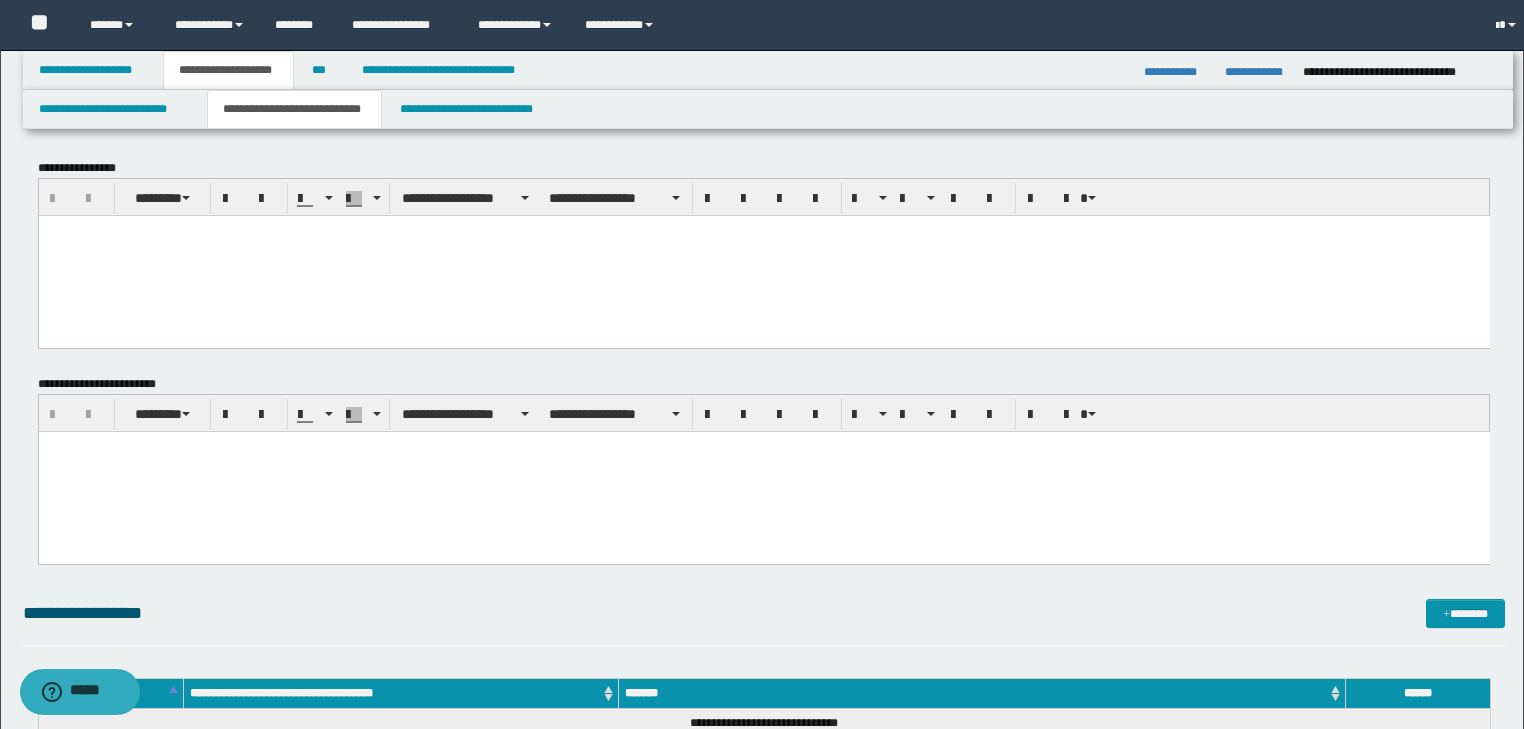 click at bounding box center (763, 255) 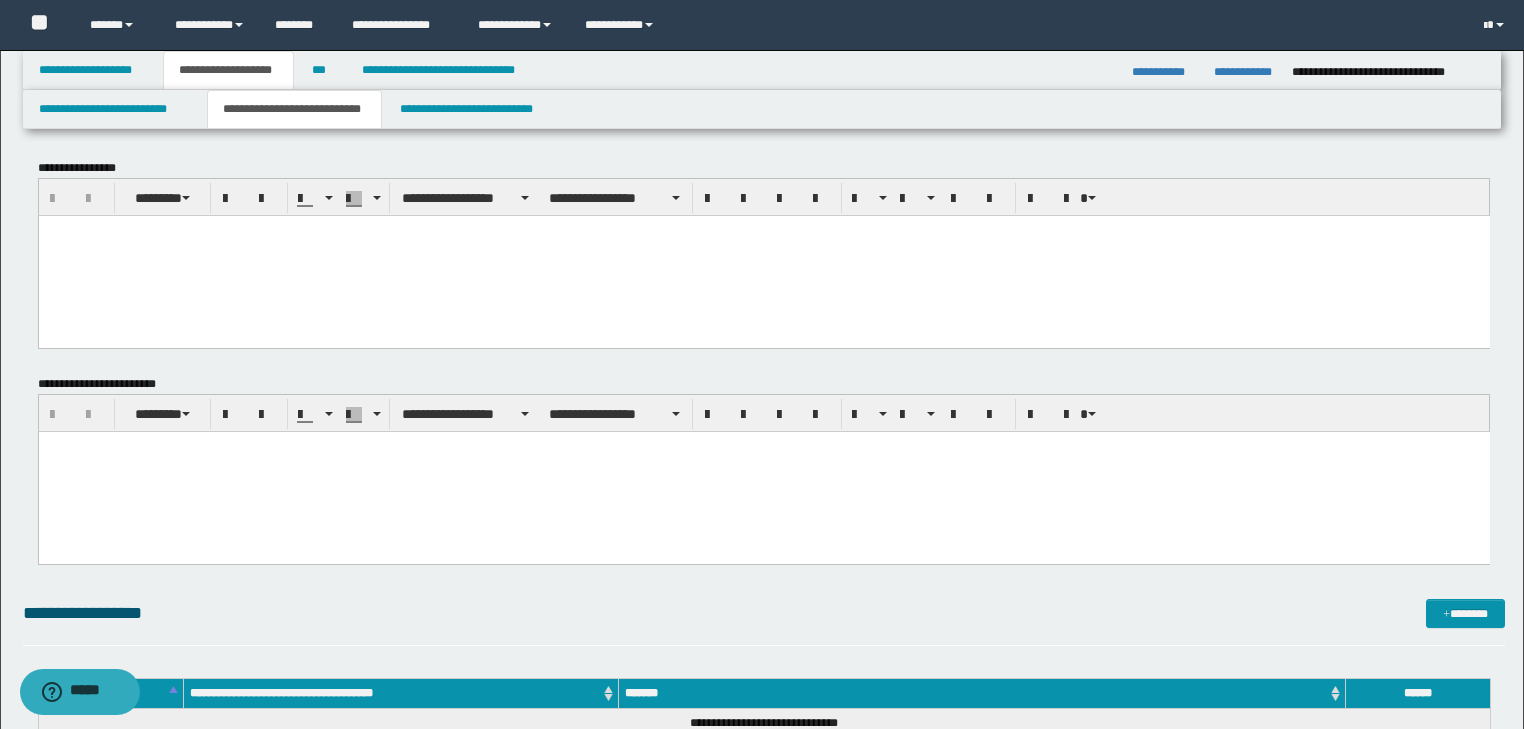 paste 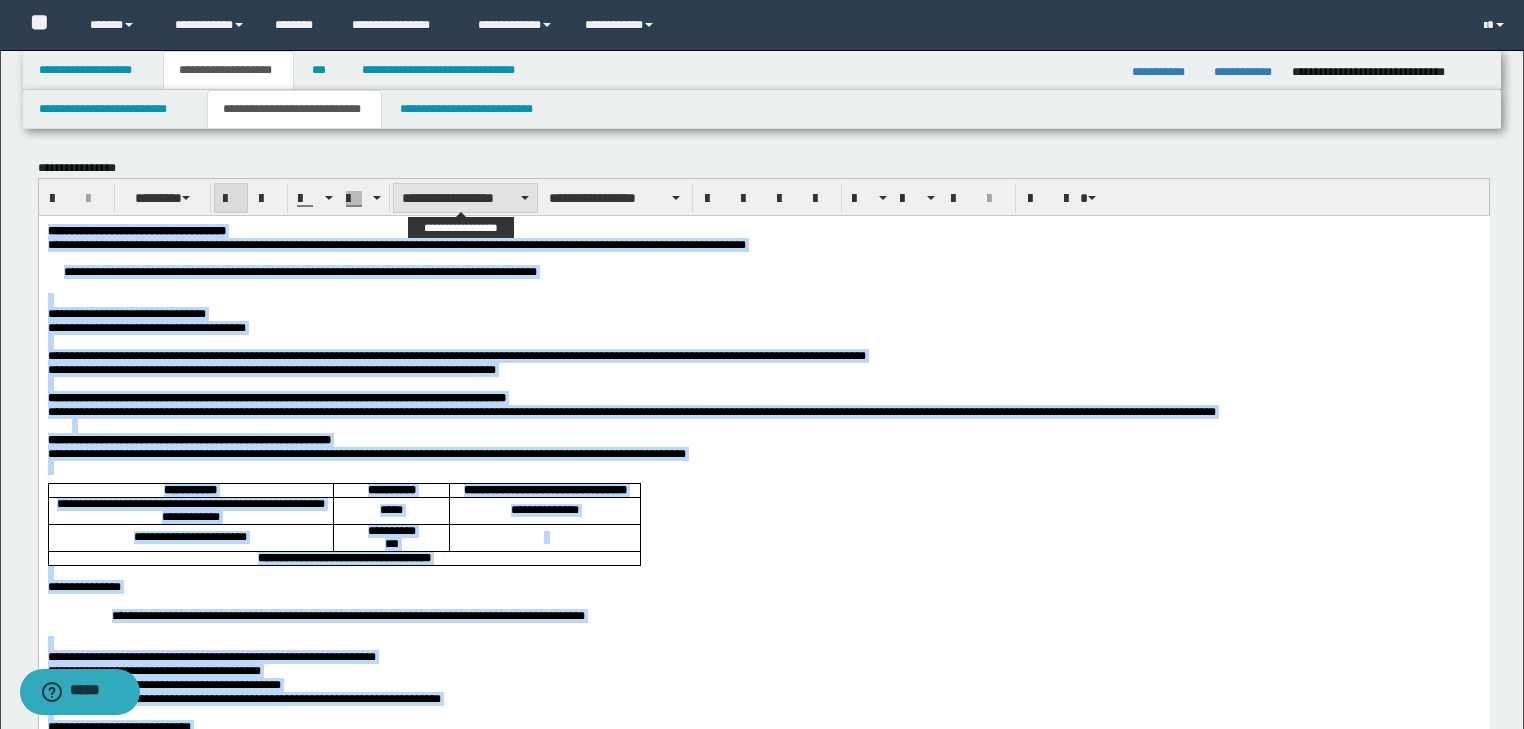 drag, startPoint x: 420, startPoint y: 188, endPoint x: 437, endPoint y: 208, distance: 26.24881 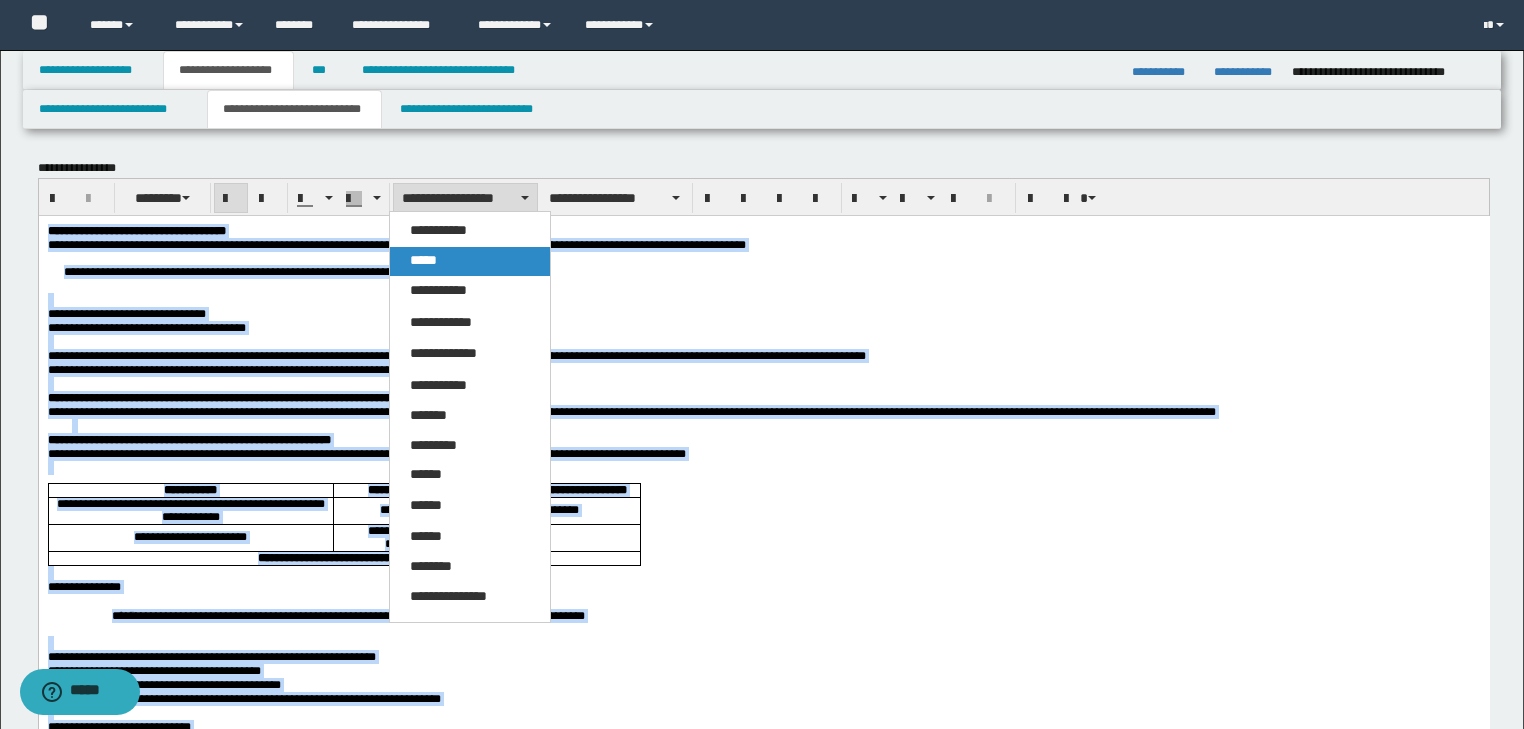 click on "*****" at bounding box center [470, 261] 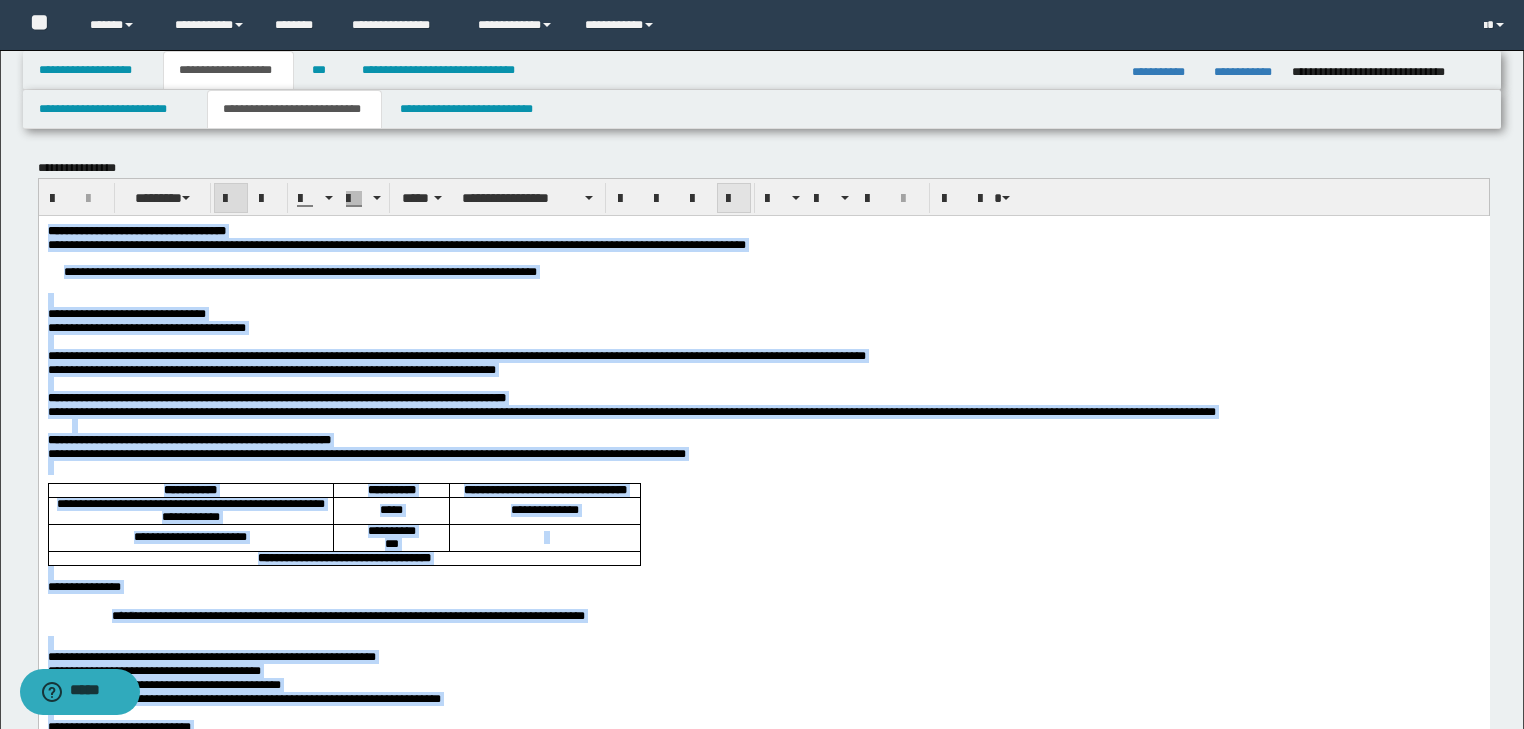 click at bounding box center (734, 199) 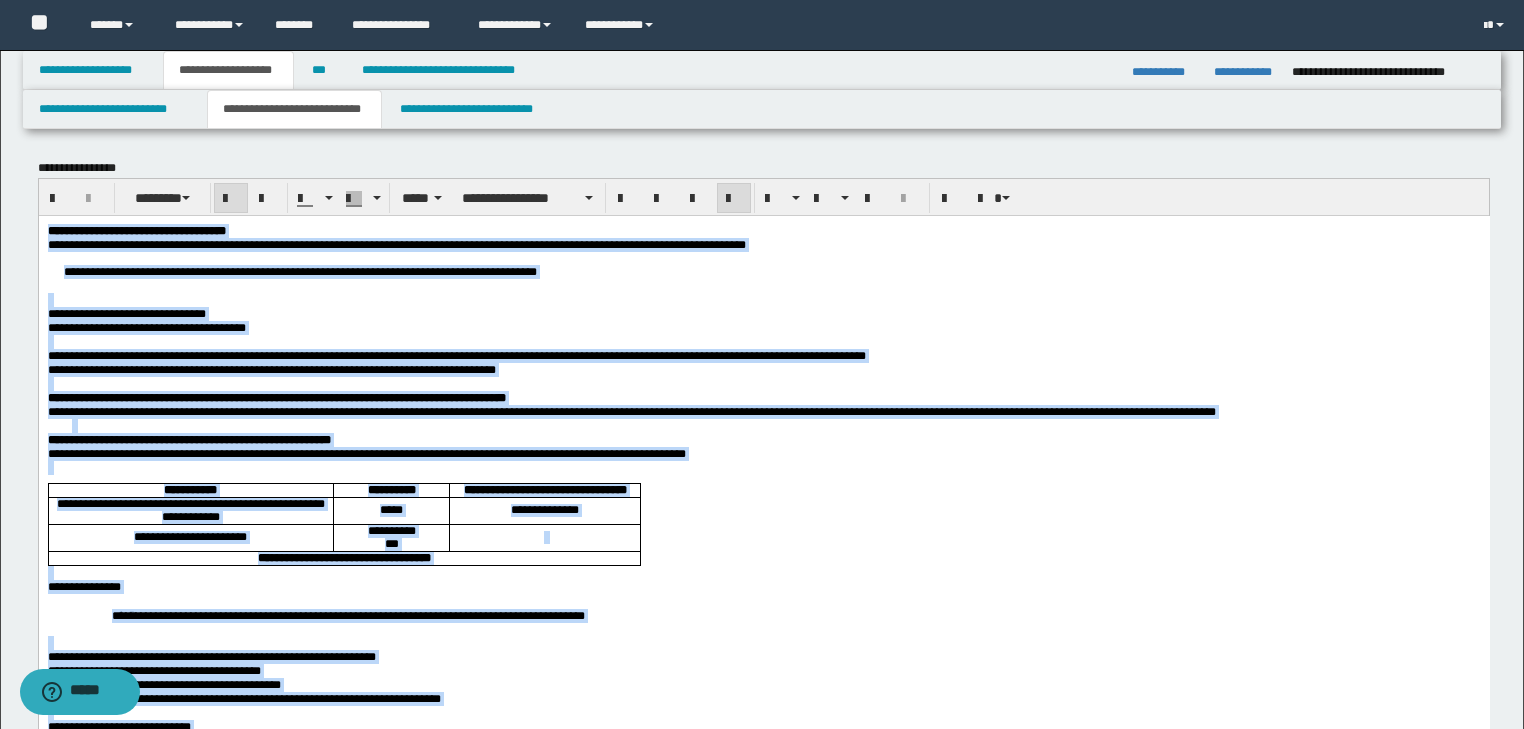 click at bounding box center (763, 341) 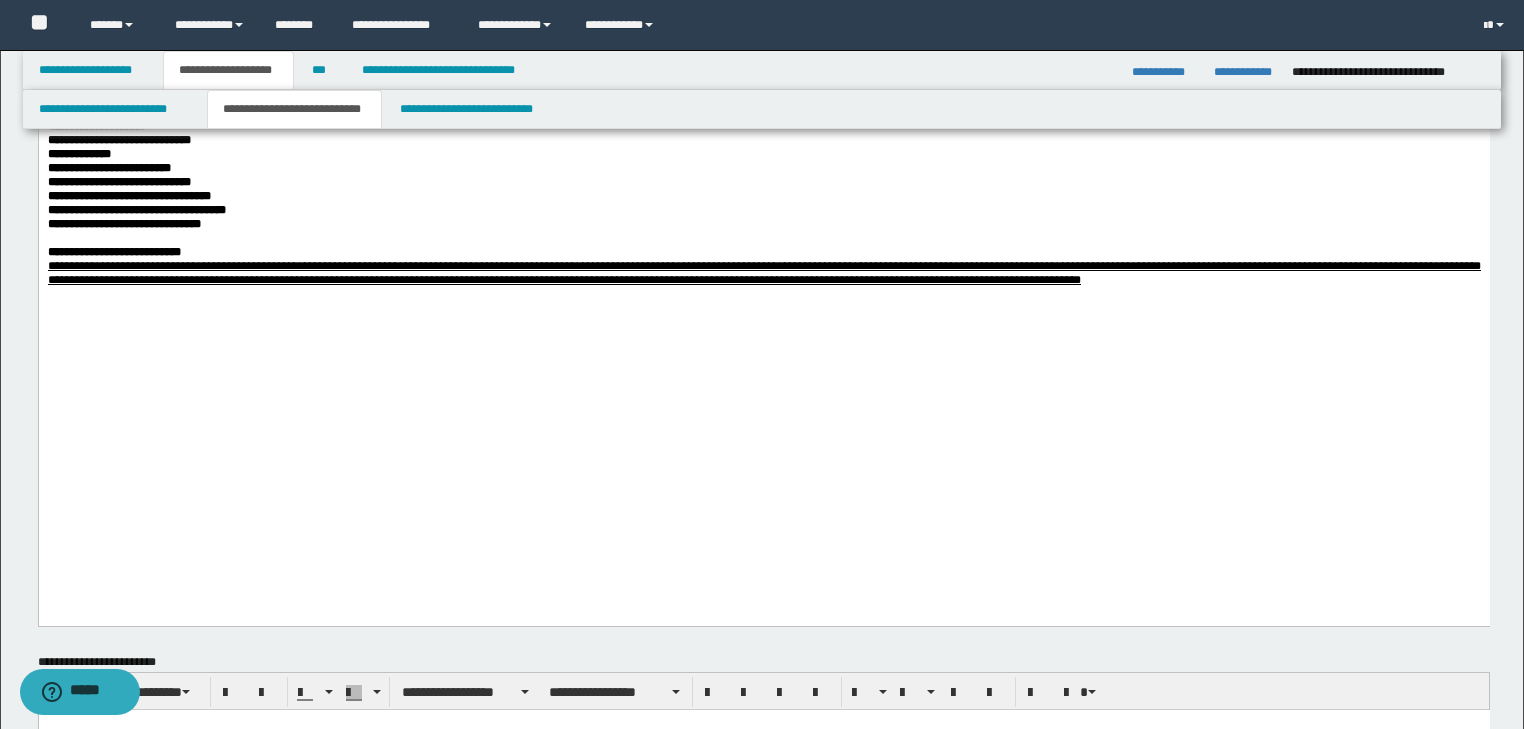 scroll, scrollTop: 1200, scrollLeft: 0, axis: vertical 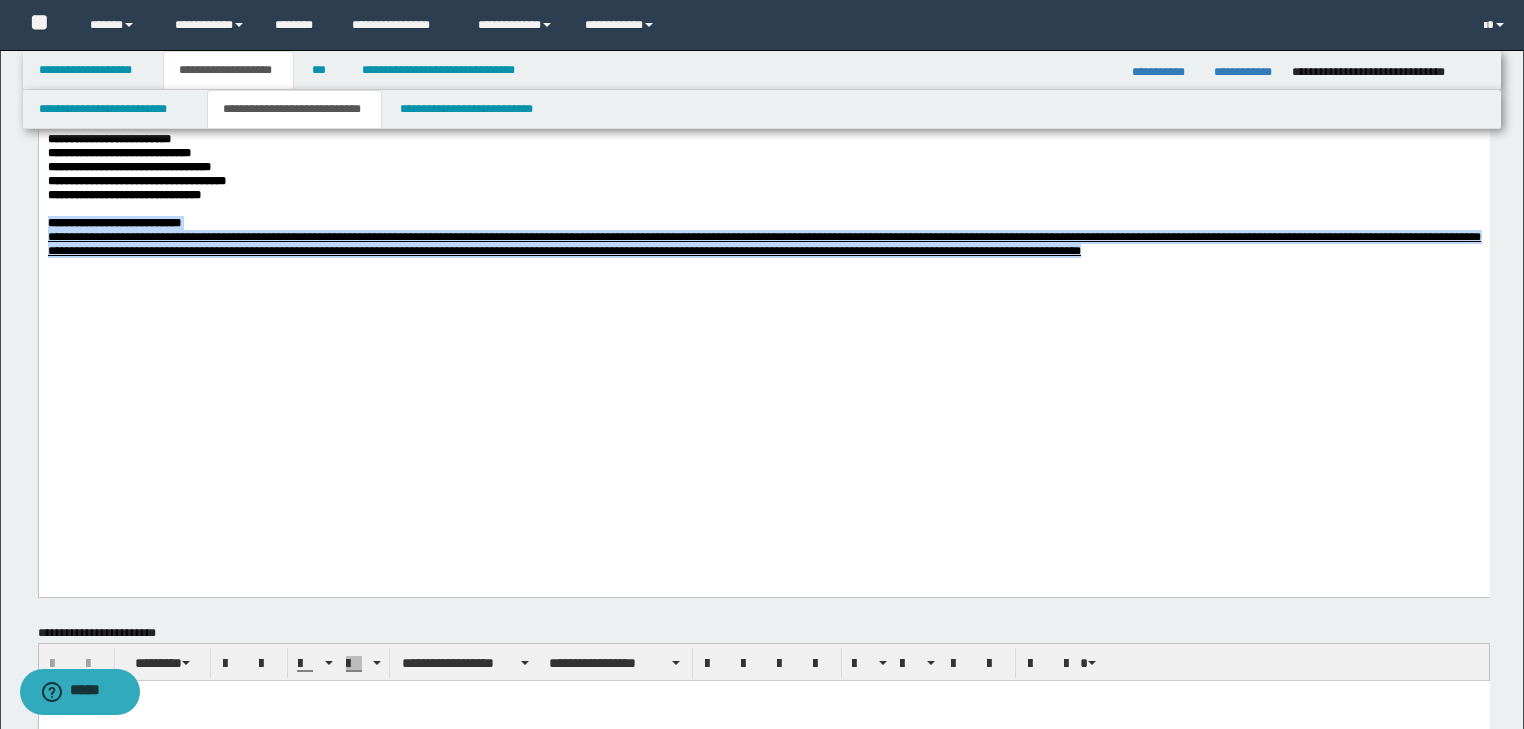 drag, startPoint x: 1090, startPoint y: 491, endPoint x: -1, endPoint y: 445, distance: 1091.9694 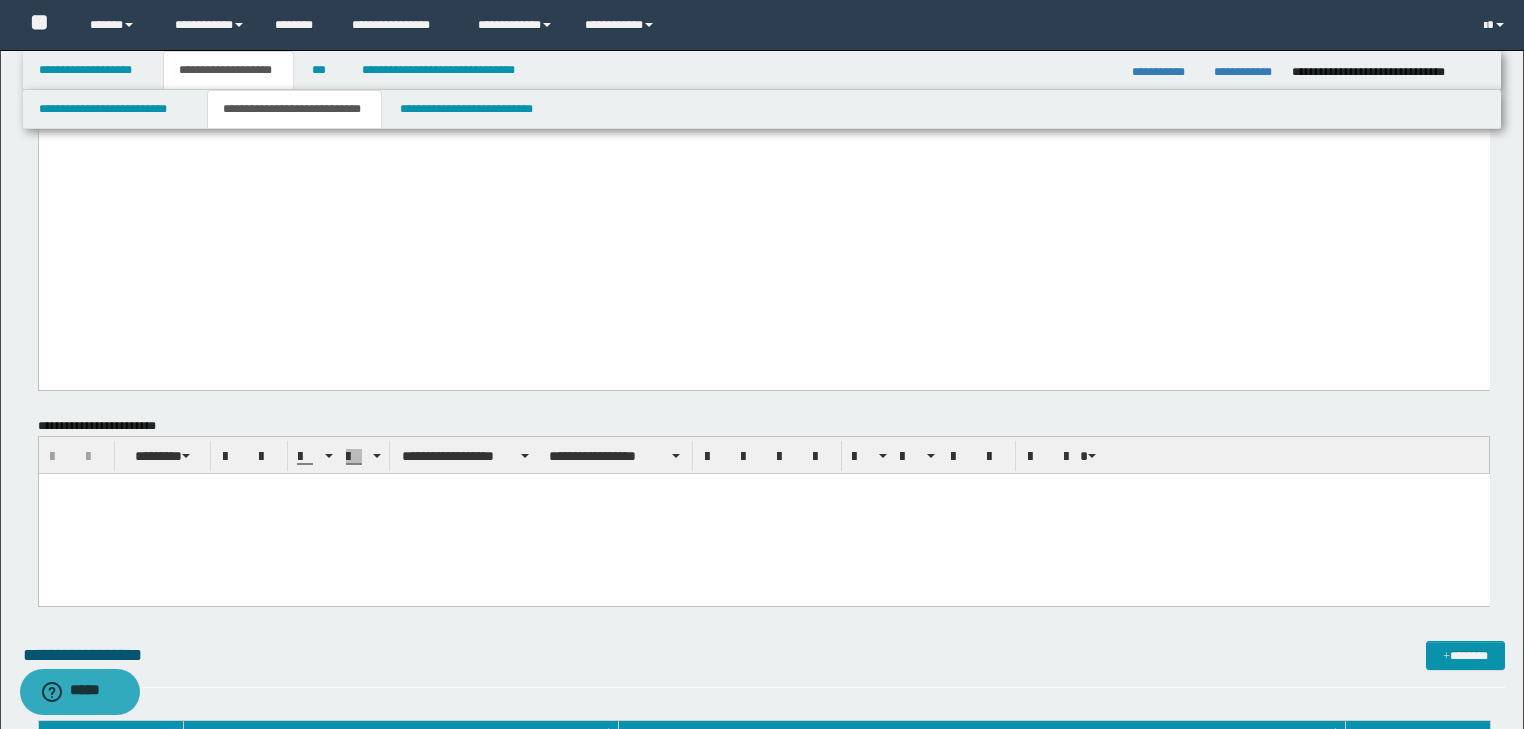 scroll, scrollTop: 1360, scrollLeft: 0, axis: vertical 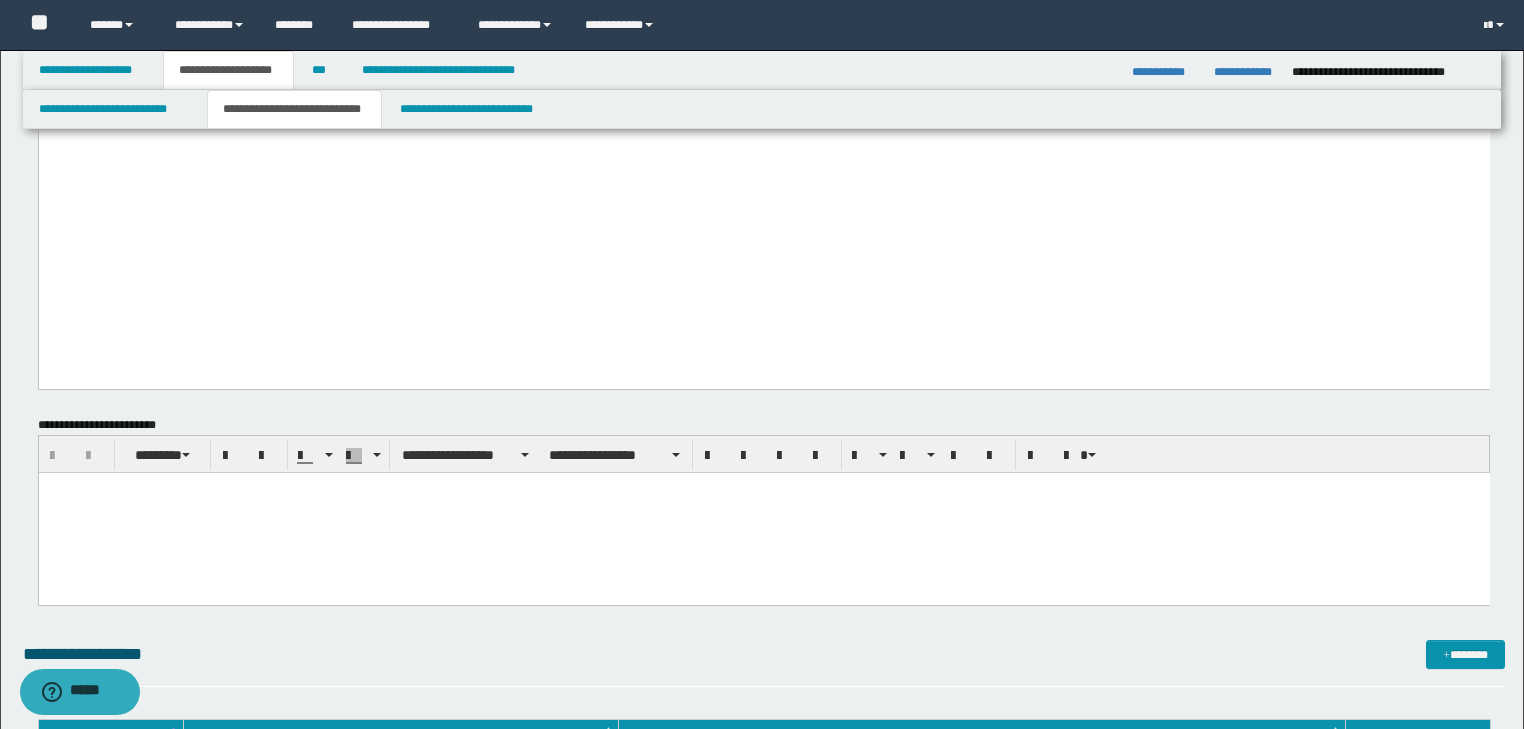 drag, startPoint x: 153, startPoint y: 512, endPoint x: 160, endPoint y: 501, distance: 13.038404 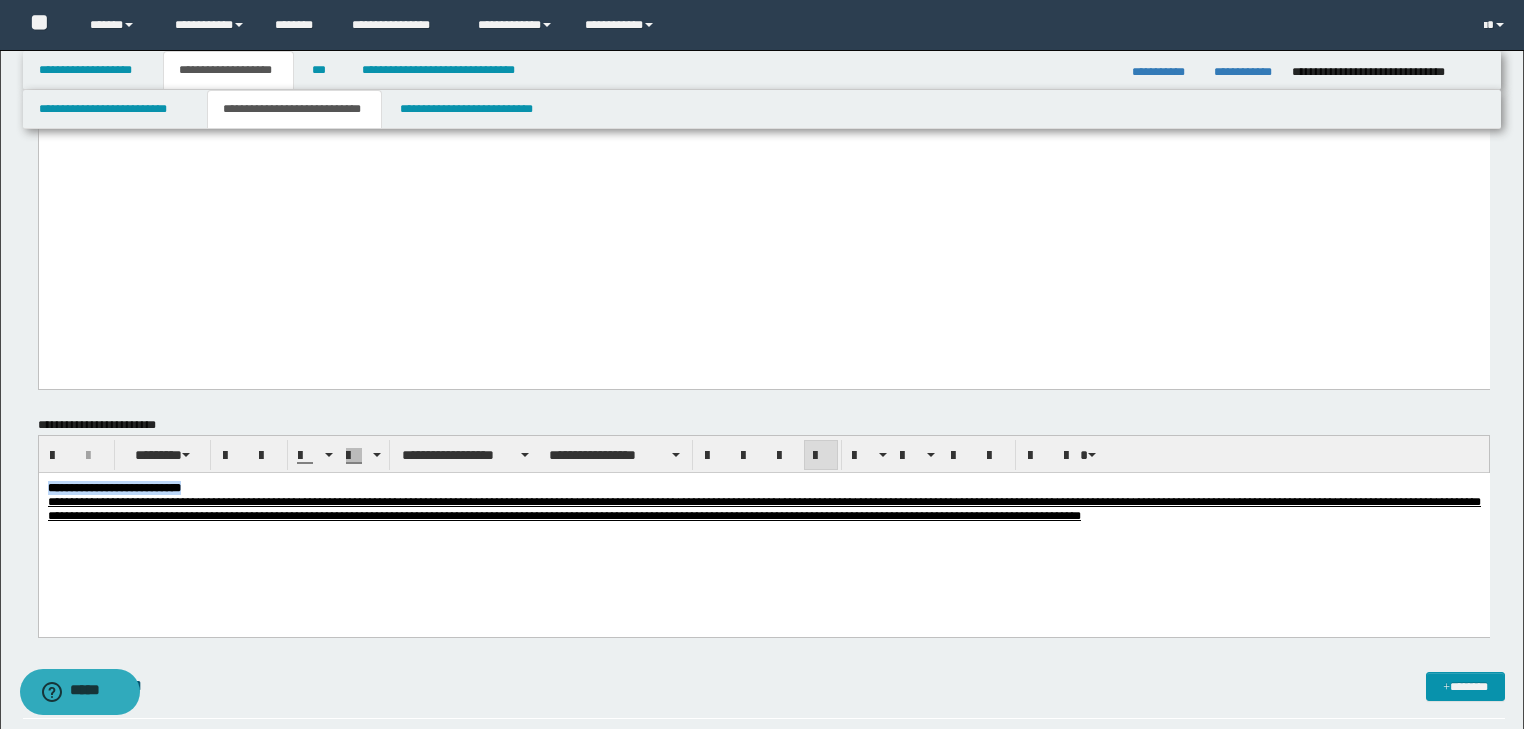 drag, startPoint x: 216, startPoint y: 489, endPoint x: -1, endPoint y: 473, distance: 217.58907 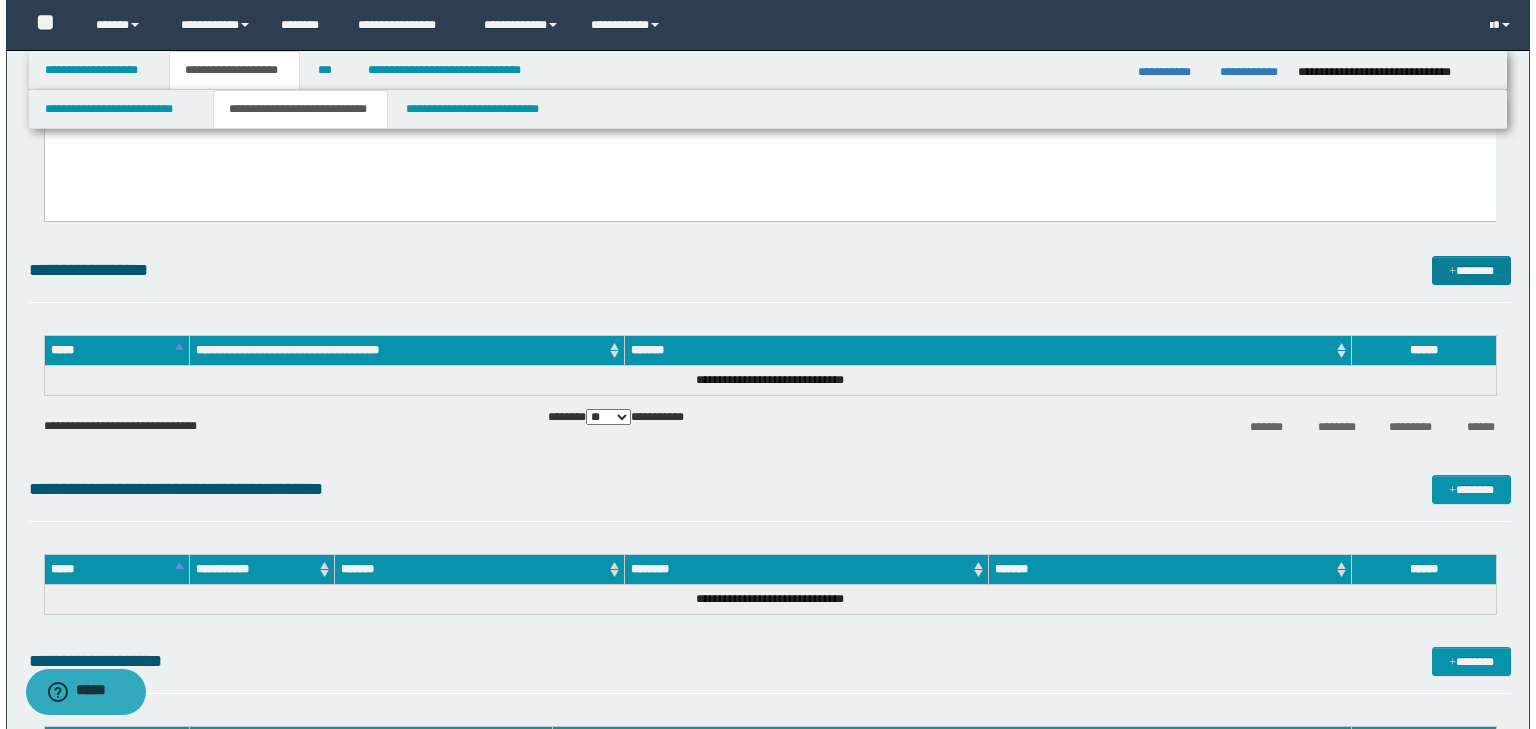 scroll, scrollTop: 1760, scrollLeft: 0, axis: vertical 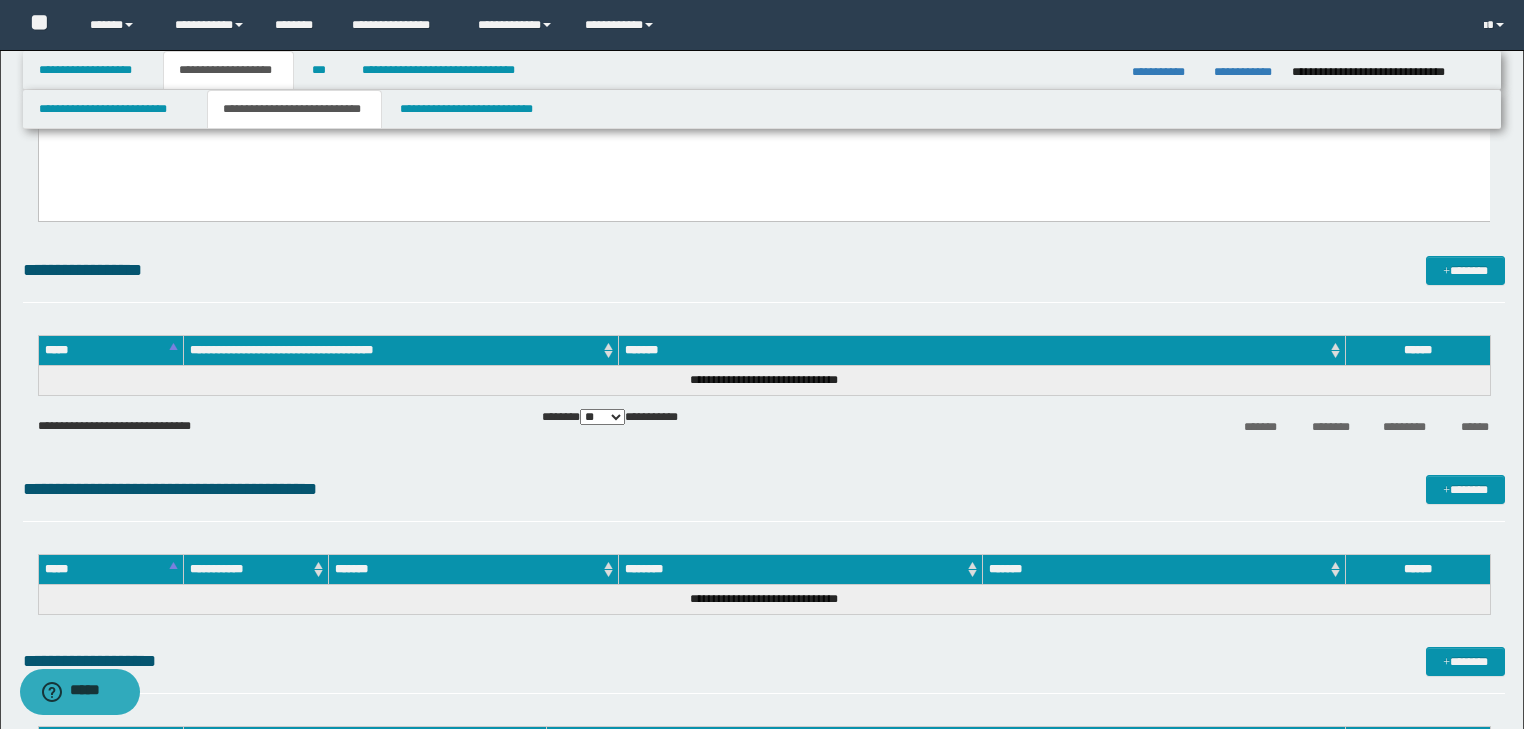 click on "**********" at bounding box center (764, -190) 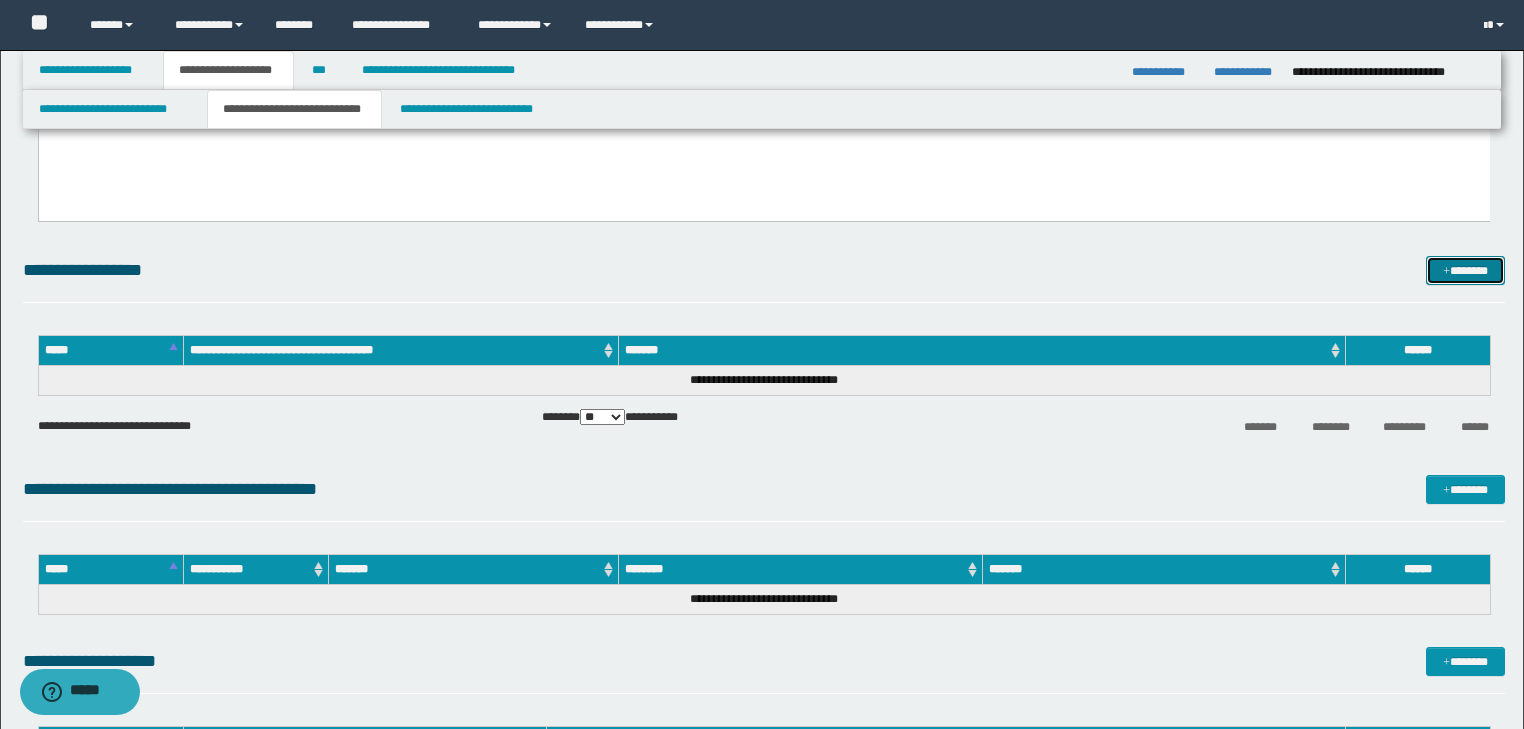click on "*******" at bounding box center (1465, 271) 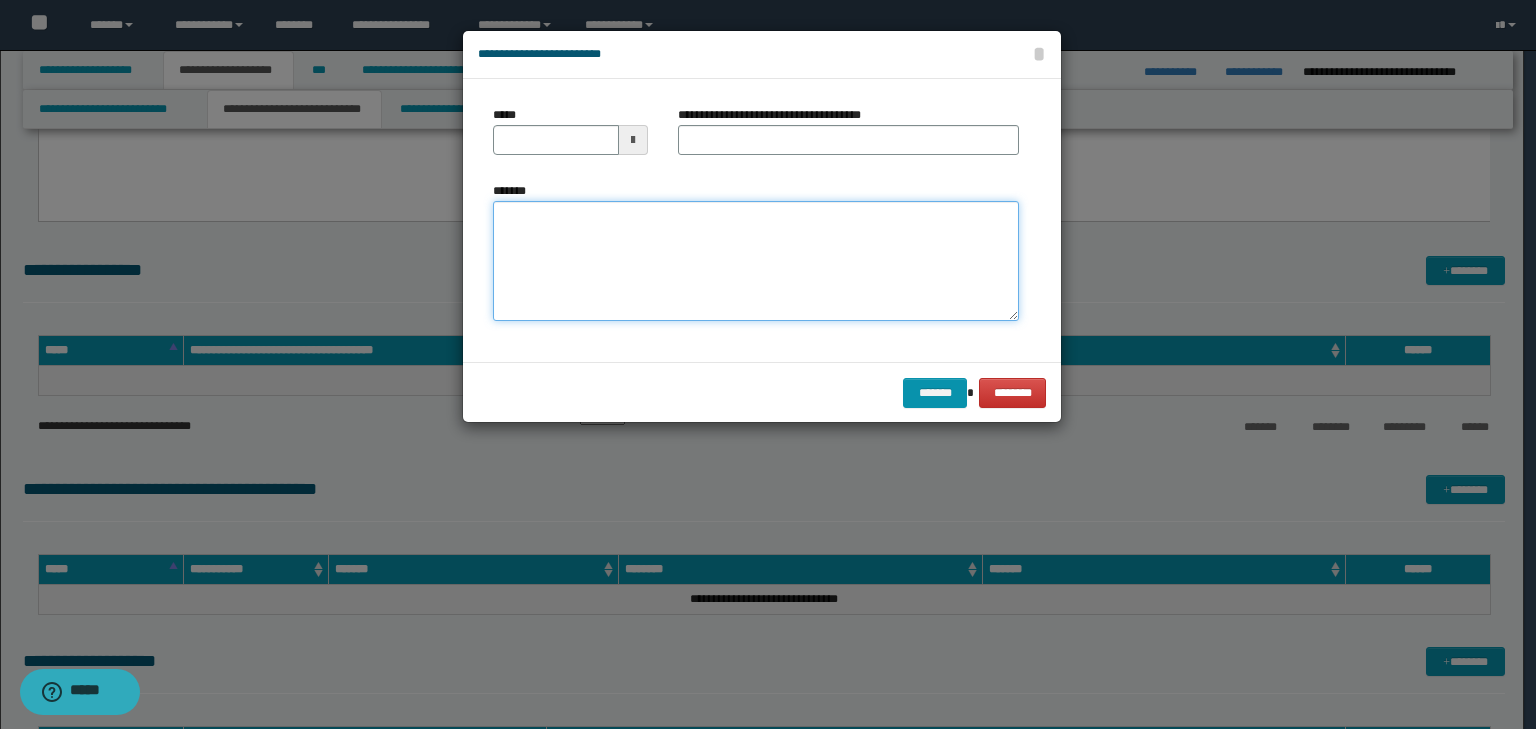 drag, startPoint x: 652, startPoint y: 248, endPoint x: 650, endPoint y: 231, distance: 17.117243 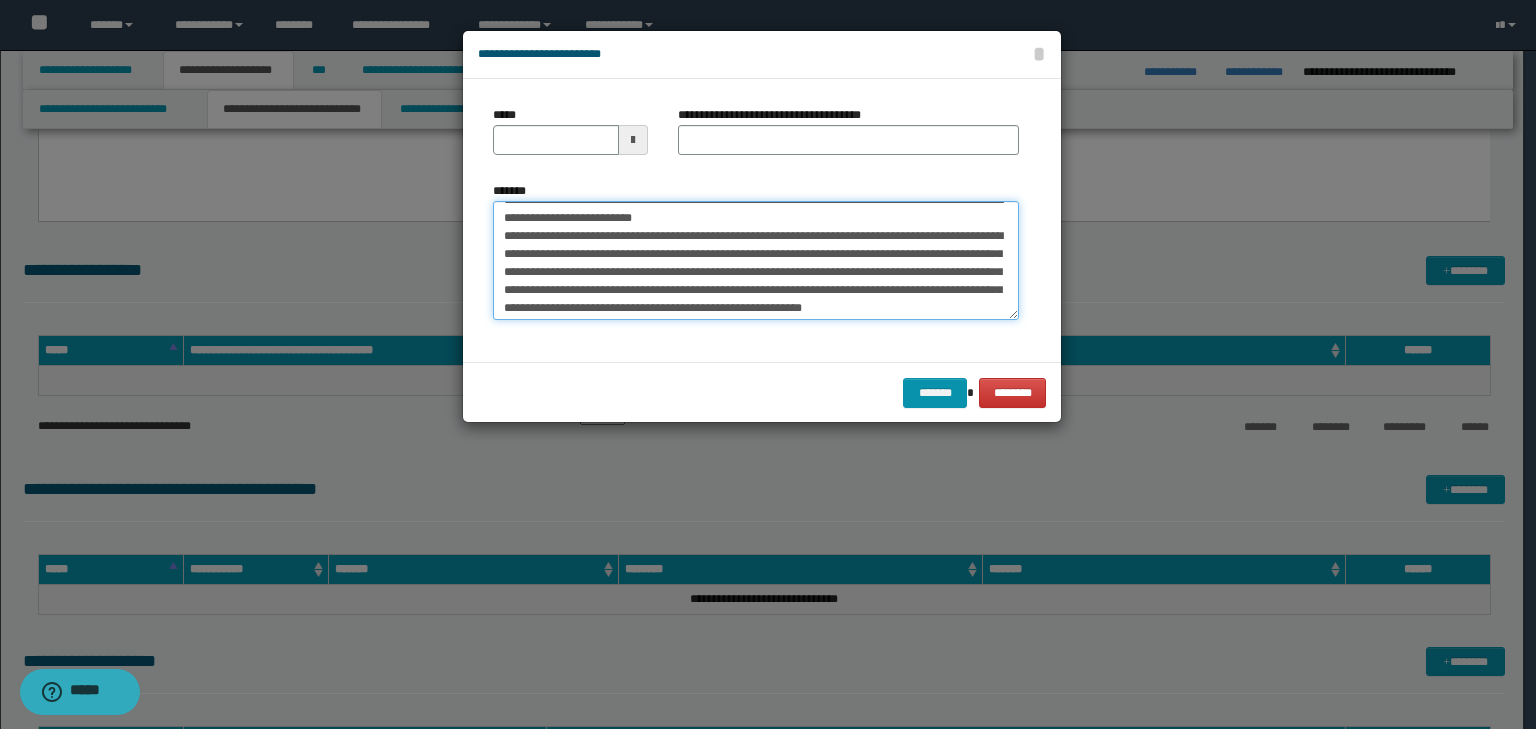 scroll, scrollTop: 0, scrollLeft: 0, axis: both 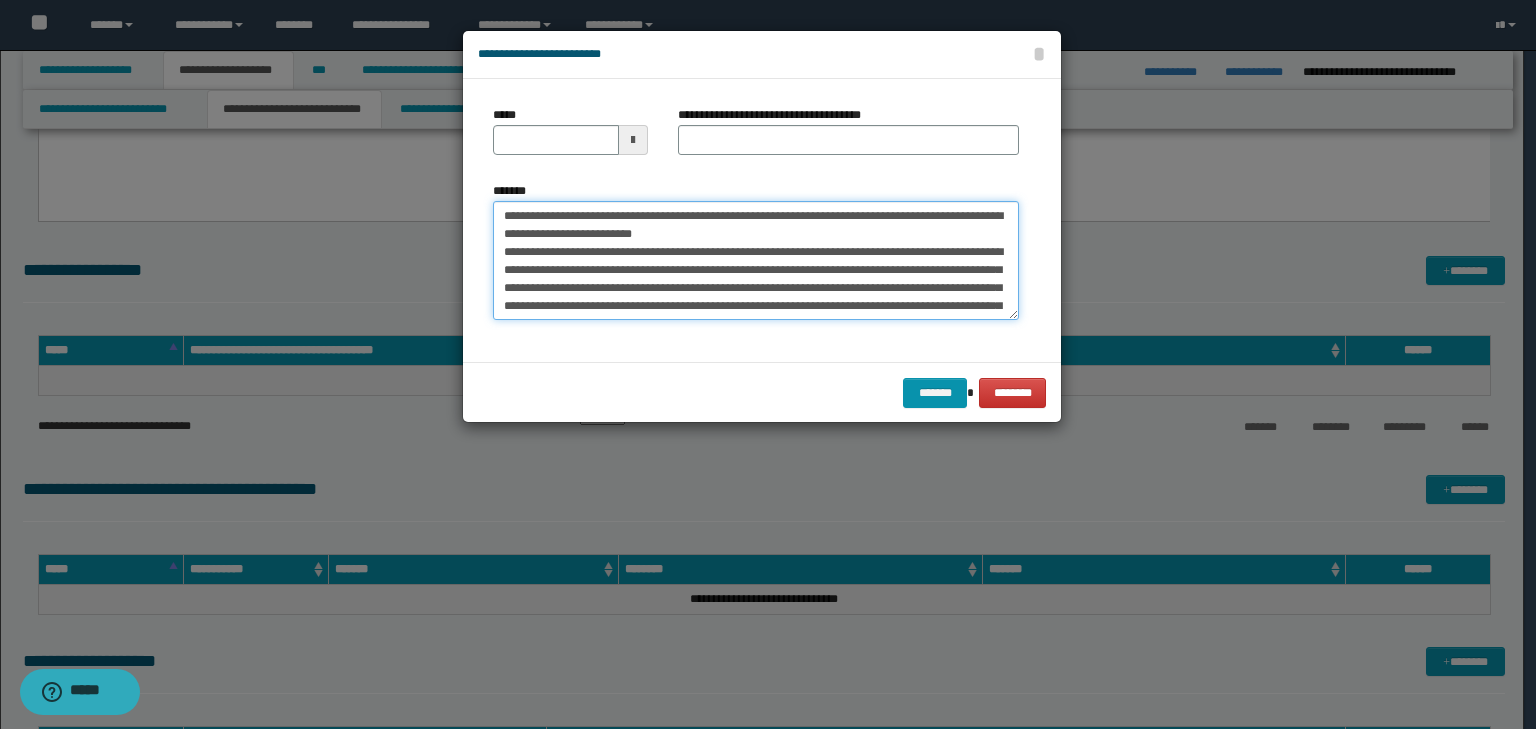 click on "**********" at bounding box center [768, 364] 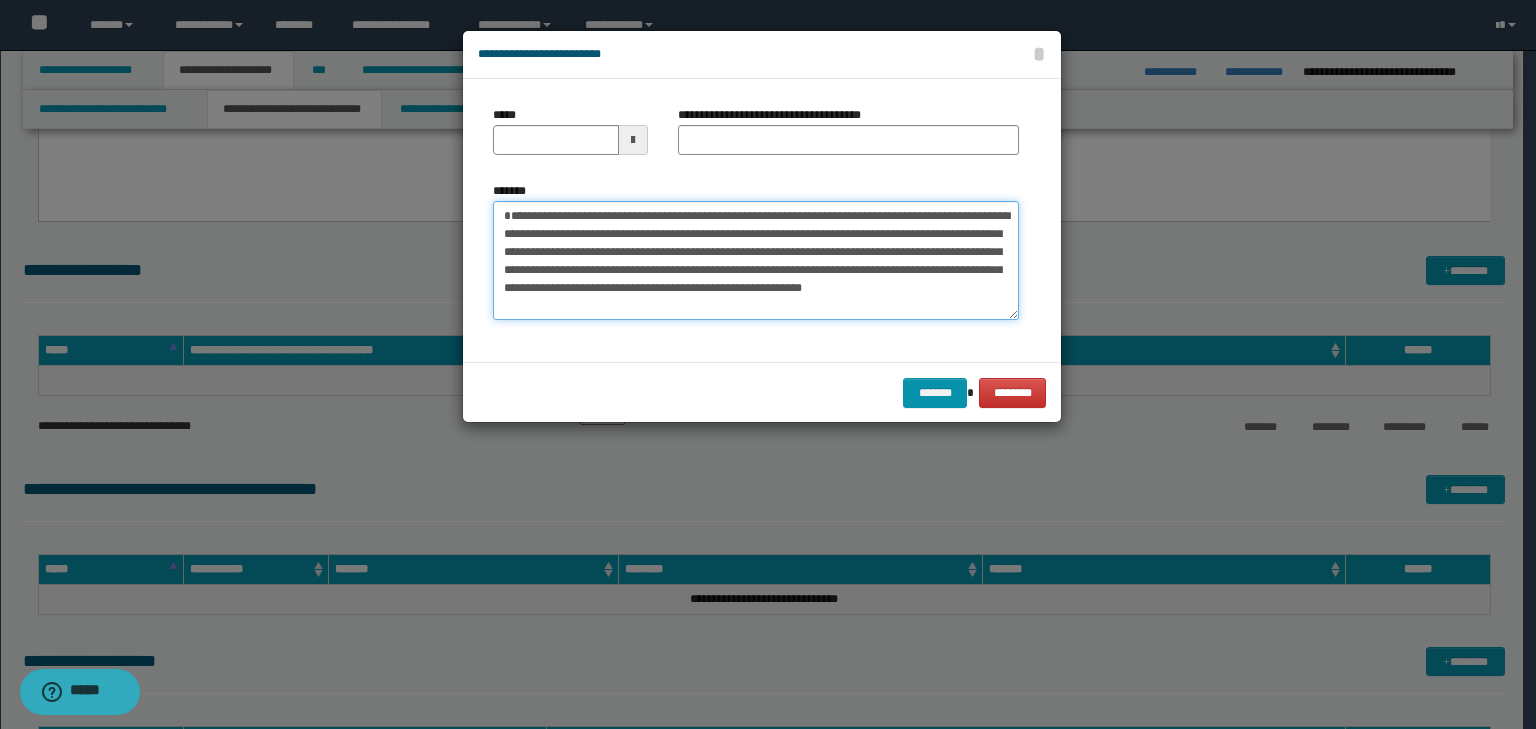 type on "**********" 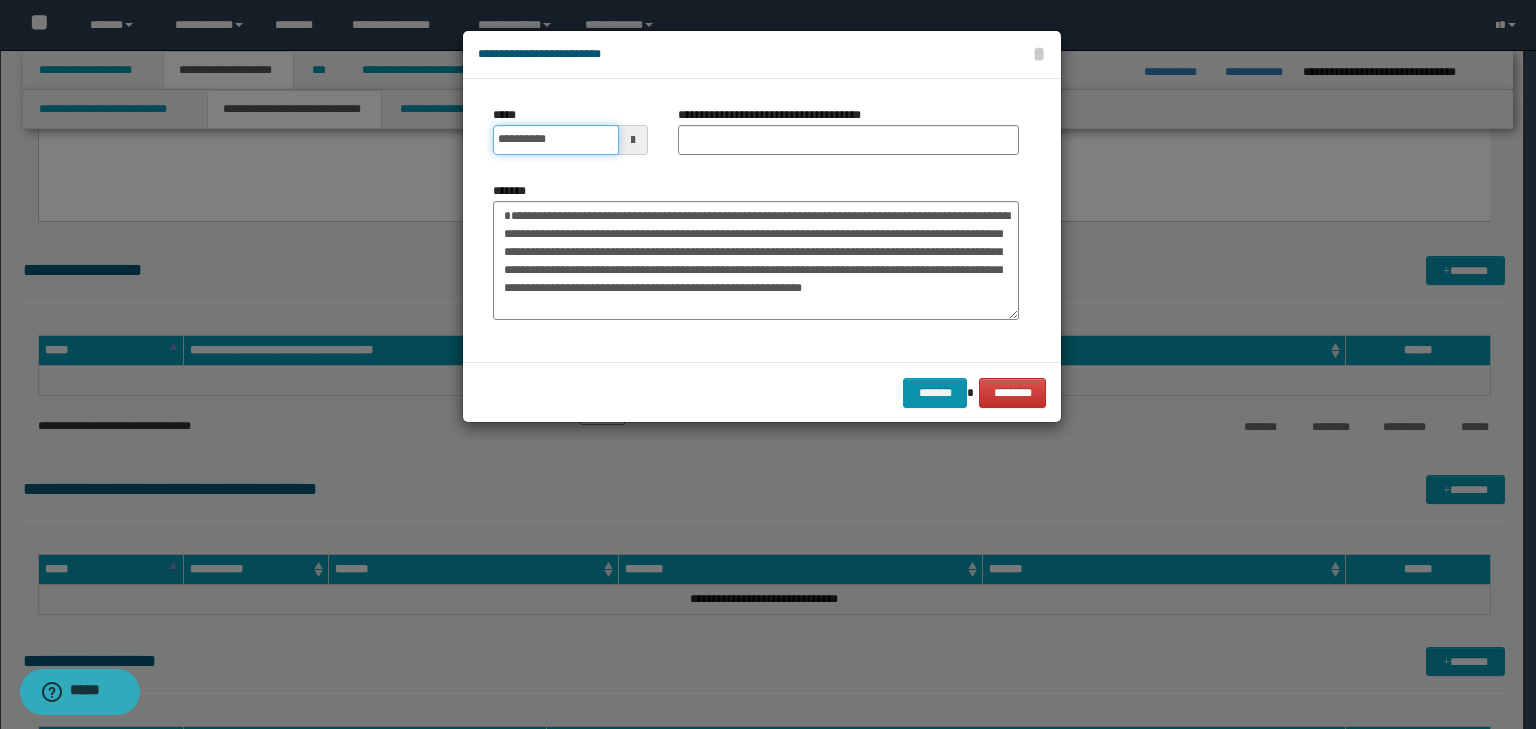 drag, startPoint x: 532, startPoint y: 148, endPoint x: 688, endPoint y: 144, distance: 156.05127 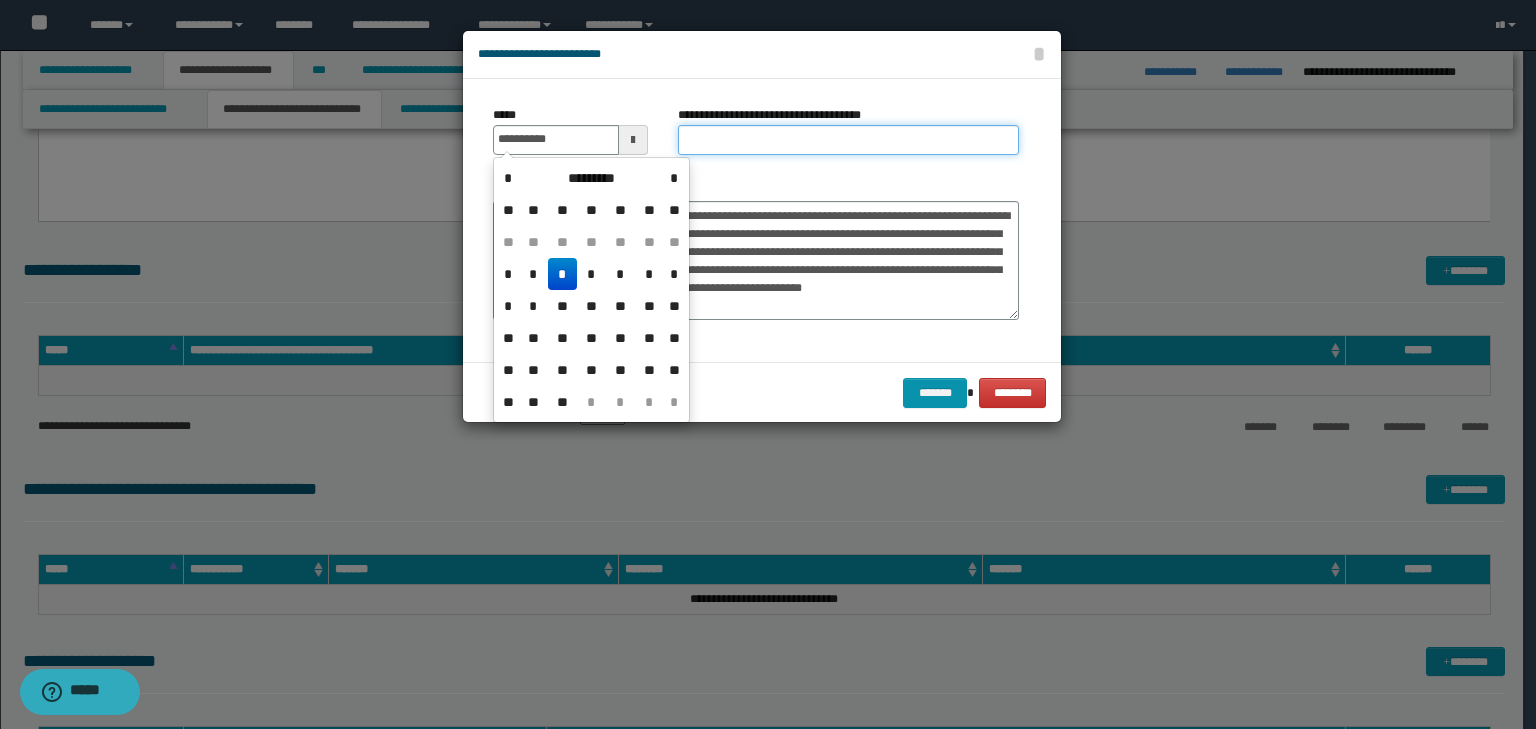 type on "**********" 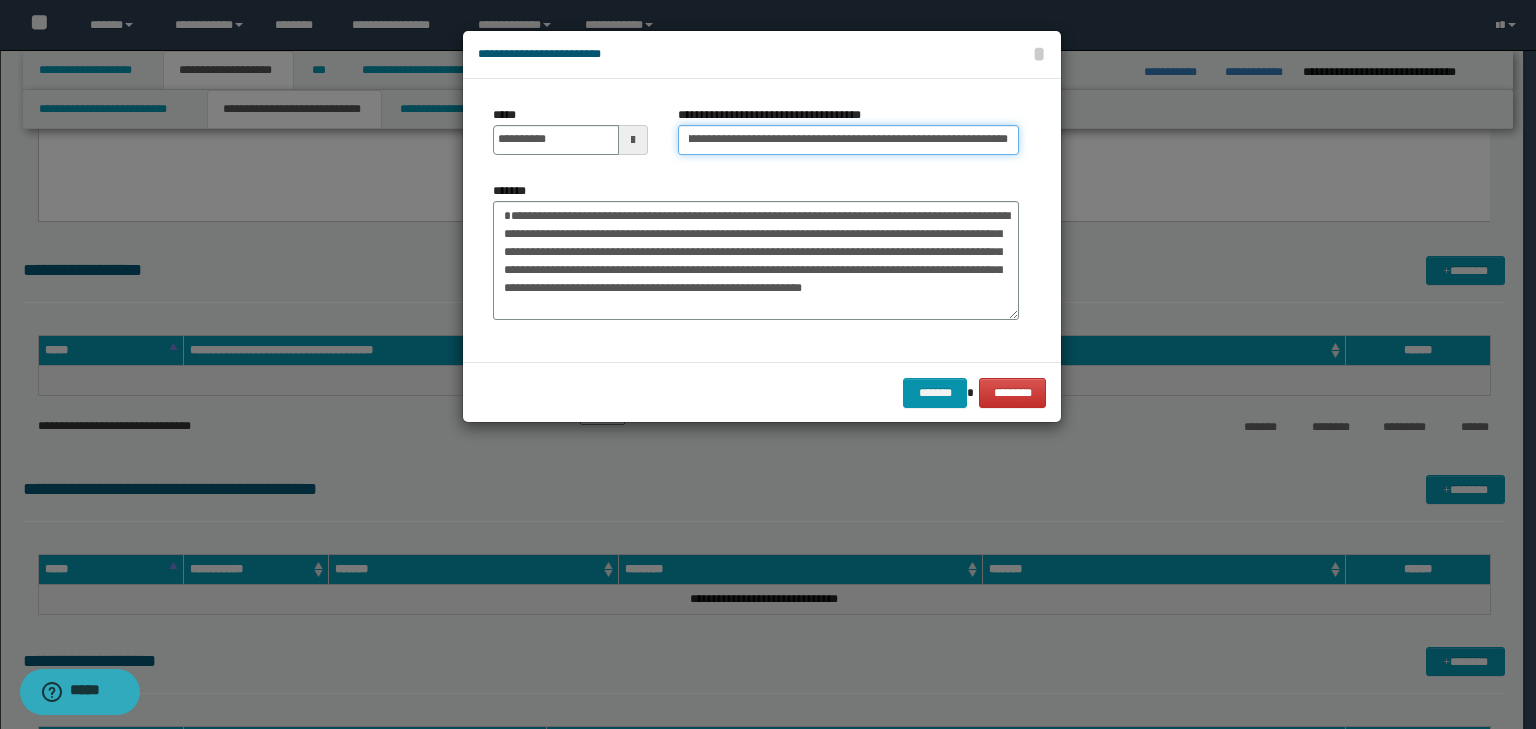 scroll, scrollTop: 0, scrollLeft: 0, axis: both 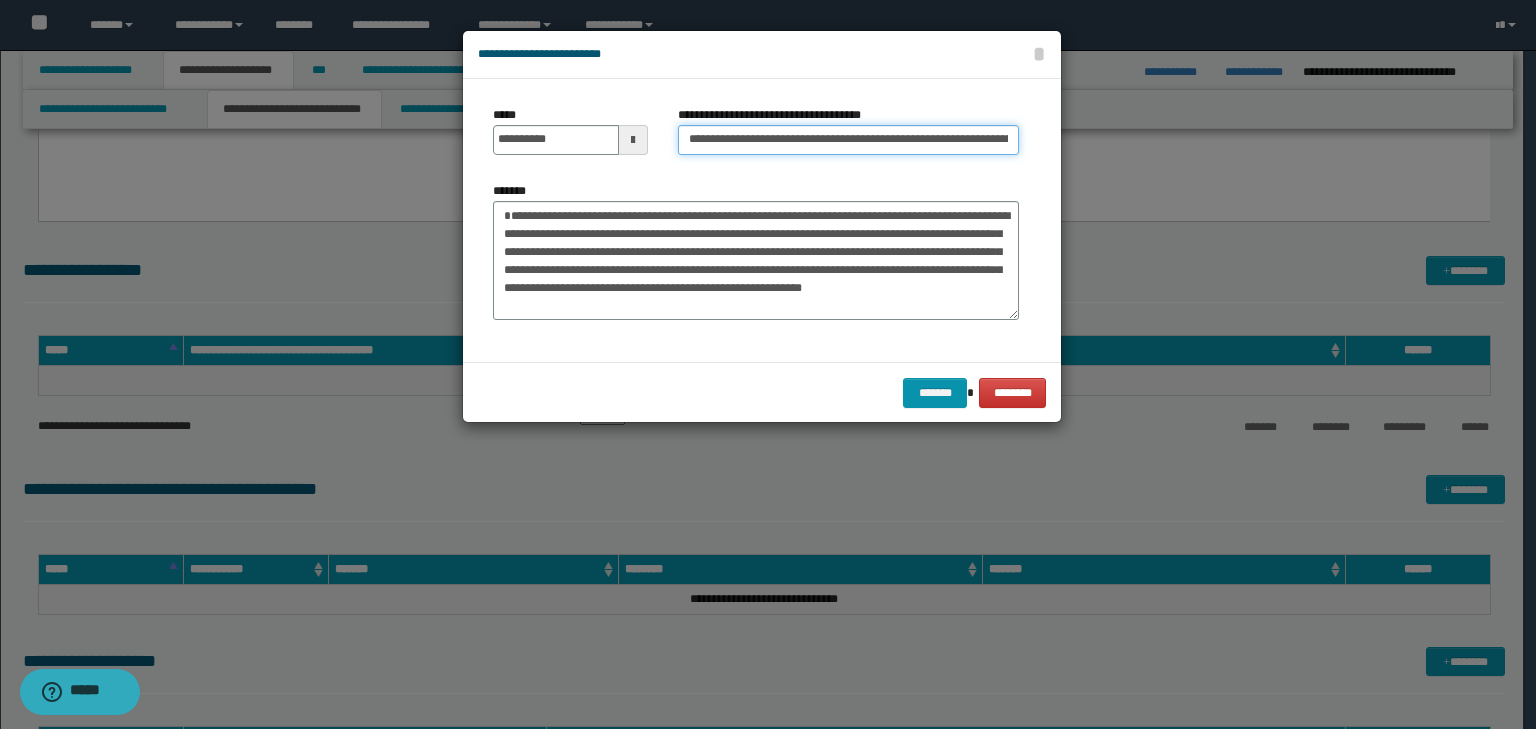 drag, startPoint x: 748, startPoint y: 140, endPoint x: 276, endPoint y: 112, distance: 472.82977 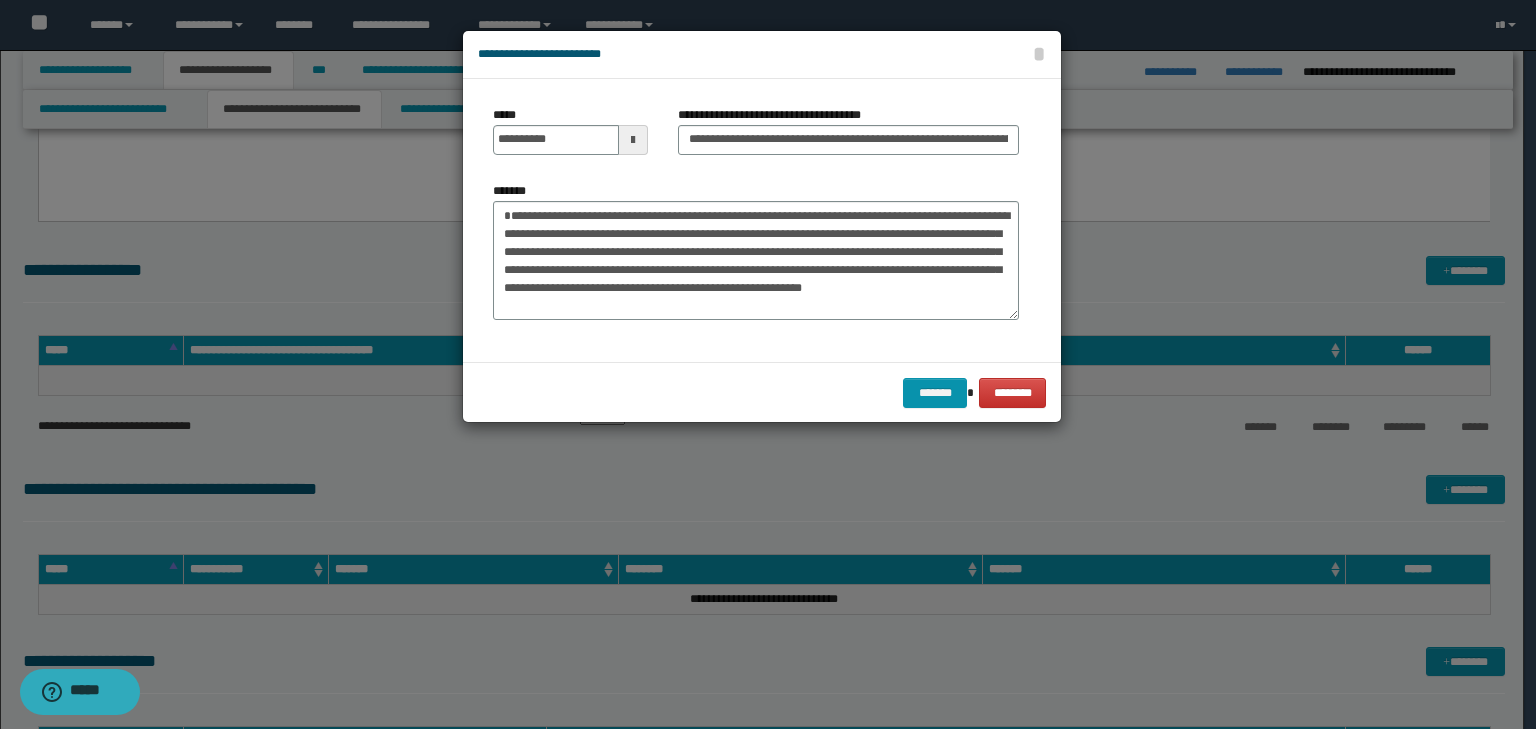click on "**********" at bounding box center (848, 138) 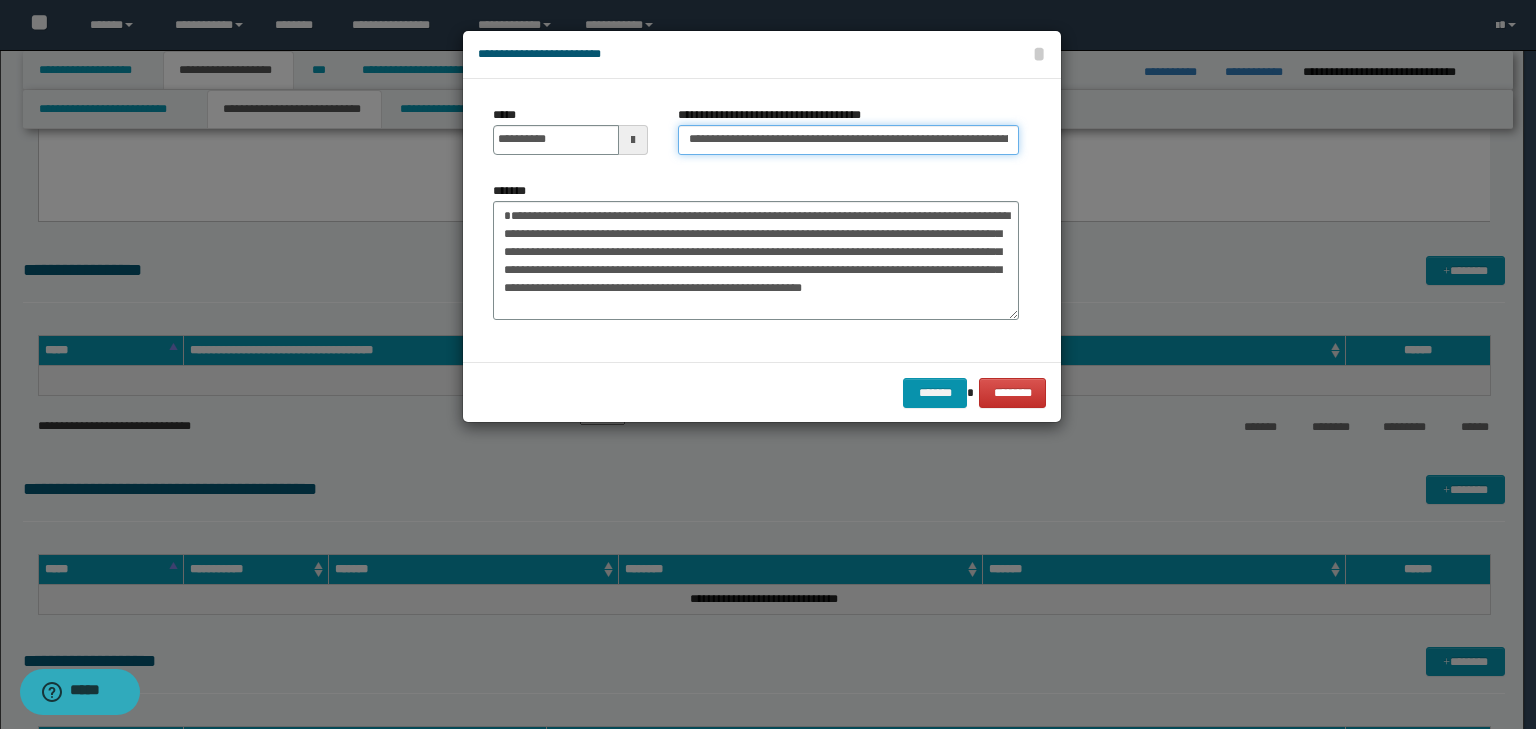 drag, startPoint x: 736, startPoint y: 136, endPoint x: 272, endPoint y: 127, distance: 464.08728 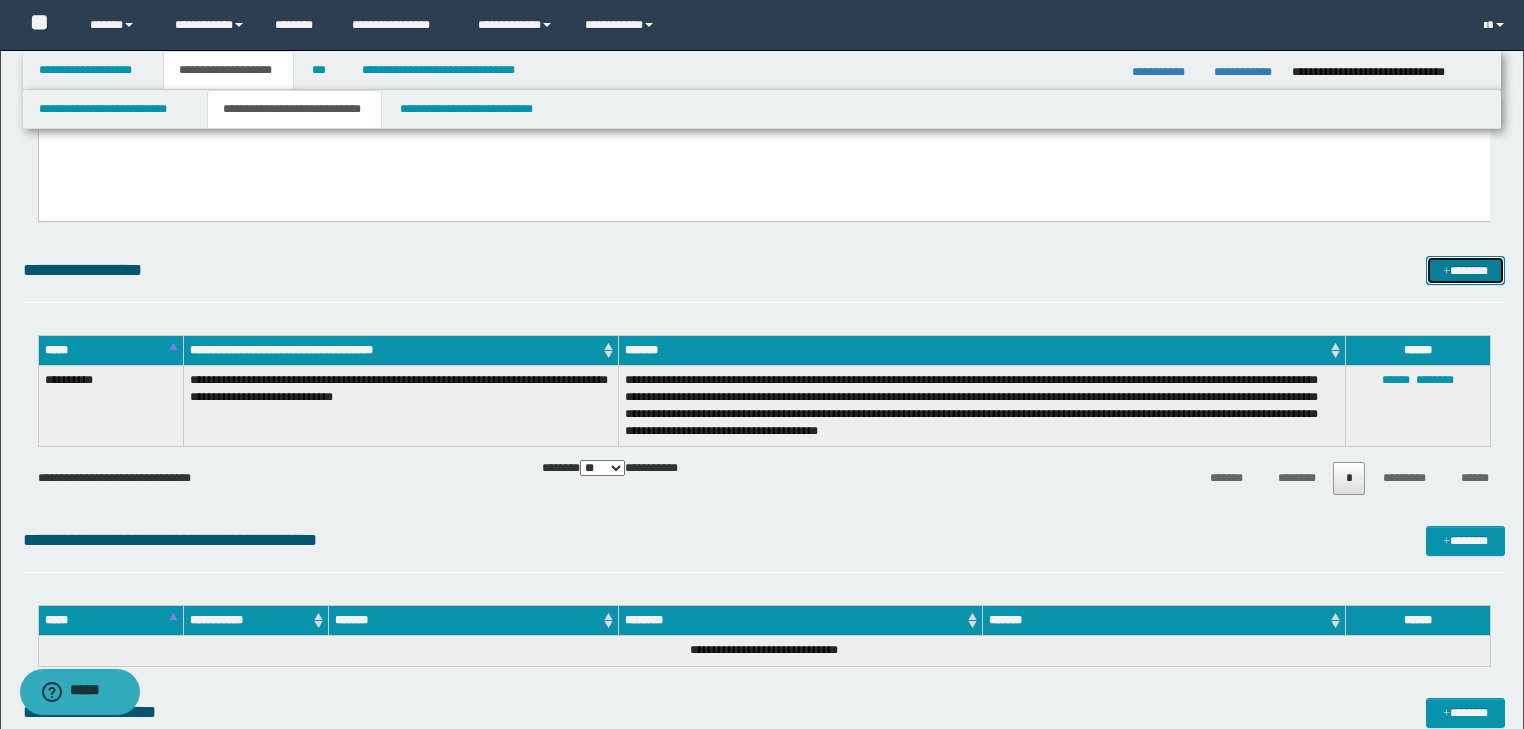 click on "*******" at bounding box center [1465, 271] 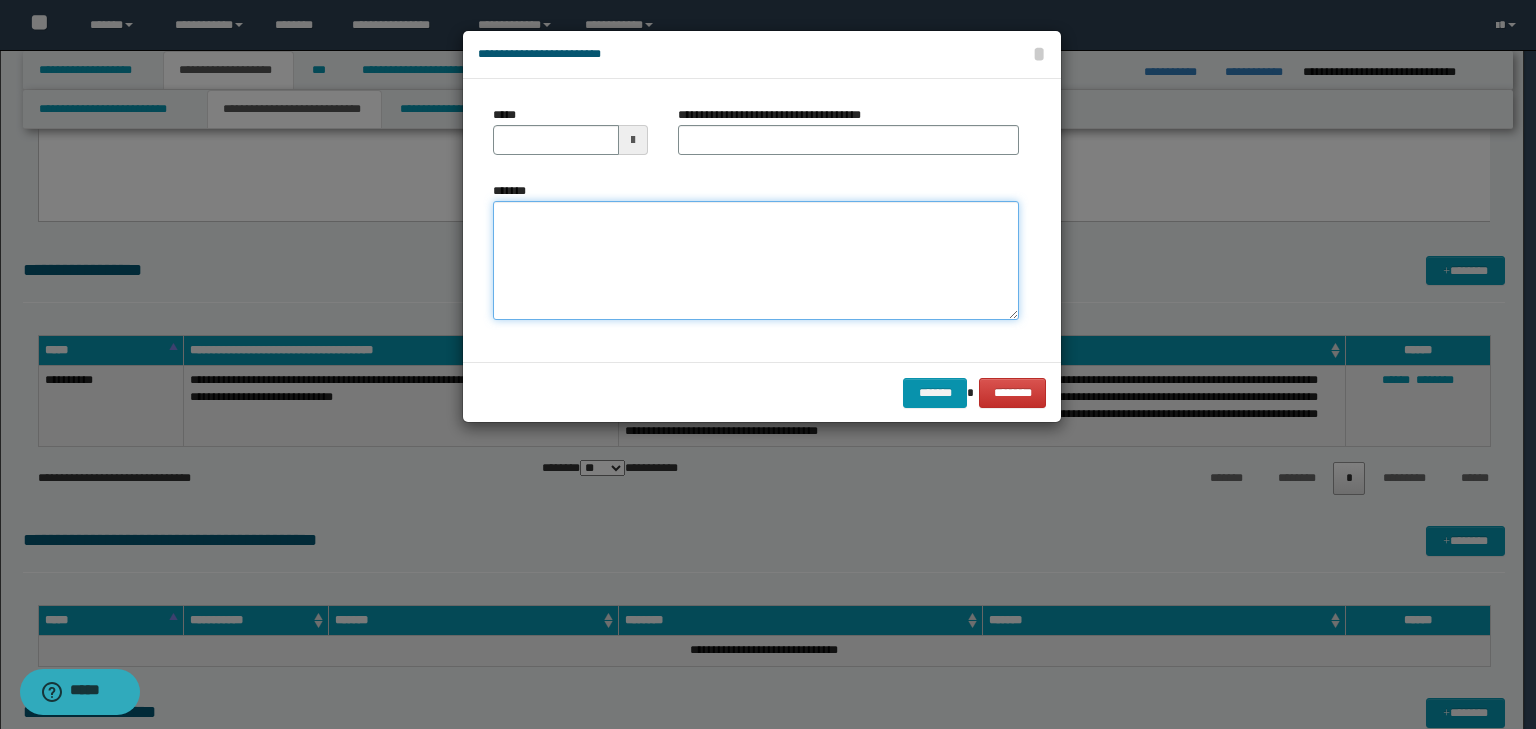 click on "*******" at bounding box center (756, 261) 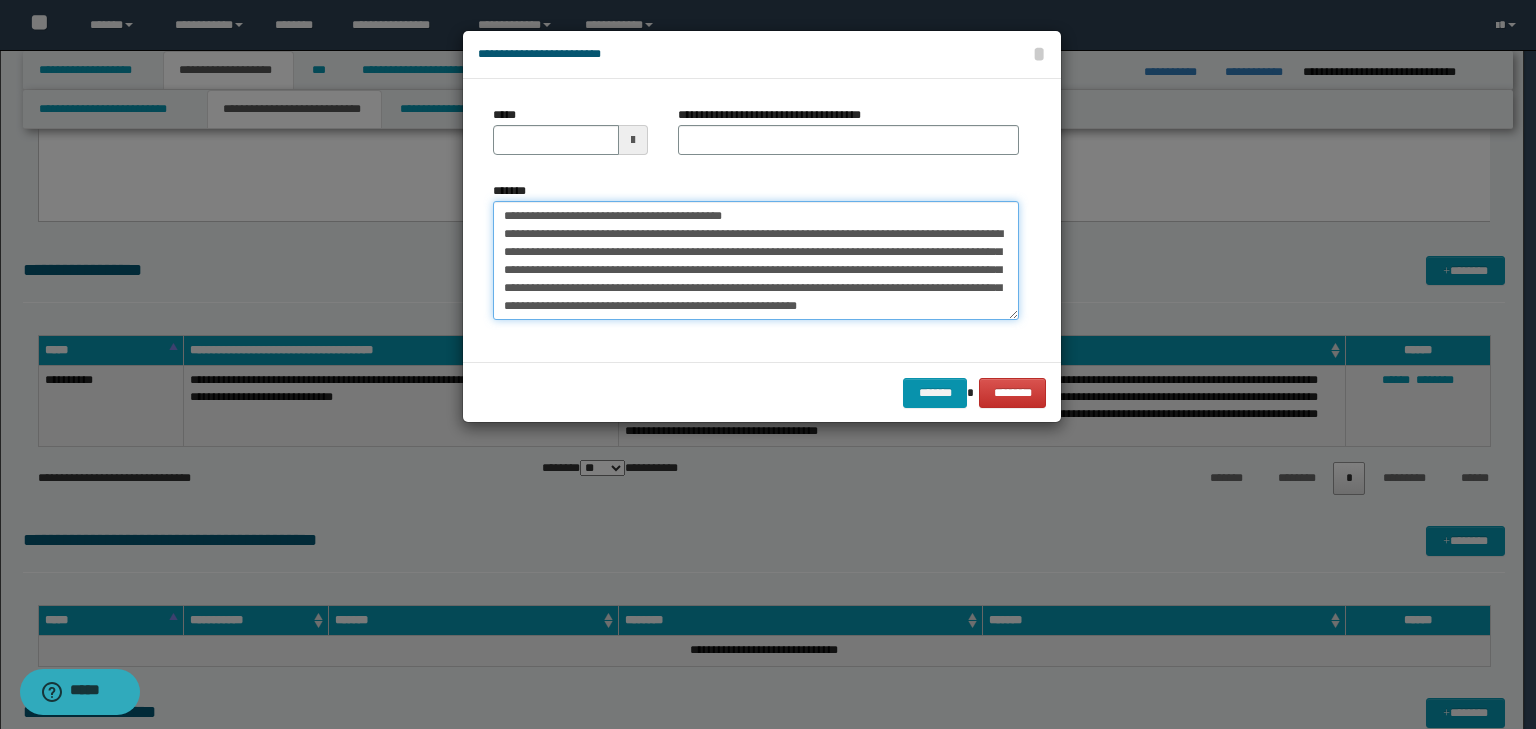 scroll, scrollTop: 0, scrollLeft: 0, axis: both 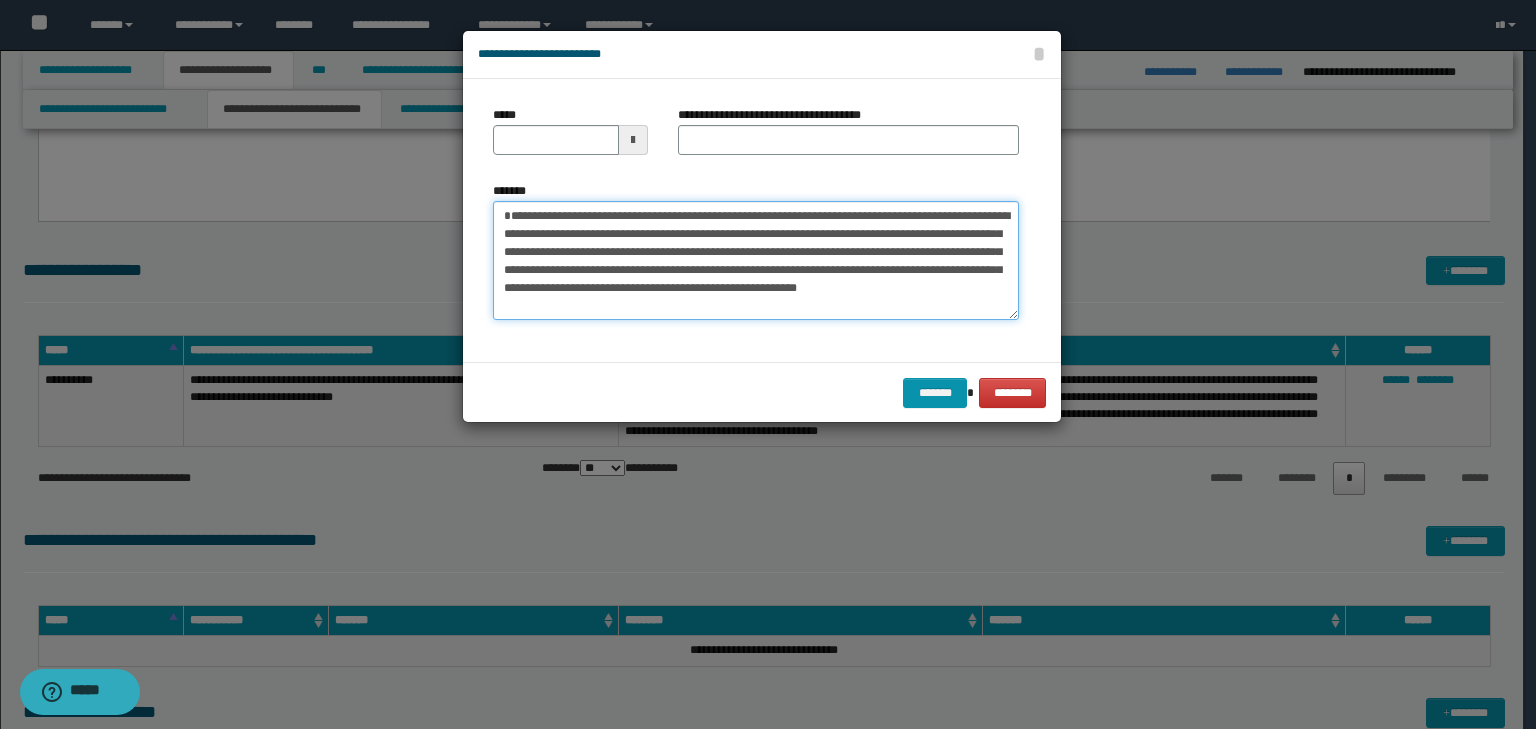 type 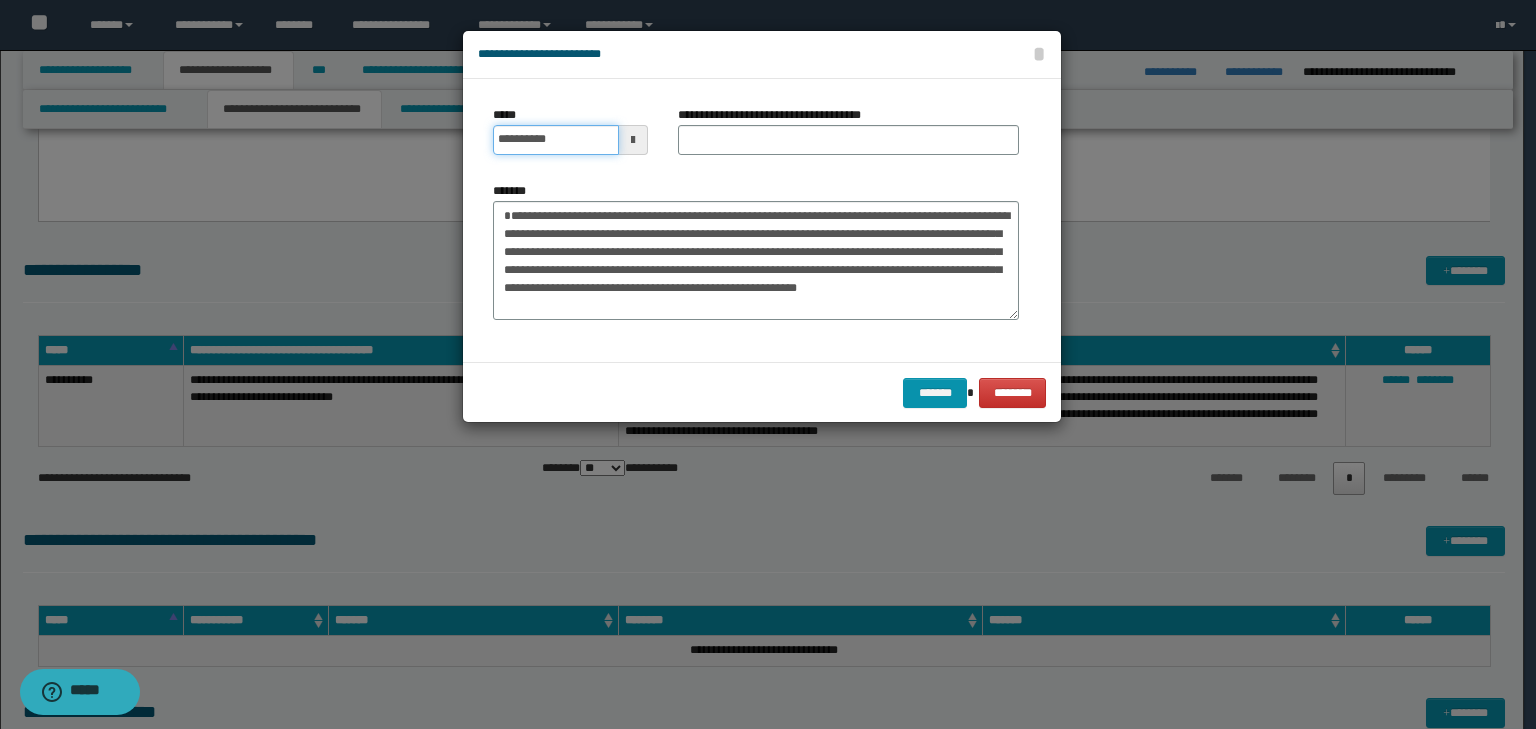 click on "**********" at bounding box center (570, 140) 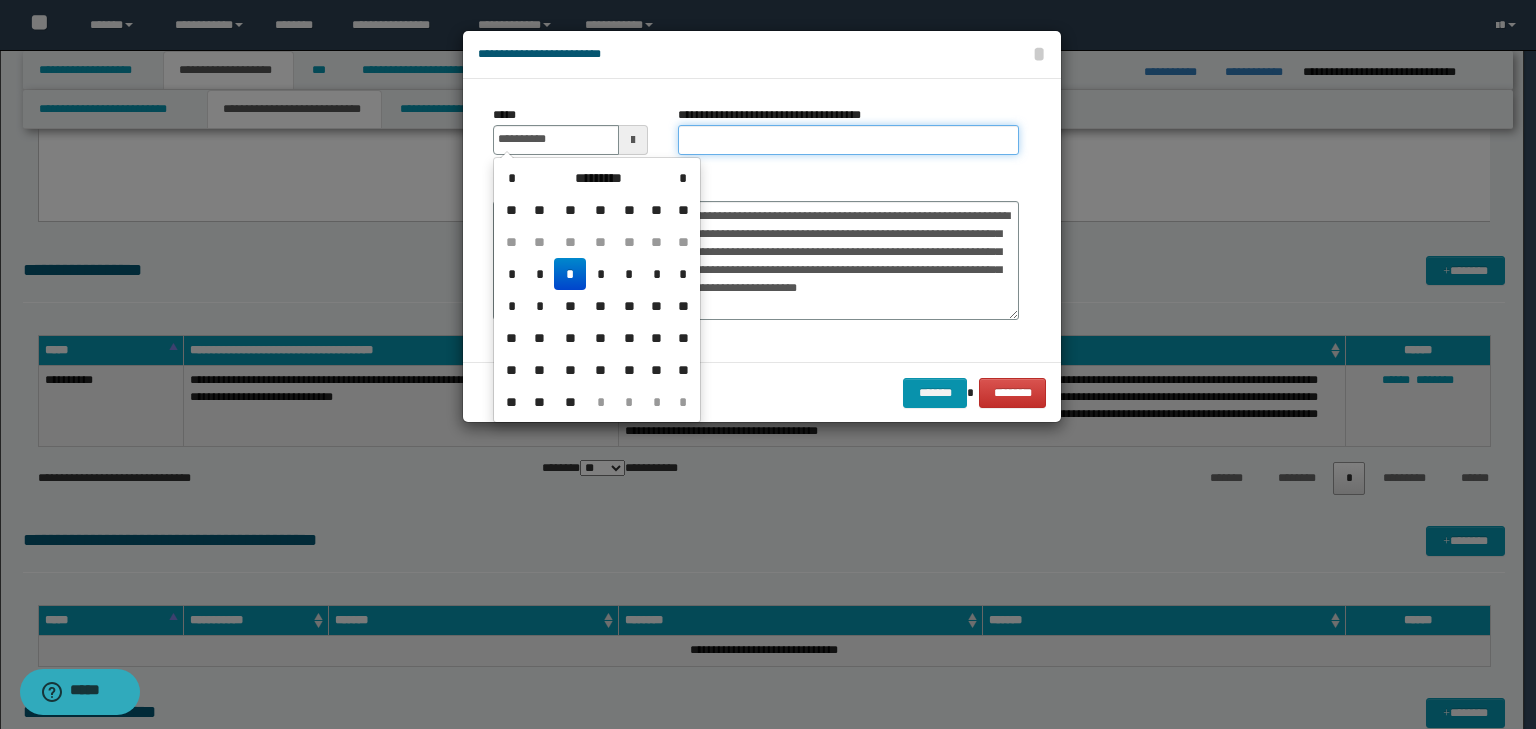 type on "**********" 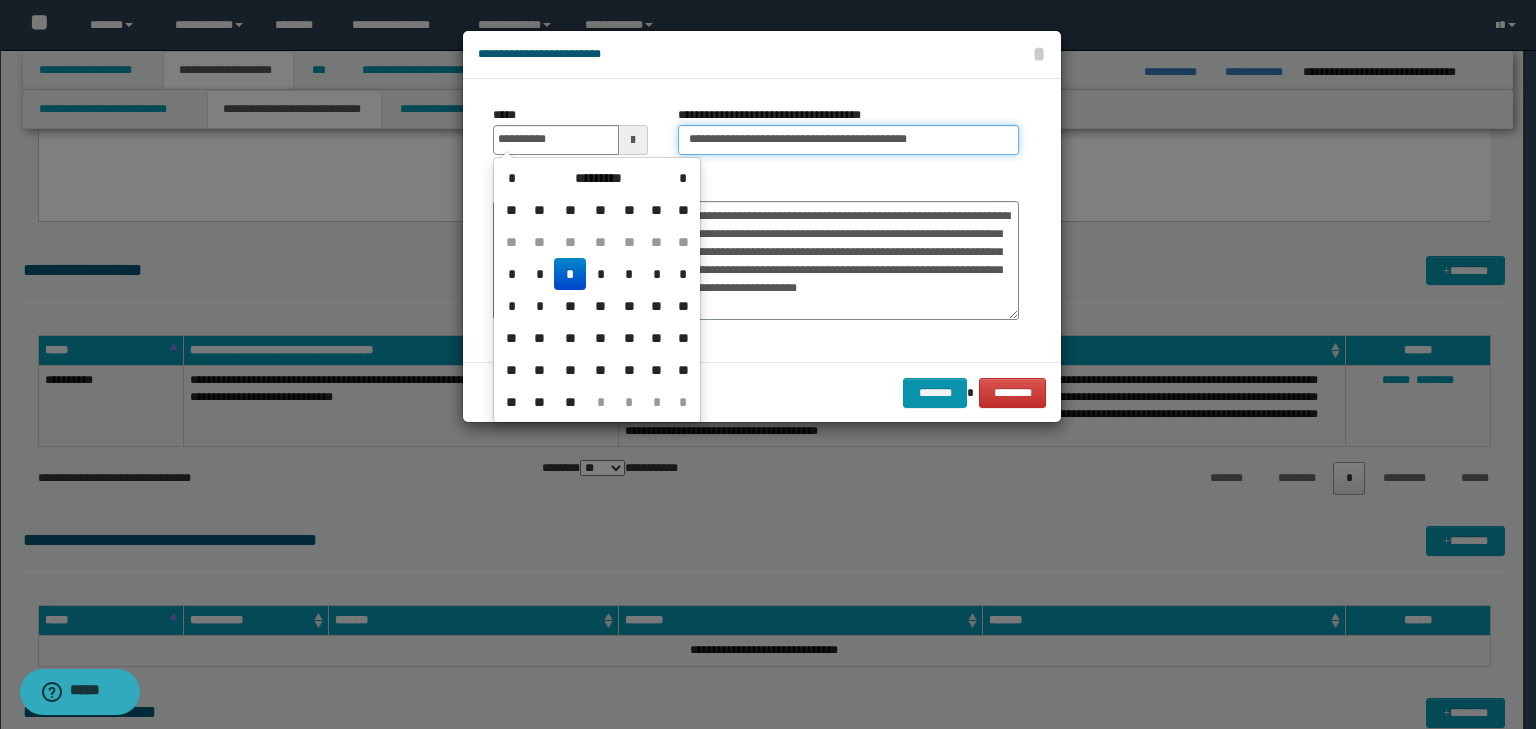 click on "**********" at bounding box center [848, 140] 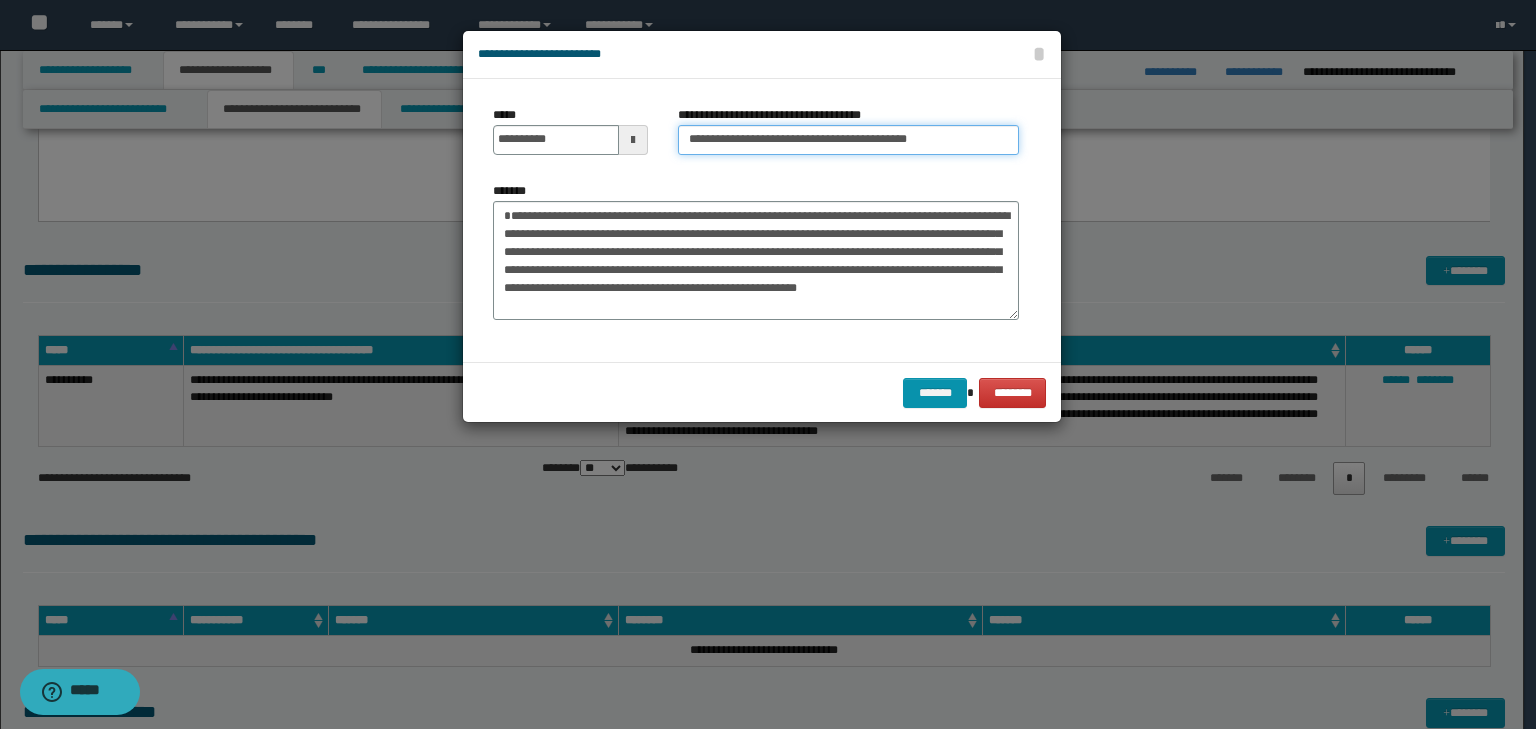 drag, startPoint x: 755, startPoint y: 140, endPoint x: 254, endPoint y: 129, distance: 501.12076 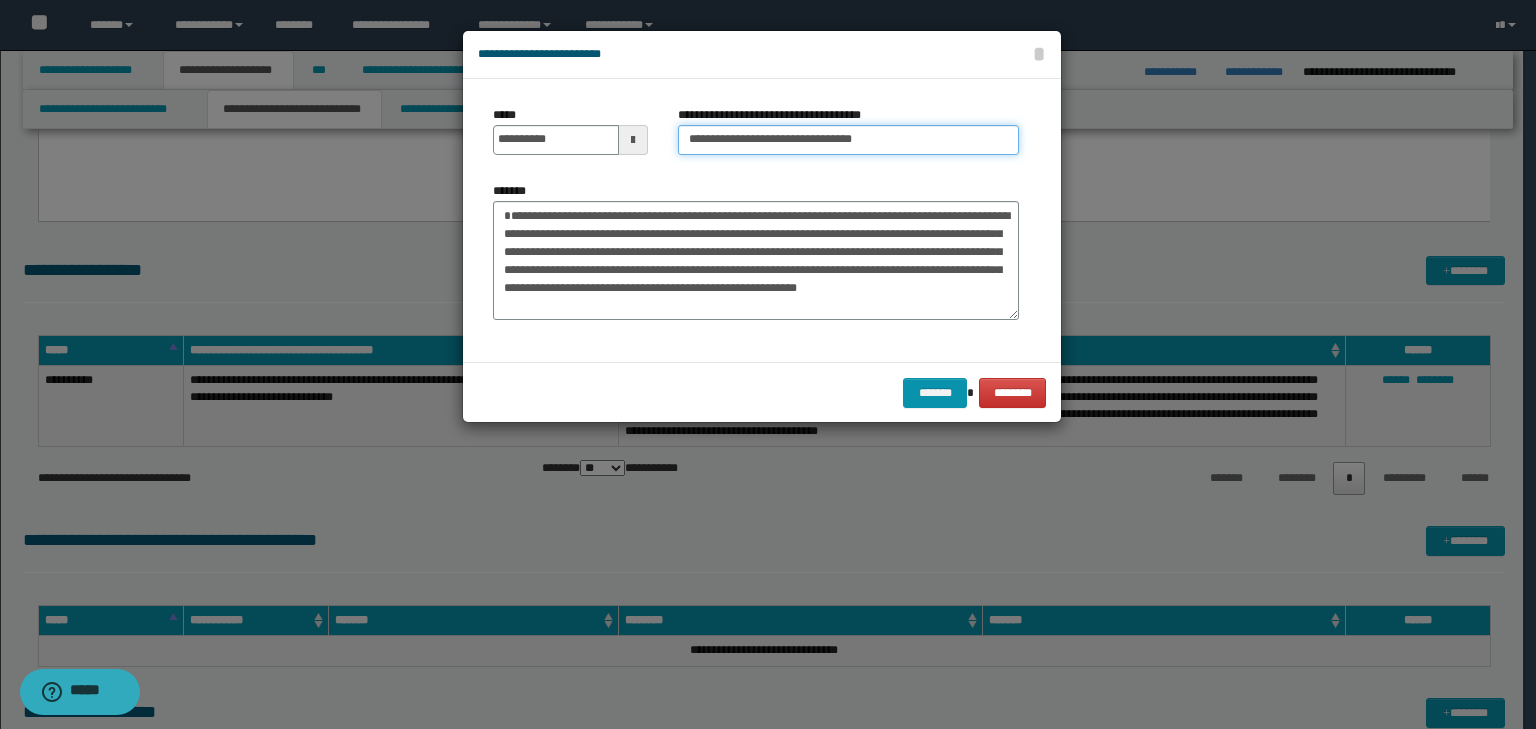 type on "**********" 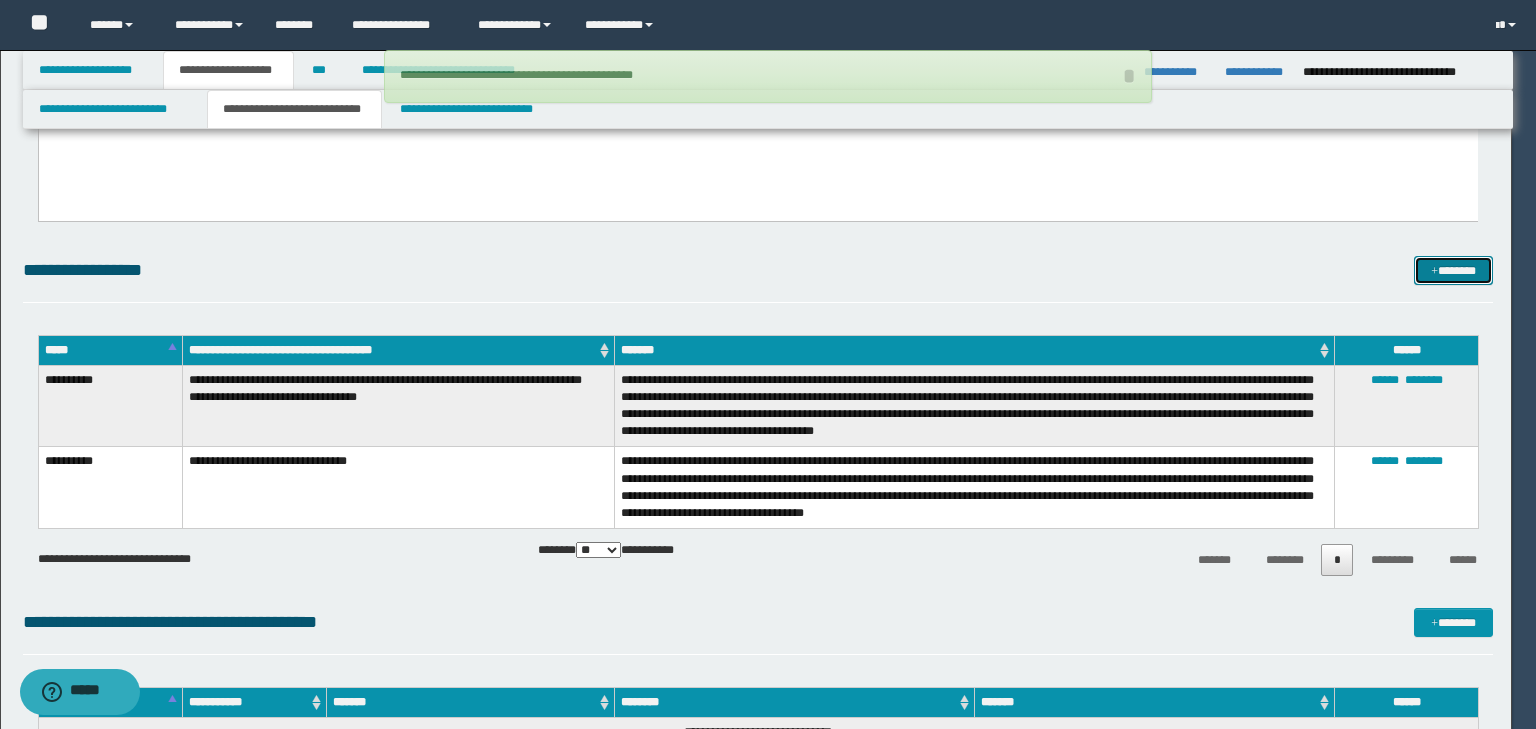 type 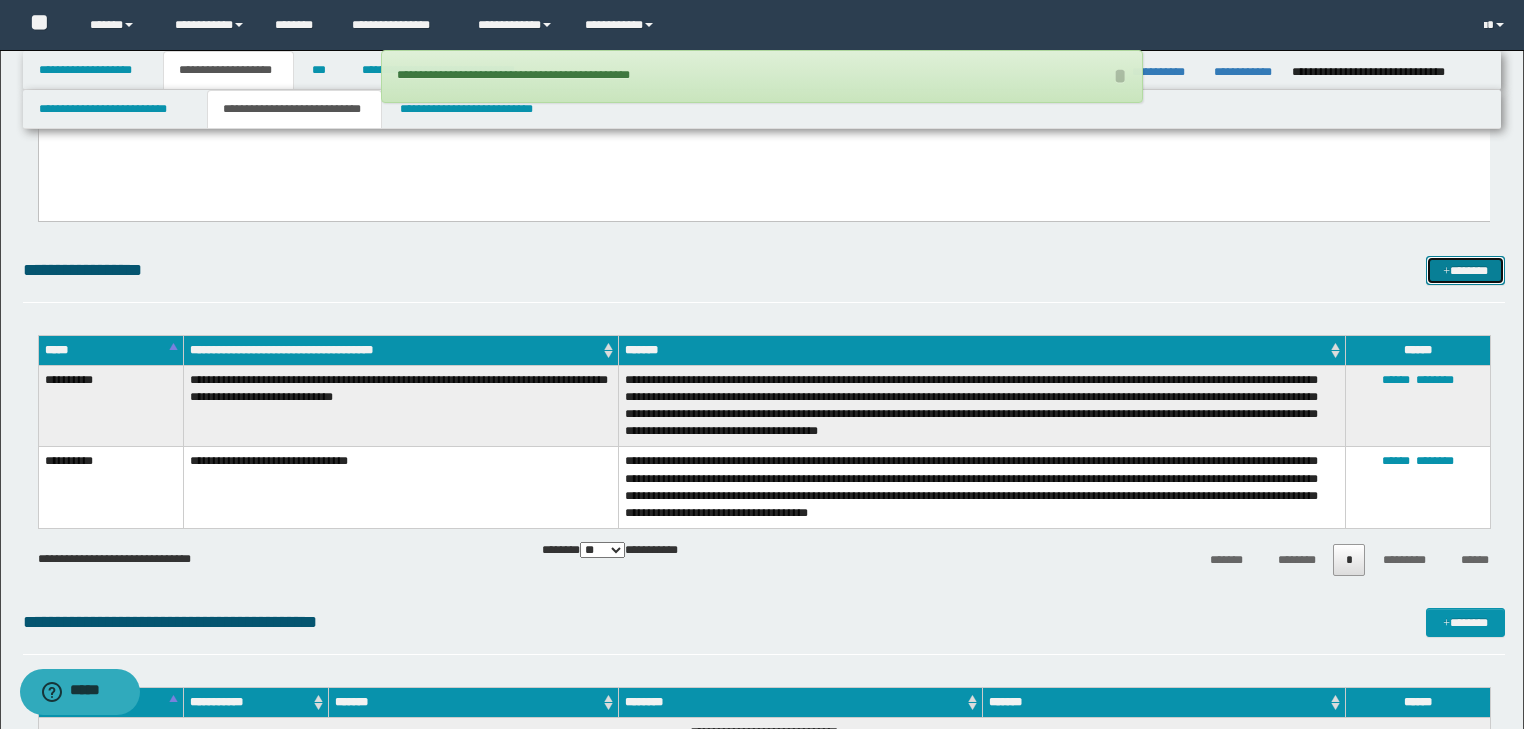 click on "*******" at bounding box center (1465, 271) 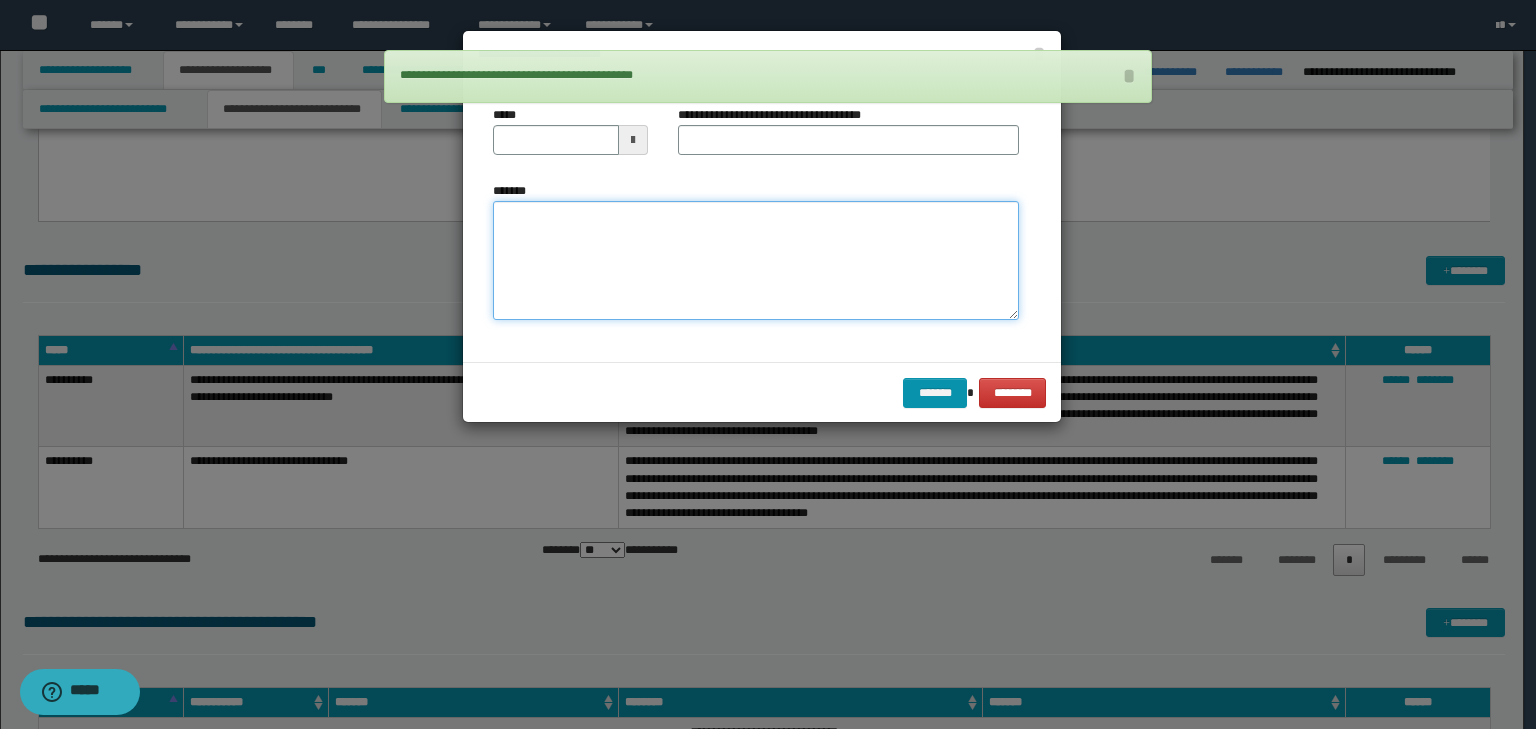 click on "*******" at bounding box center [756, 261] 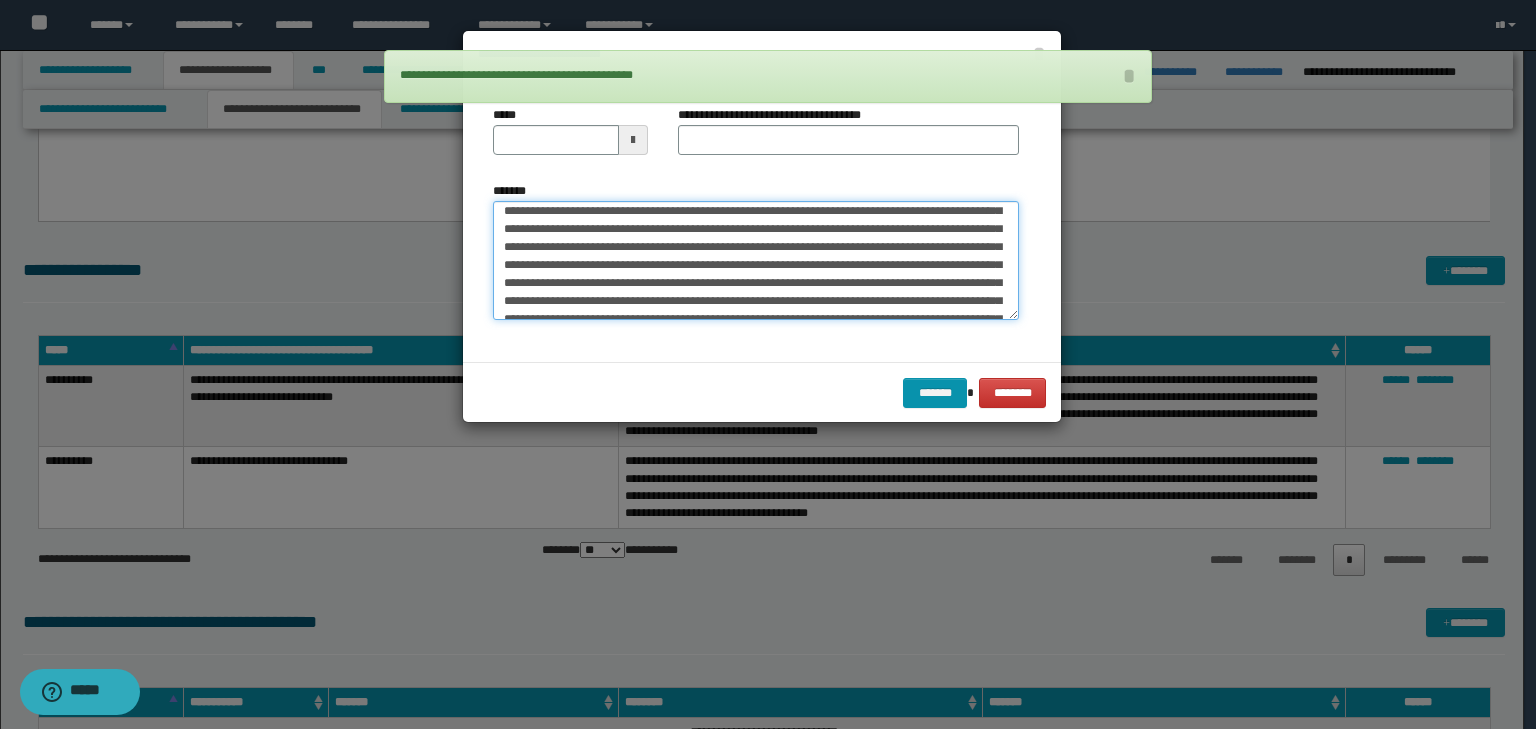 scroll, scrollTop: 0, scrollLeft: 0, axis: both 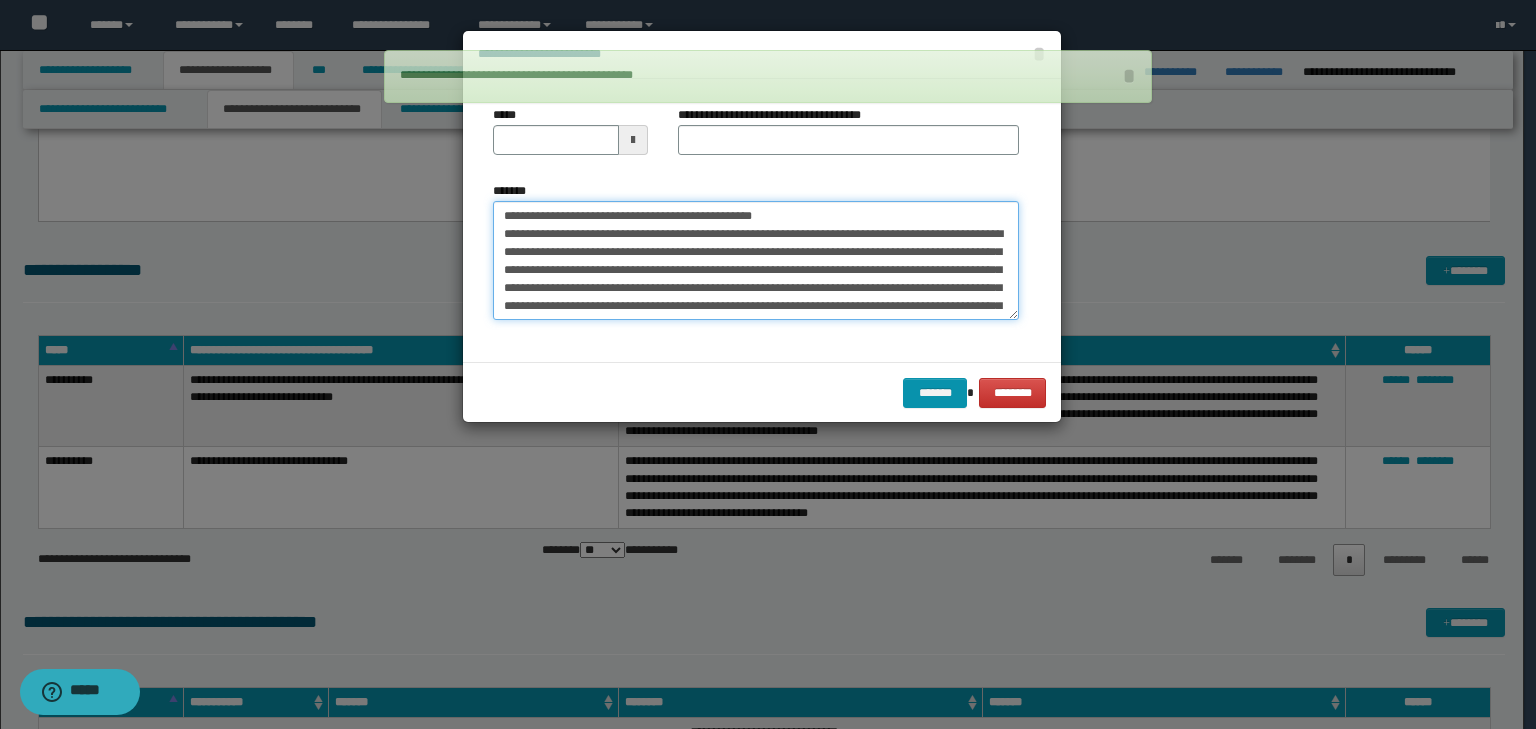 drag, startPoint x: 548, startPoint y: 211, endPoint x: 354, endPoint y: 180, distance: 196.4612 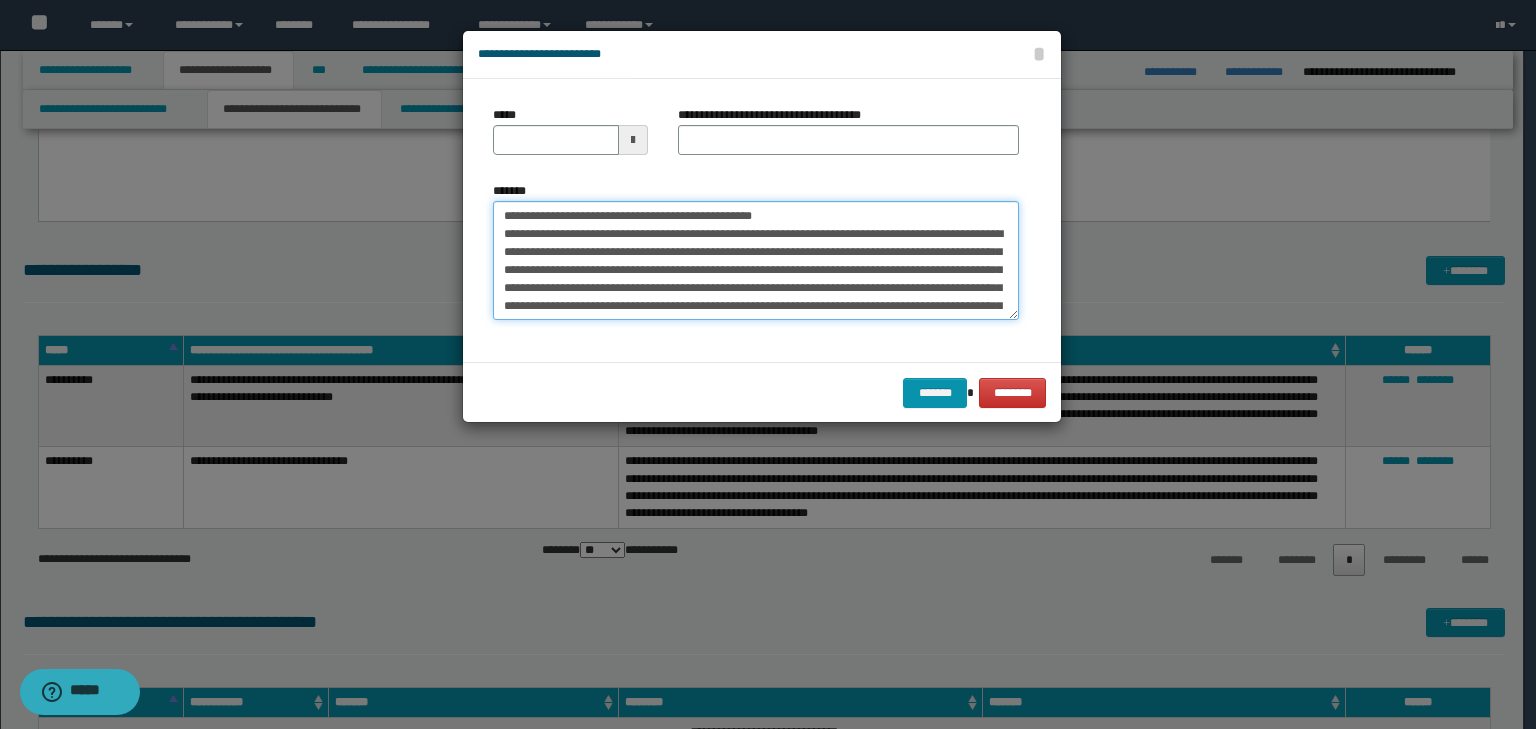 type on "**********" 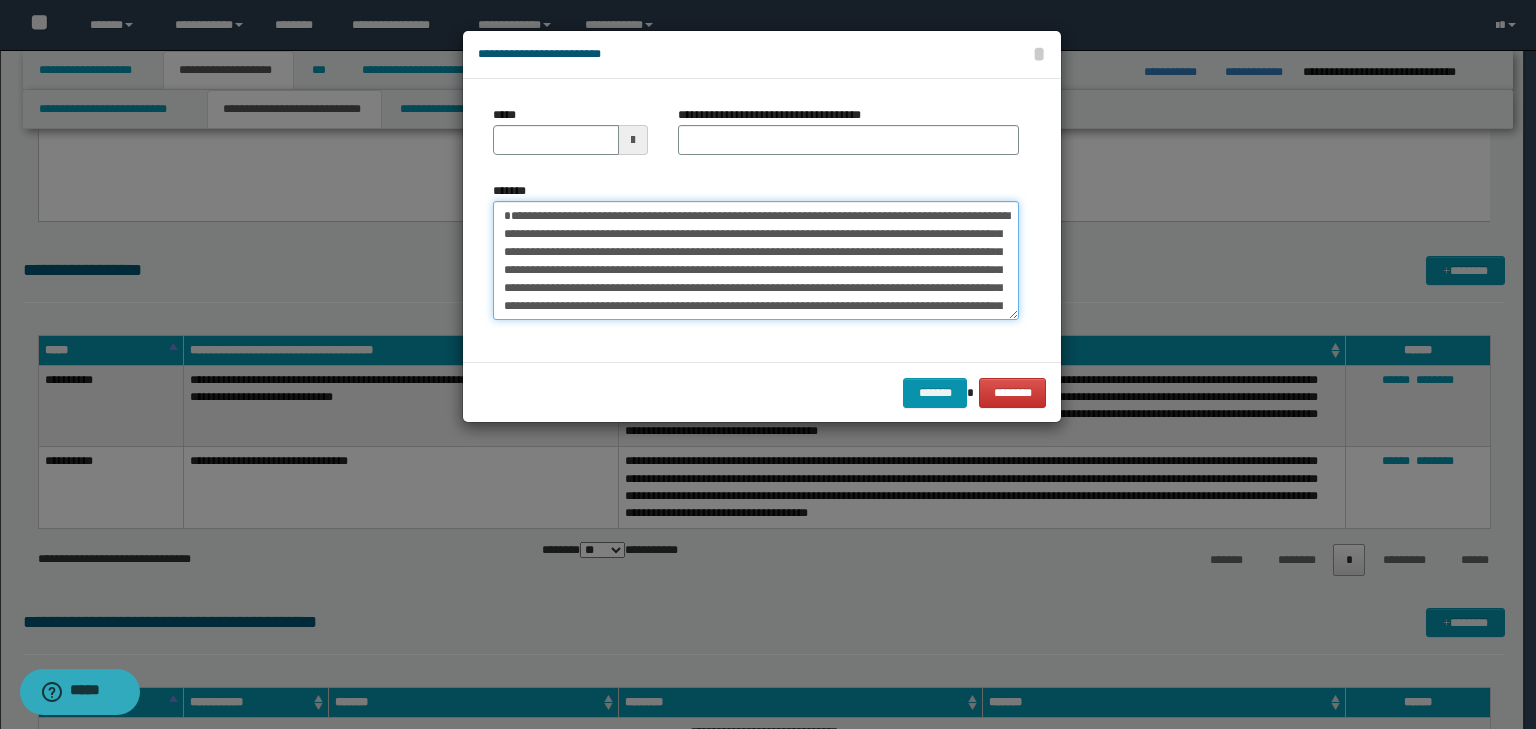 type 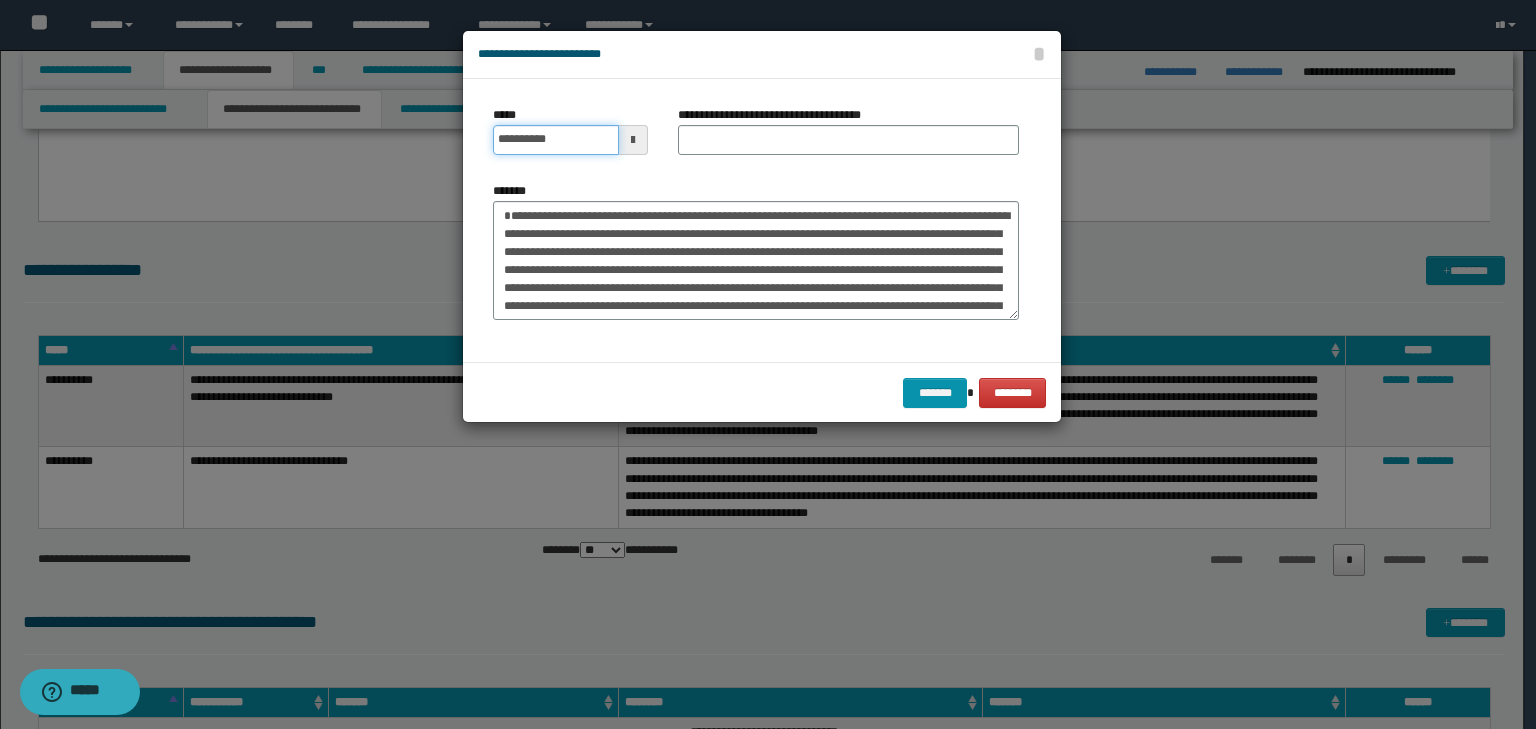 drag, startPoint x: 592, startPoint y: 136, endPoint x: 668, endPoint y: 135, distance: 76.00658 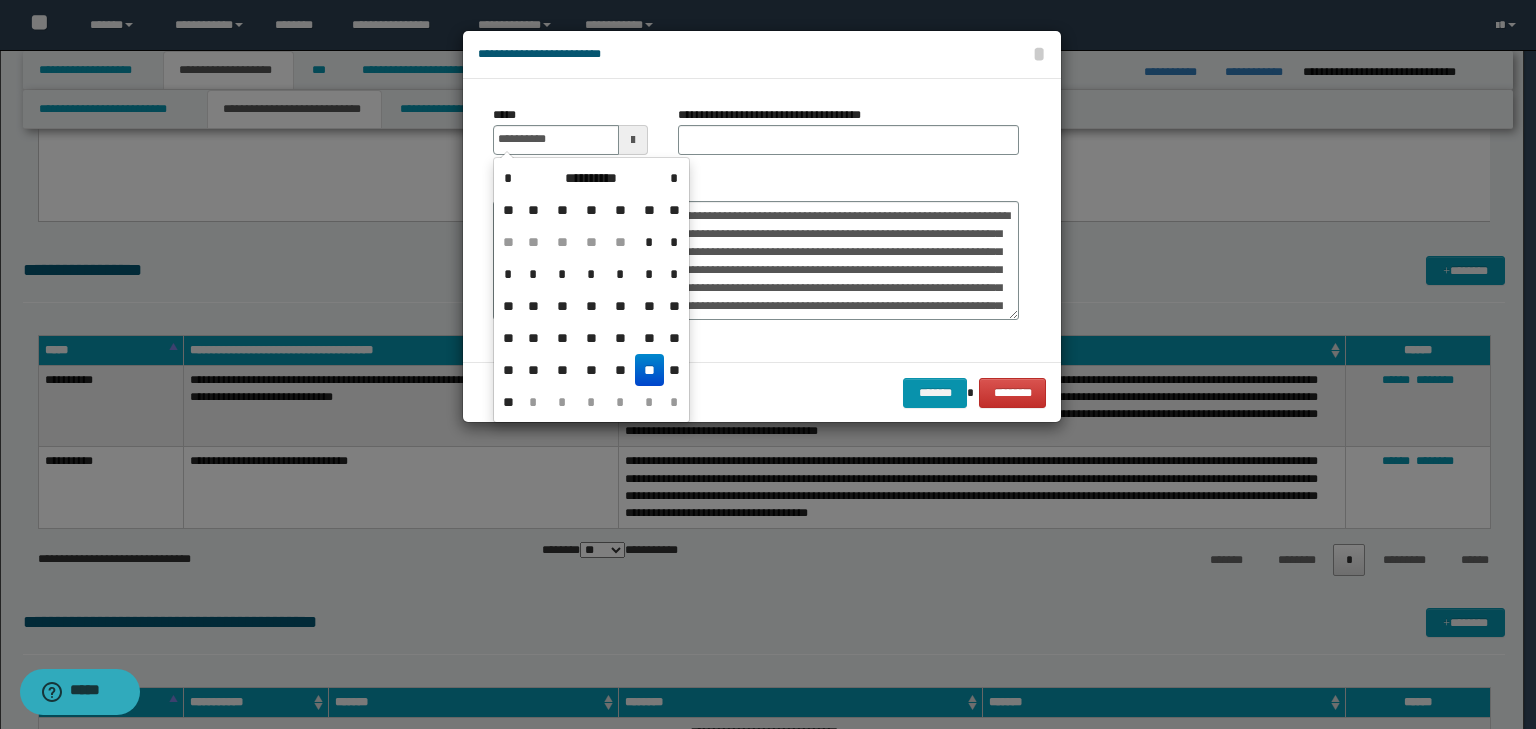 type on "**********" 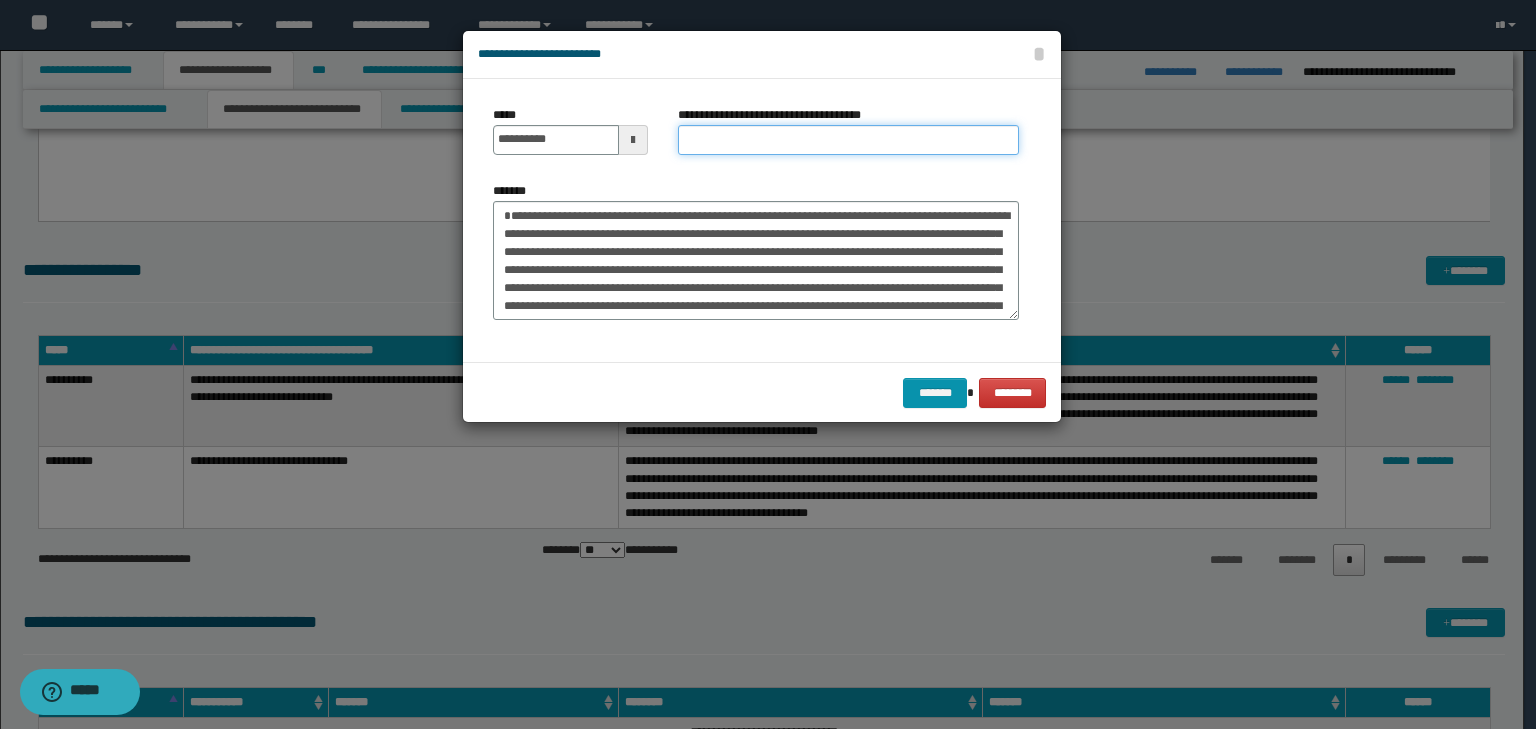 click on "**********" at bounding box center [848, 140] 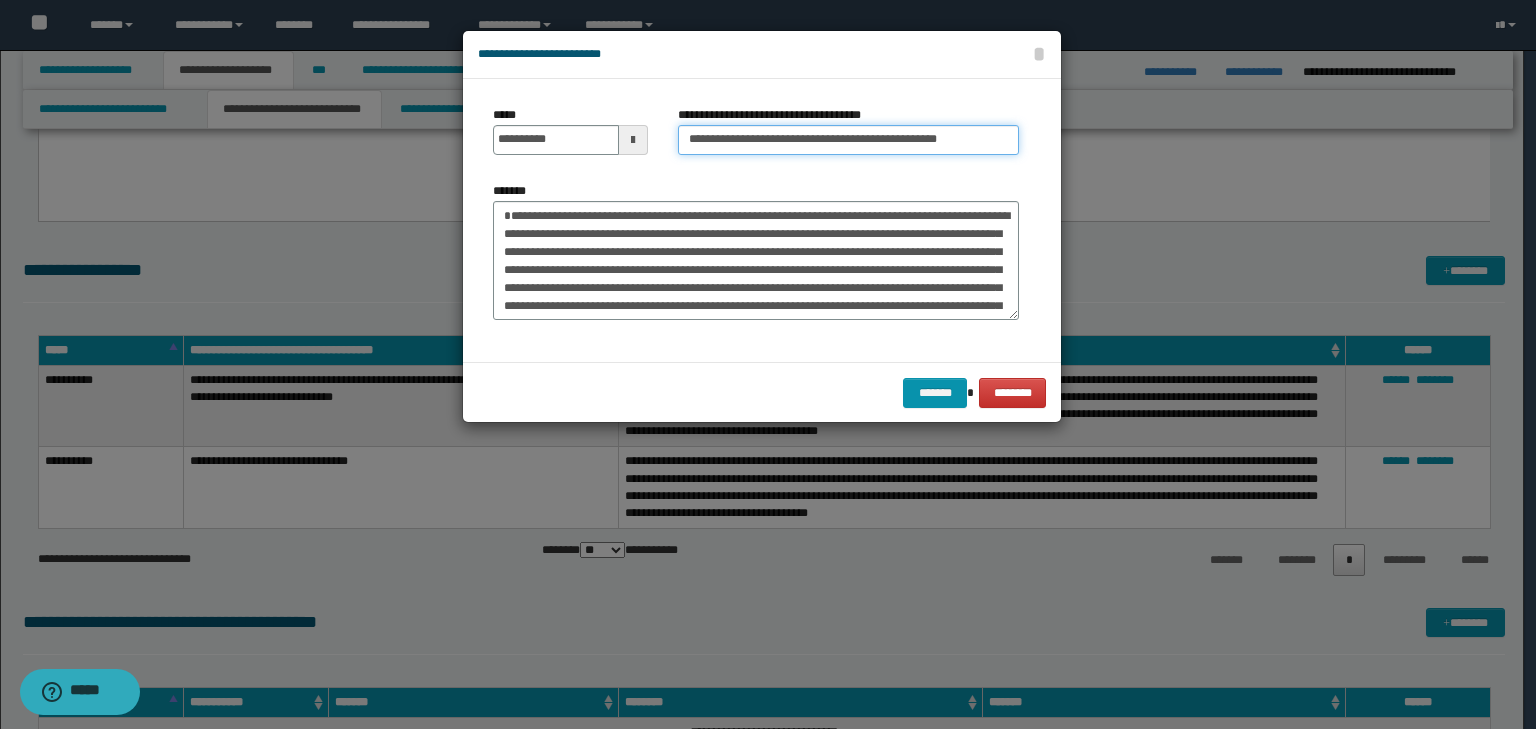 drag, startPoint x: 753, startPoint y: 136, endPoint x: 84, endPoint y: 76, distance: 671.6852 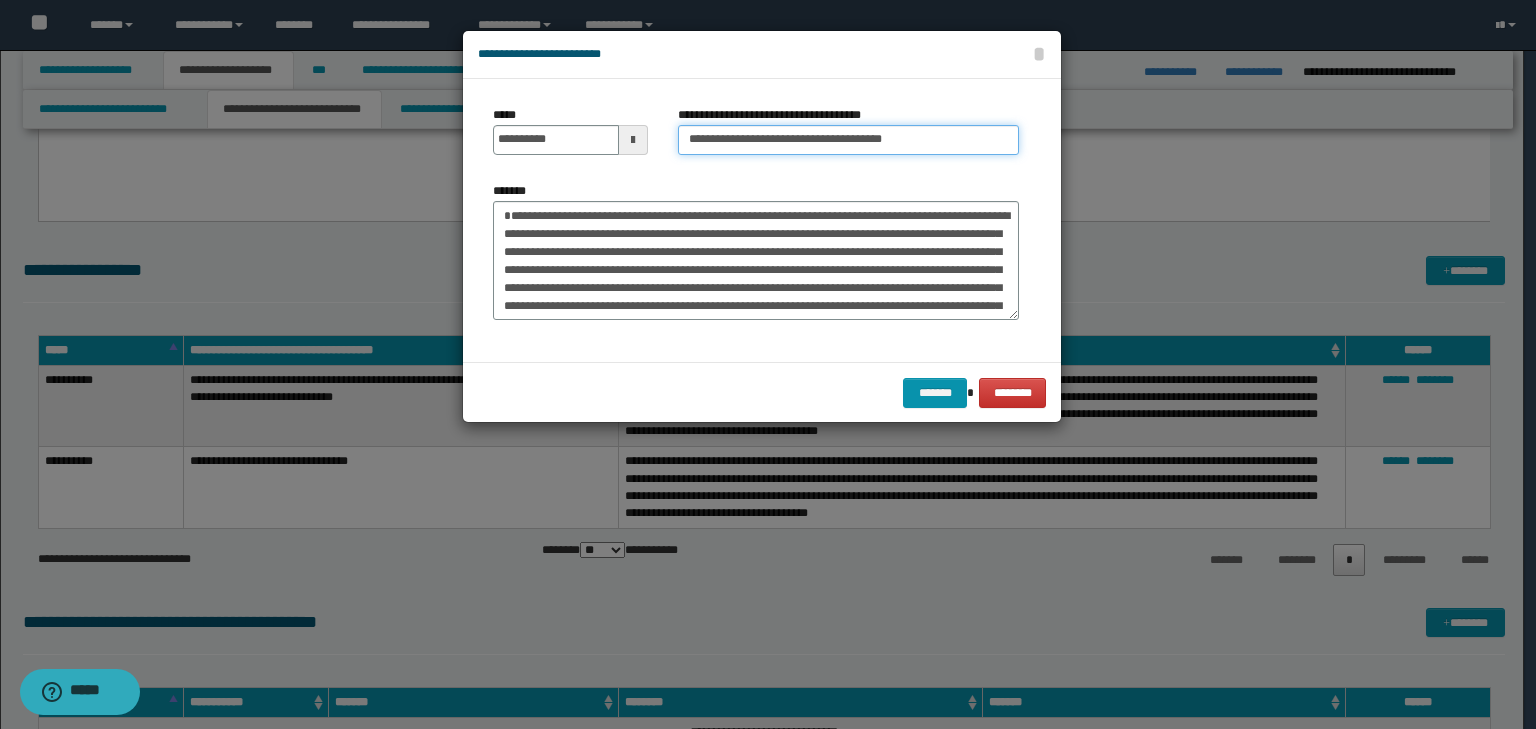 type on "**********" 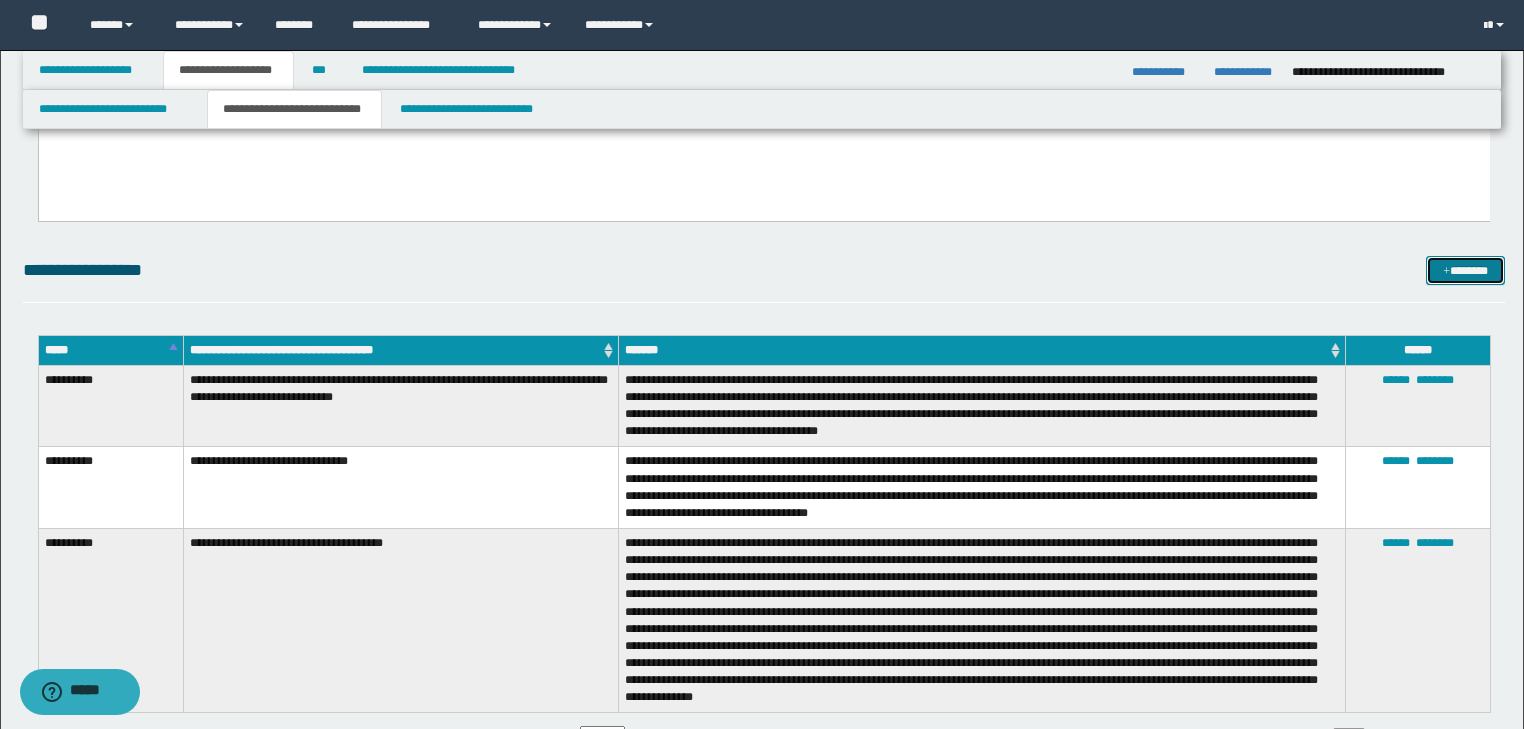 click on "*******" at bounding box center (1465, 271) 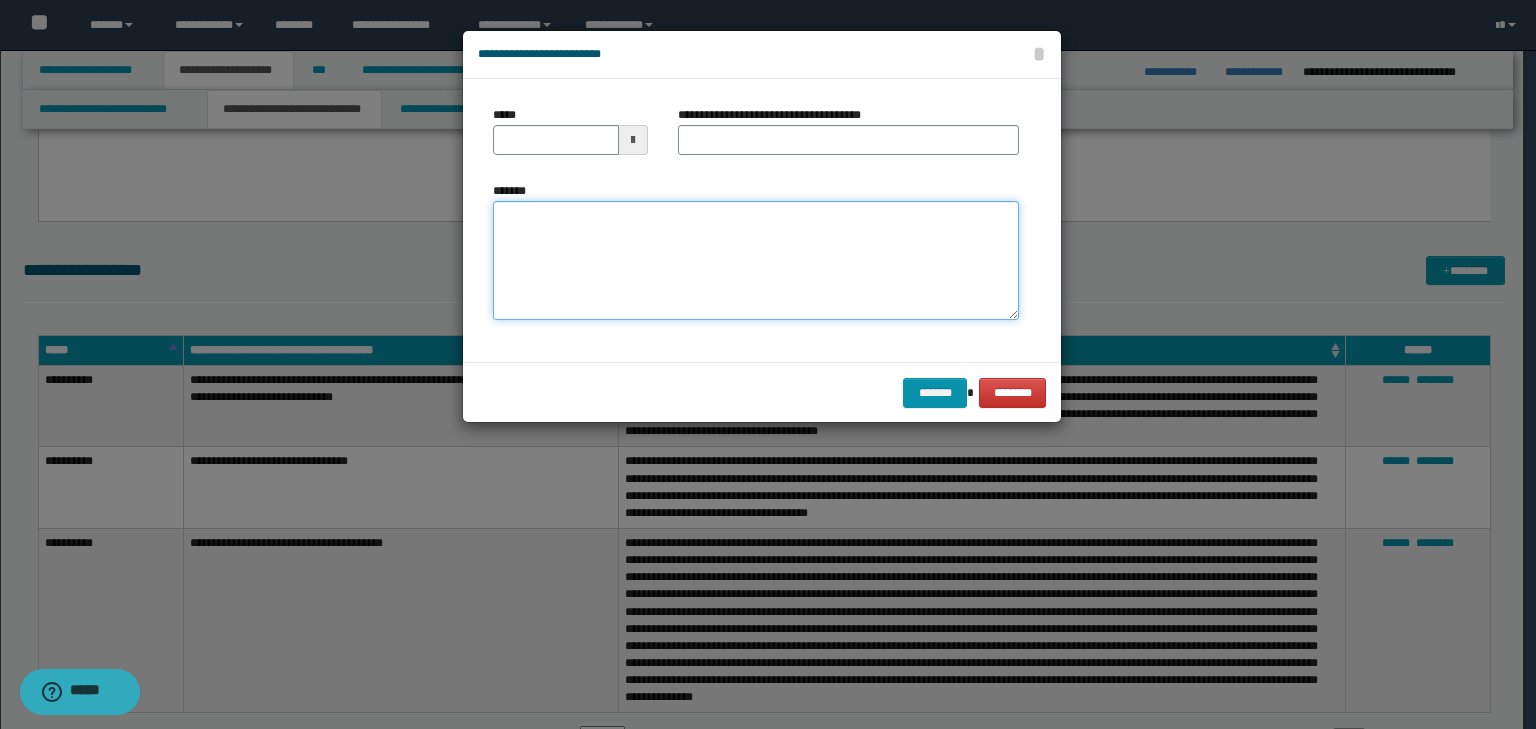 drag, startPoint x: 623, startPoint y: 211, endPoint x: 631, endPoint y: 200, distance: 13.601471 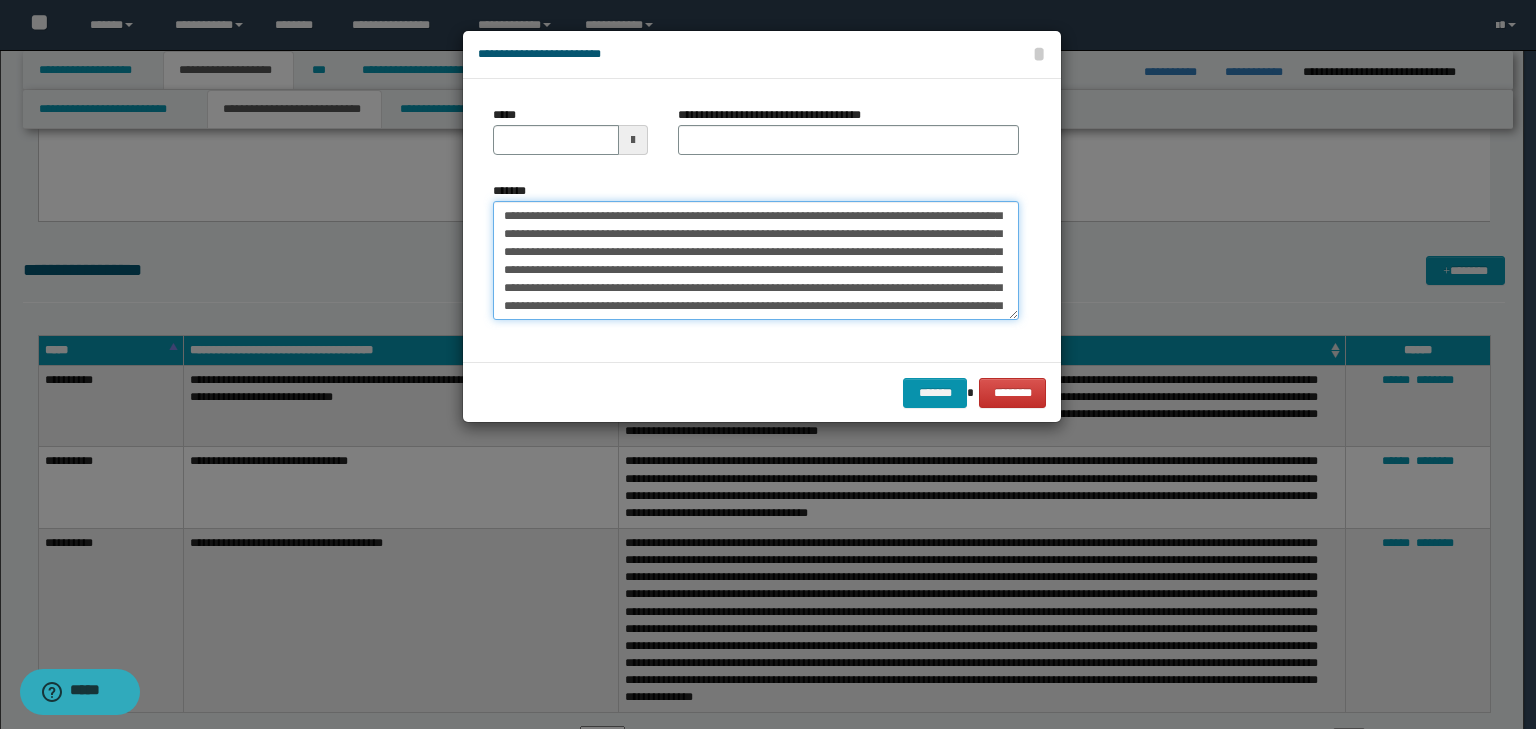 scroll, scrollTop: 0, scrollLeft: 0, axis: both 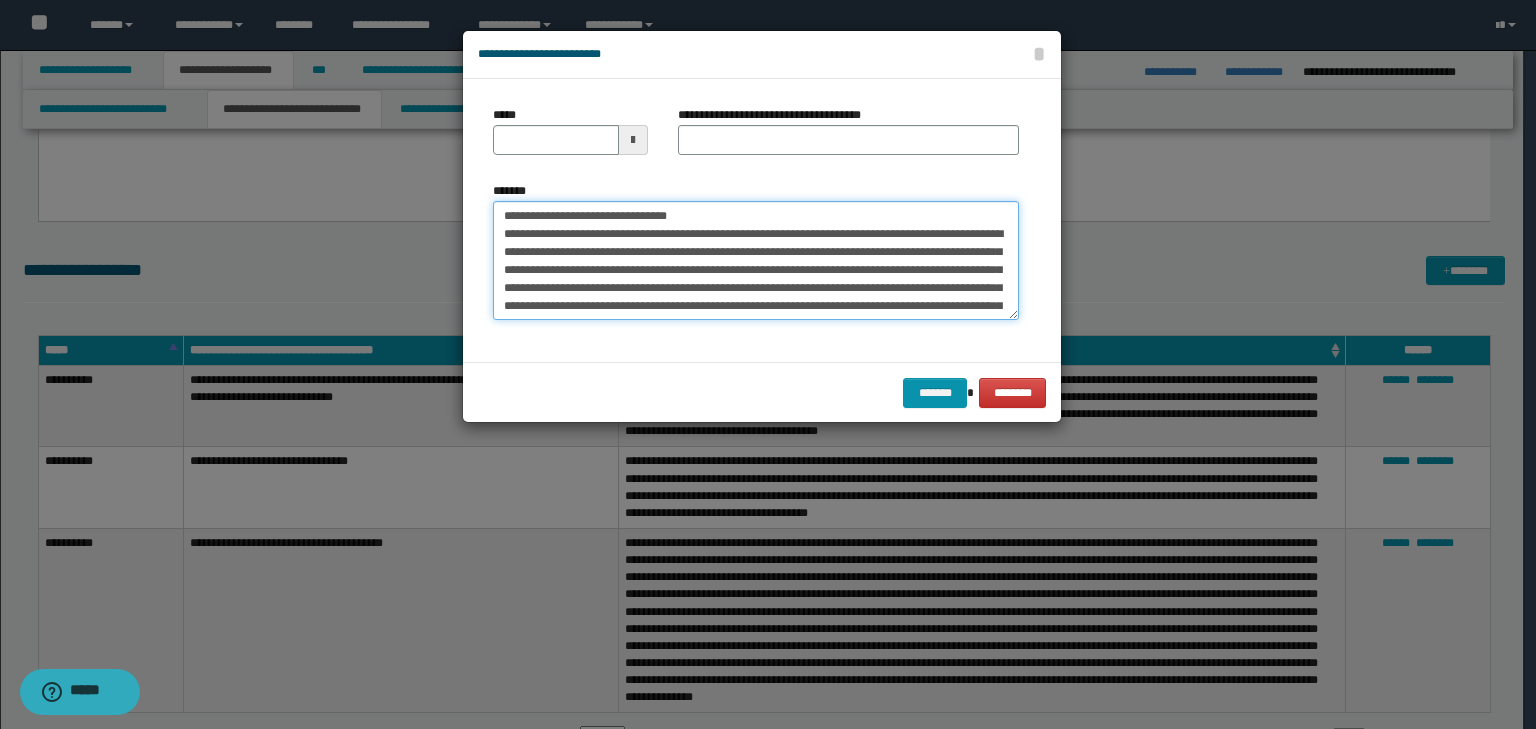 drag, startPoint x: 683, startPoint y: 208, endPoint x: 361, endPoint y: 189, distance: 322.56006 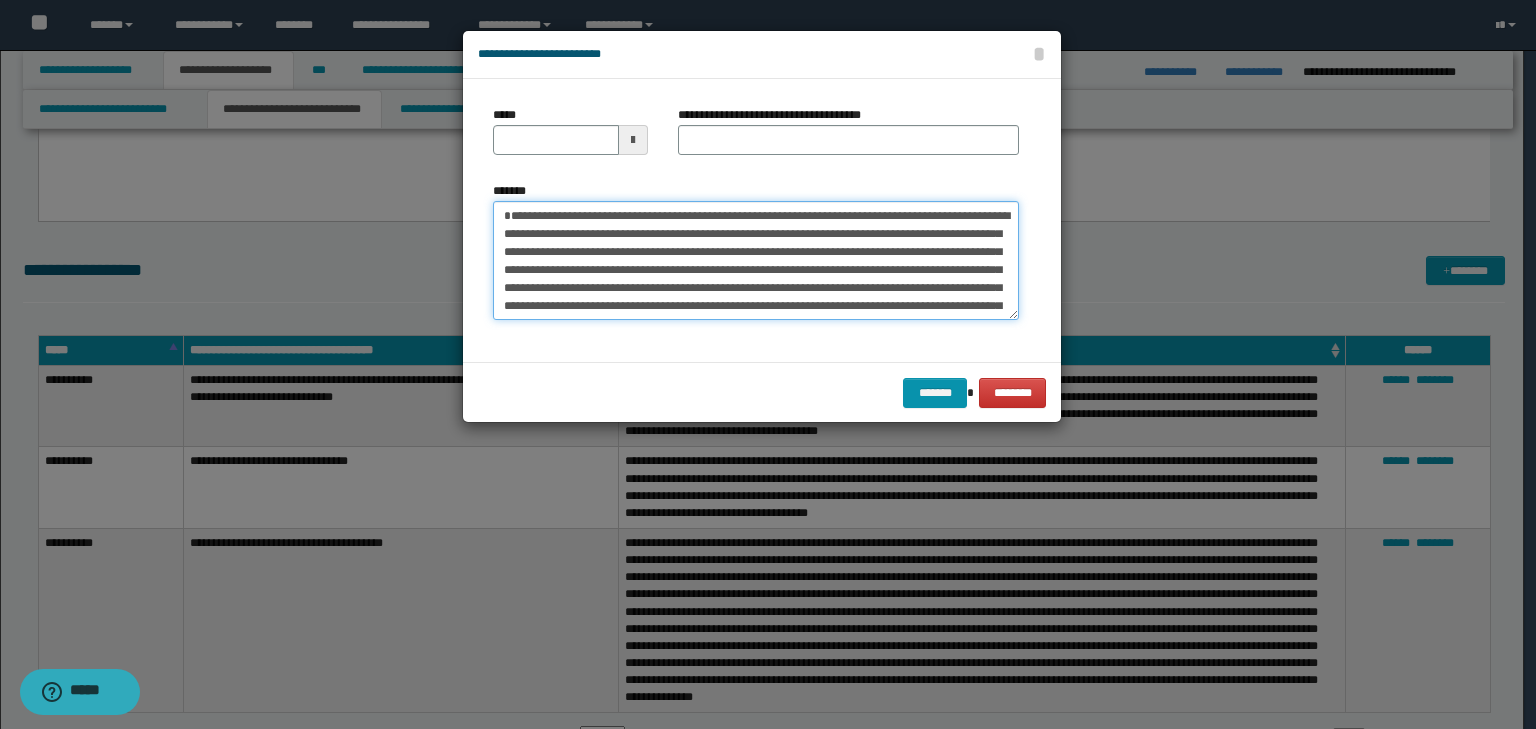 type 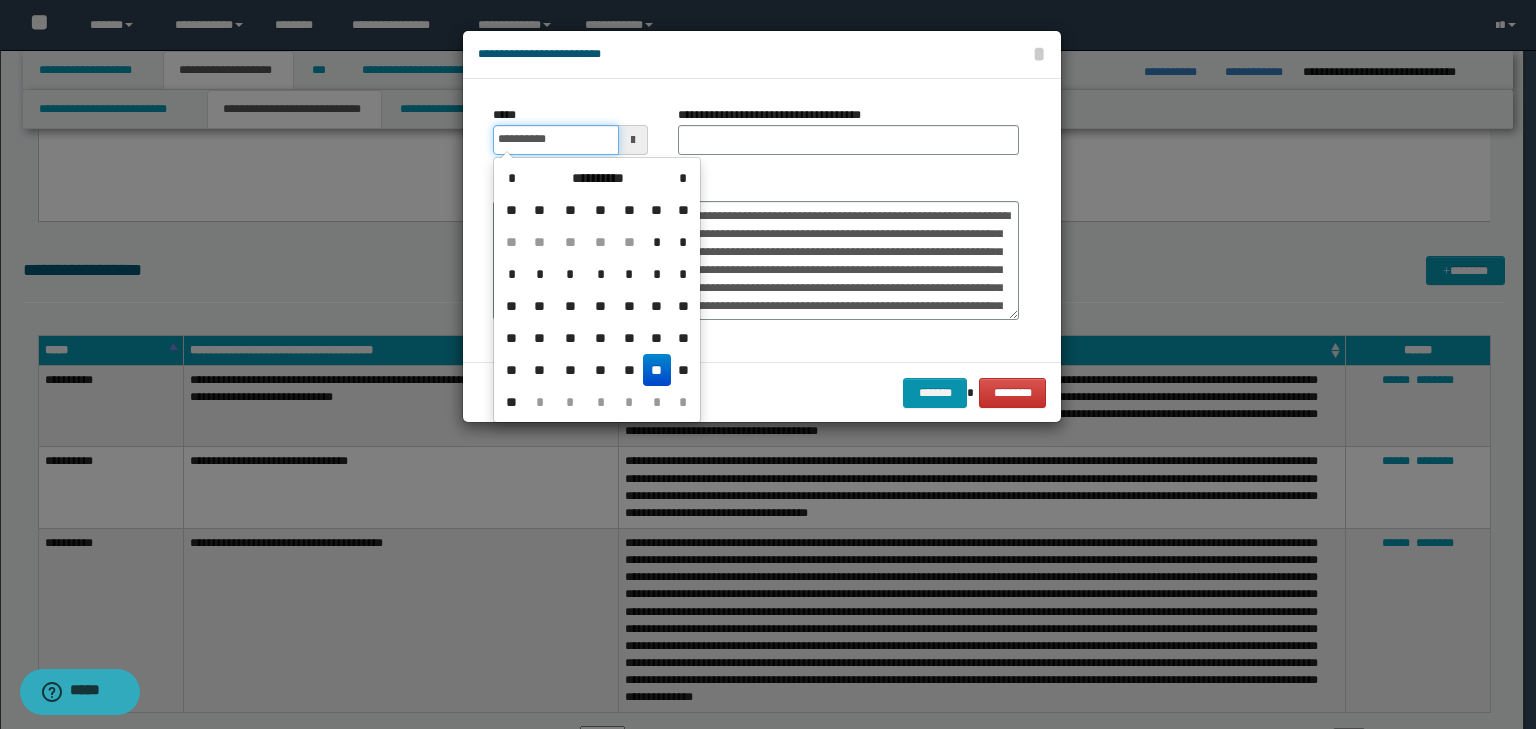 drag, startPoint x: 530, startPoint y: 144, endPoint x: 650, endPoint y: 137, distance: 120.203995 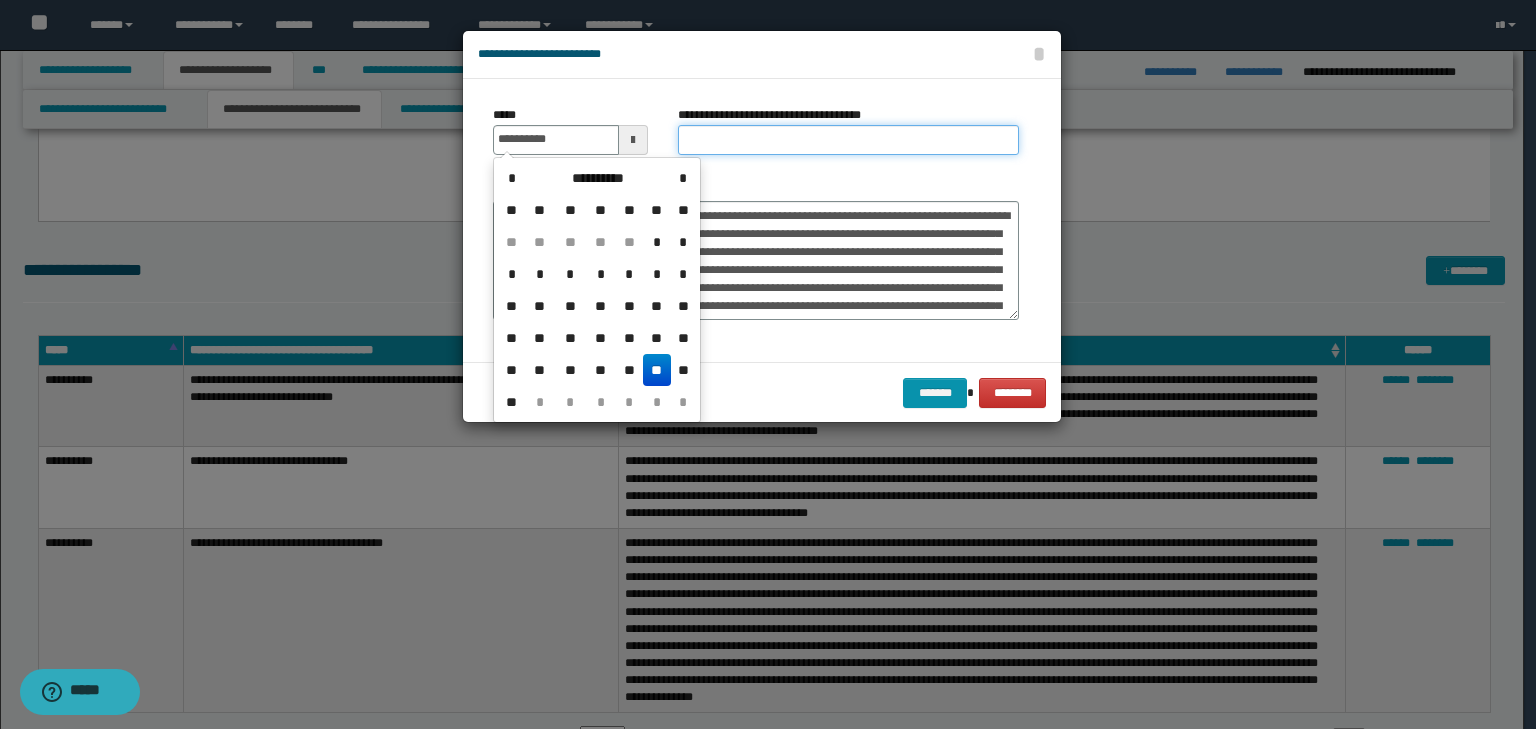 type on "**********" 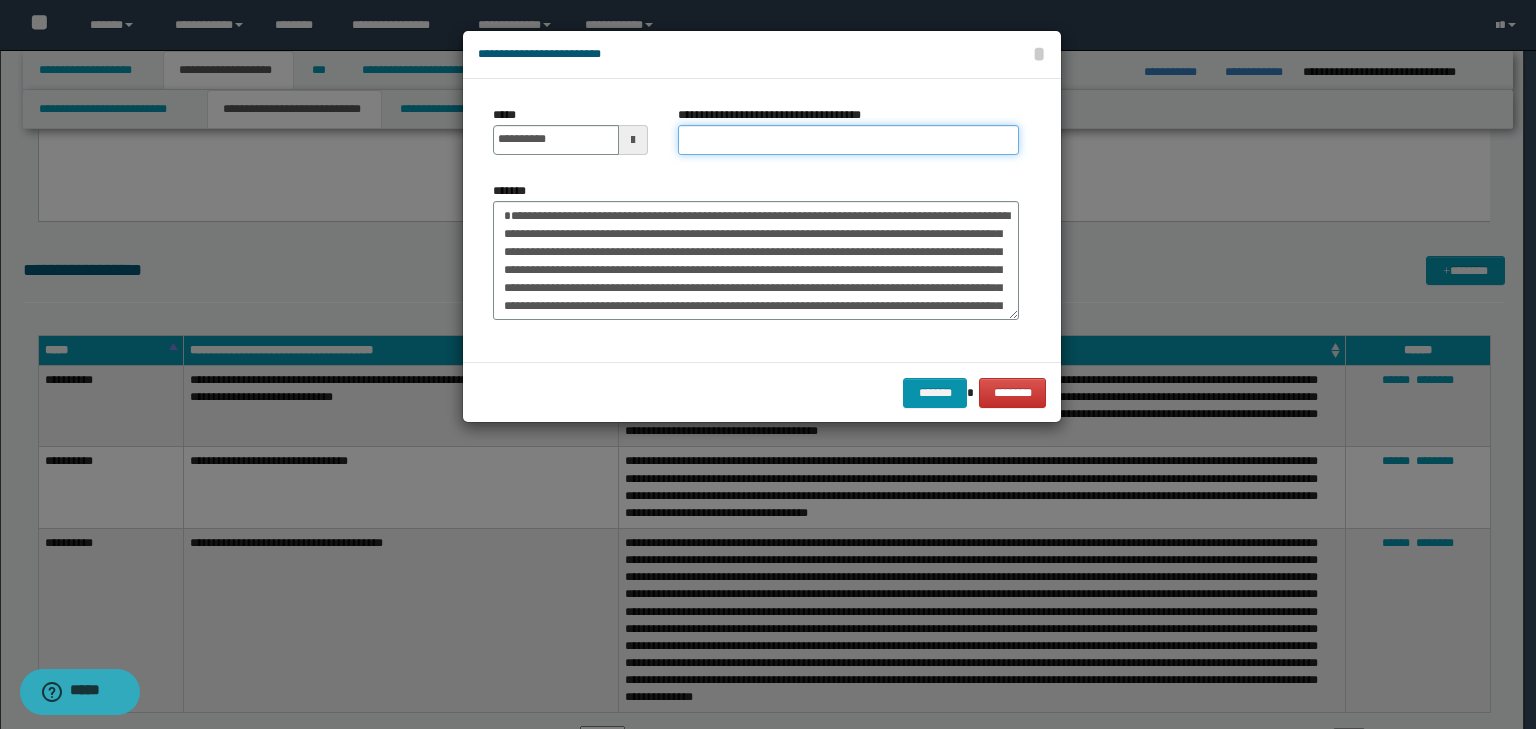 paste on "**********" 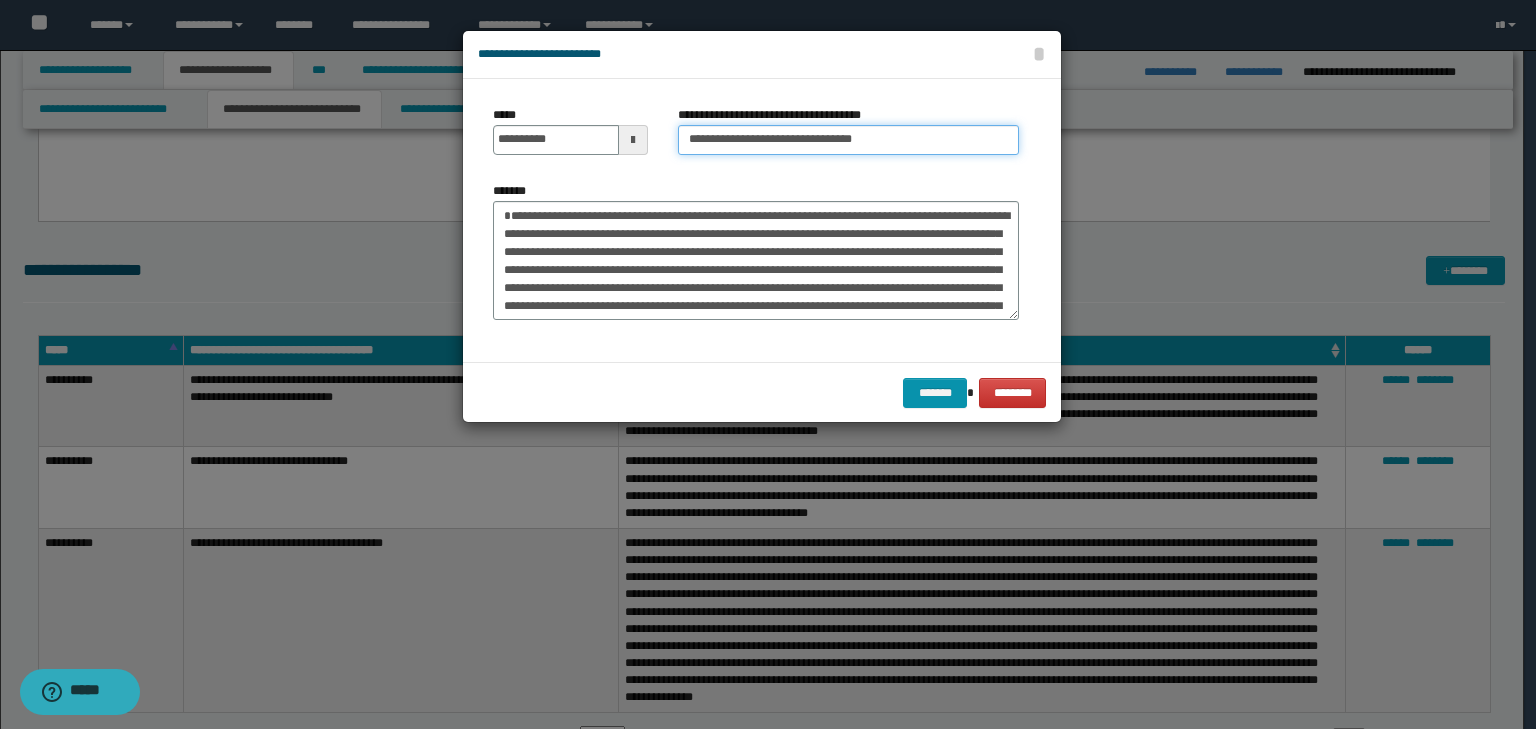drag, startPoint x: 758, startPoint y: 137, endPoint x: 770, endPoint y: 137, distance: 12 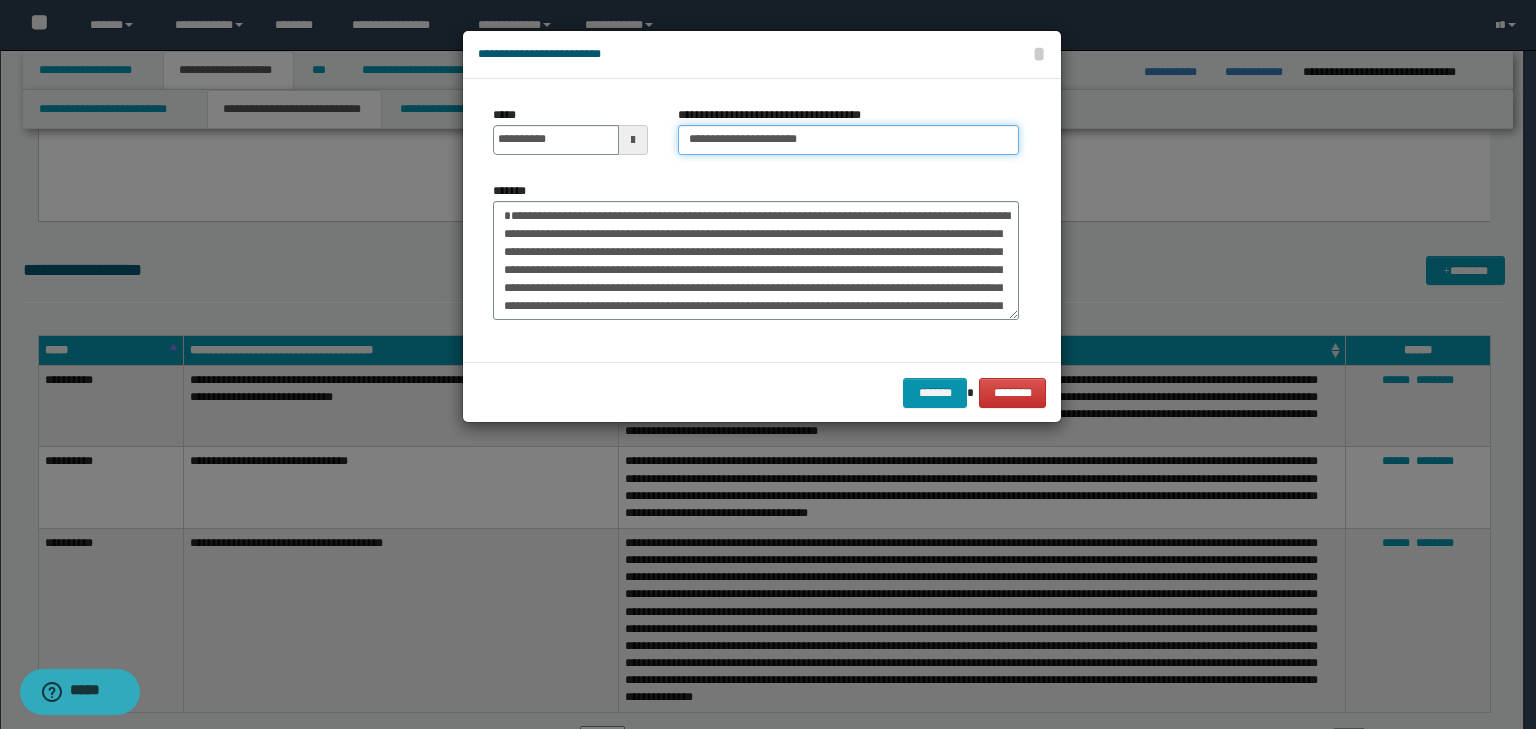 type on "**********" 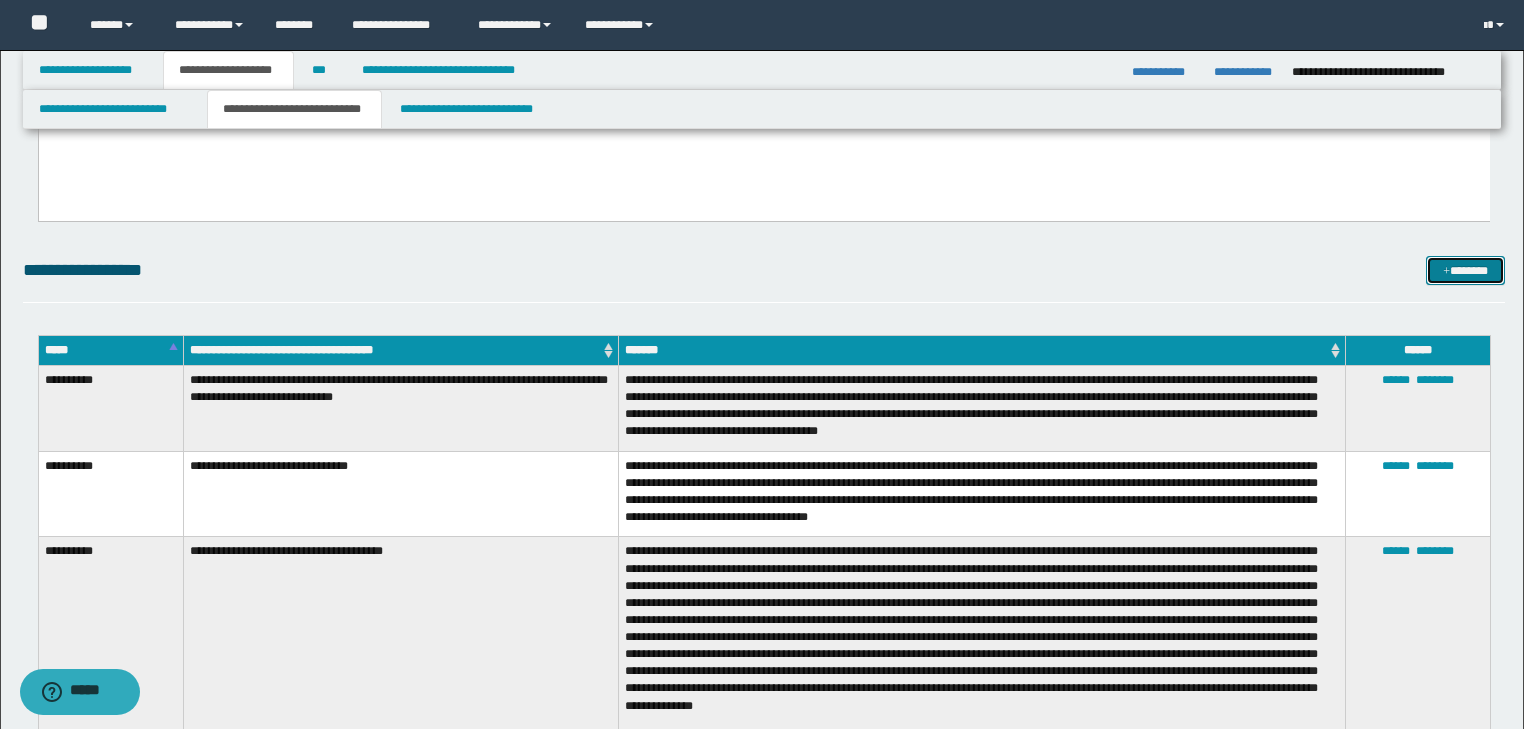 click on "*******" at bounding box center [1465, 271] 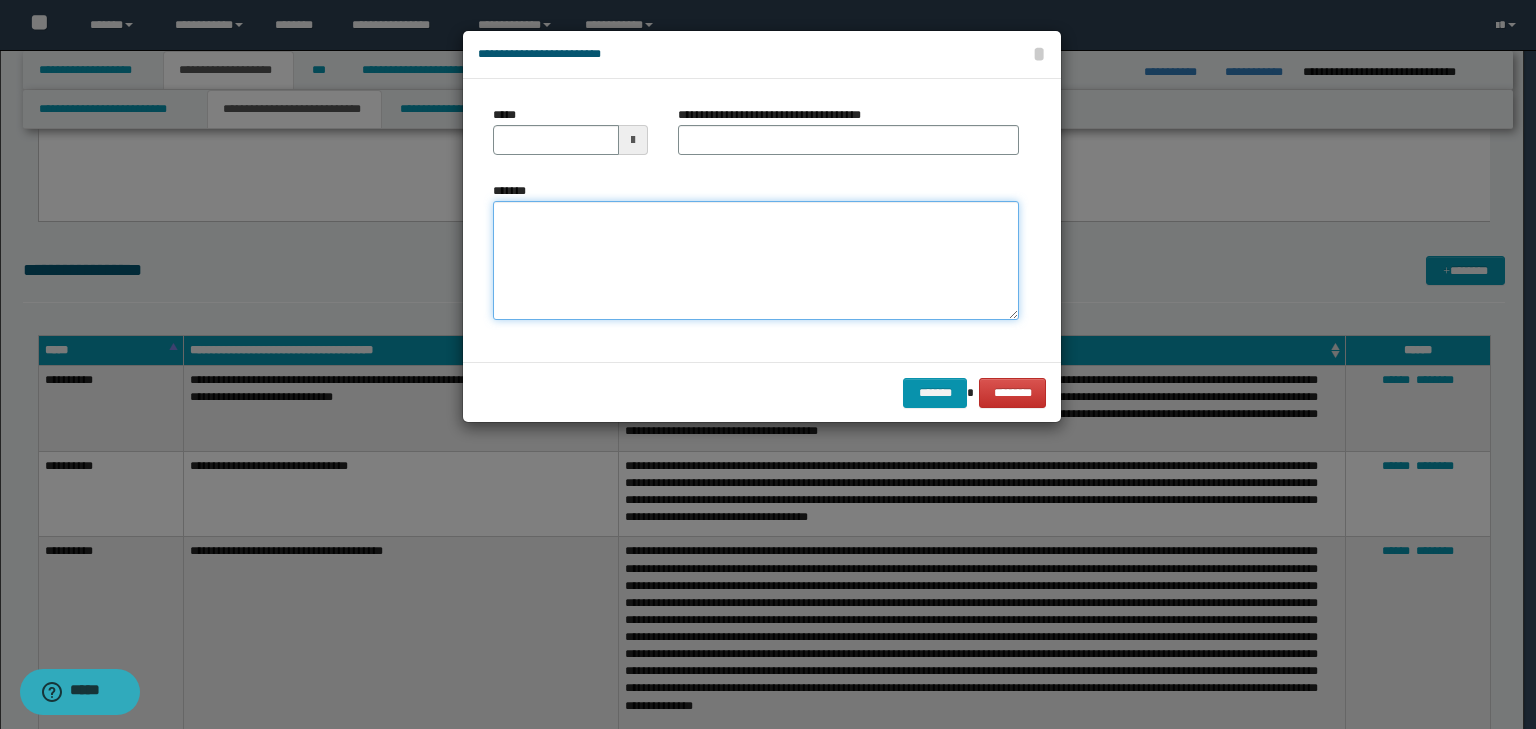 click on "*******" at bounding box center (756, 261) 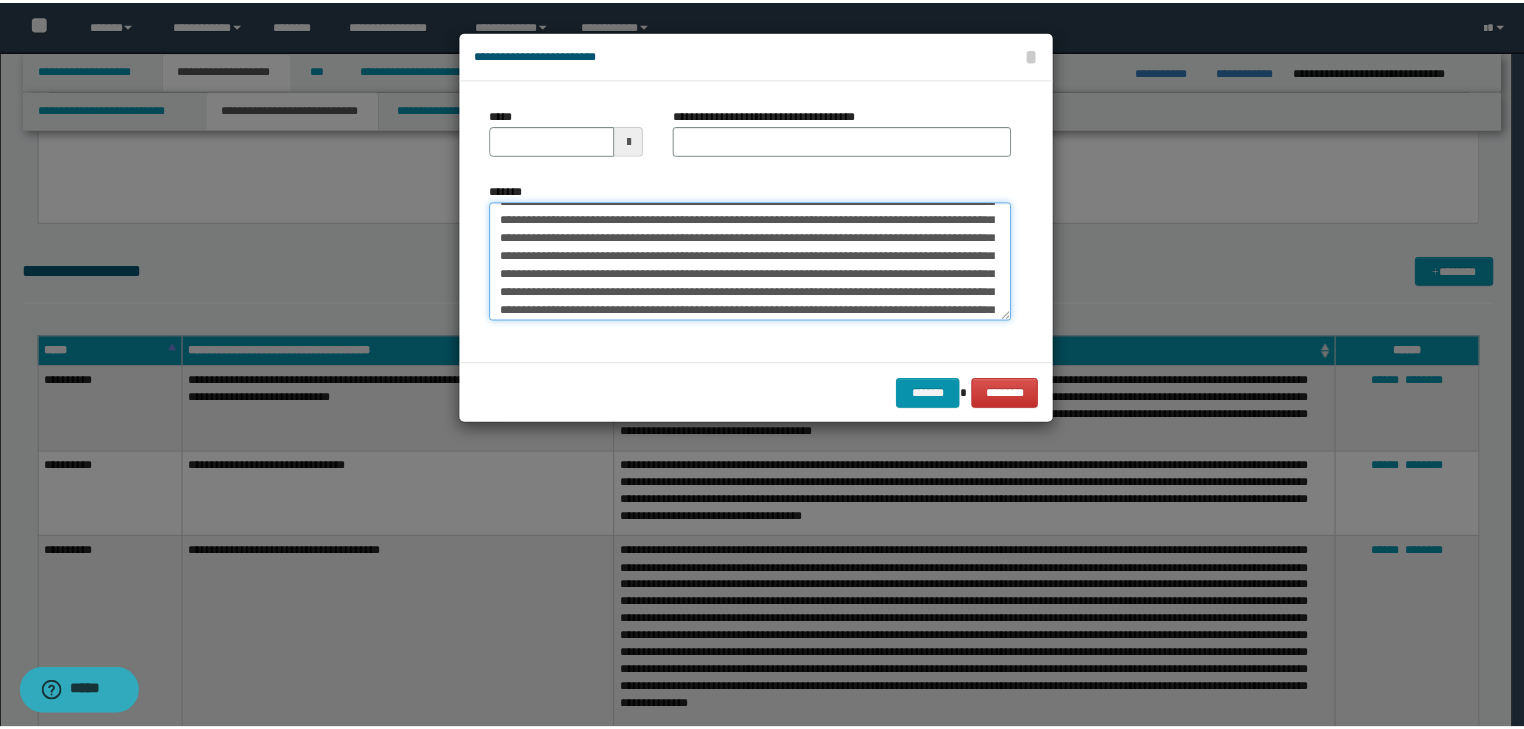 scroll, scrollTop: 0, scrollLeft: 0, axis: both 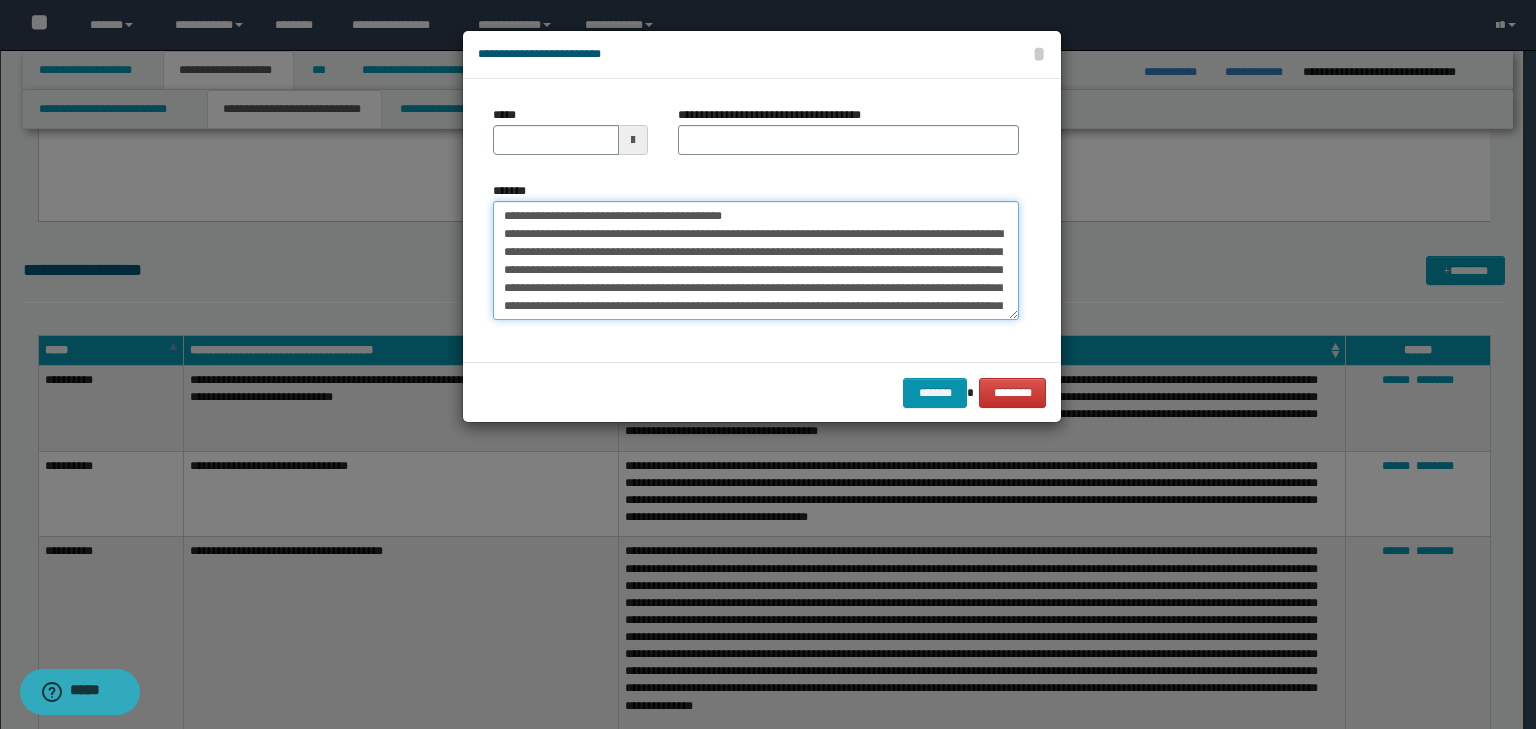 click on "**********" at bounding box center [768, 364] 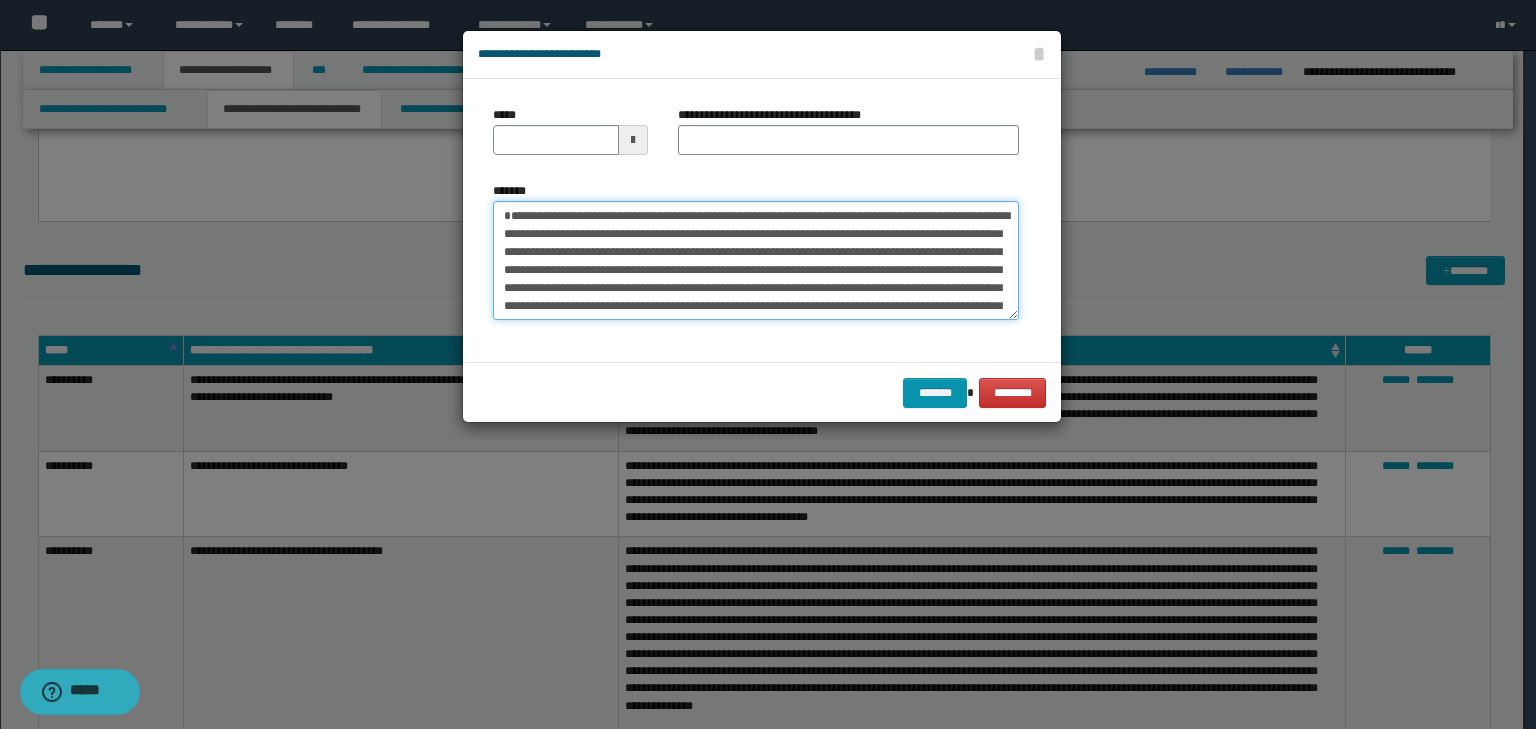 type 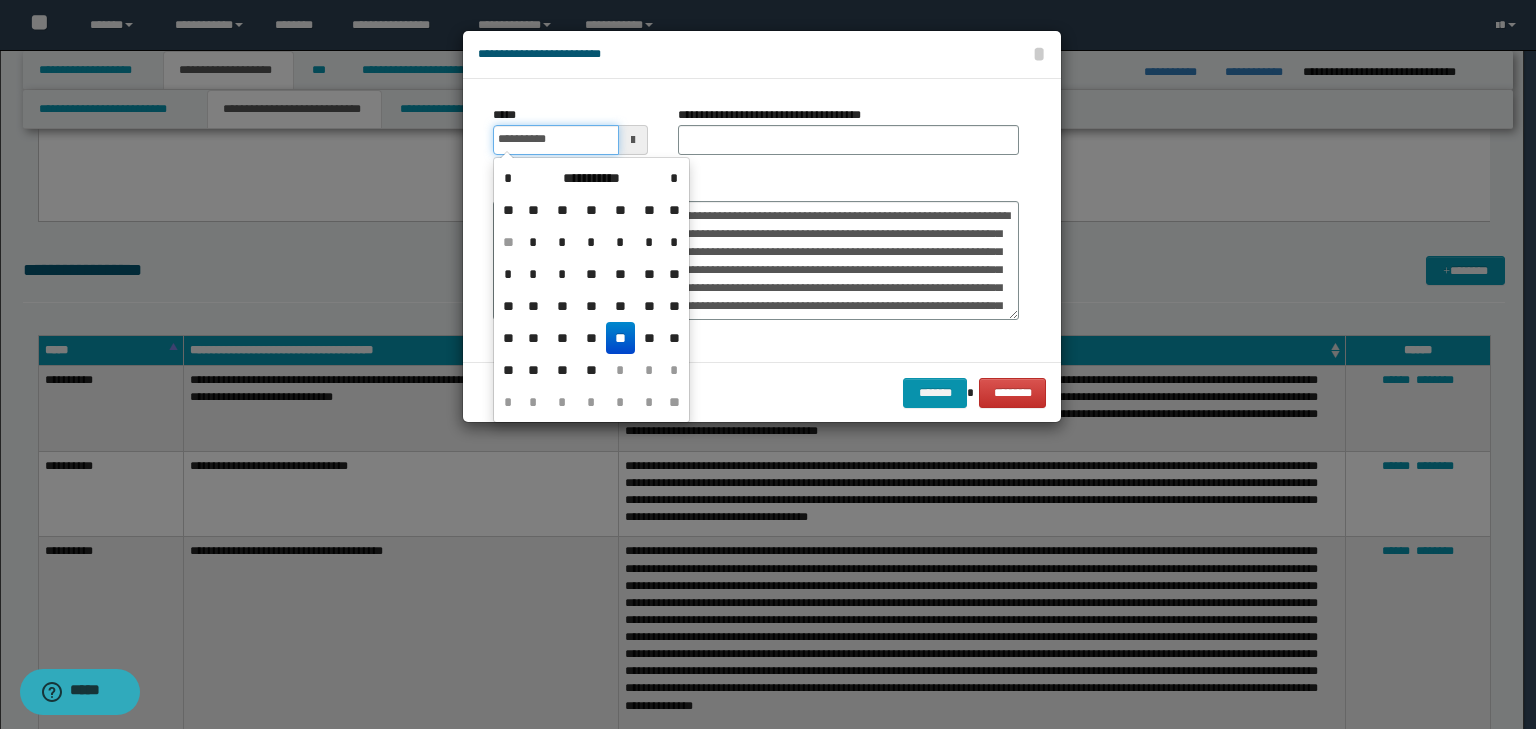 drag, startPoint x: 590, startPoint y: 132, endPoint x: 782, endPoint y: 144, distance: 192.37463 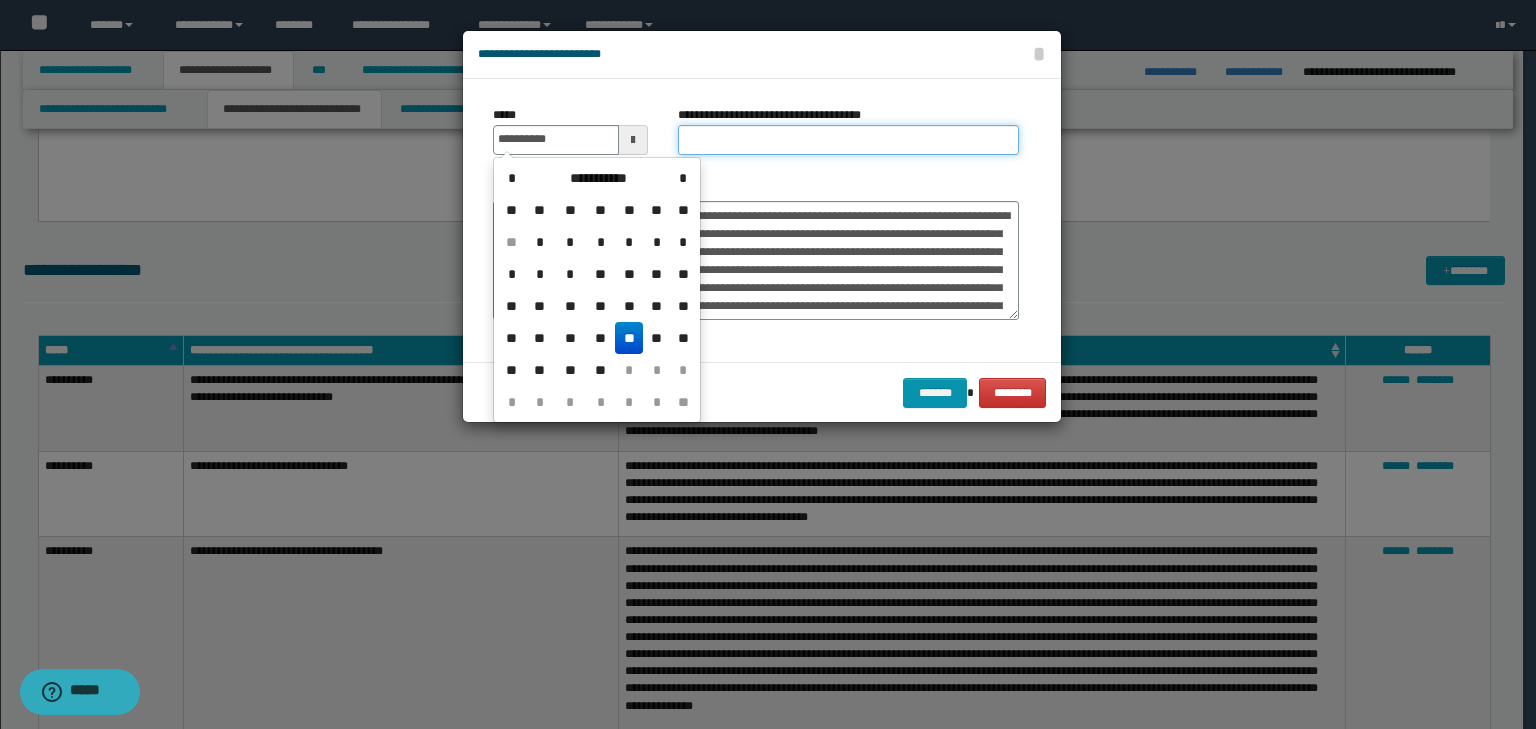 type on "**********" 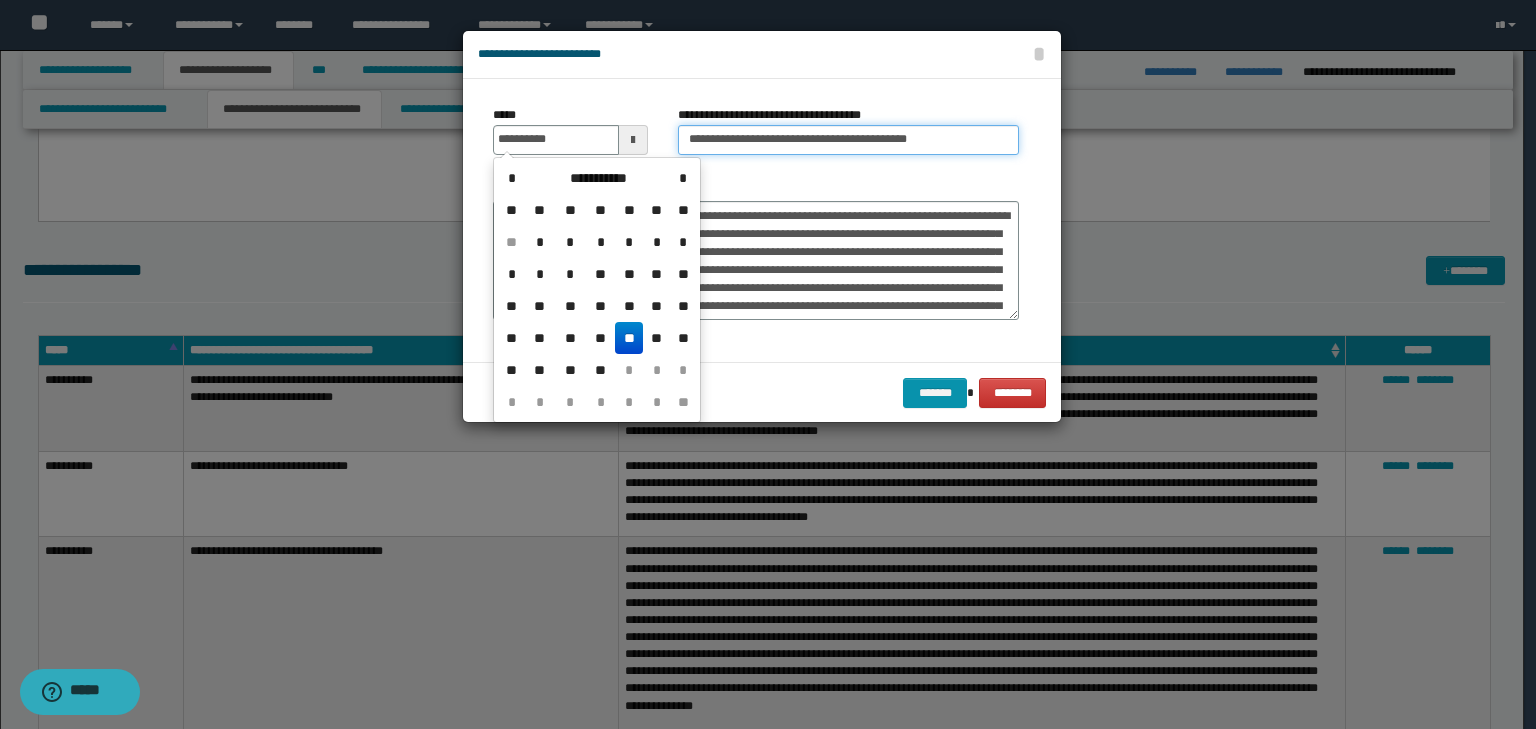 click on "**********" at bounding box center (848, 140) 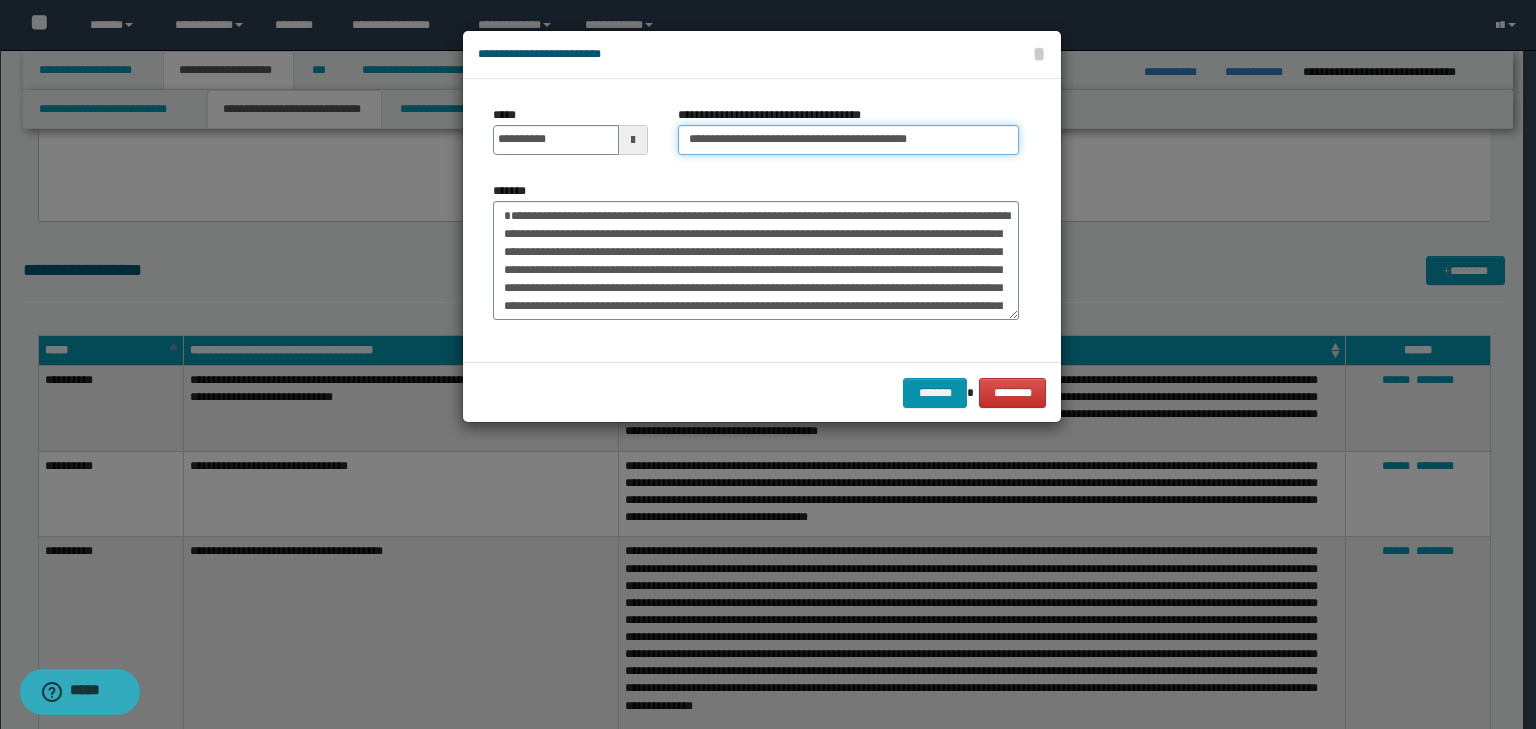 drag, startPoint x: 749, startPoint y: 133, endPoint x: 296, endPoint y: 144, distance: 453.13354 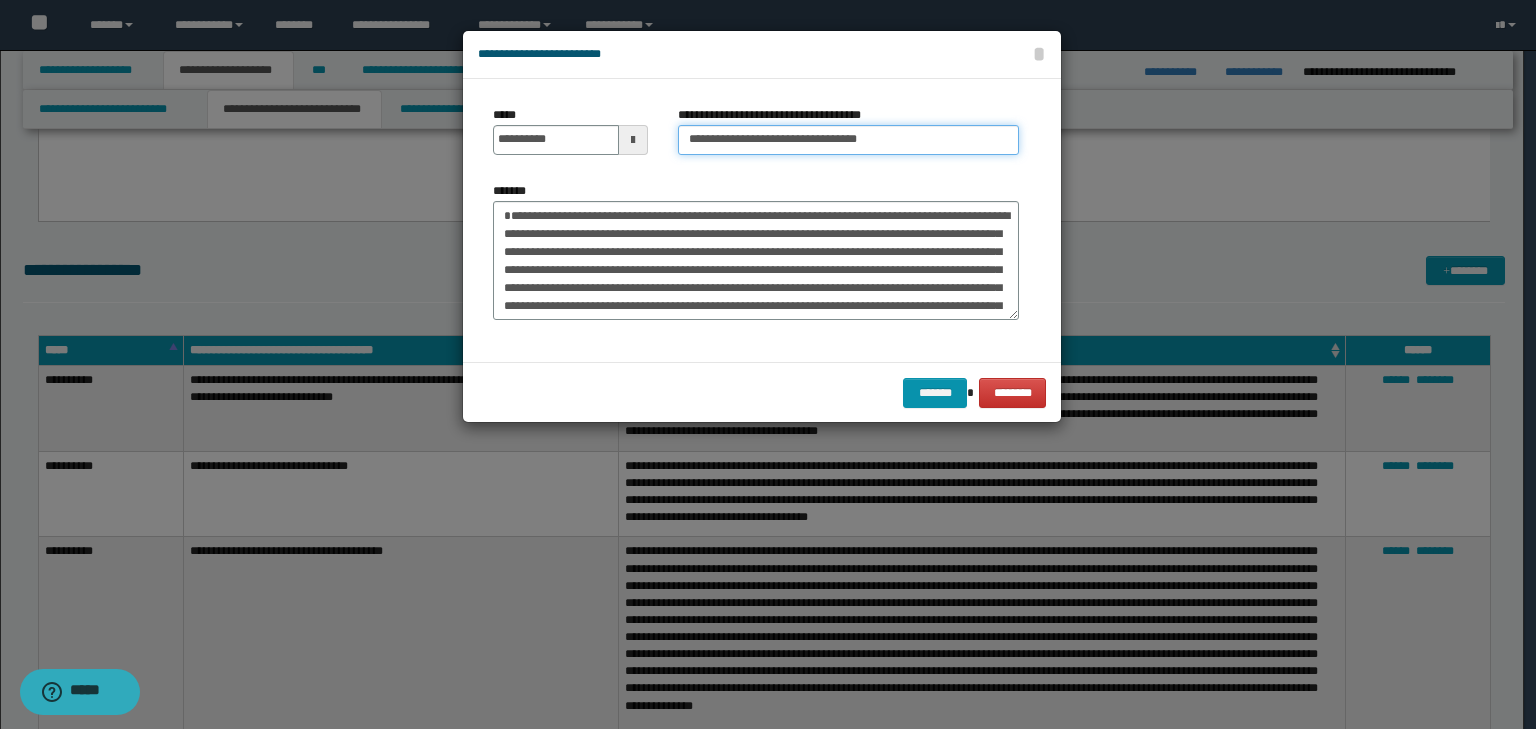 type on "**********" 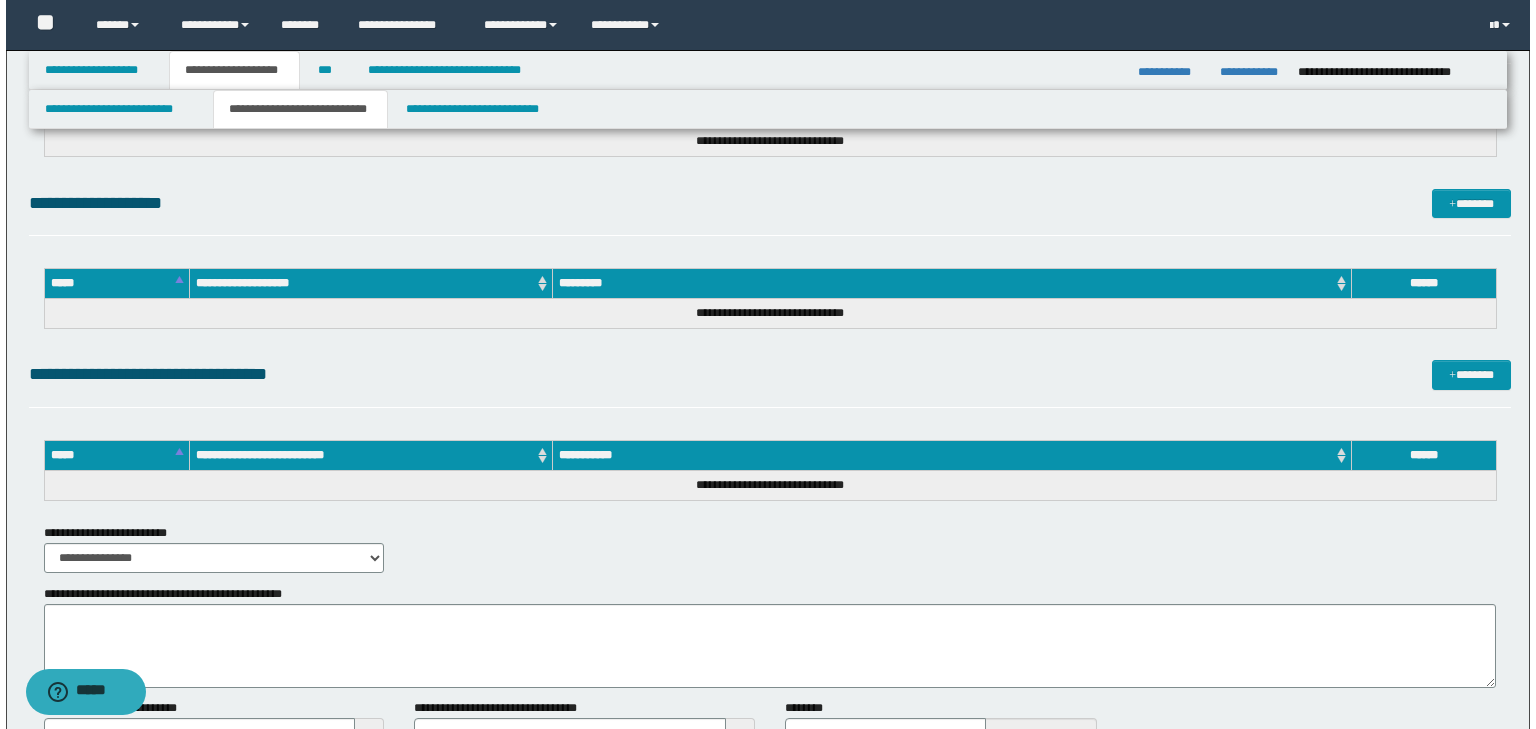 scroll, scrollTop: 3280, scrollLeft: 0, axis: vertical 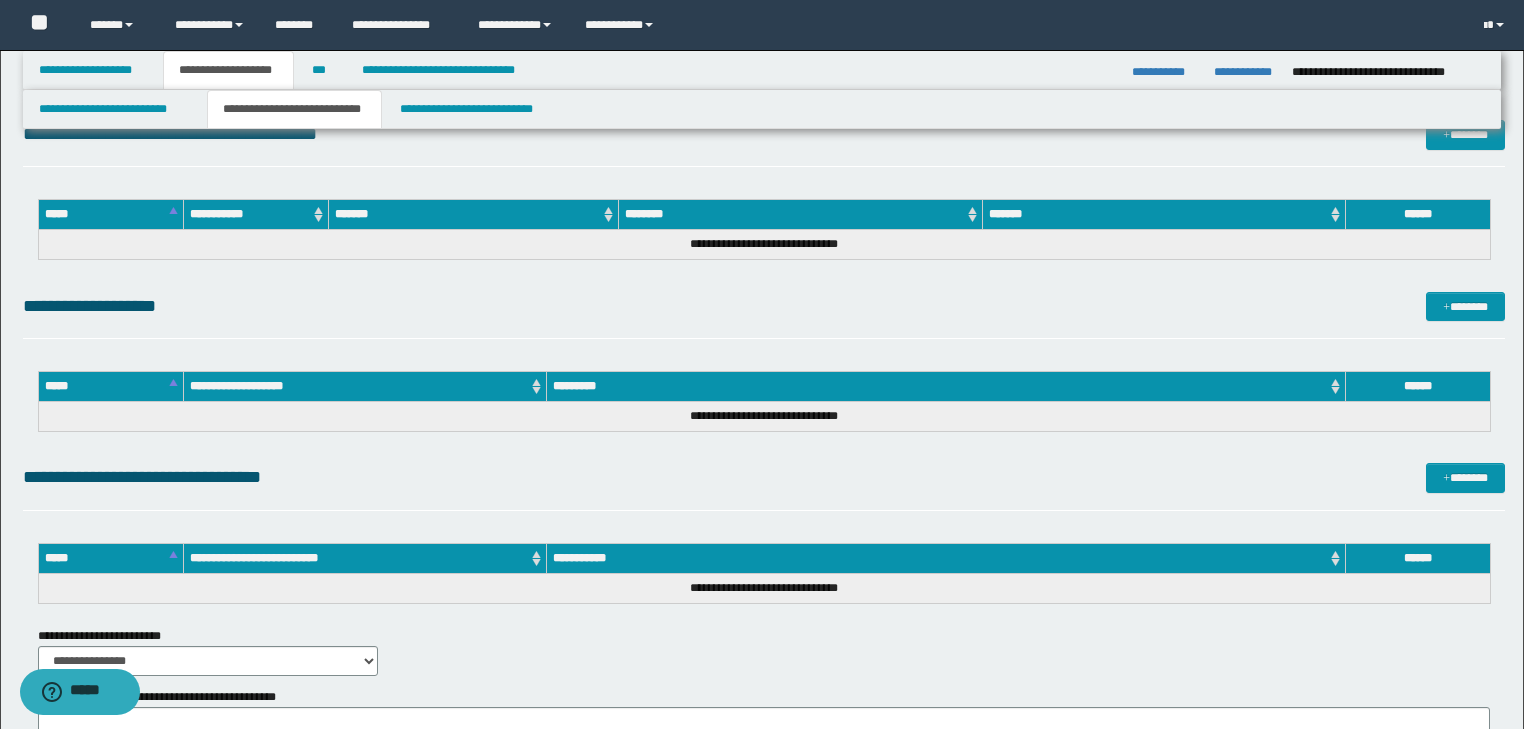 click on "**********" at bounding box center (764, 306) 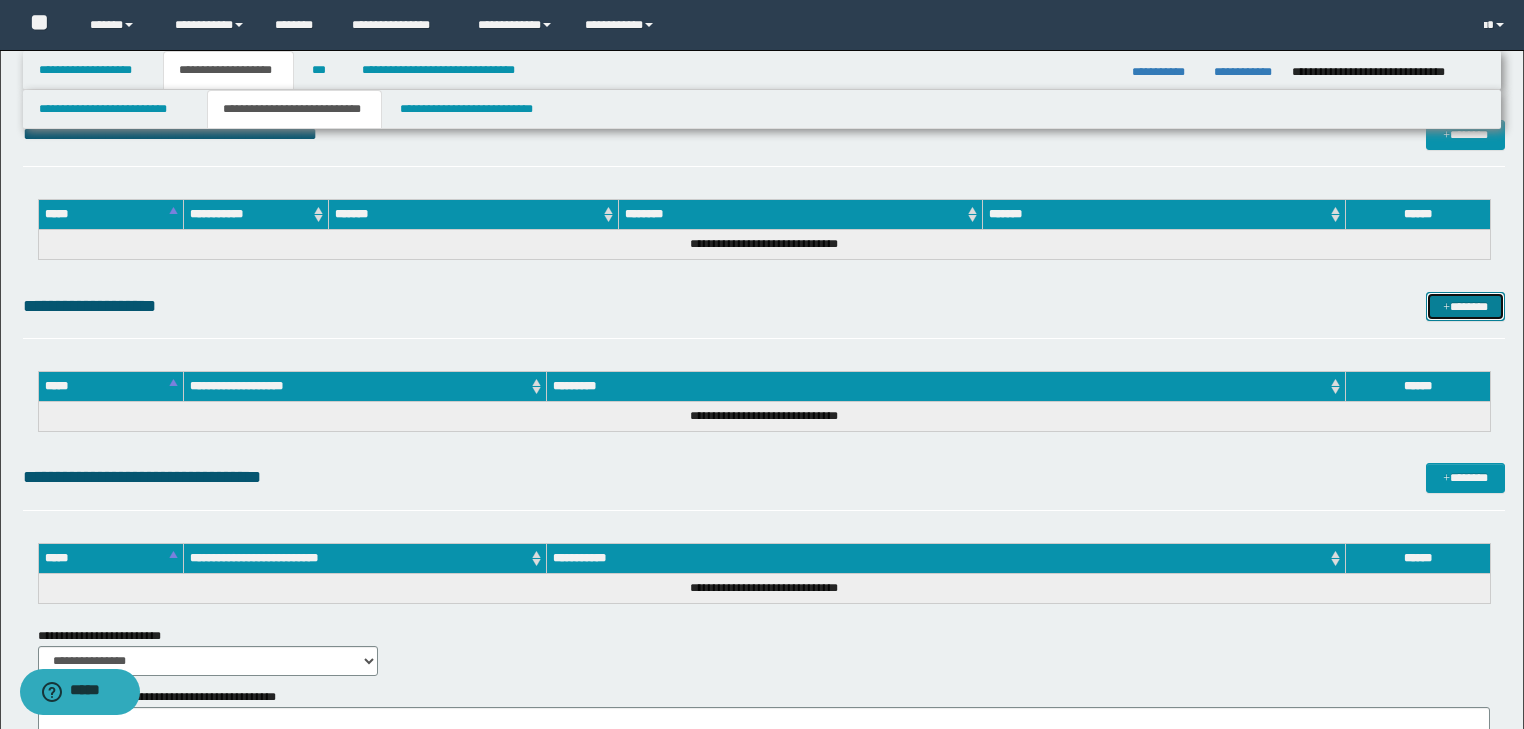 click at bounding box center (1446, 308) 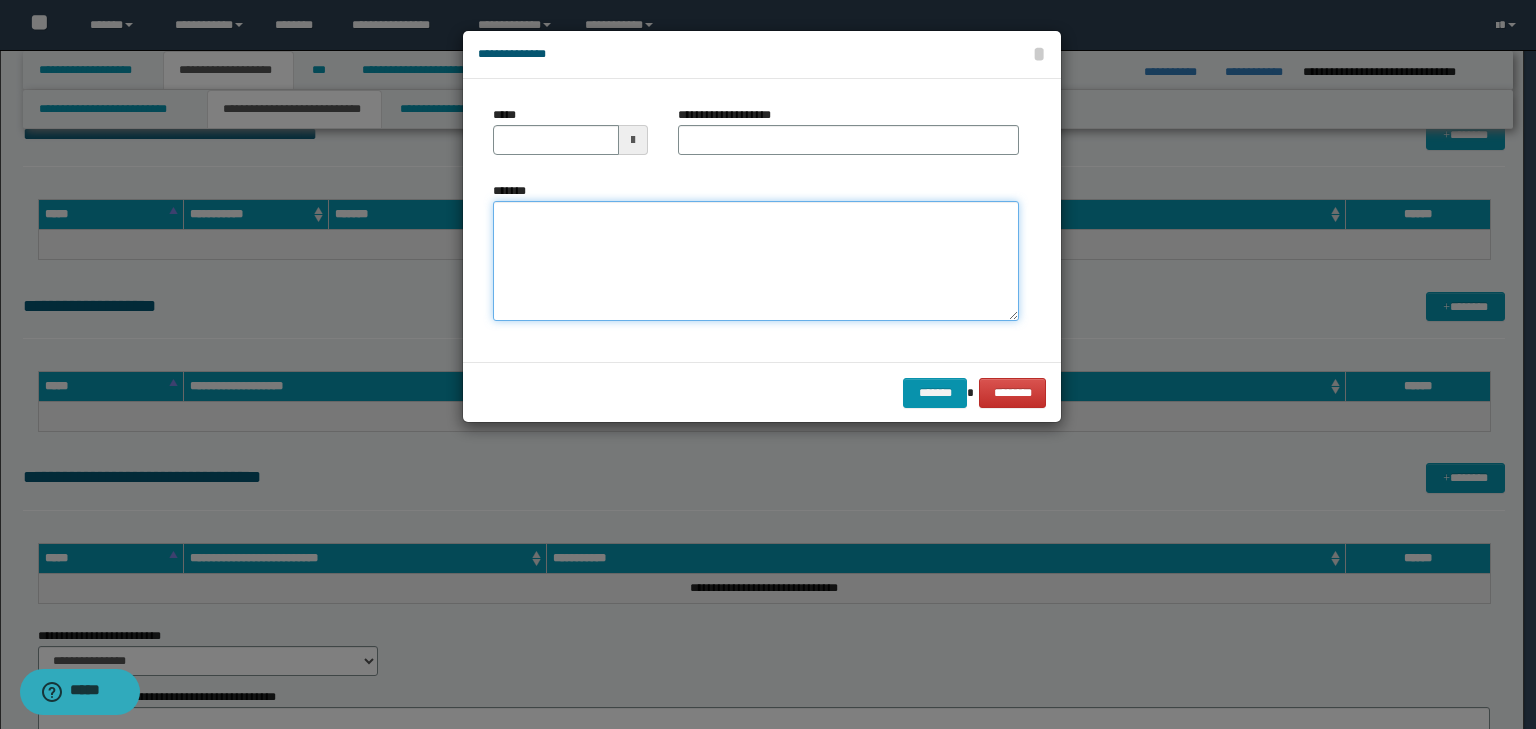 click on "*******" at bounding box center [756, 251] 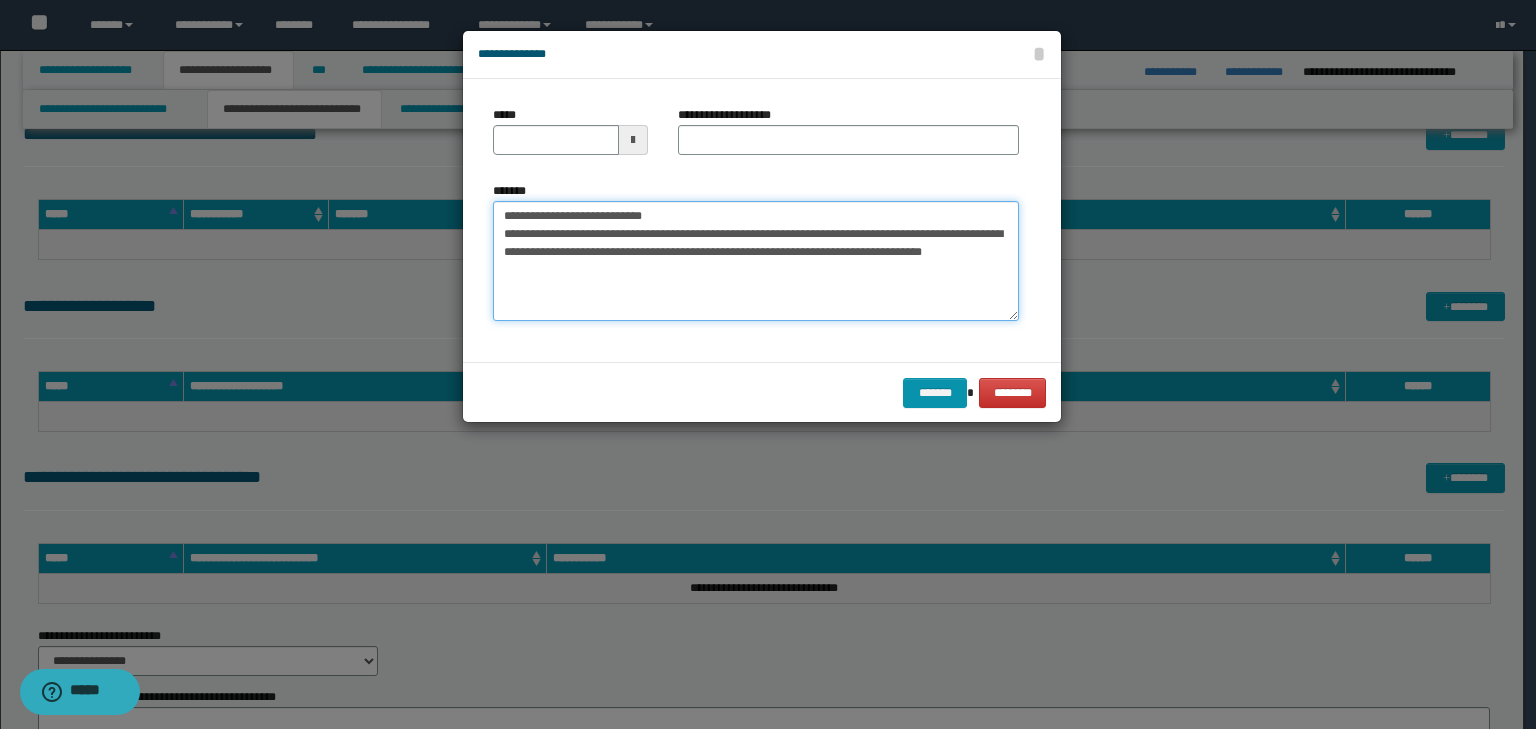drag, startPoint x: 535, startPoint y: 186, endPoint x: 480, endPoint y: 185, distance: 55.00909 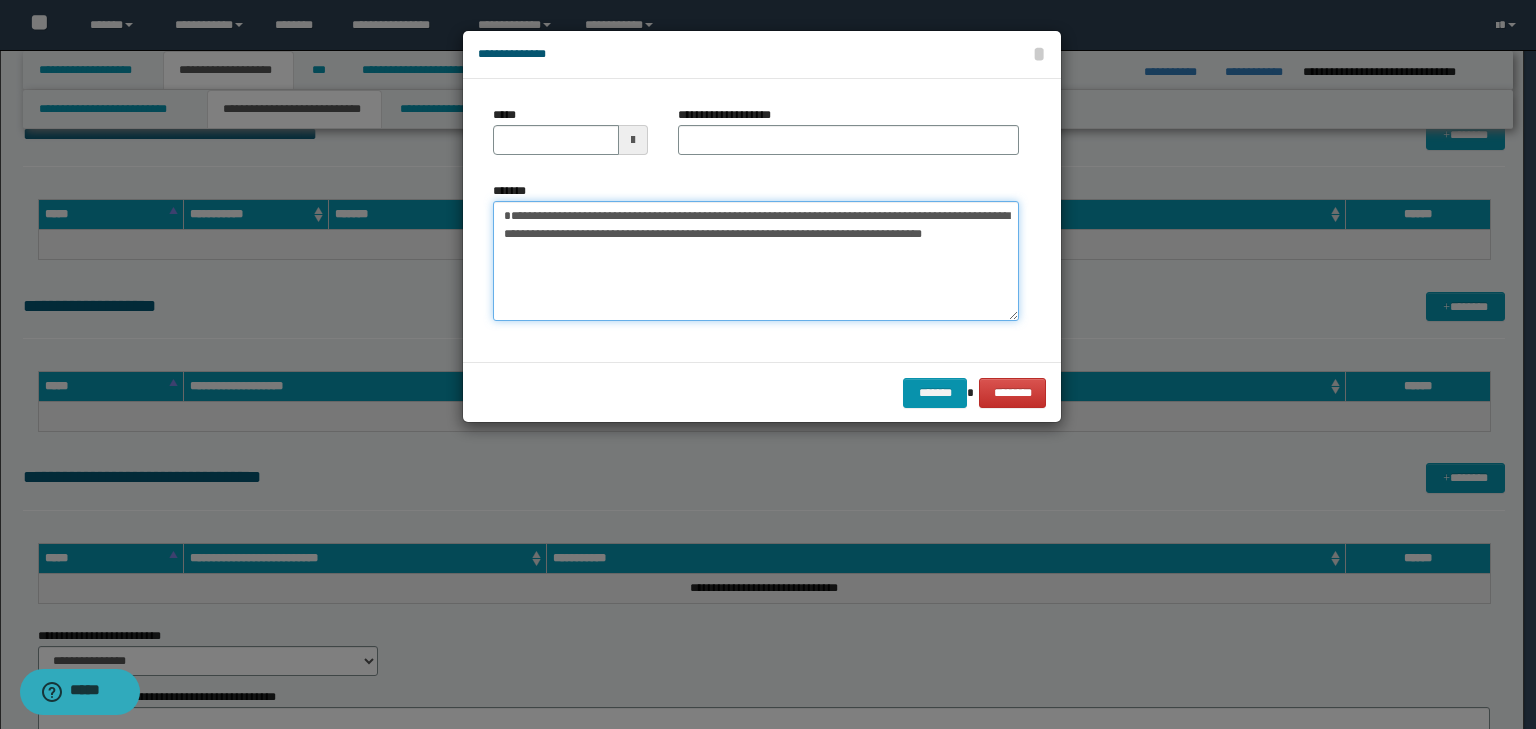 type 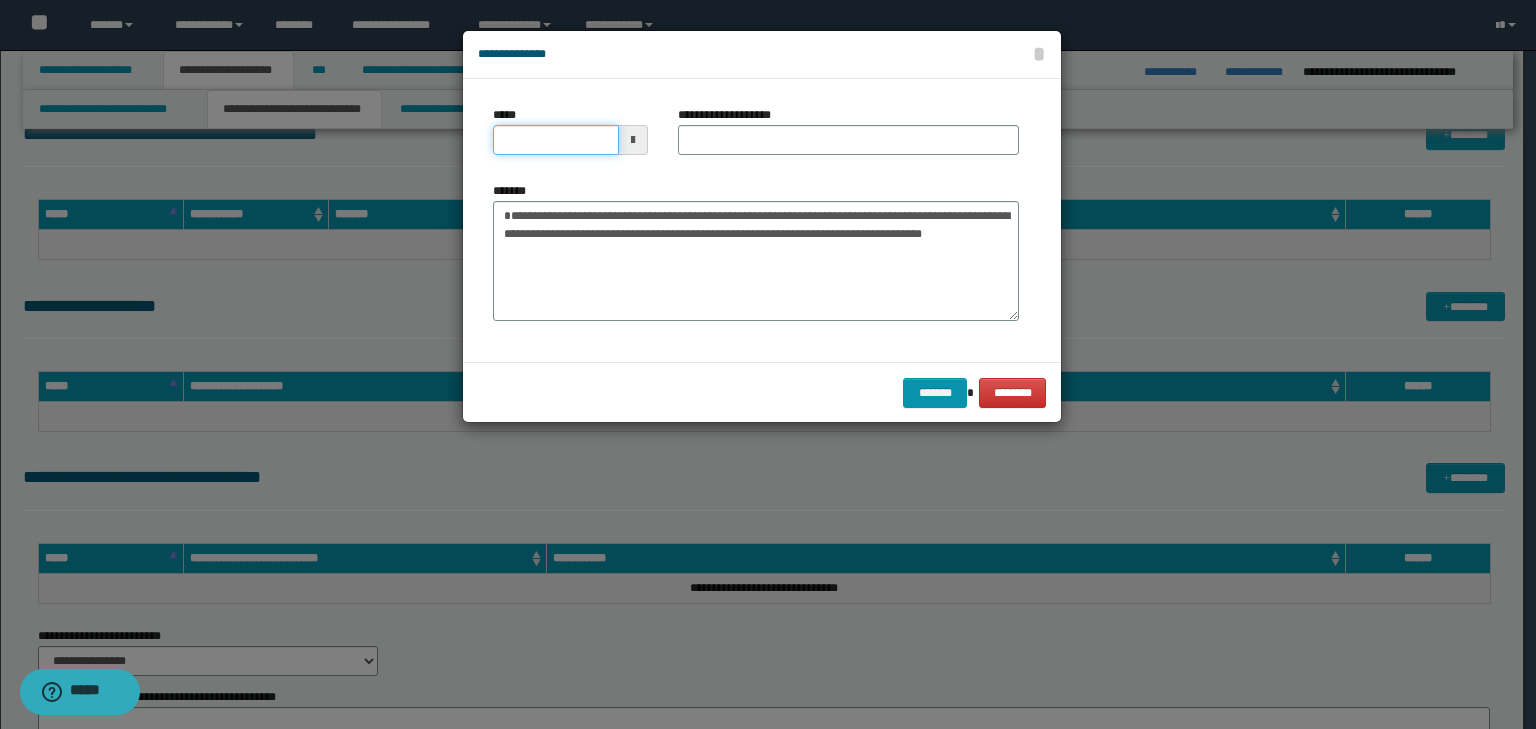 click on "*****" at bounding box center (556, 140) 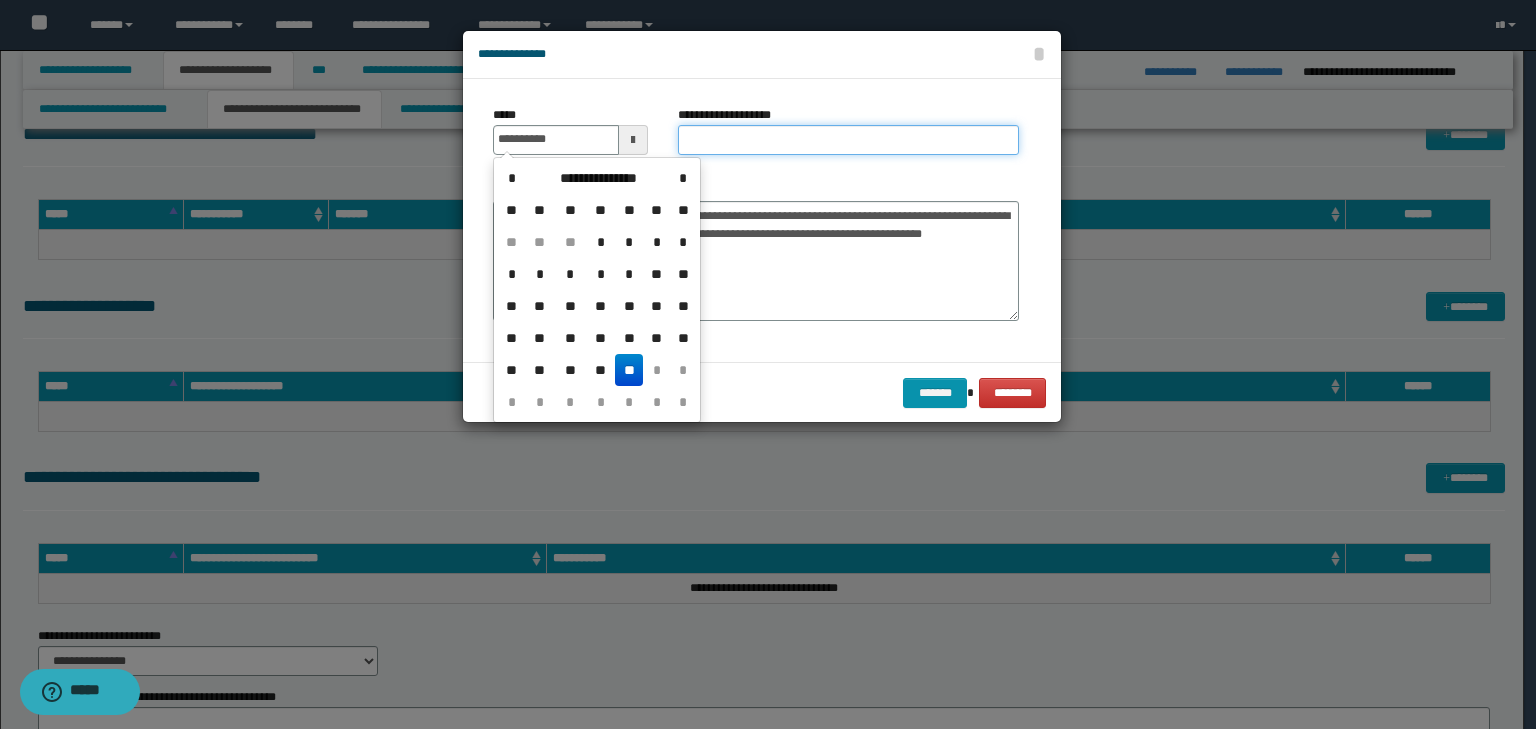 type on "**********" 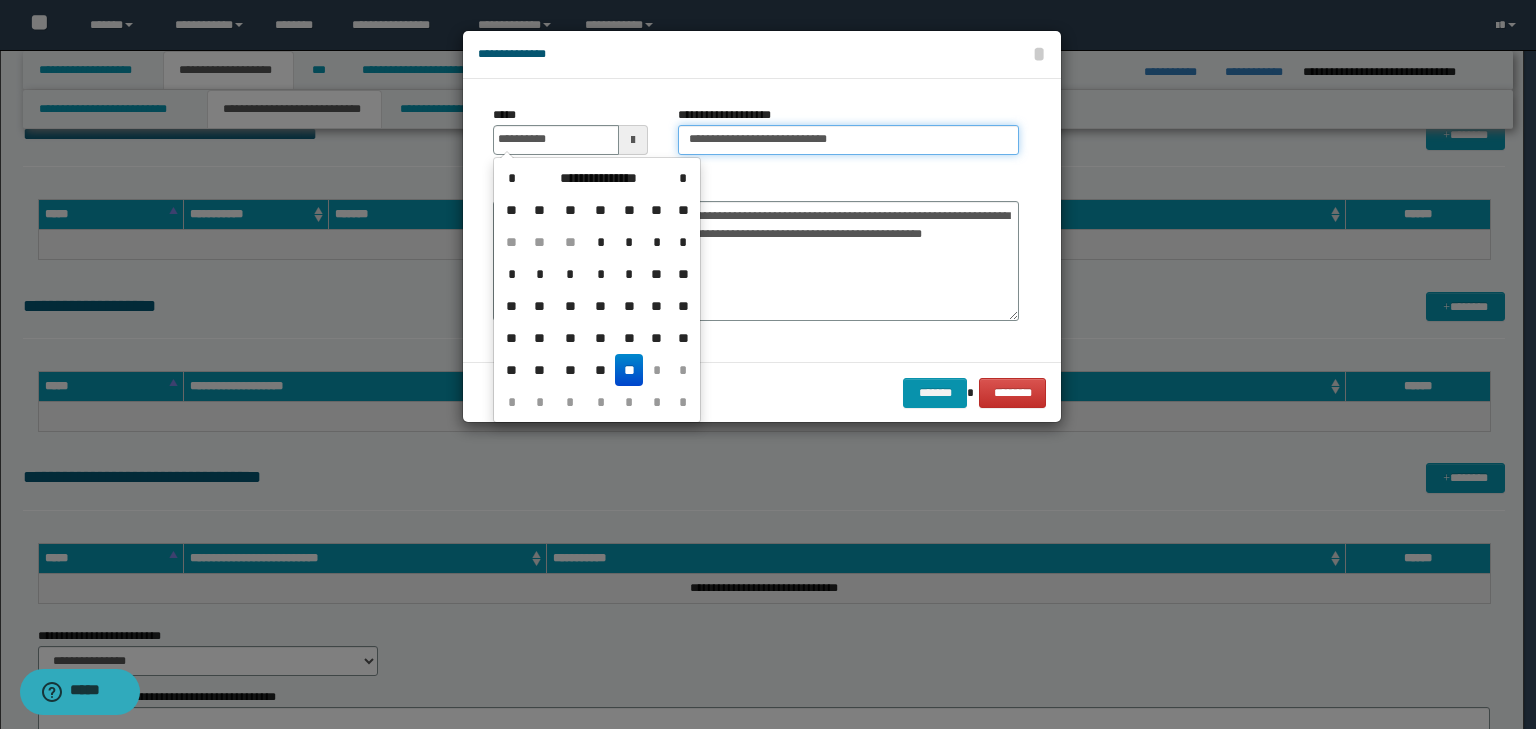 drag, startPoint x: 724, startPoint y: 143, endPoint x: 734, endPoint y: 155, distance: 15.6205 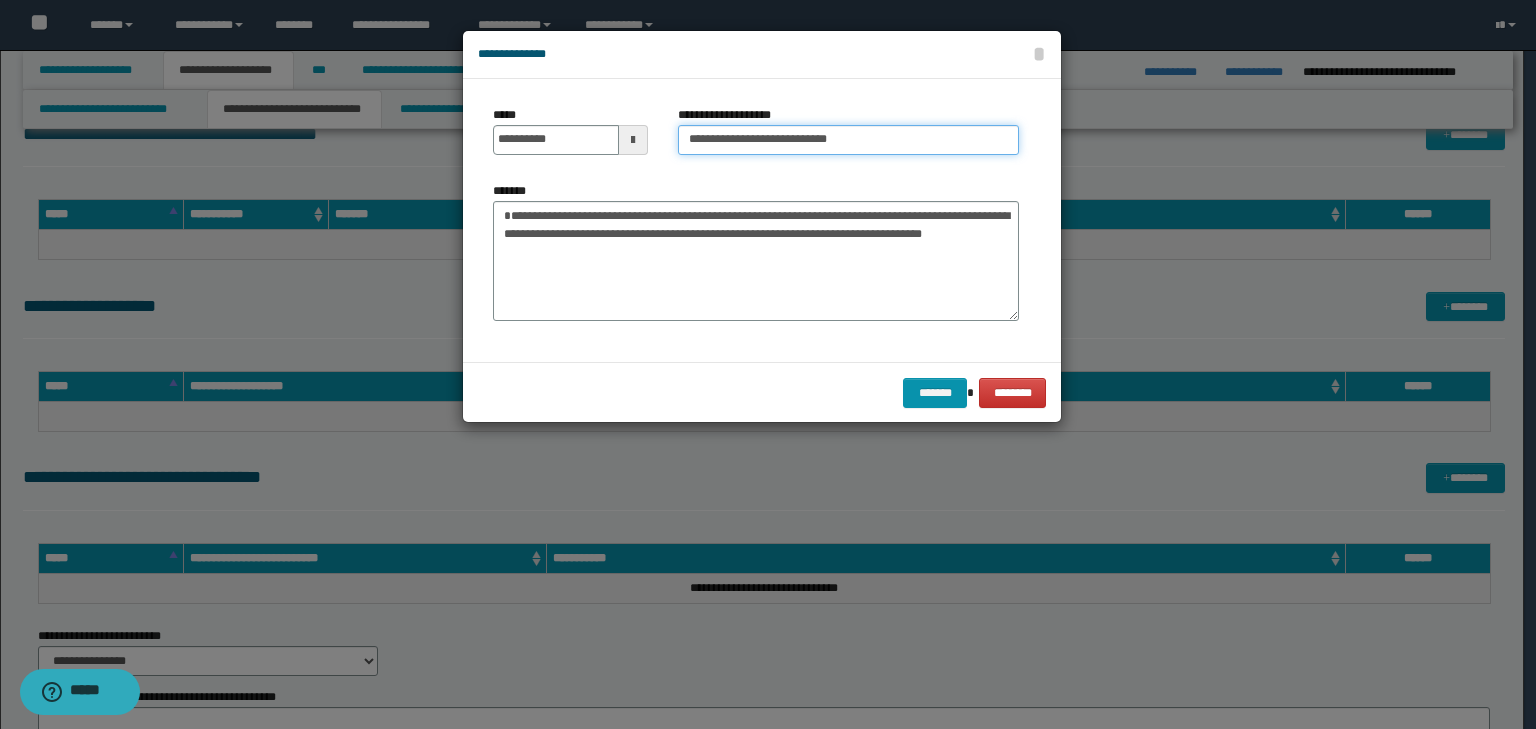drag, startPoint x: 647, startPoint y: 133, endPoint x: 216, endPoint y: 116, distance: 431.33514 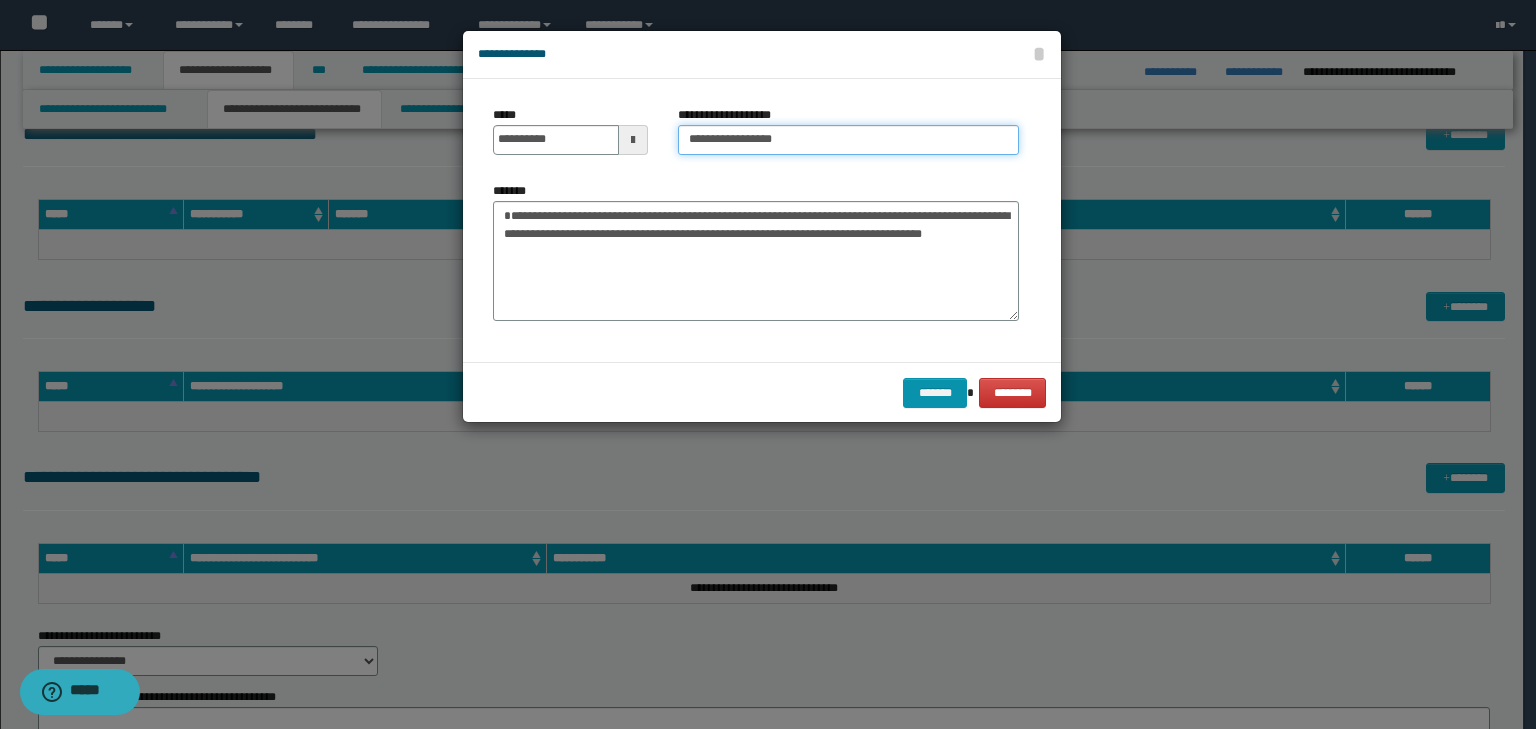type on "**********" 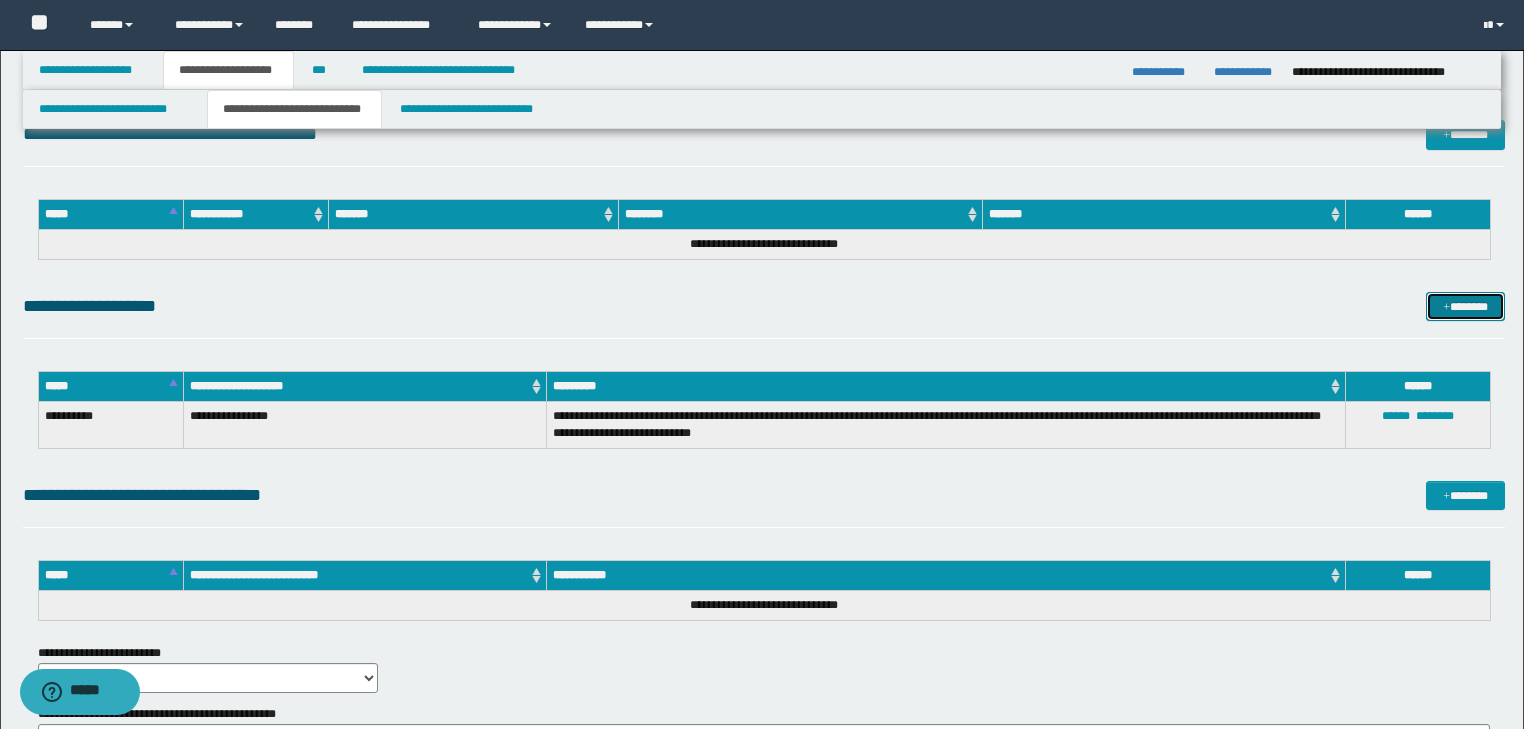 click on "*******" at bounding box center (1465, 307) 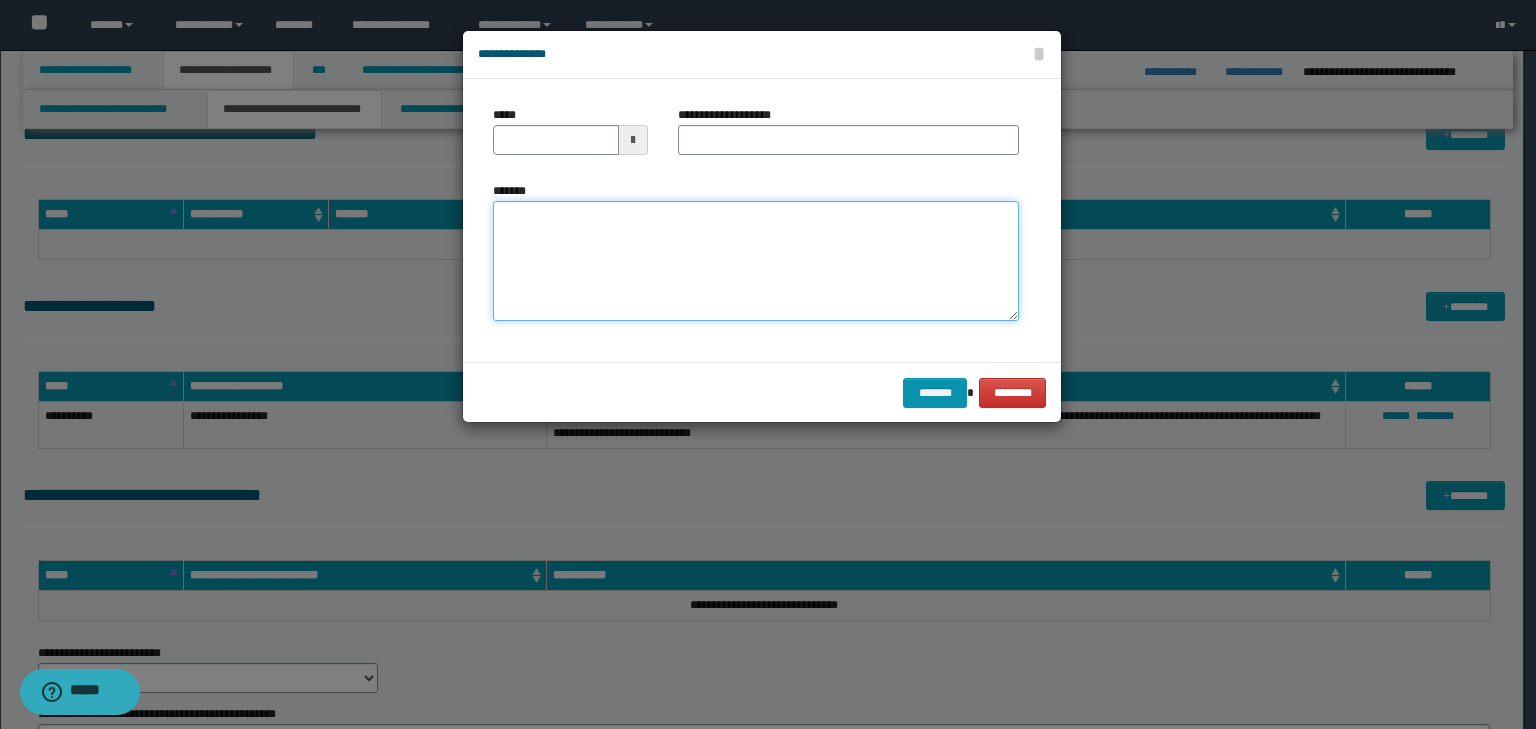 click on "*******" at bounding box center [756, 261] 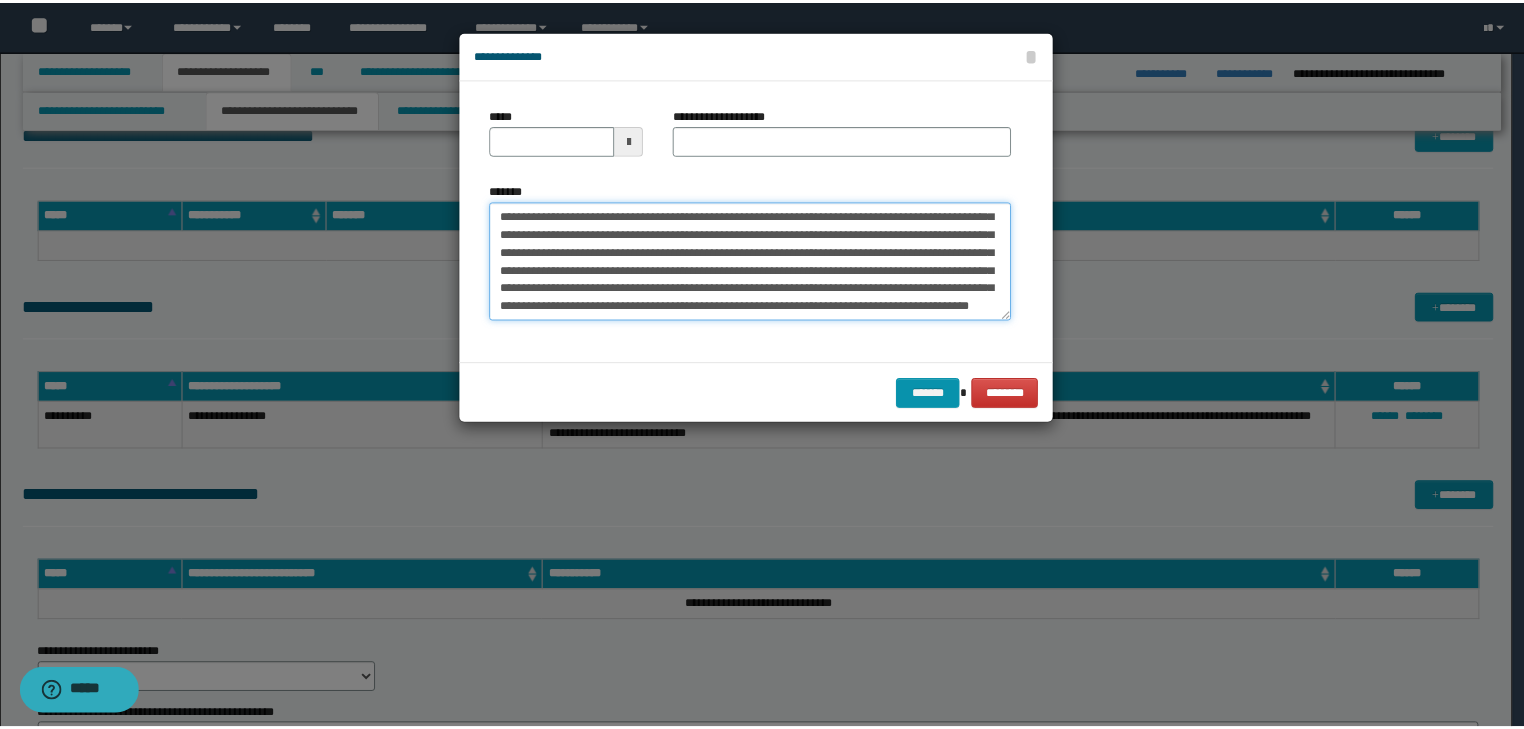 scroll, scrollTop: 0, scrollLeft: 0, axis: both 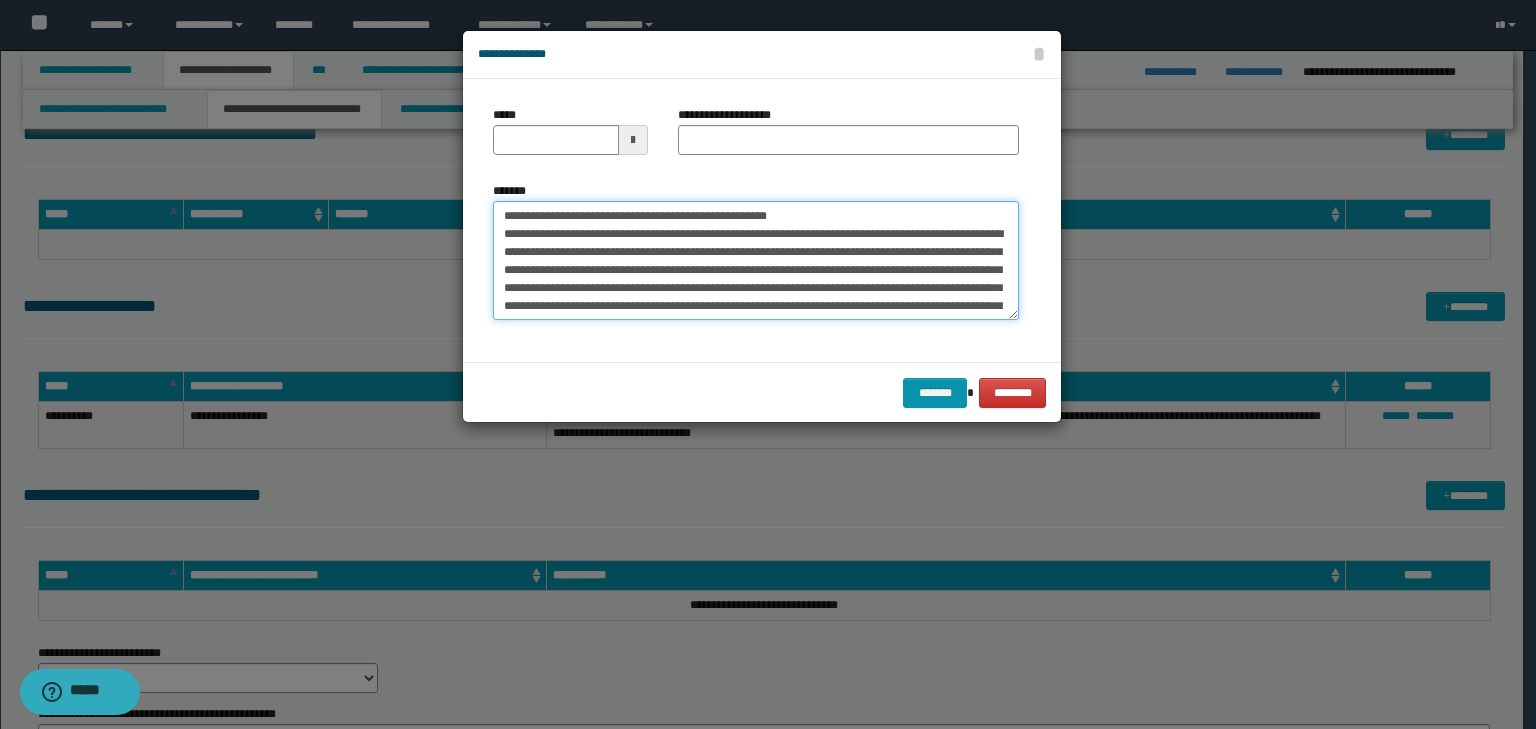 drag, startPoint x: 691, startPoint y: 211, endPoint x: 412, endPoint y: 210, distance: 279.0018 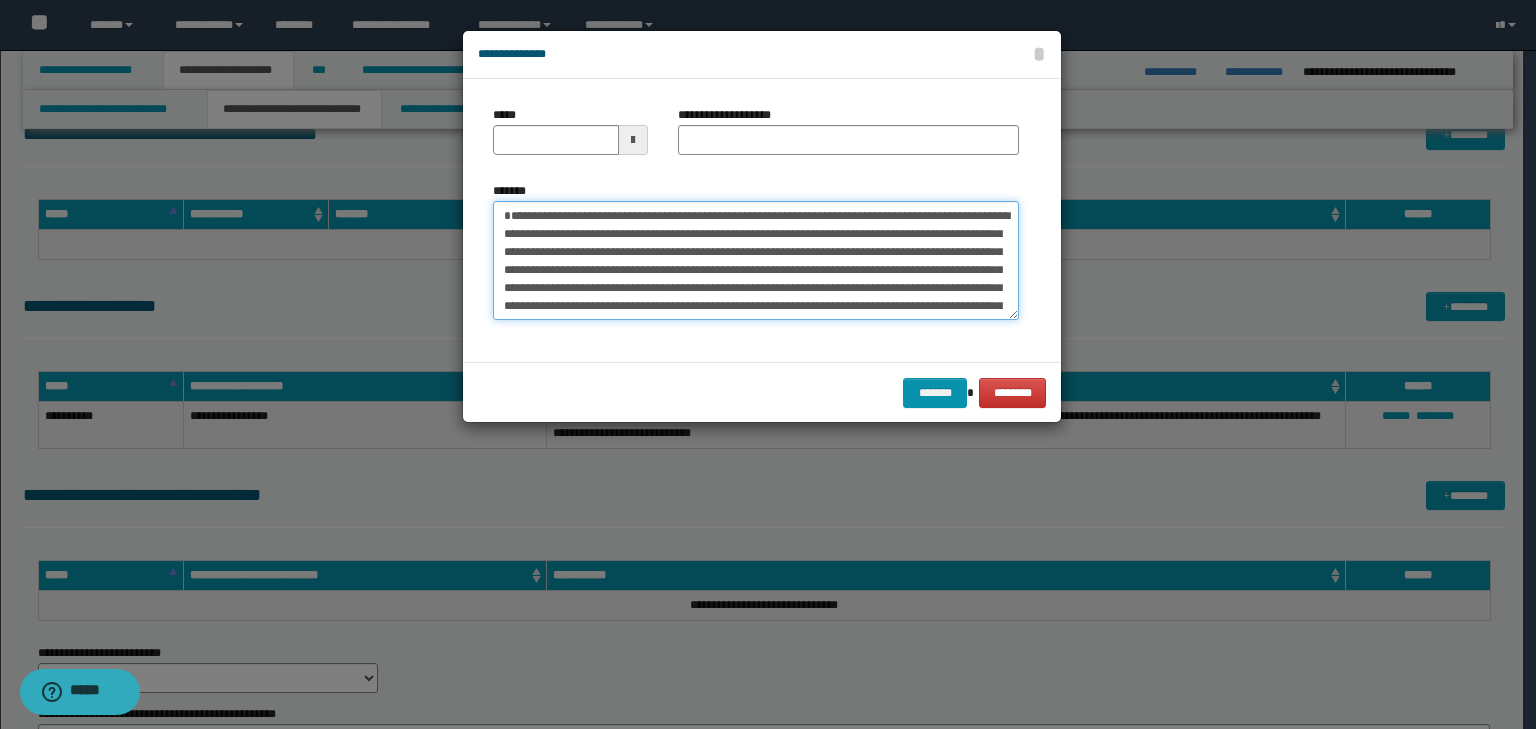 type 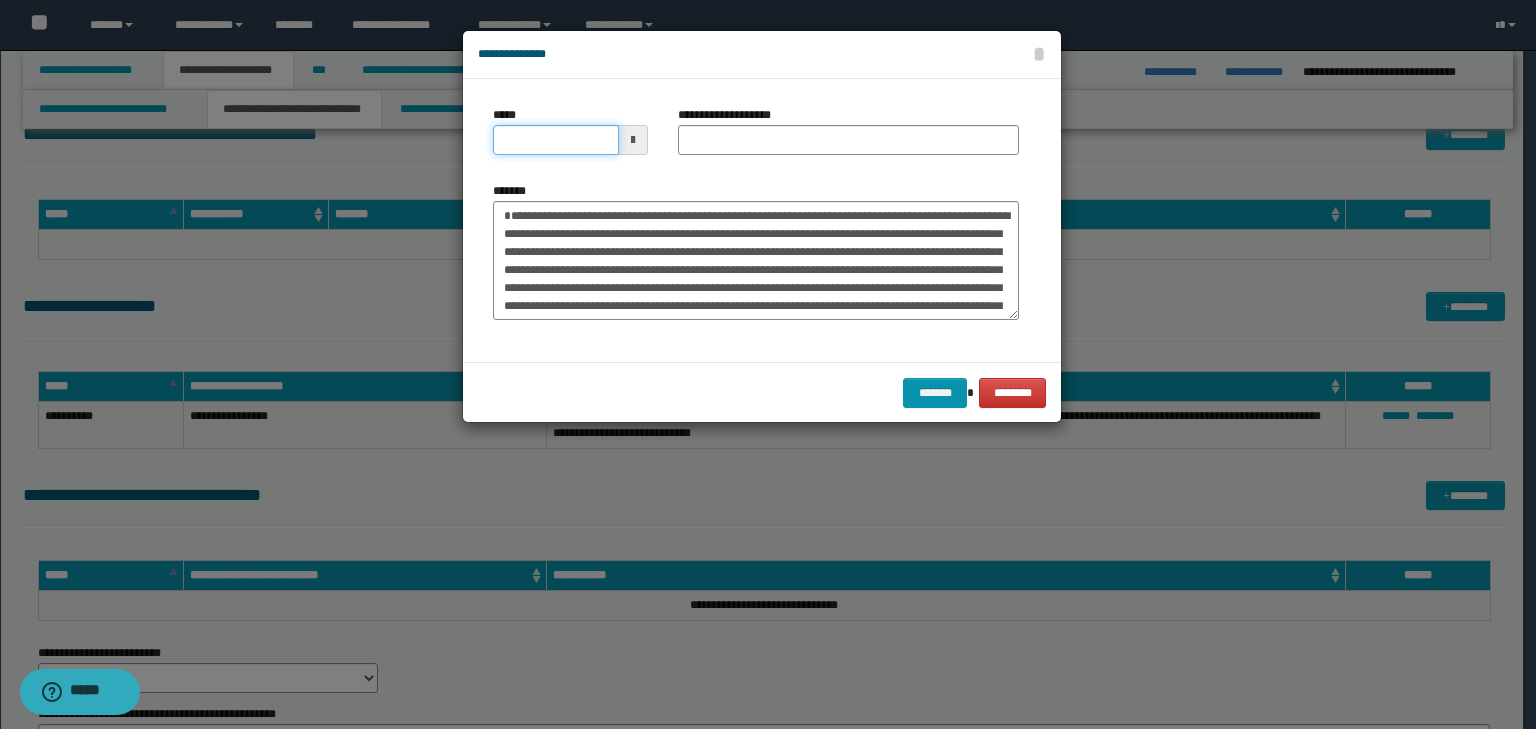 drag, startPoint x: 581, startPoint y: 144, endPoint x: 775, endPoint y: 152, distance: 194.16487 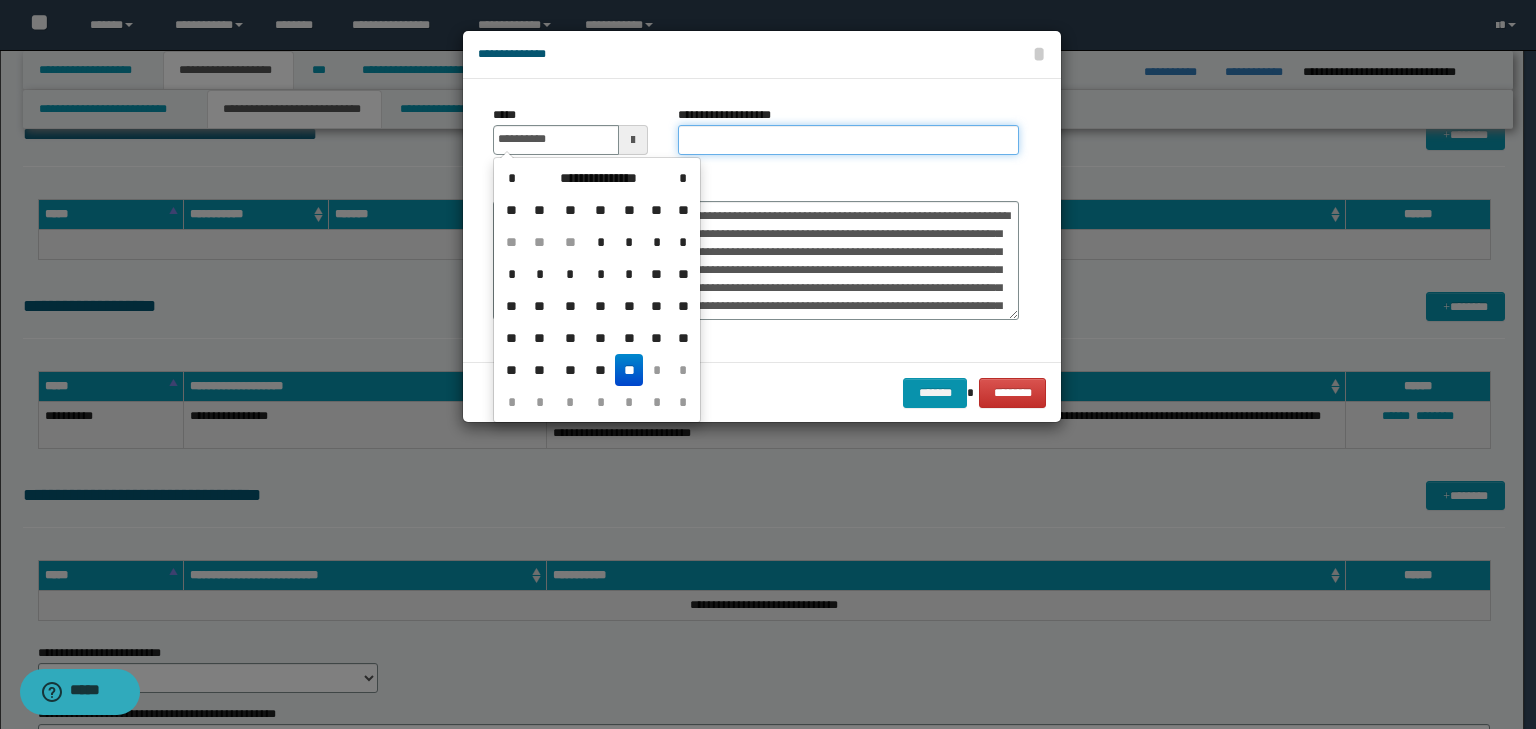 type on "**********" 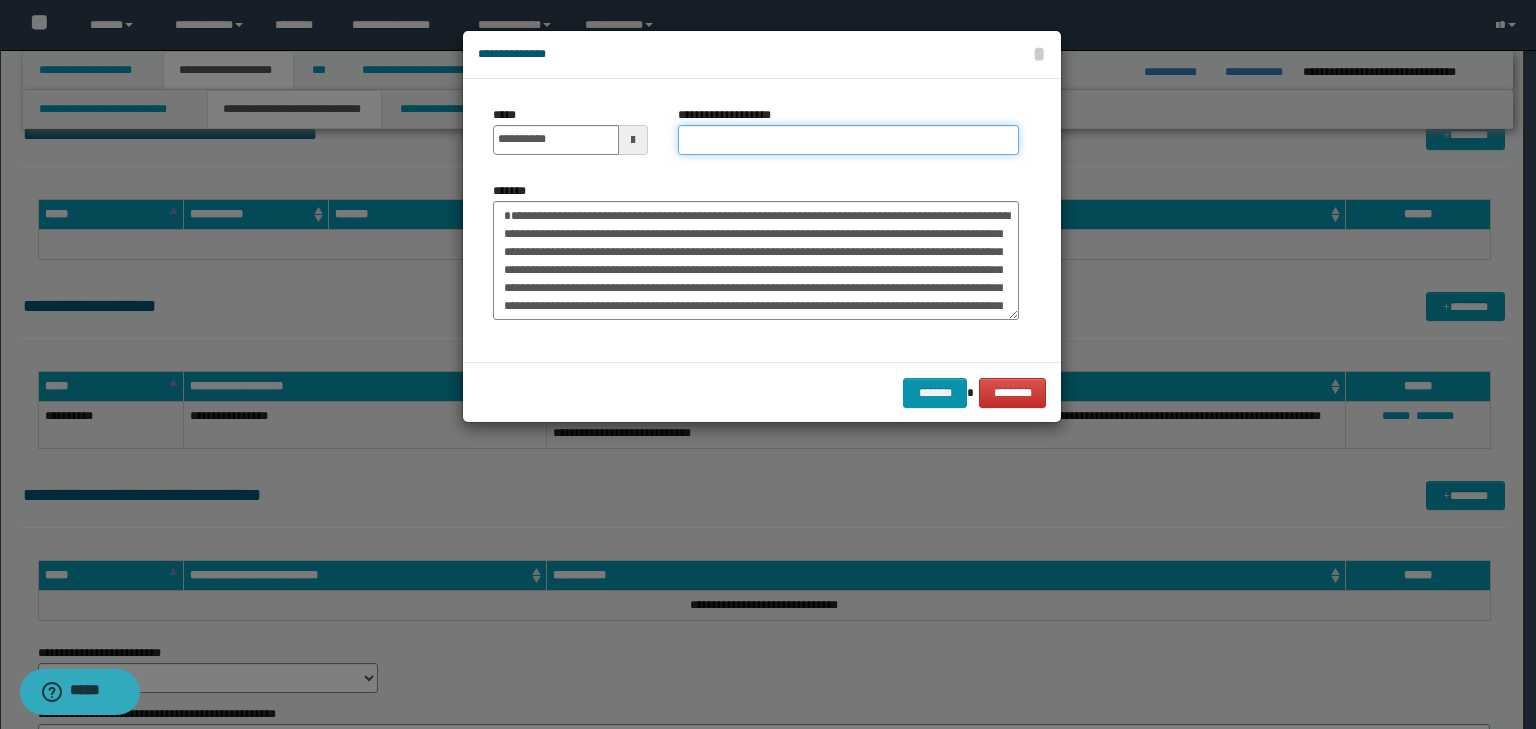 paste on "**********" 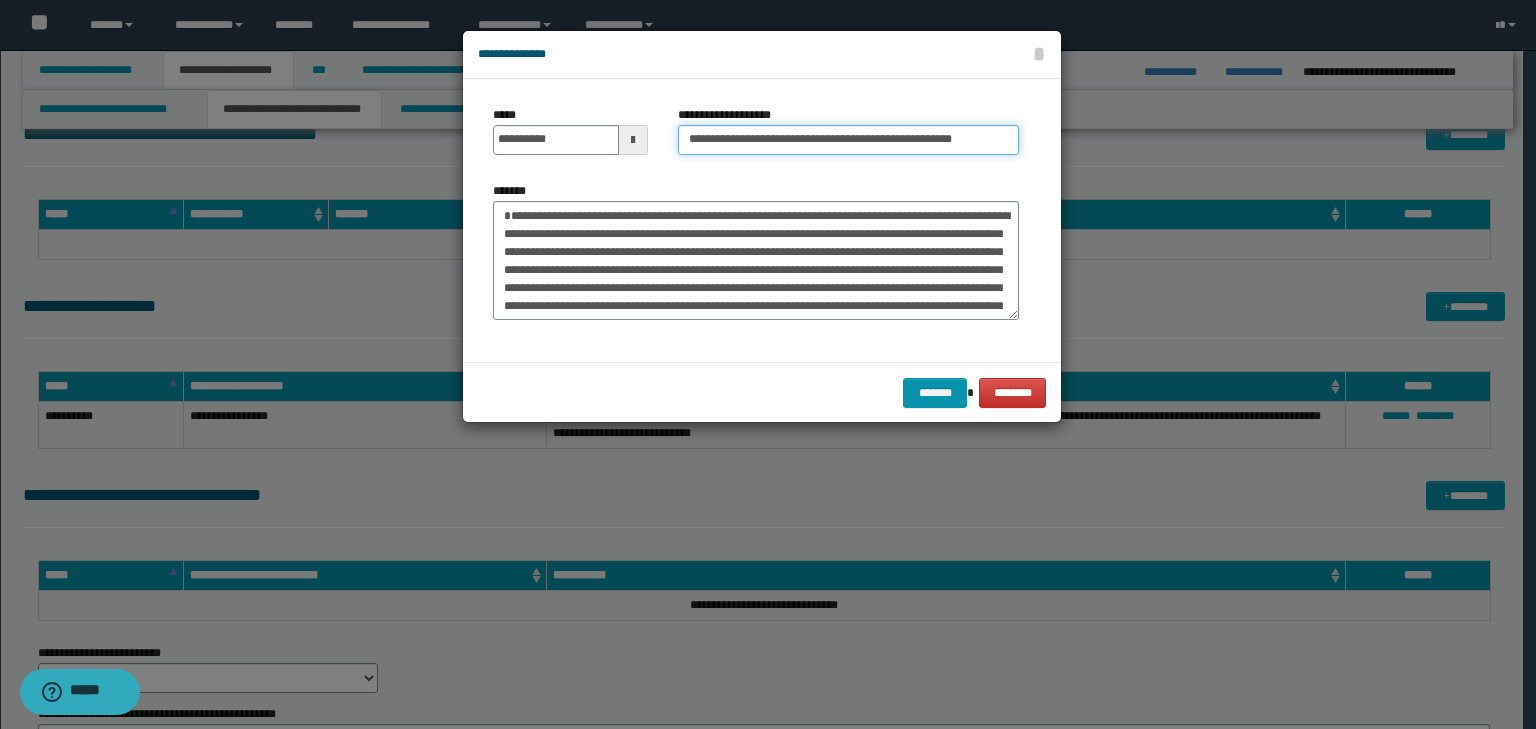 drag, startPoint x: 759, startPoint y: 138, endPoint x: 382, endPoint y: 152, distance: 377.25986 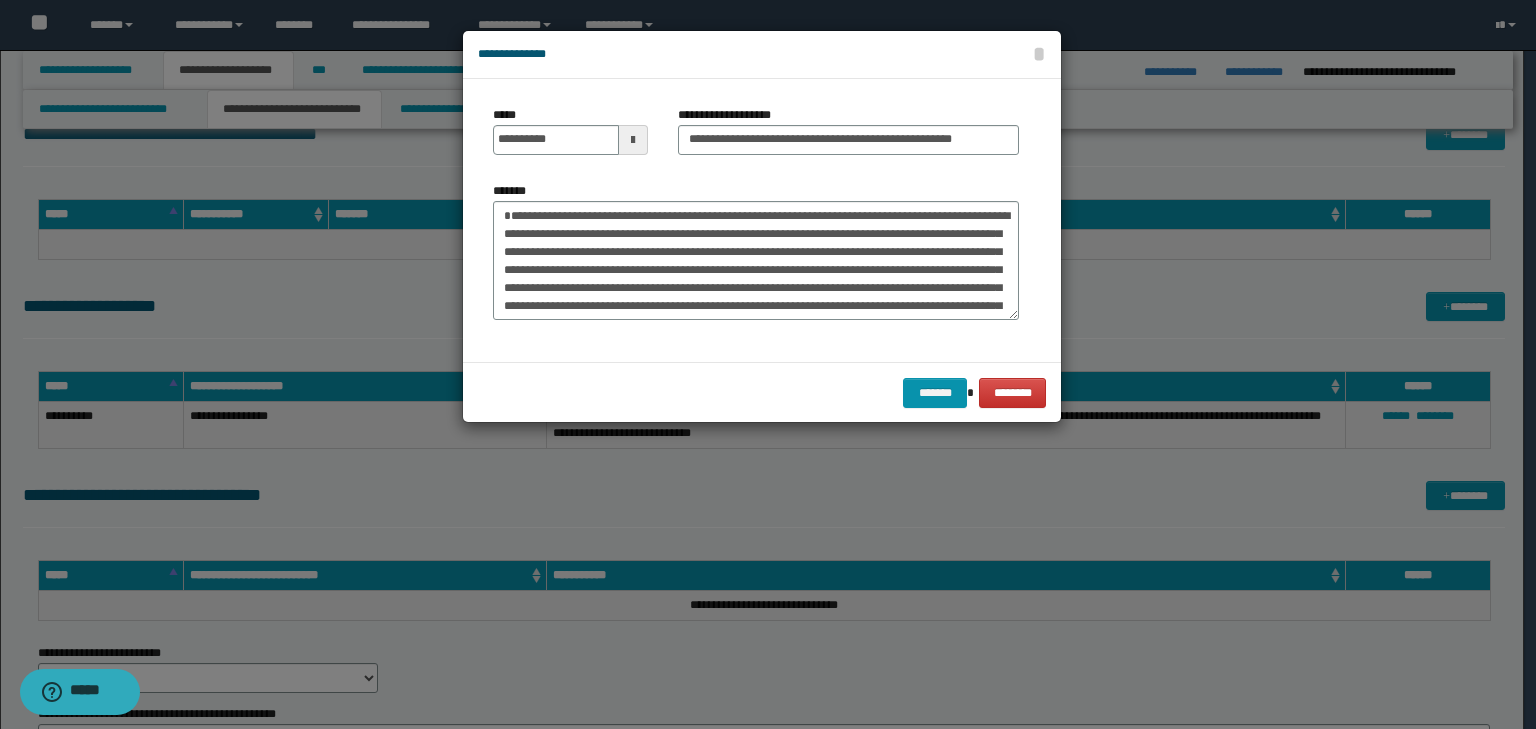 click on "**********" at bounding box center (756, 220) 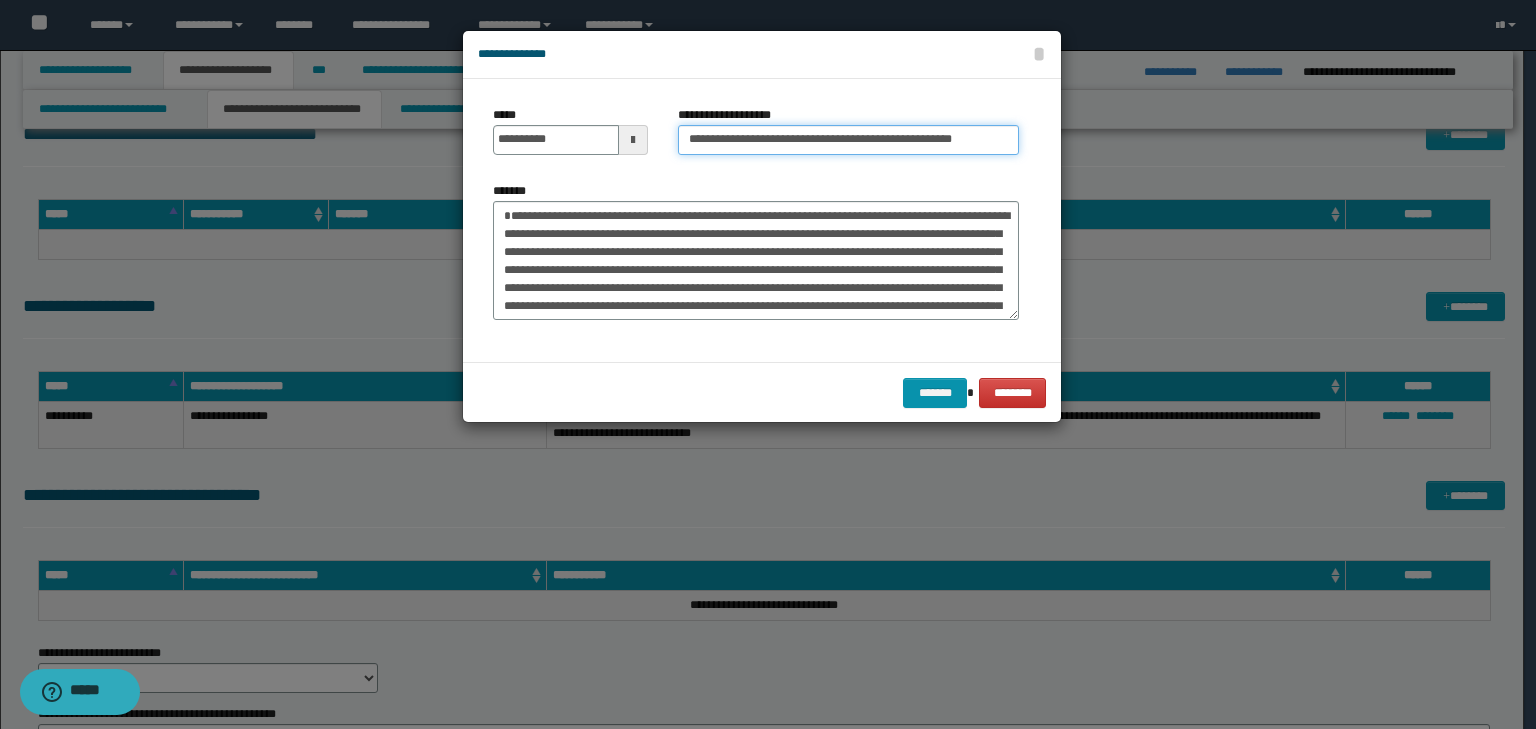 drag, startPoint x: 748, startPoint y: 139, endPoint x: 289, endPoint y: 145, distance: 459.0392 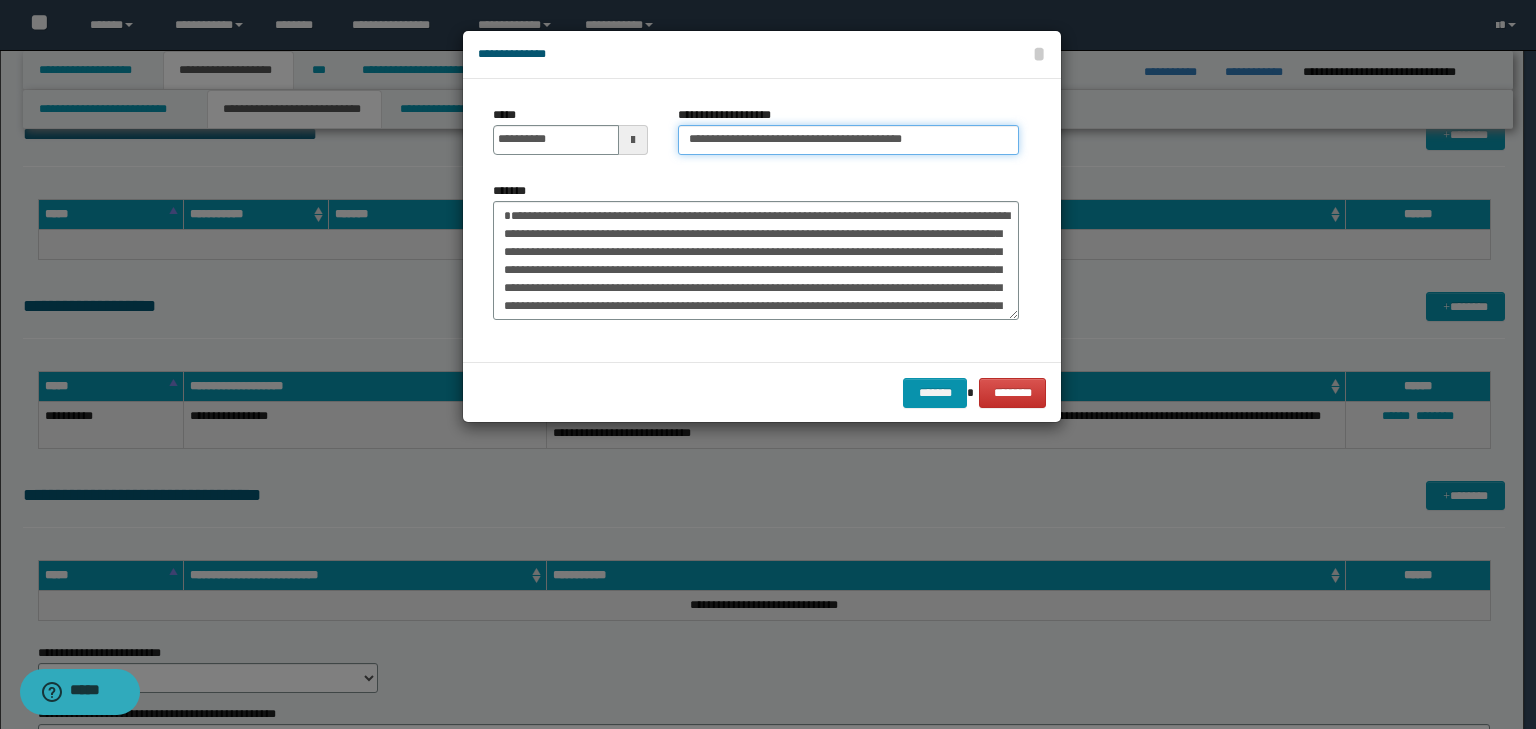 type on "**********" 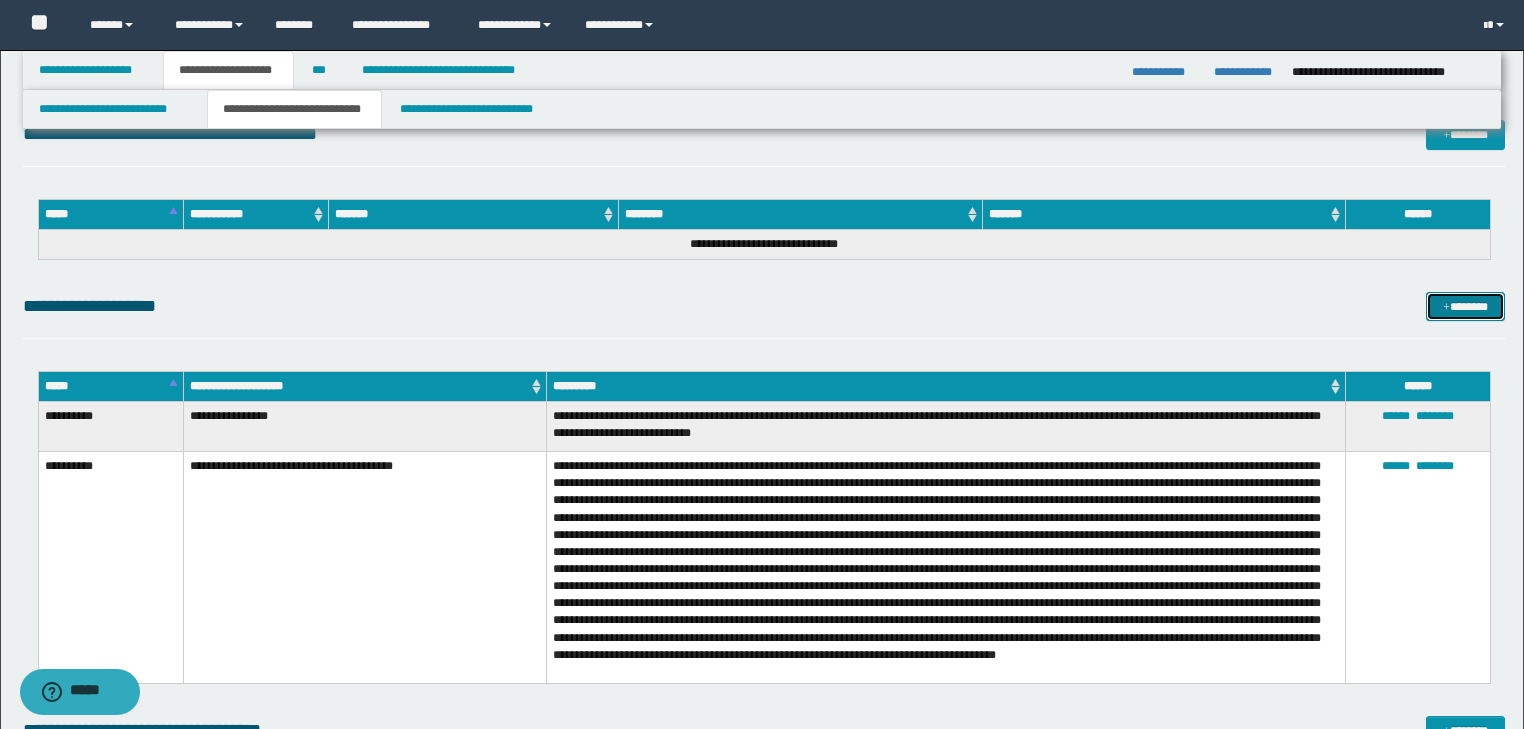 click at bounding box center [1446, 308] 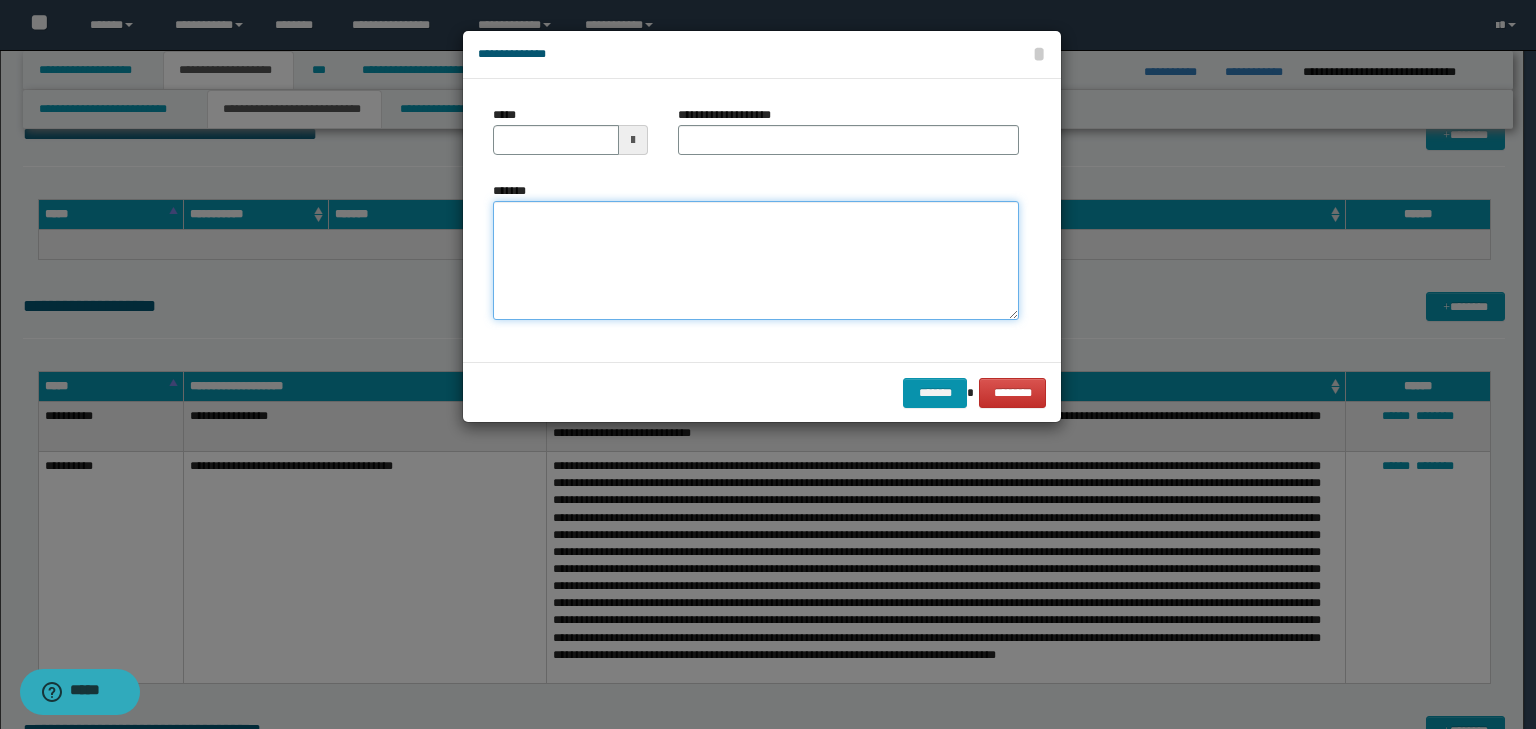 click on "*******" at bounding box center (756, 261) 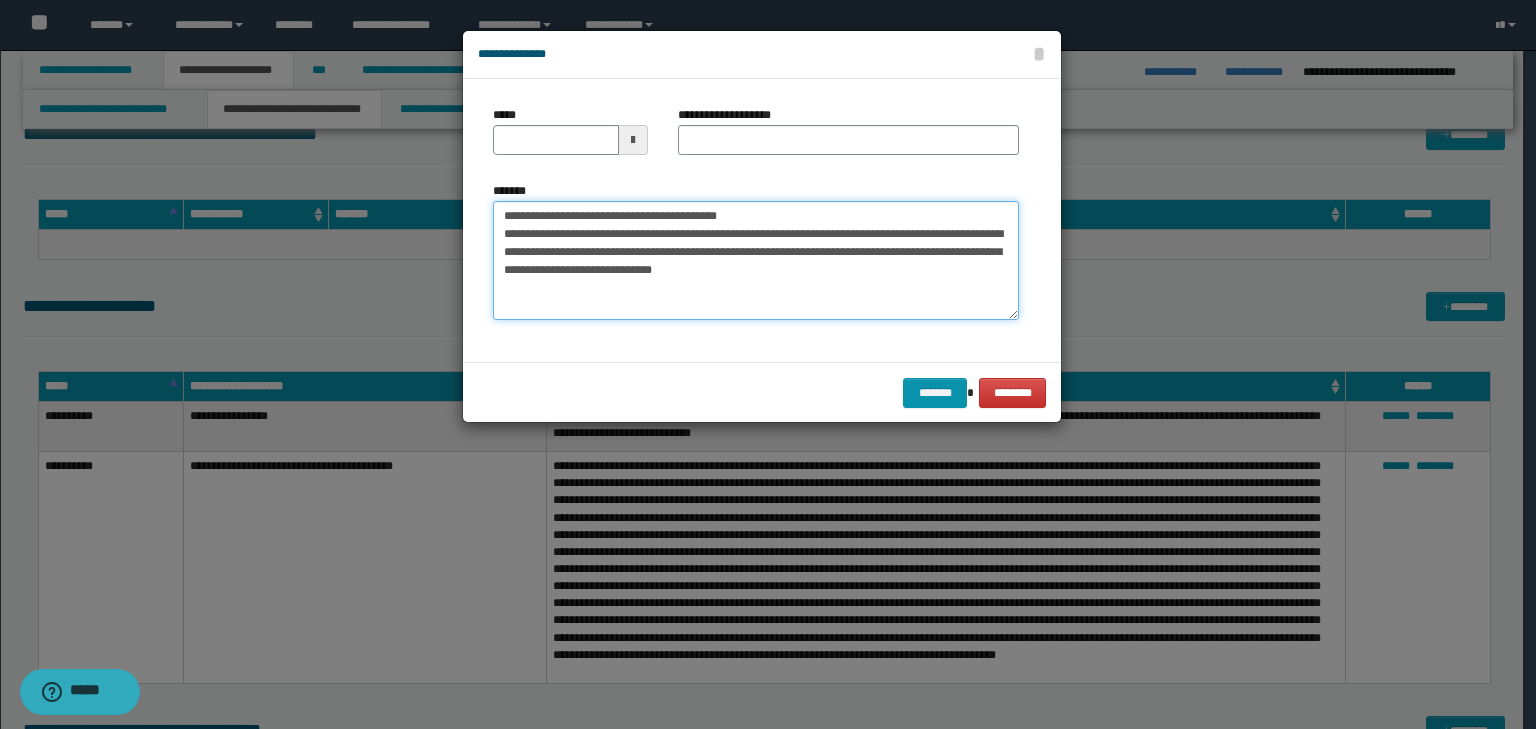 drag, startPoint x: 544, startPoint y: 193, endPoint x: 411, endPoint y: 170, distance: 134.97408 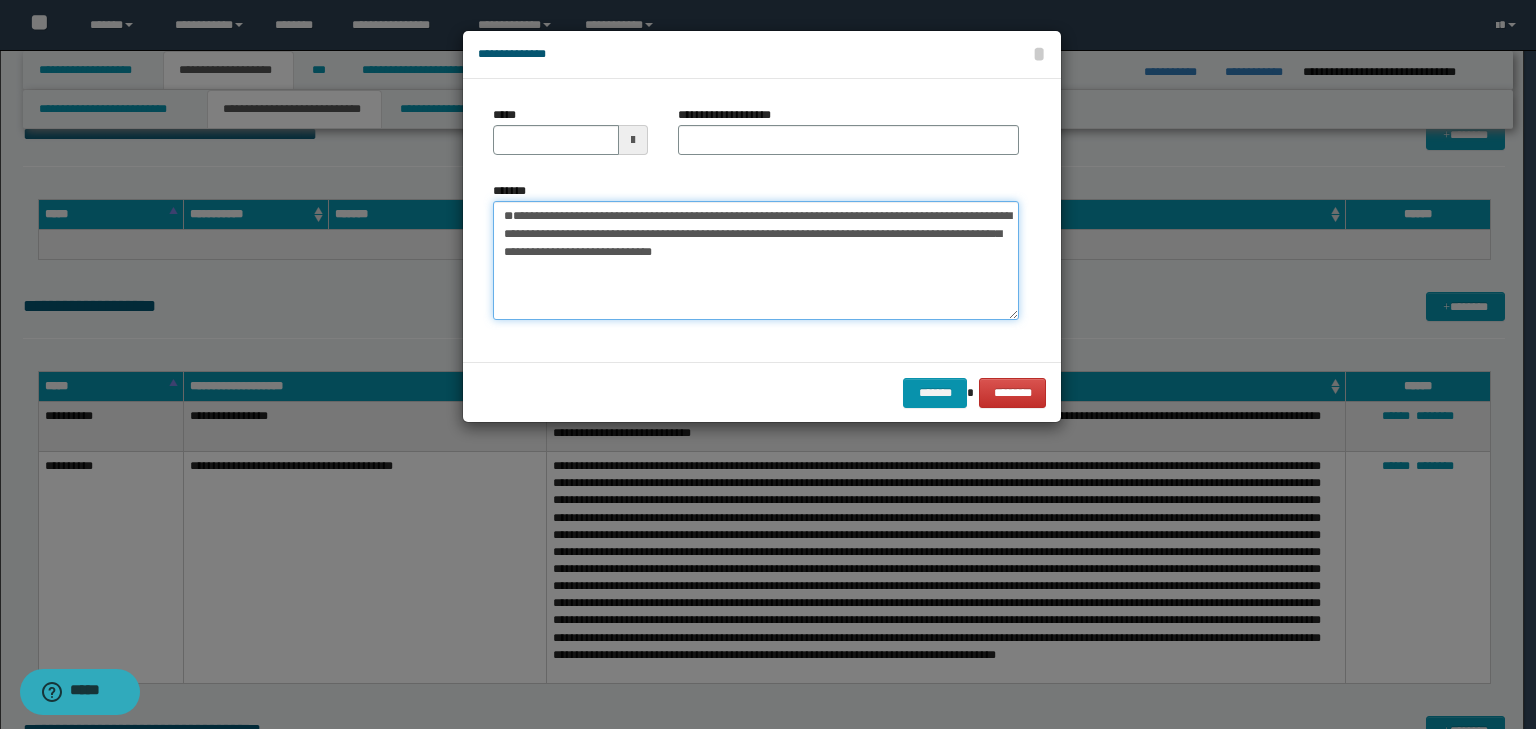 type 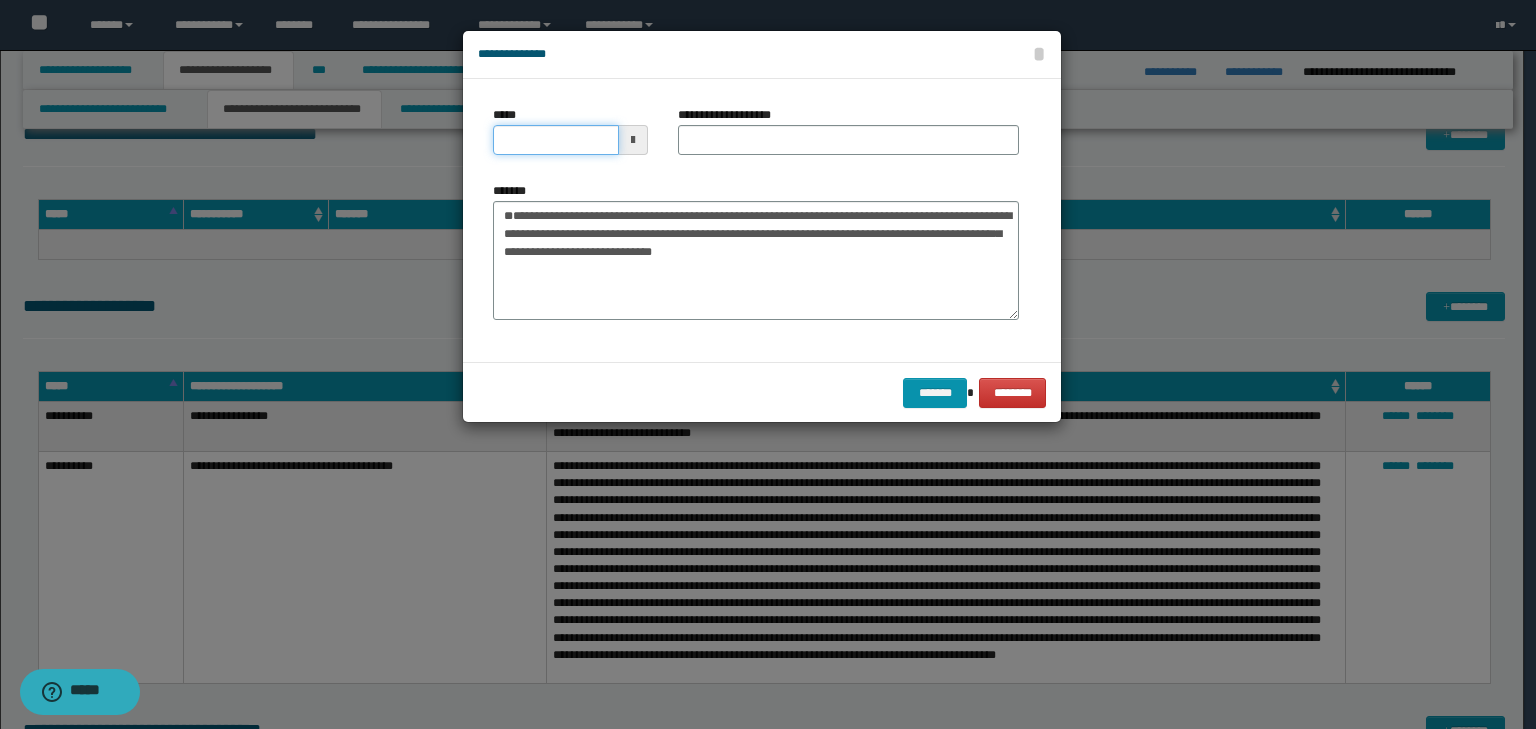drag, startPoint x: 538, startPoint y: 142, endPoint x: 659, endPoint y: 137, distance: 121.103264 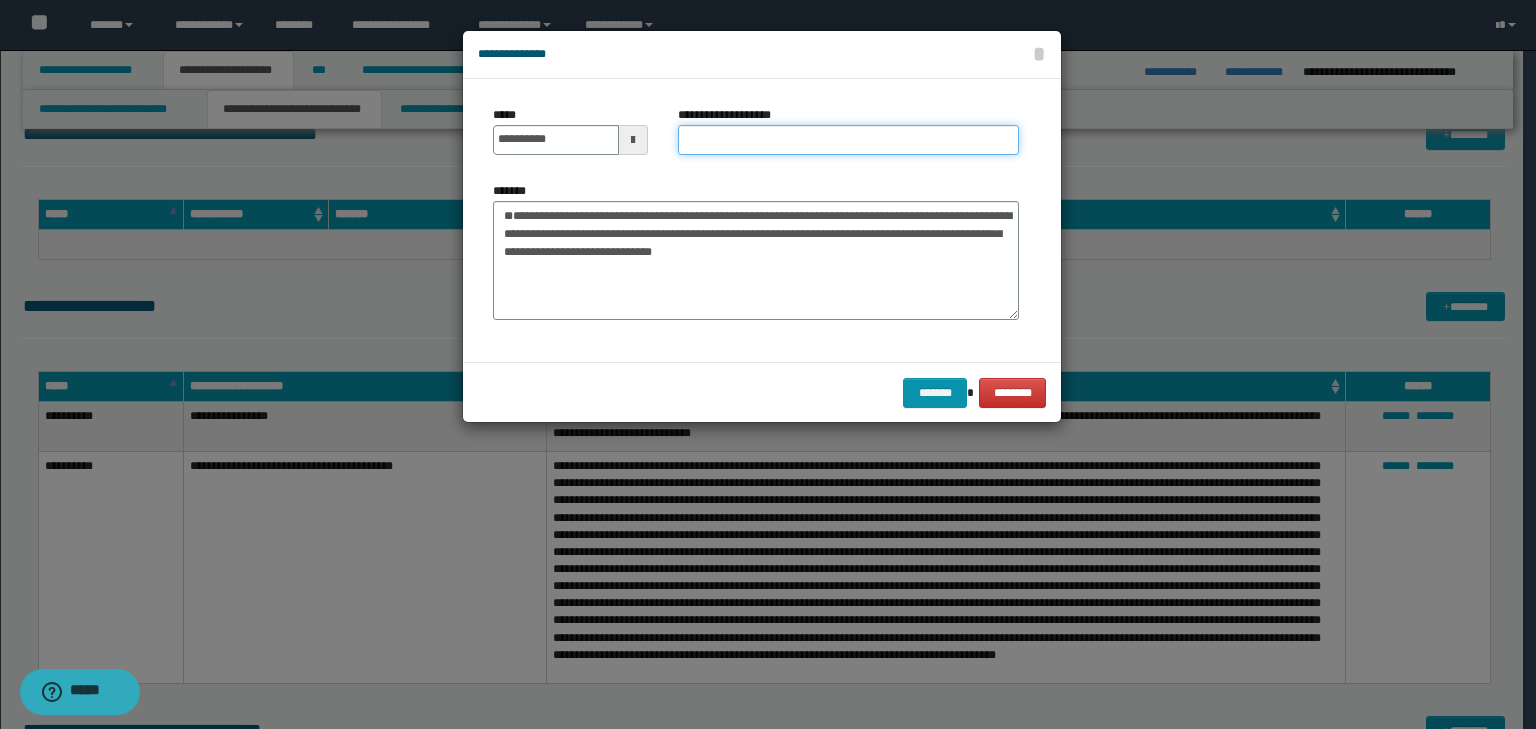 type on "**********" 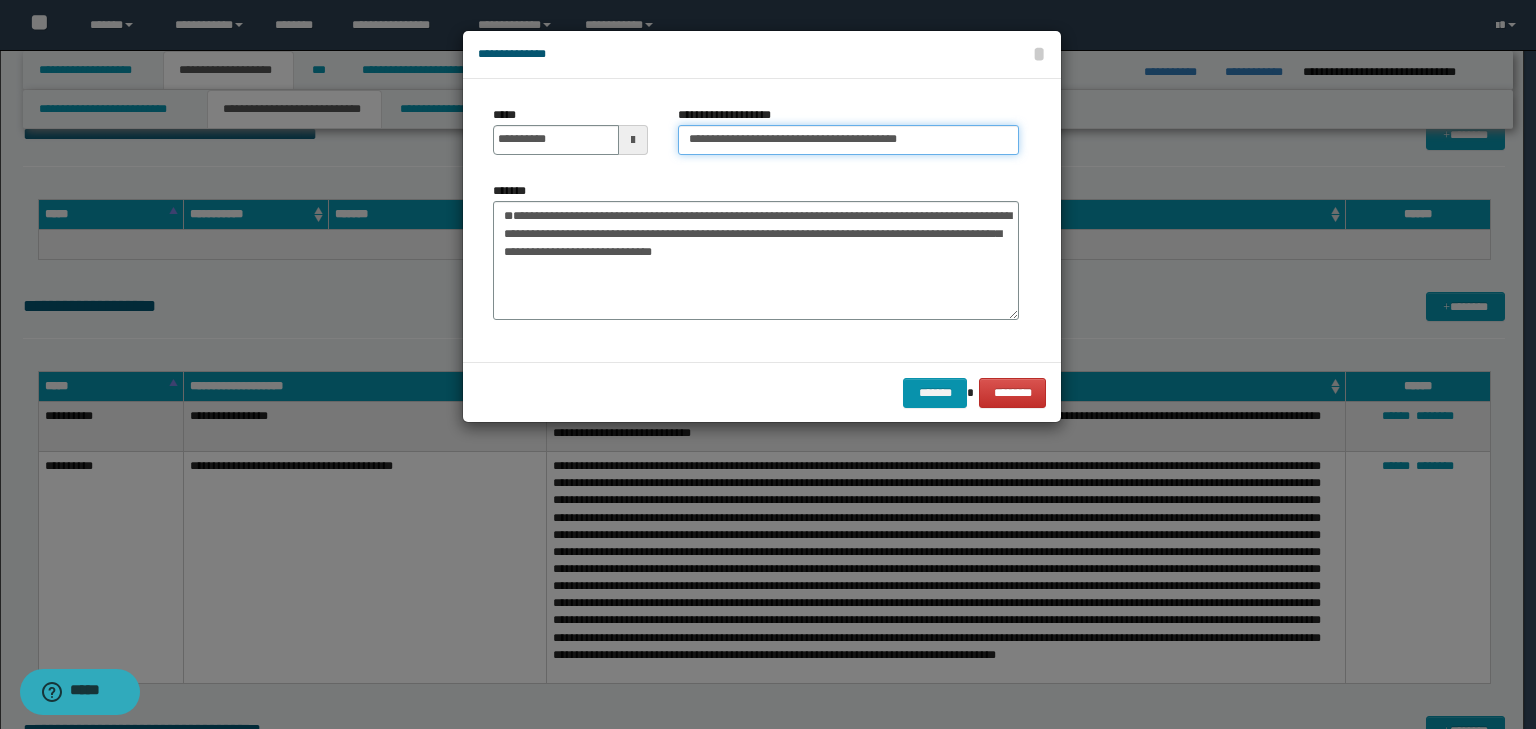 drag, startPoint x: 701, startPoint y: 139, endPoint x: 713, endPoint y: 141, distance: 12.165525 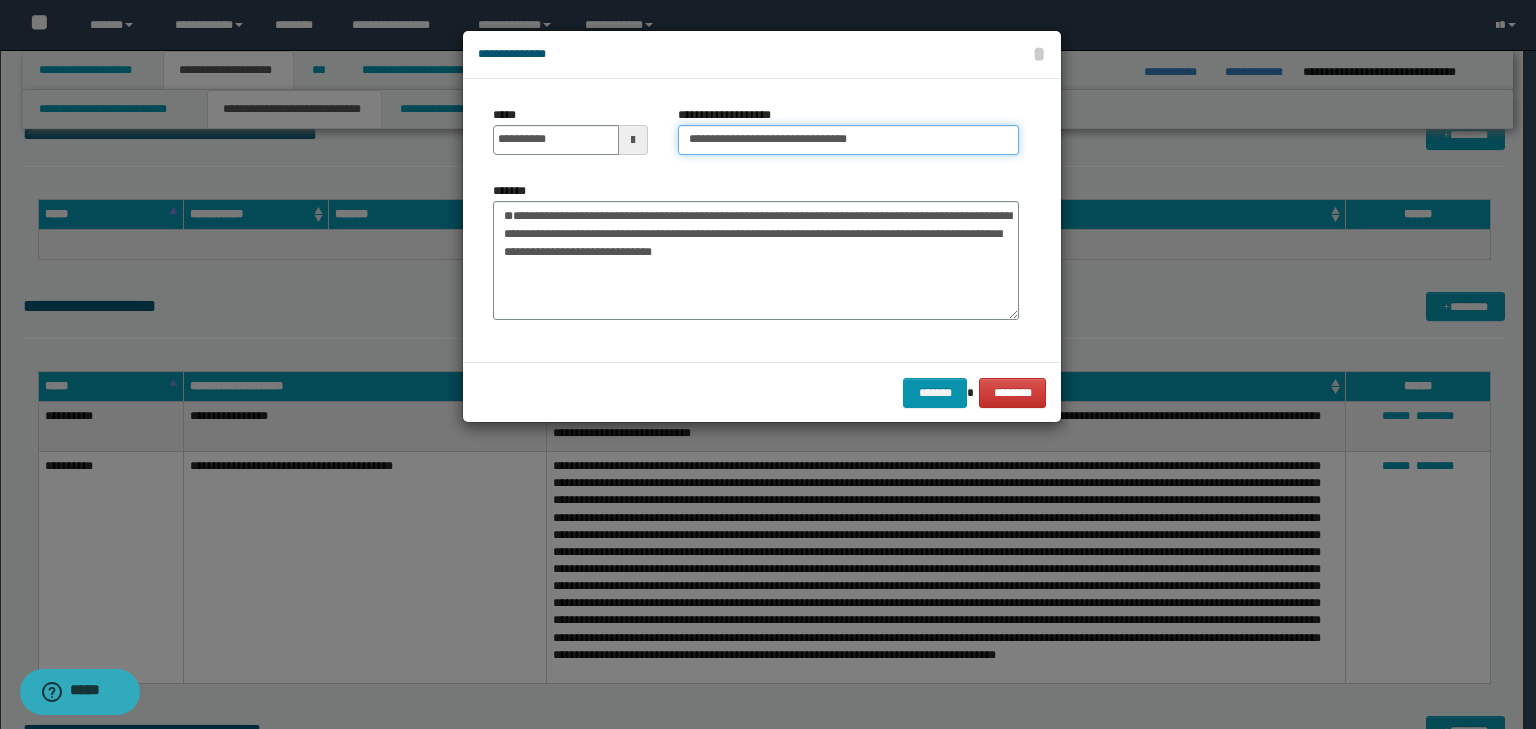 type on "**********" 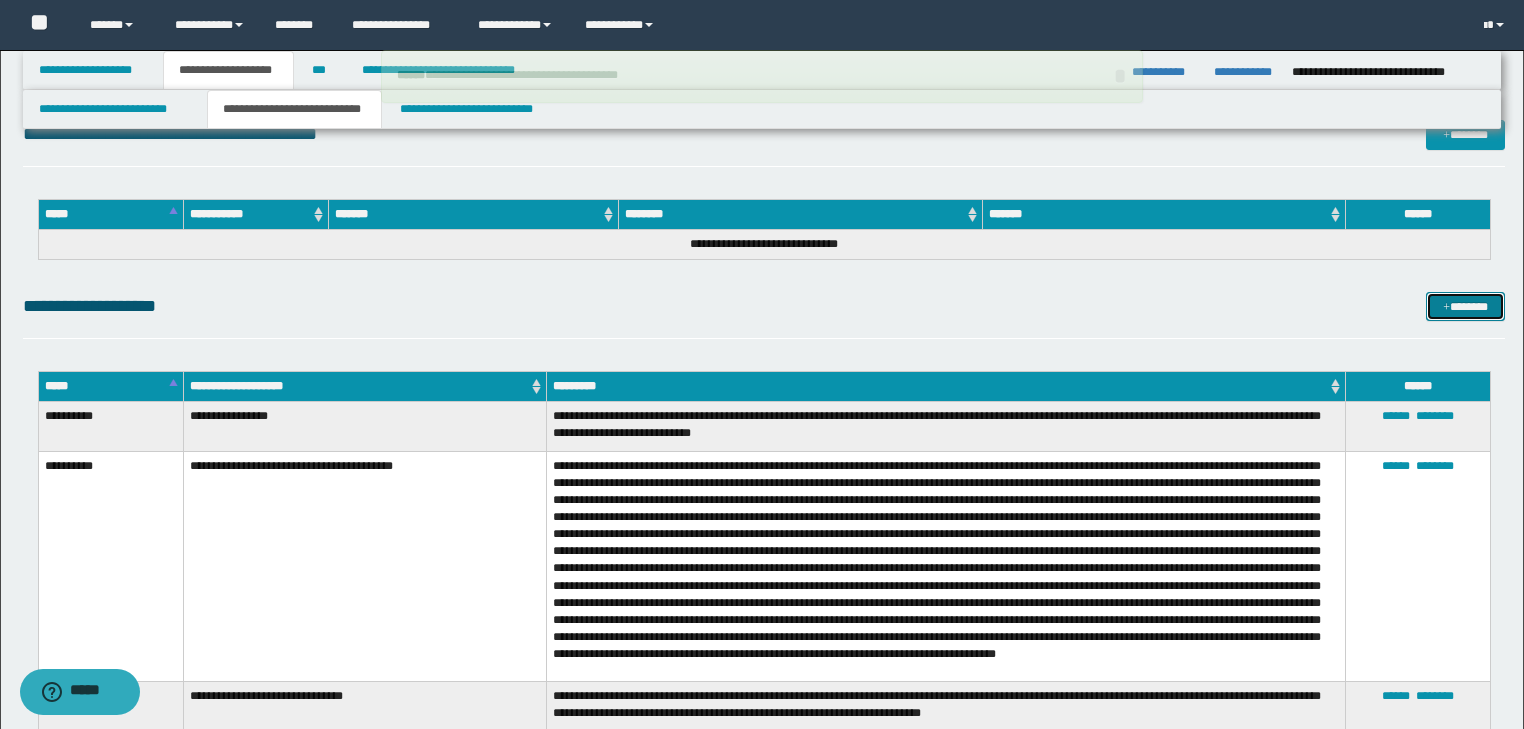scroll, scrollTop: 3825, scrollLeft: 0, axis: vertical 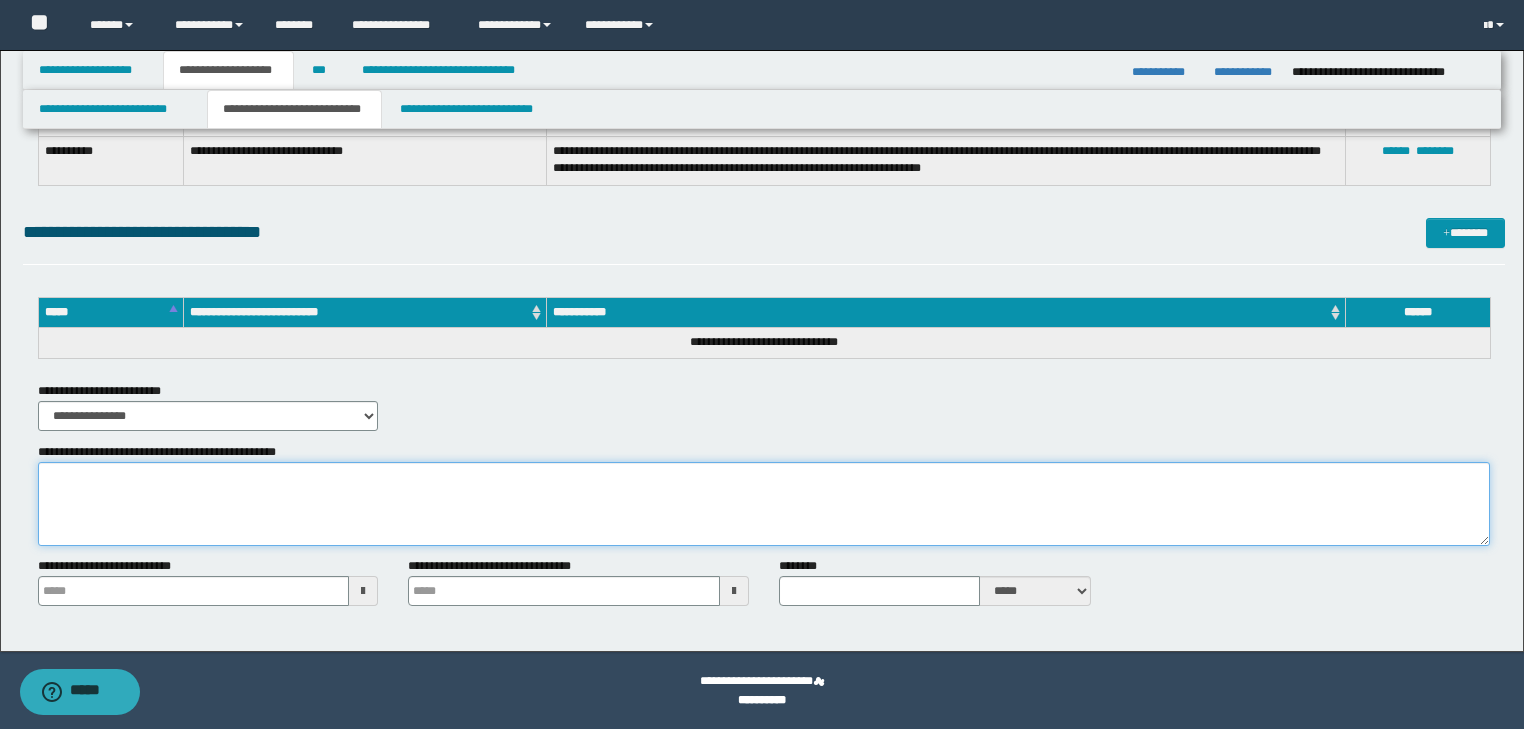 click on "**********" at bounding box center [764, 504] 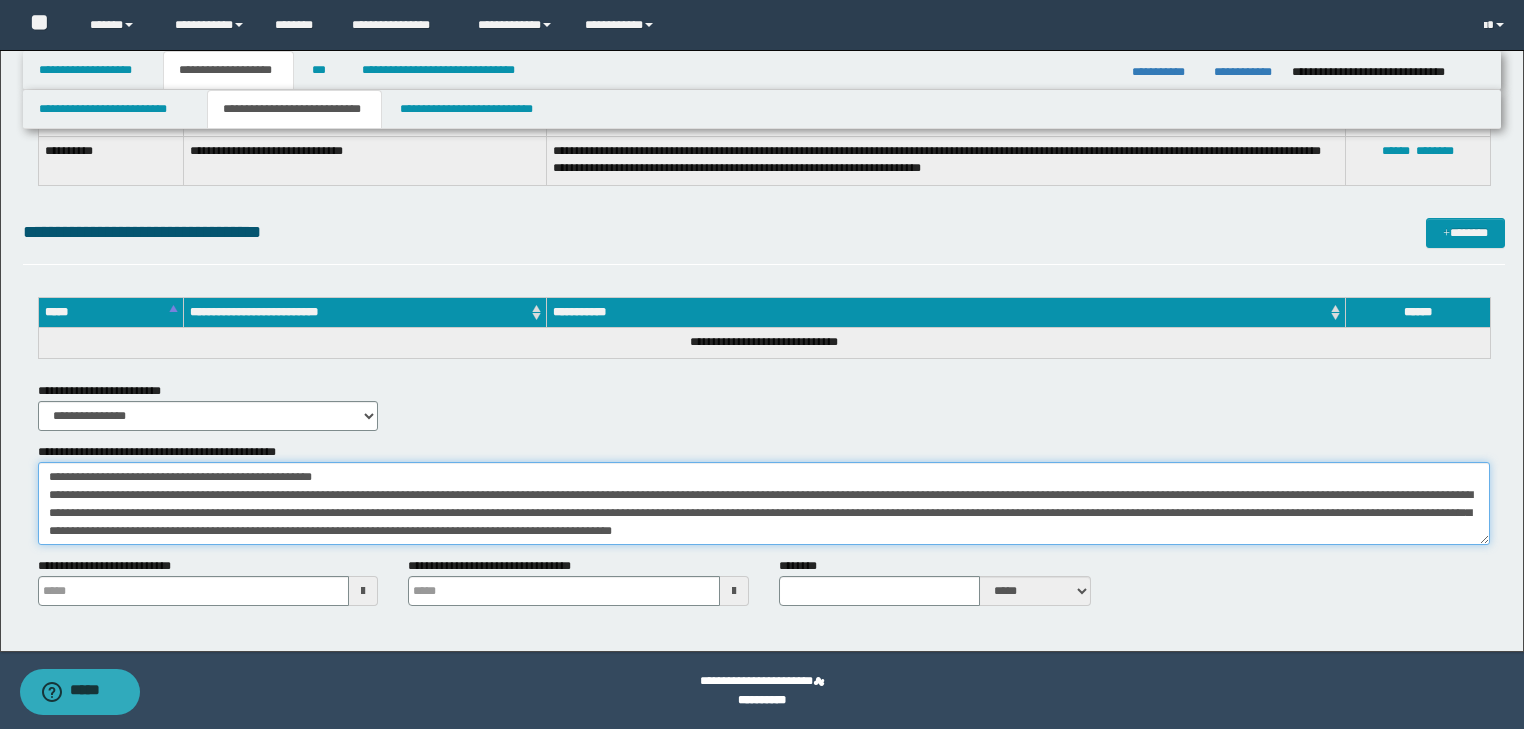 scroll, scrollTop: 0, scrollLeft: 0, axis: both 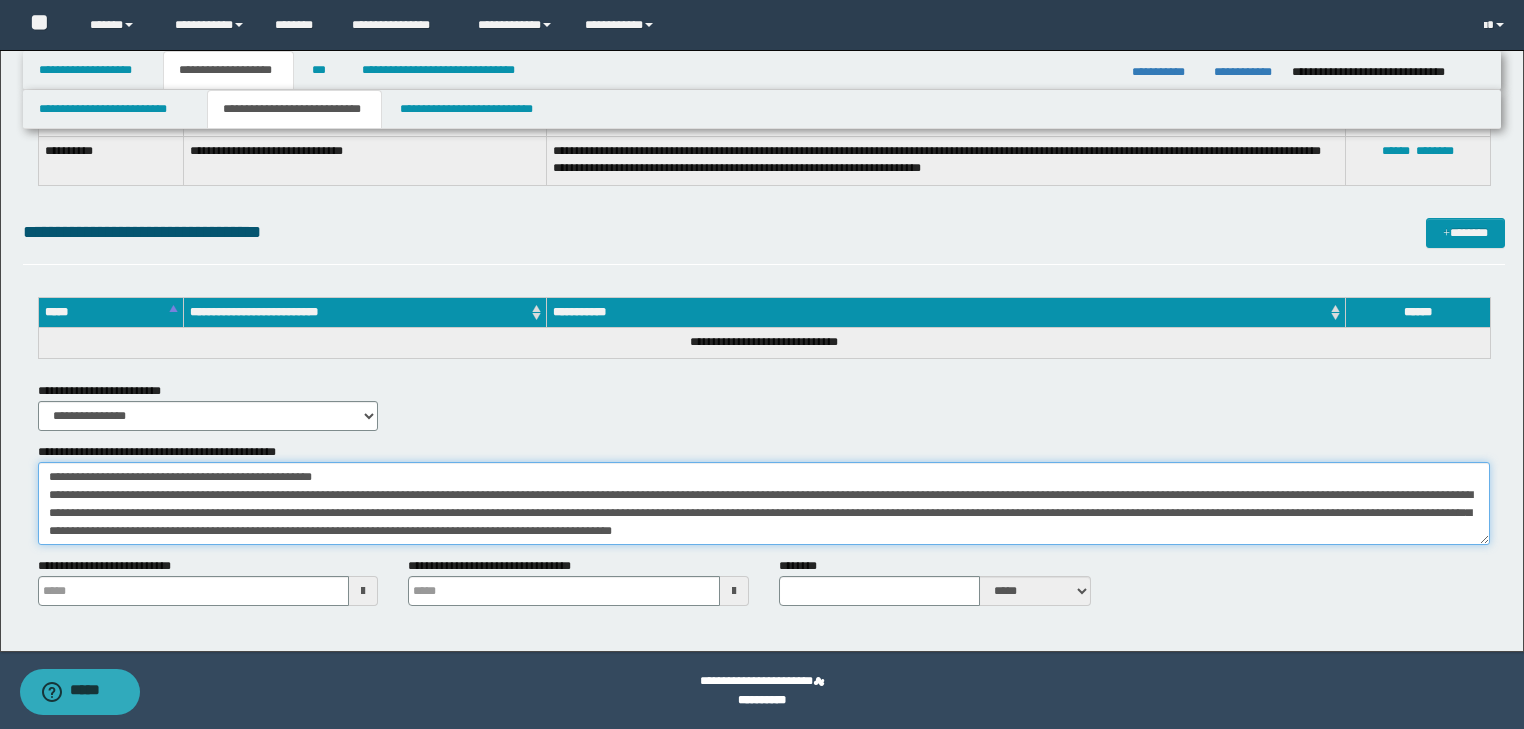 type on "**********" 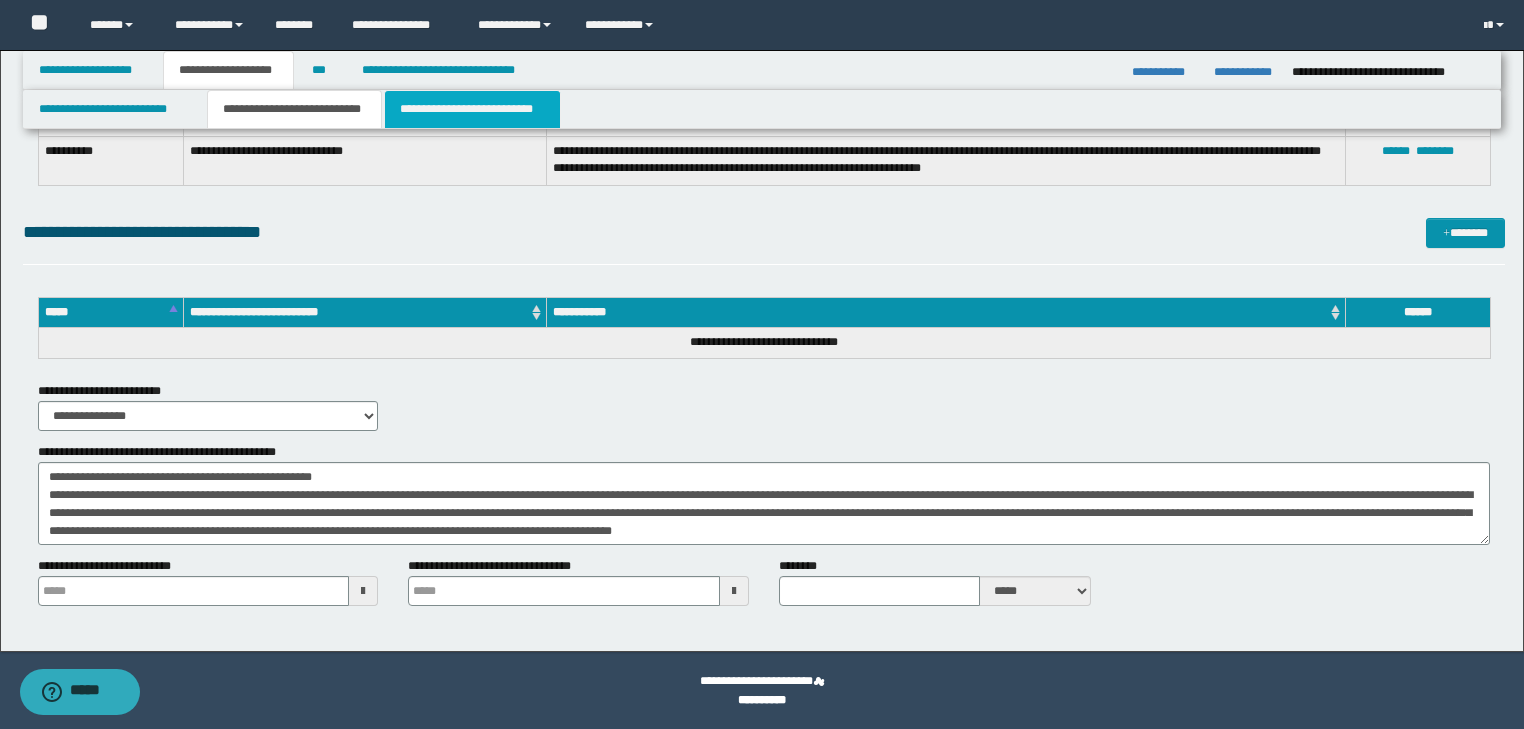 click on "**********" at bounding box center (472, 109) 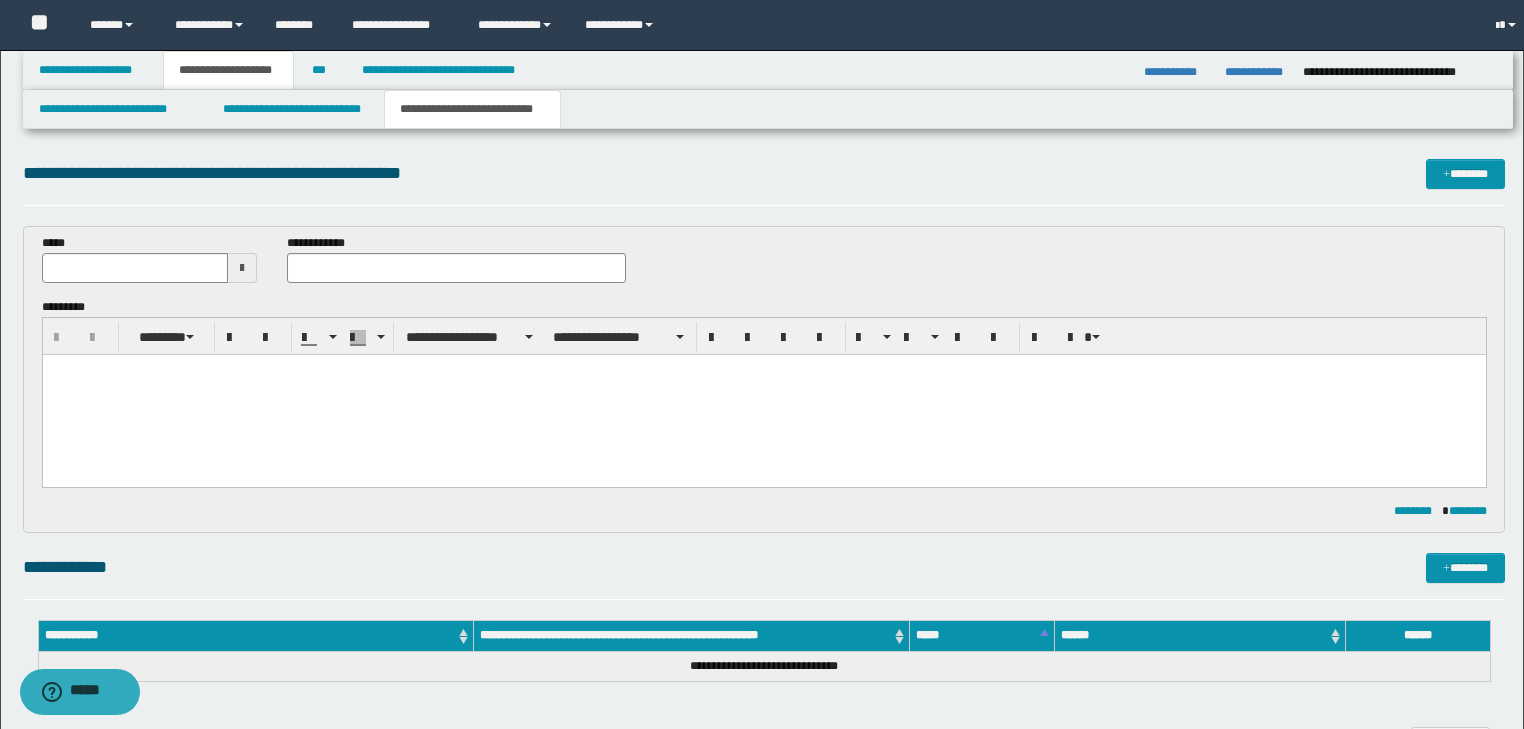 scroll, scrollTop: 0, scrollLeft: 0, axis: both 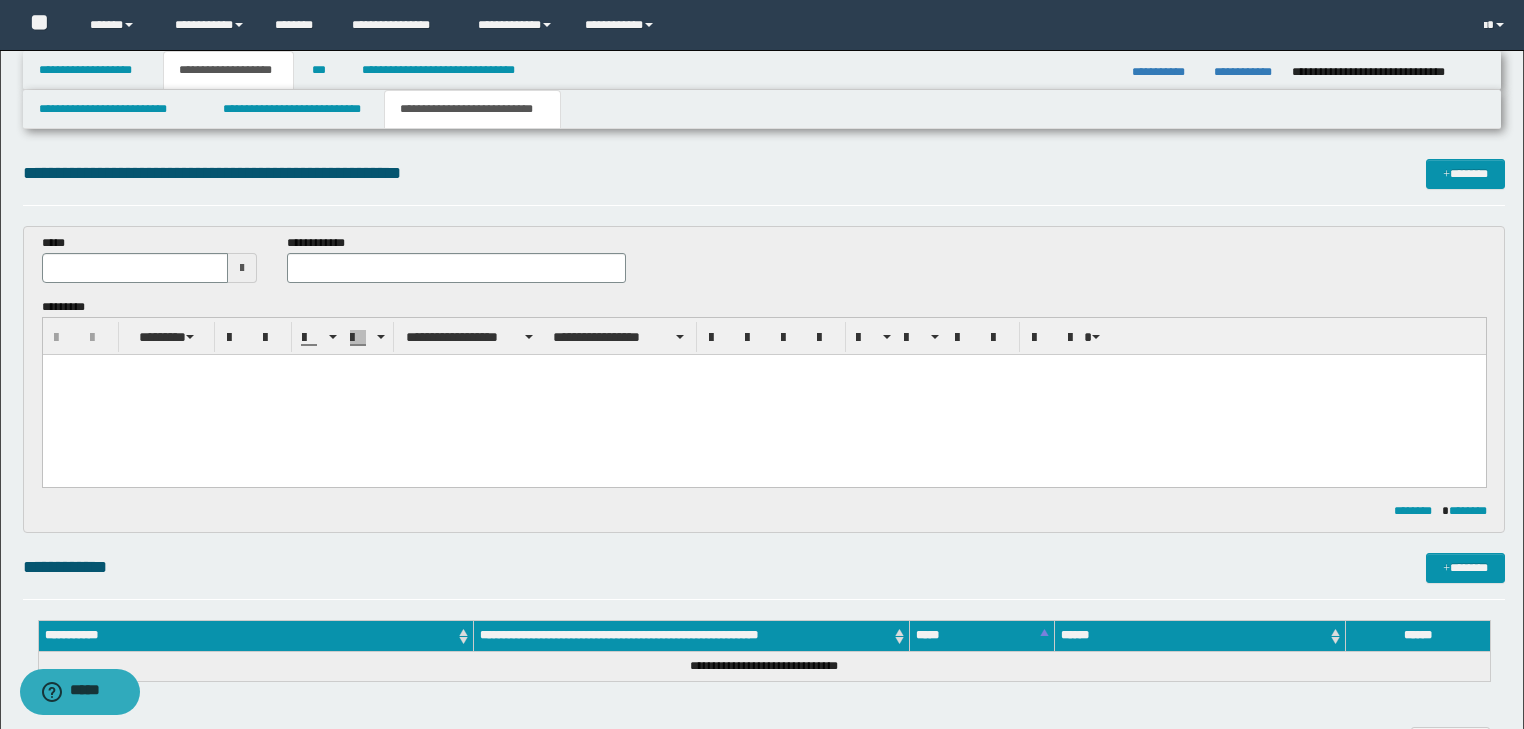 click at bounding box center [763, 369] 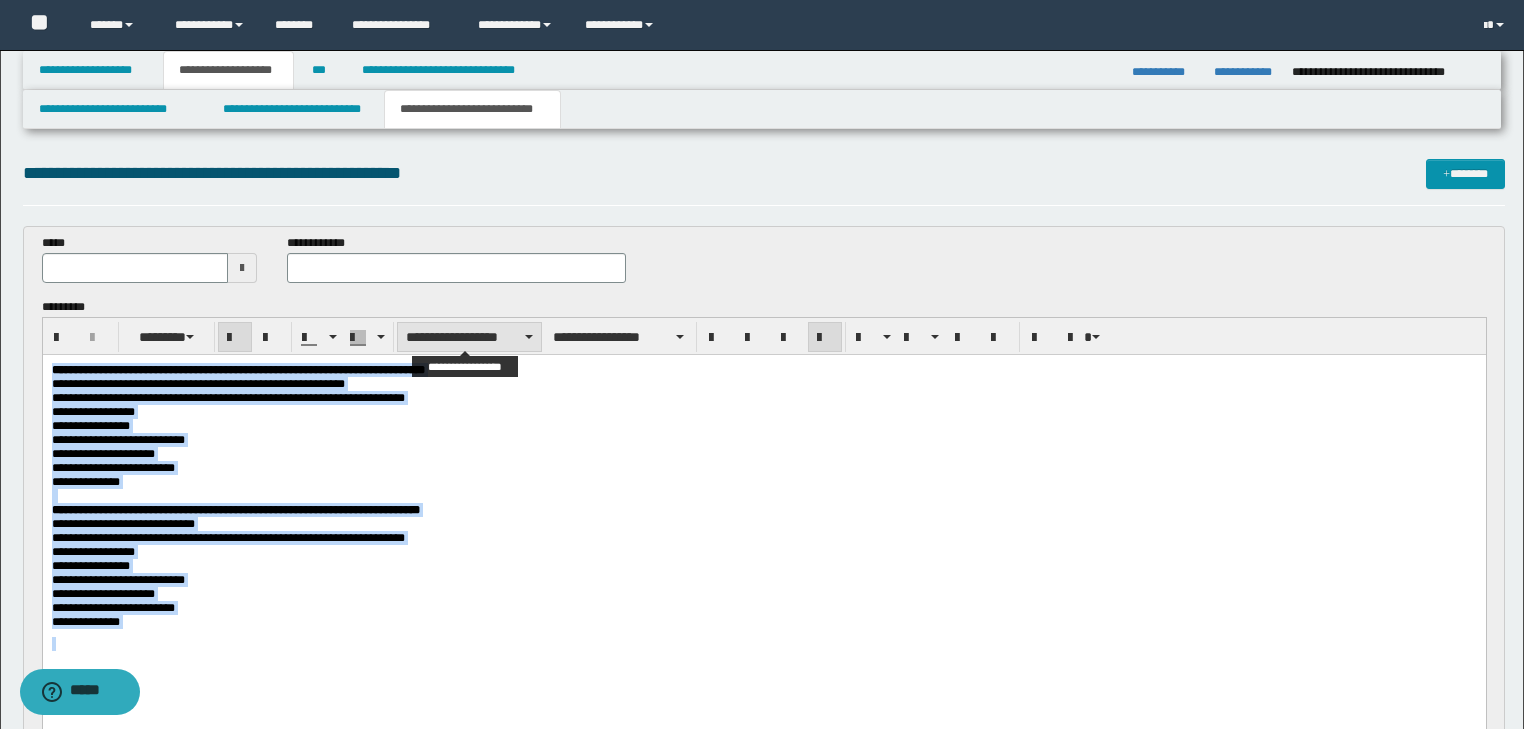 click on "**********" at bounding box center [469, 337] 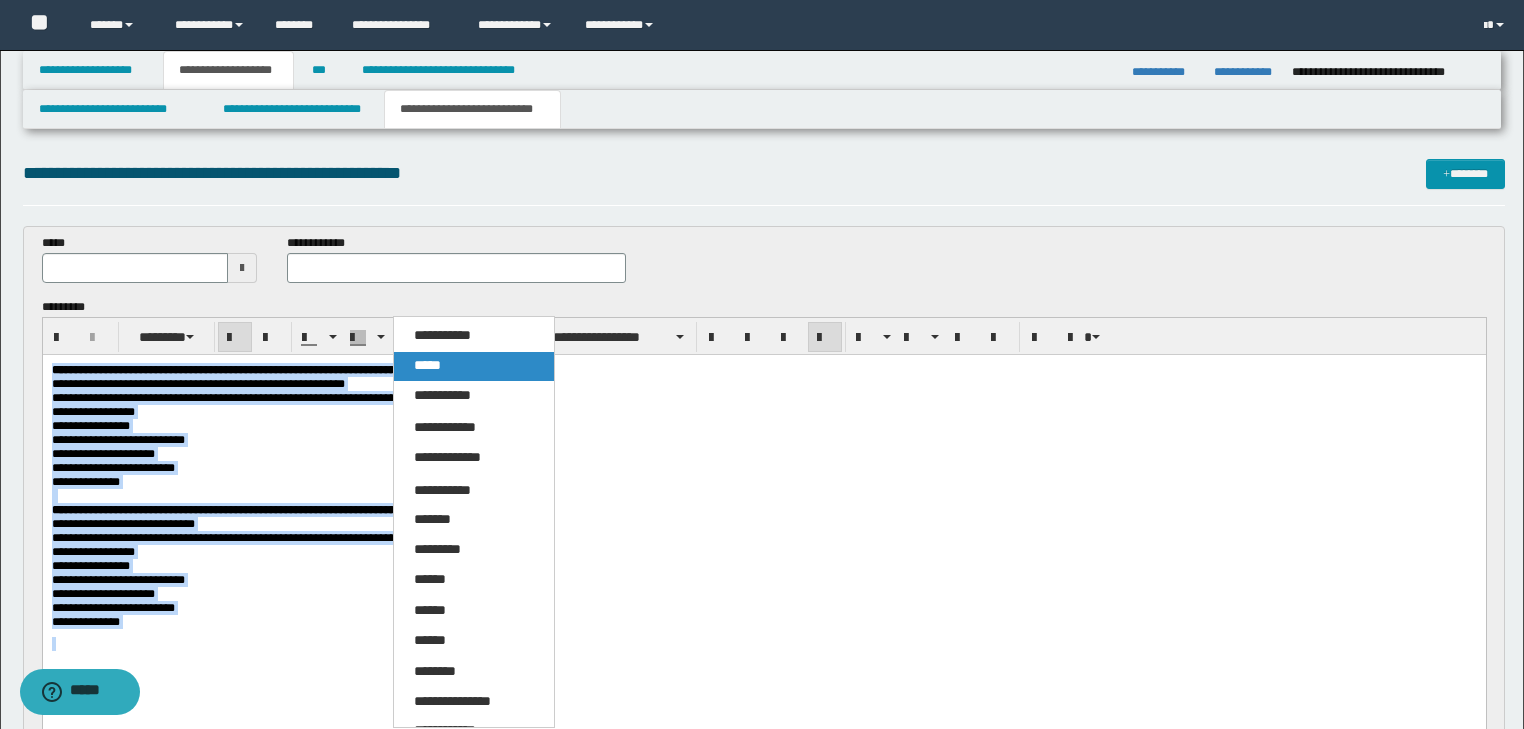 click on "*****" at bounding box center [474, 366] 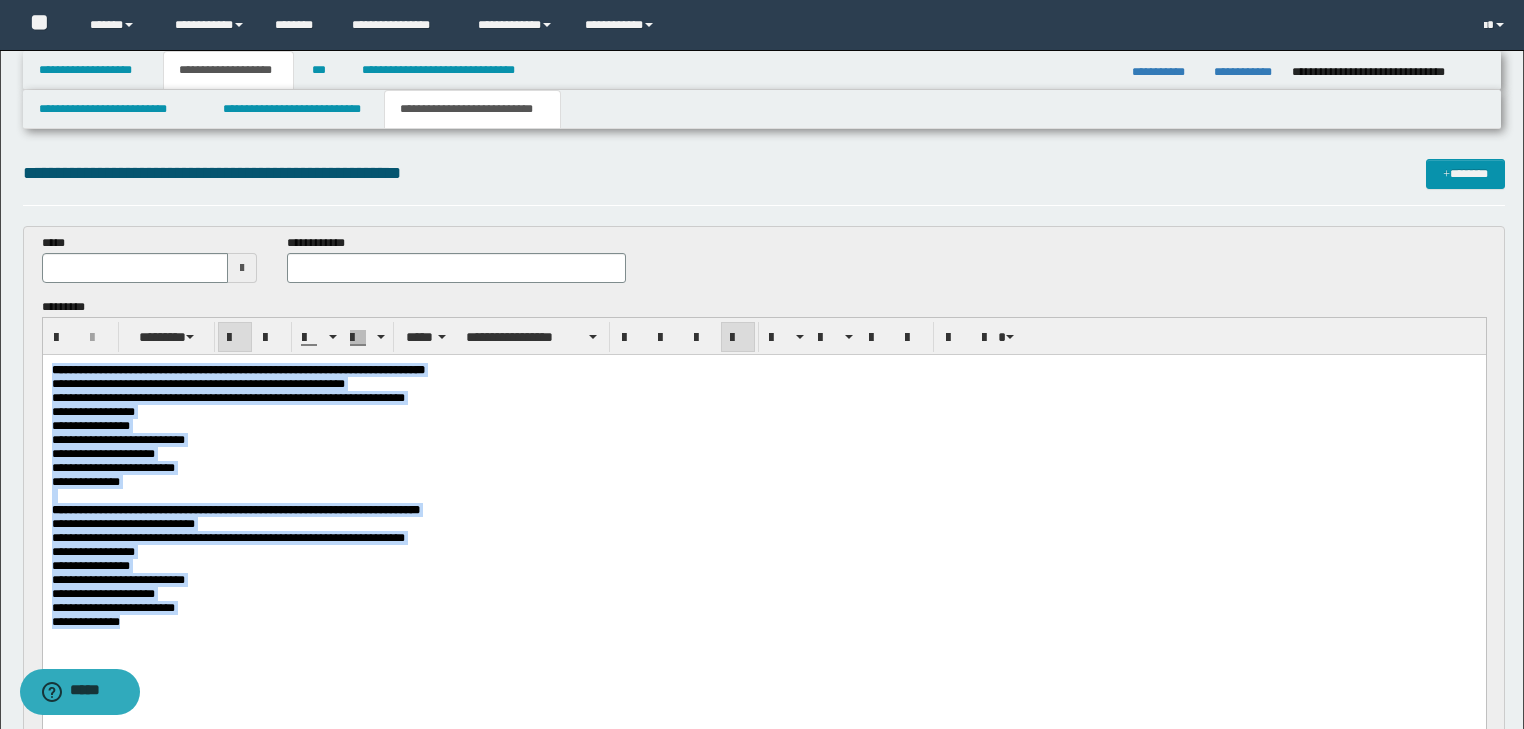 click on "**********" at bounding box center (763, 537) 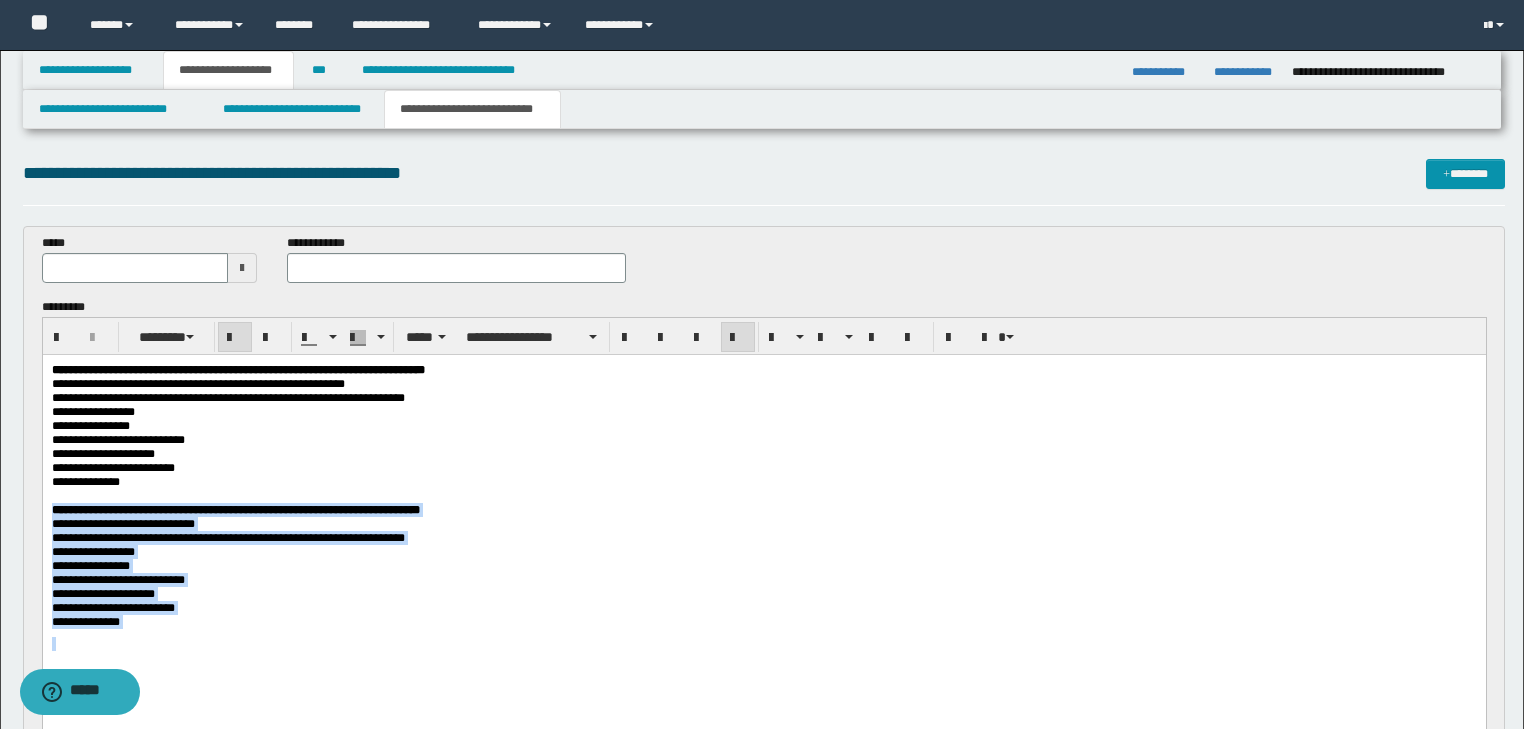 drag, startPoint x: 155, startPoint y: 666, endPoint x: 82, endPoint y: 882, distance: 228.0022 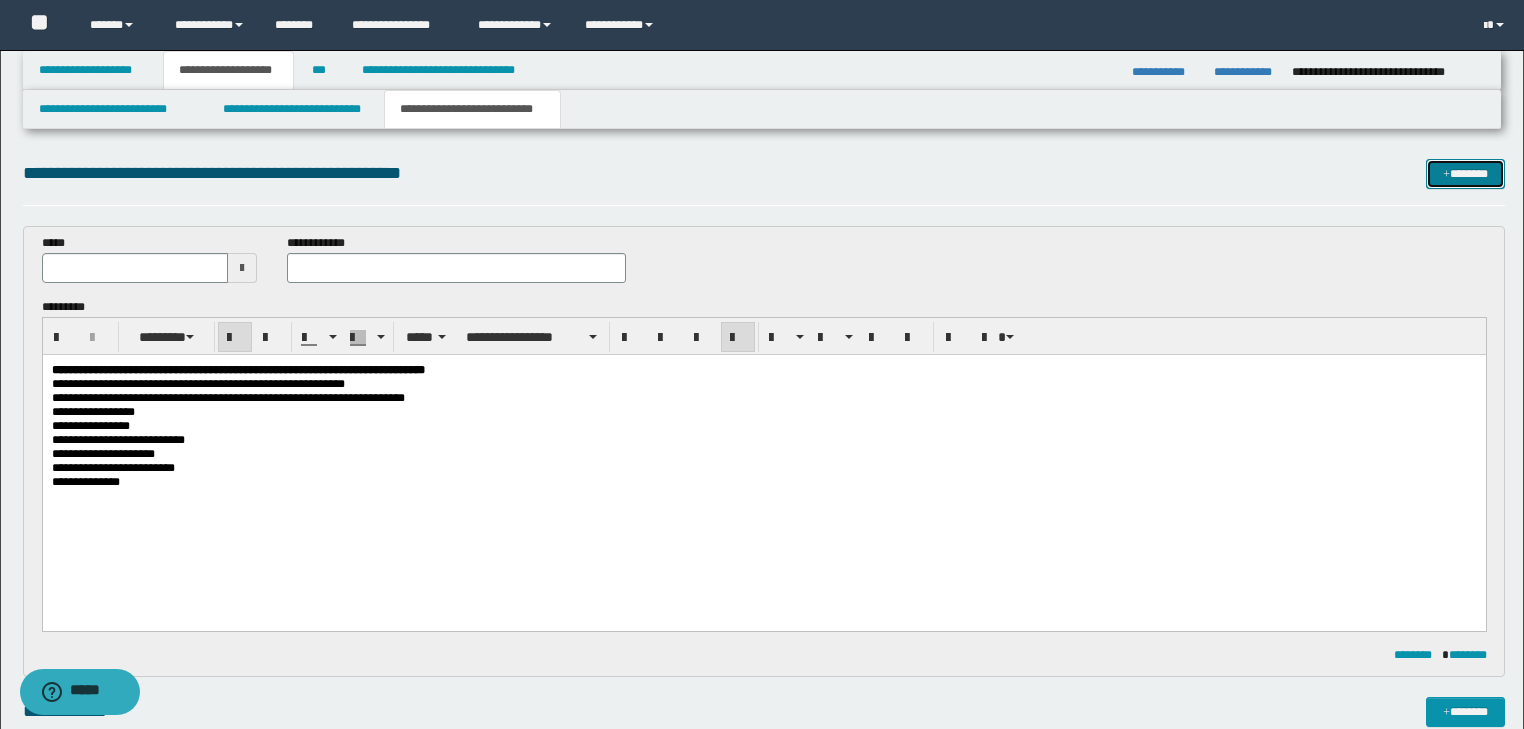 click on "*******" at bounding box center (1465, 174) 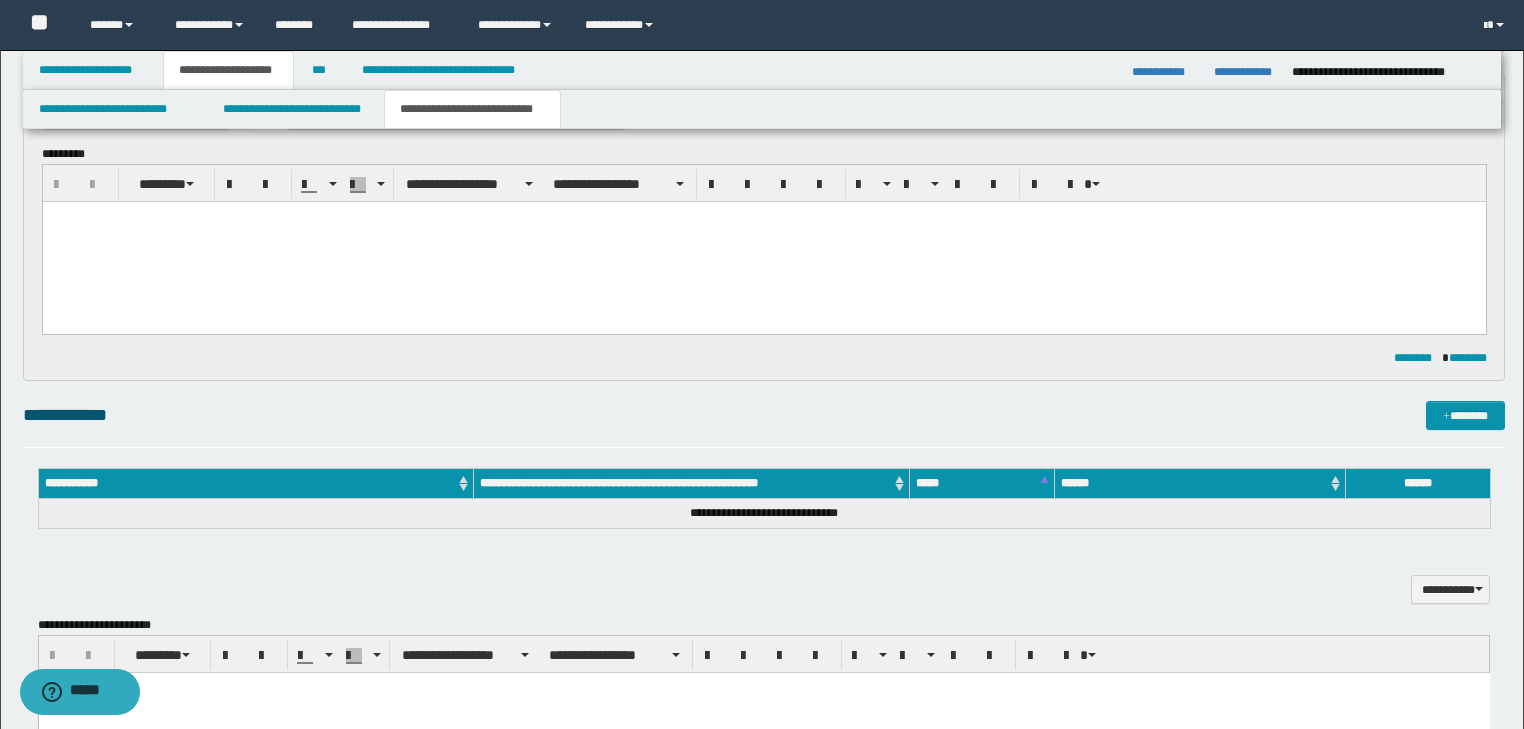 scroll, scrollTop: 0, scrollLeft: 0, axis: both 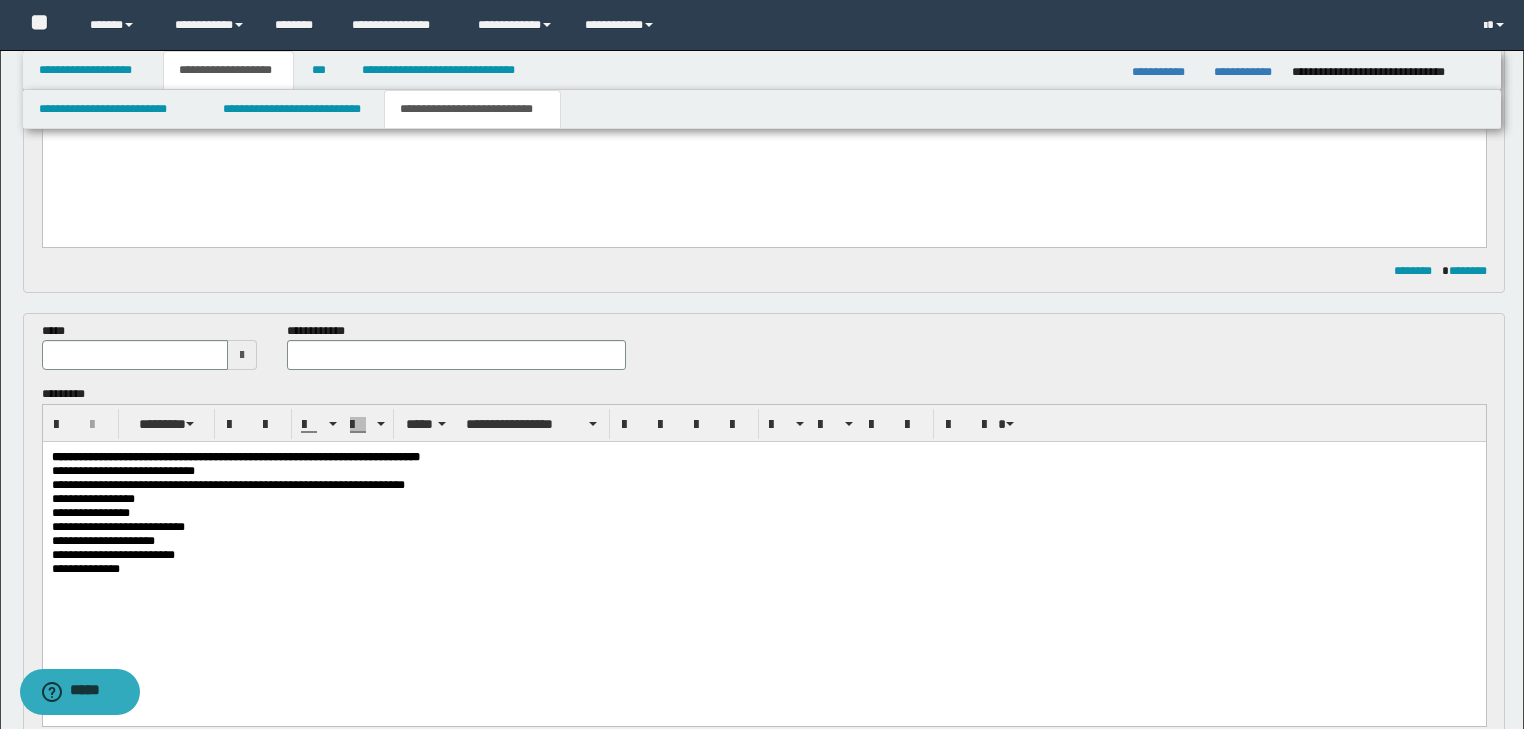 click at bounding box center [135, 355] 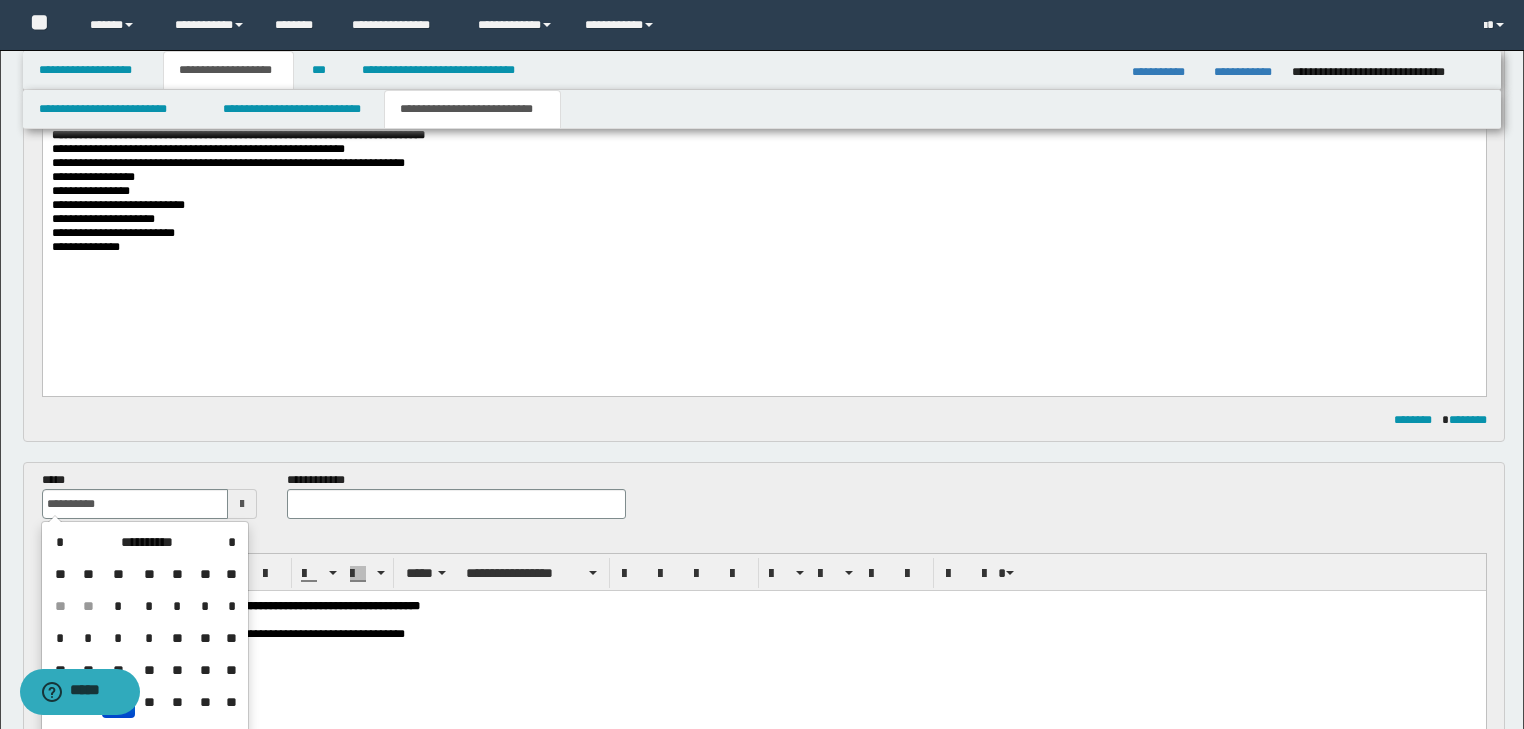 scroll, scrollTop: 0, scrollLeft: 0, axis: both 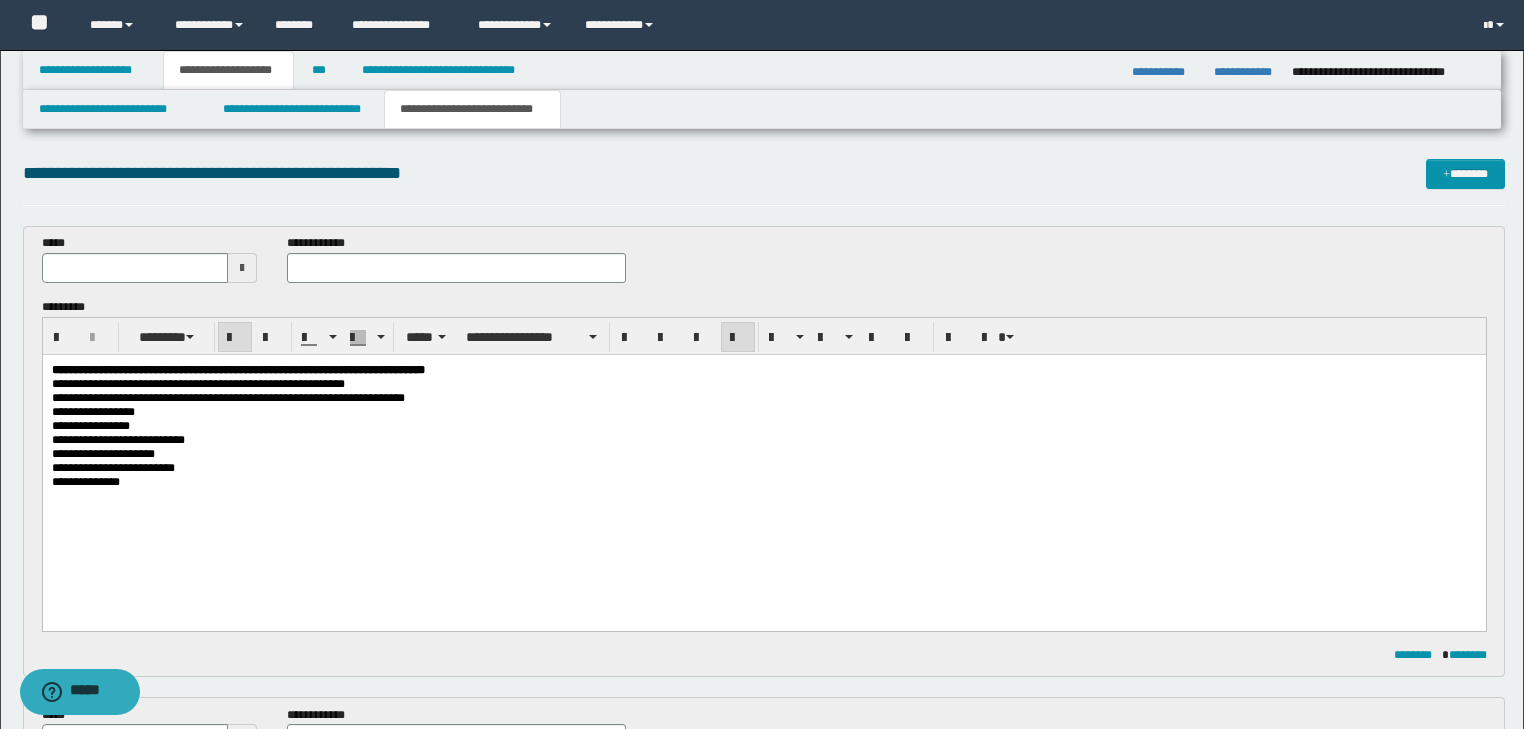 type 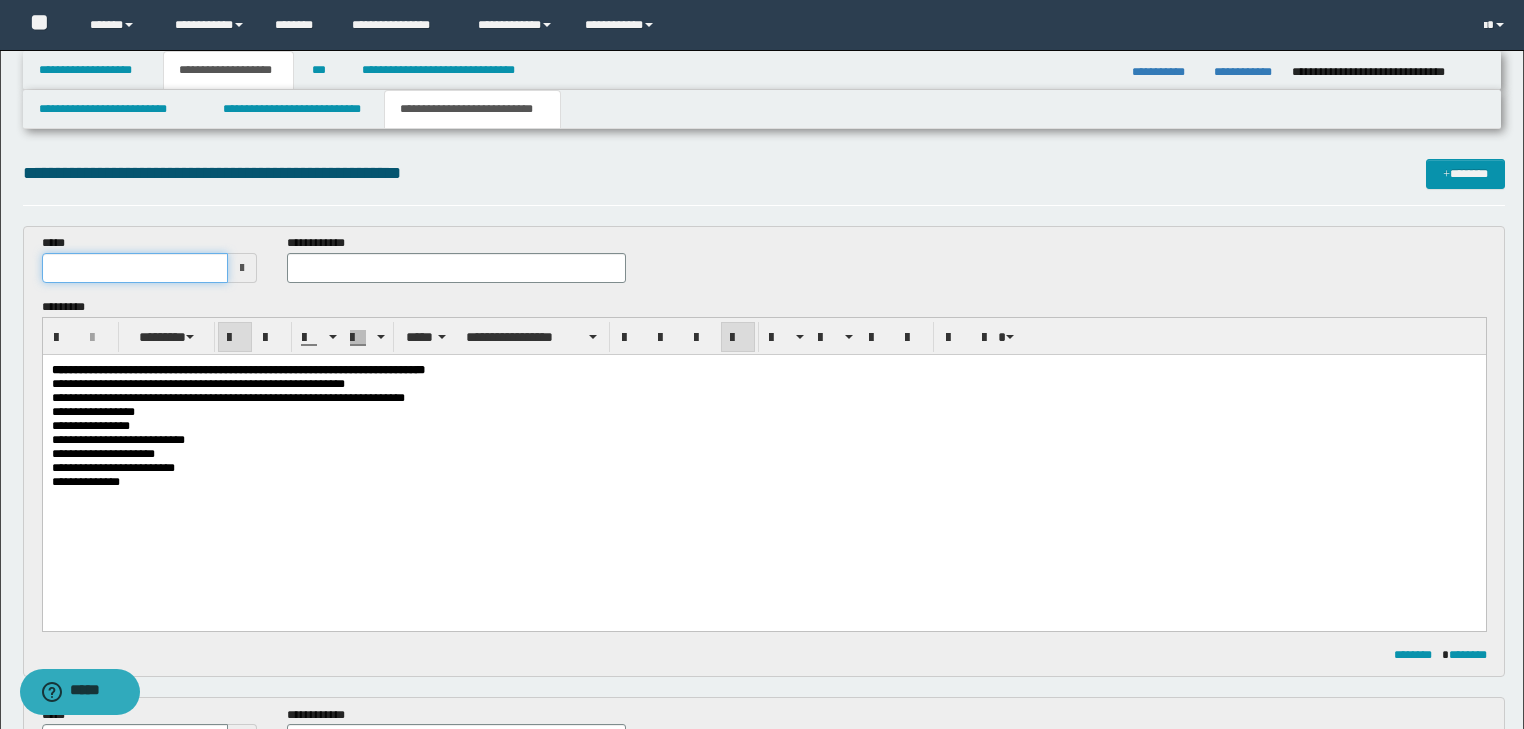 type on "**********" 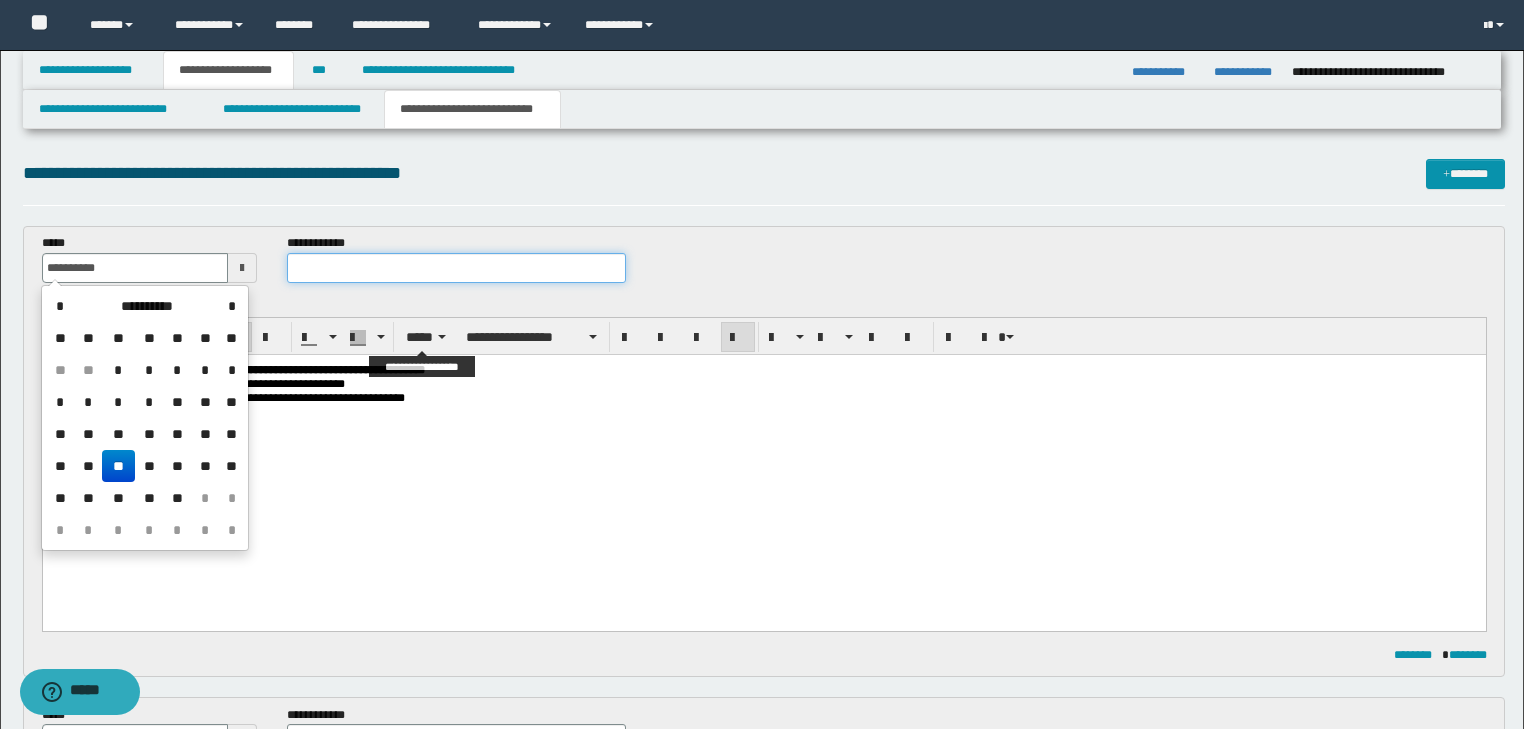 type on "**********" 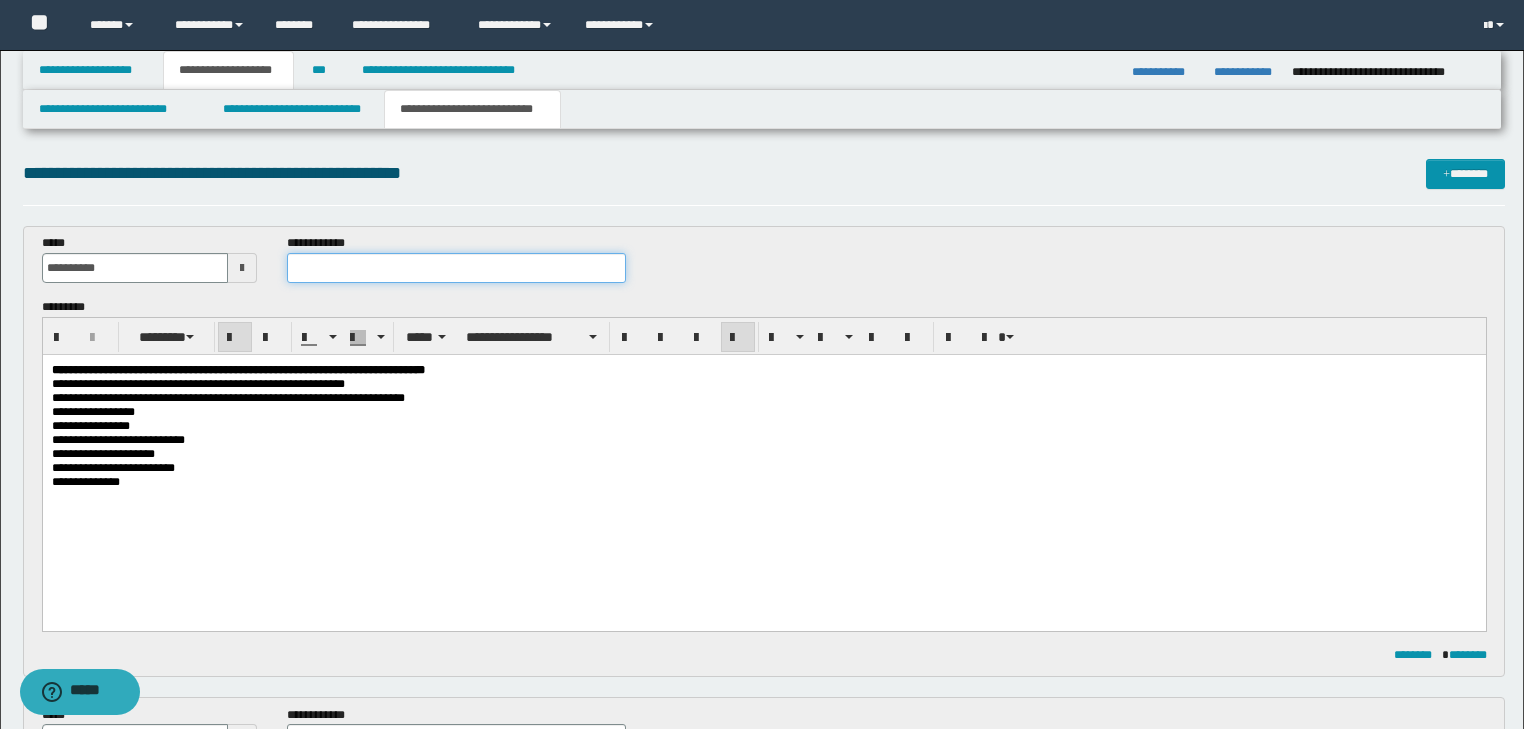 click at bounding box center (456, 268) 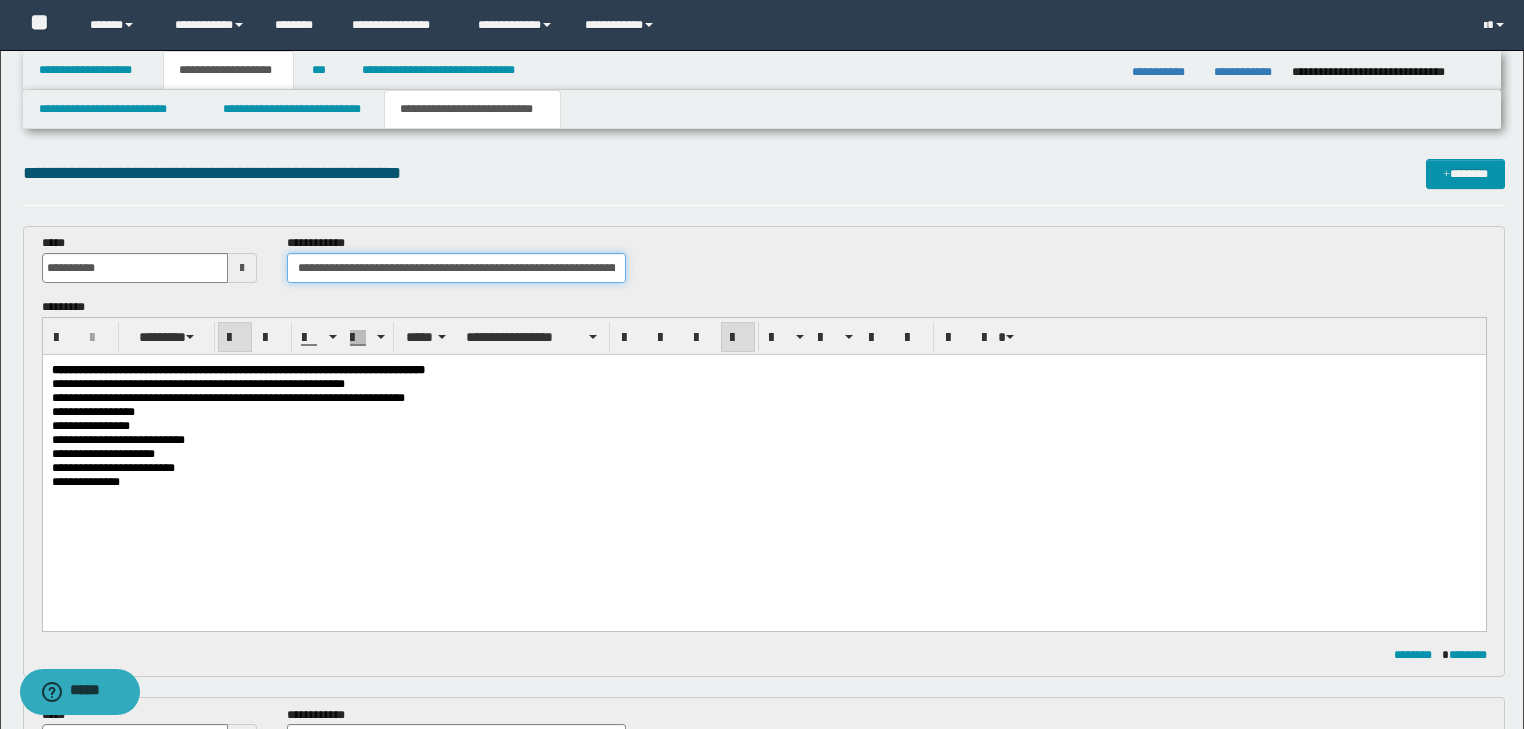 scroll, scrollTop: 0, scrollLeft: 202, axis: horizontal 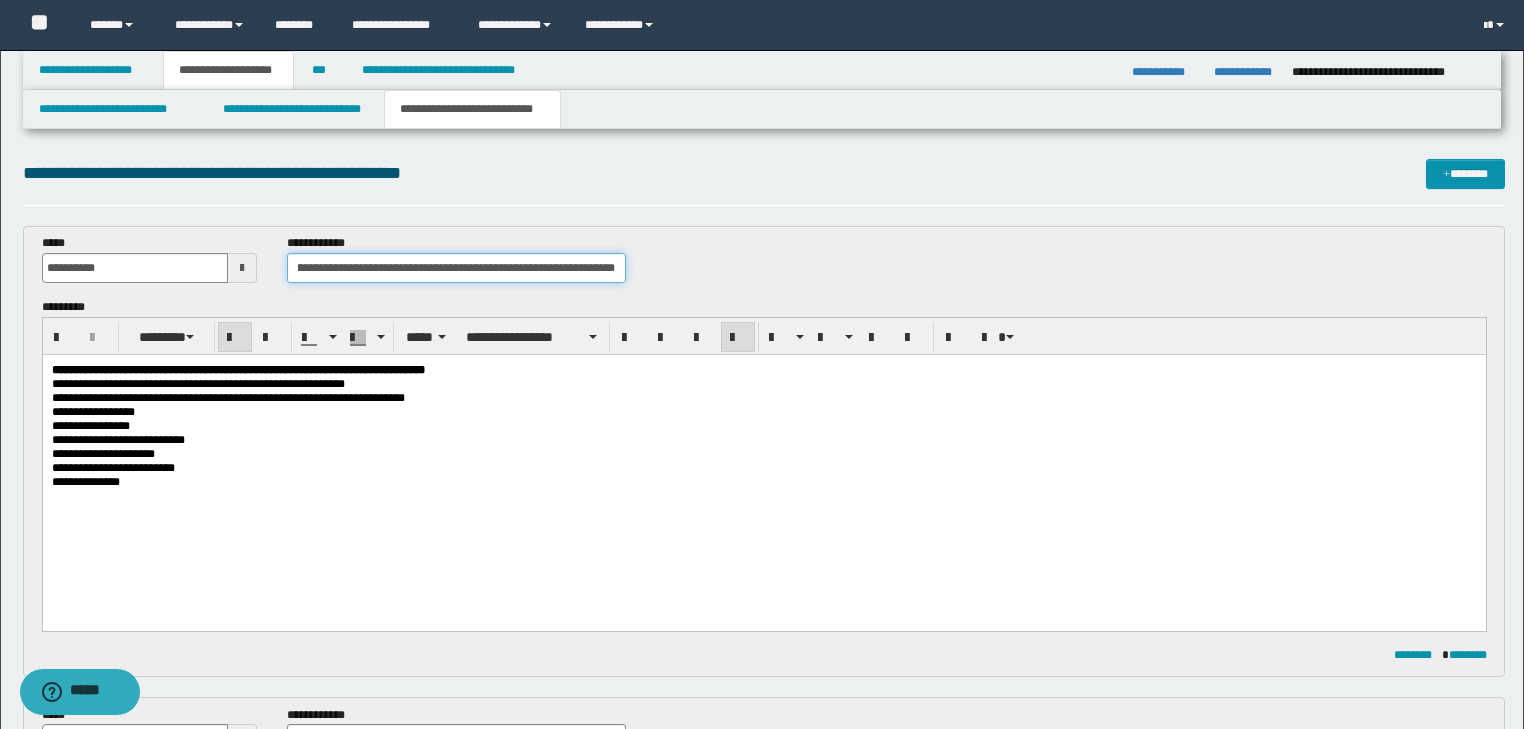drag, startPoint x: 361, startPoint y: 268, endPoint x: 640, endPoint y: 275, distance: 279.0878 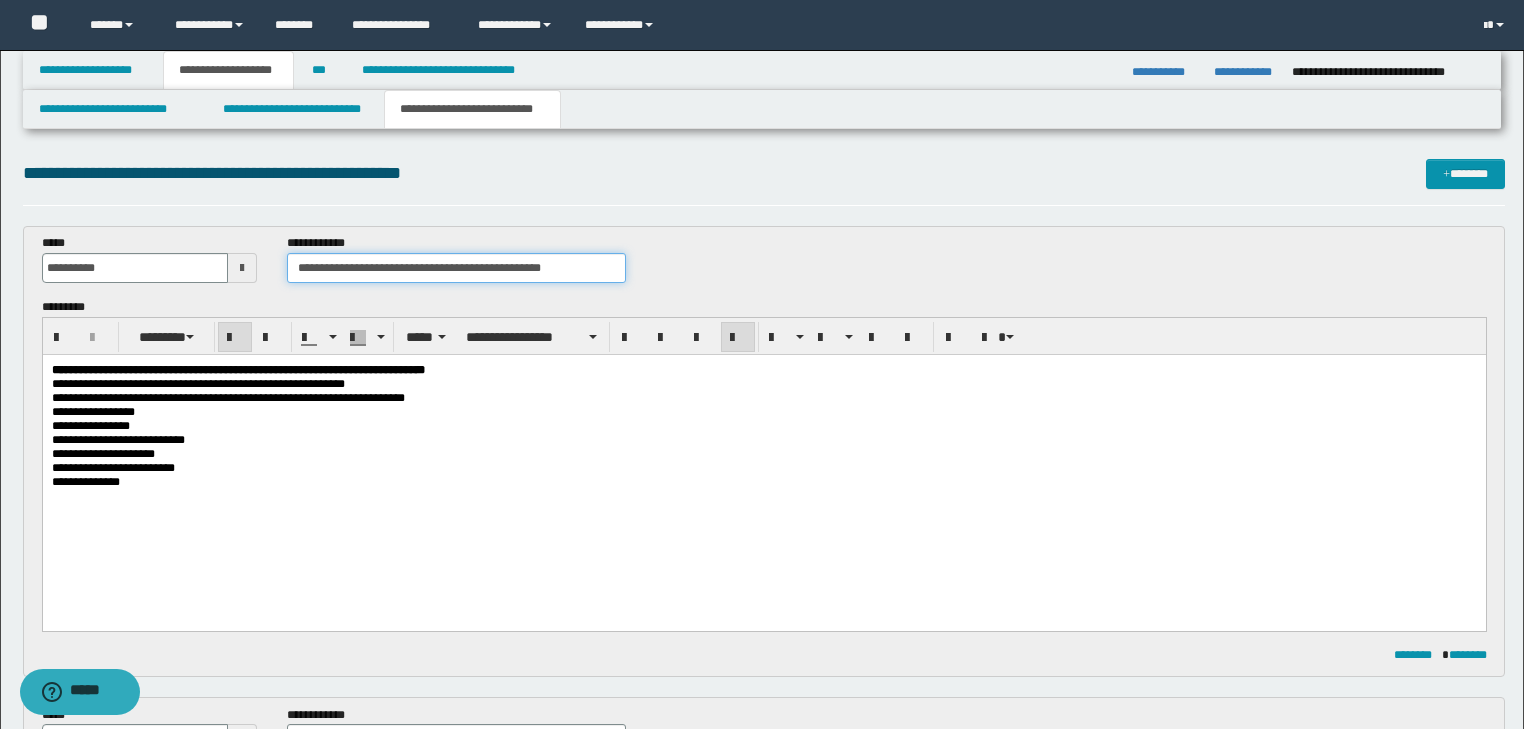 scroll, scrollTop: 0, scrollLeft: 0, axis: both 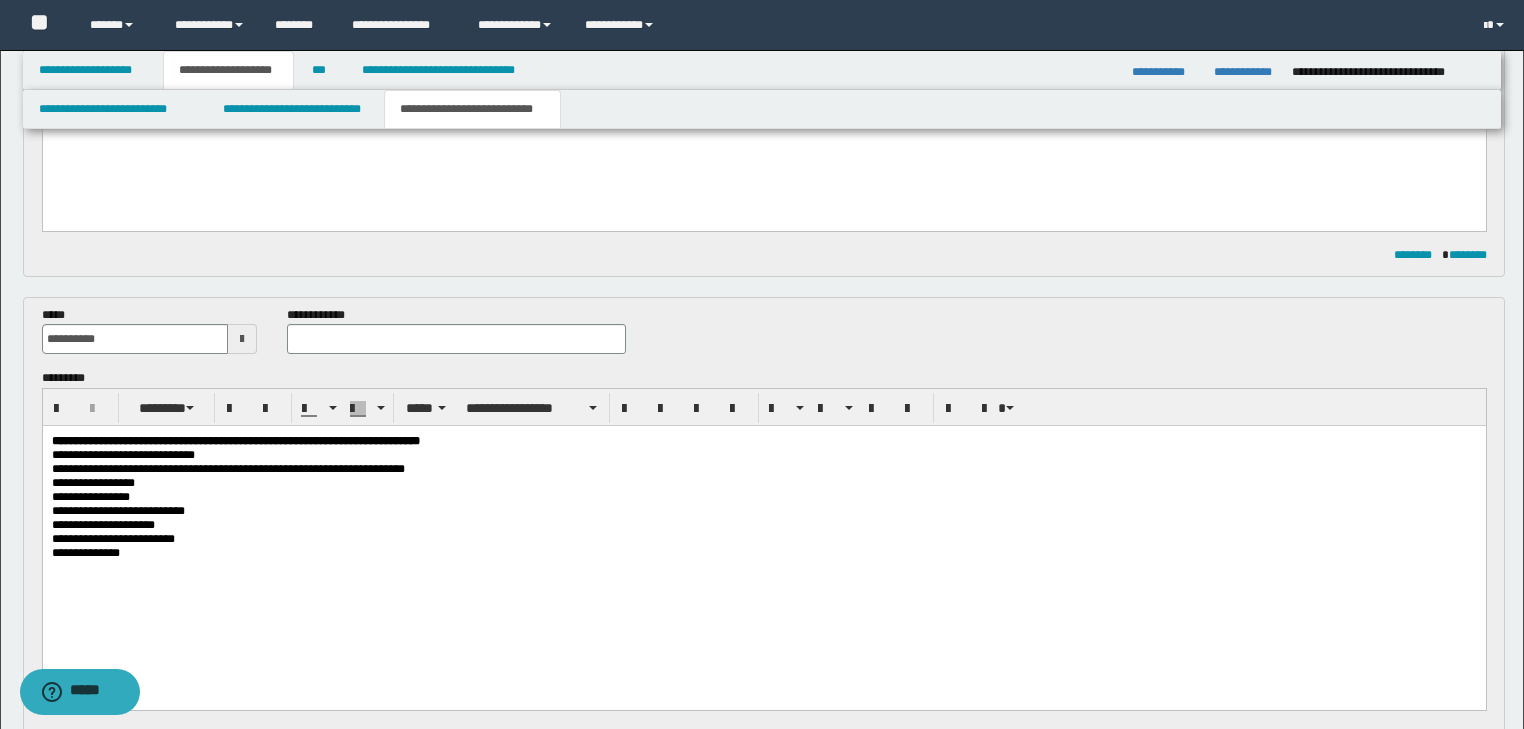 type on "**********" 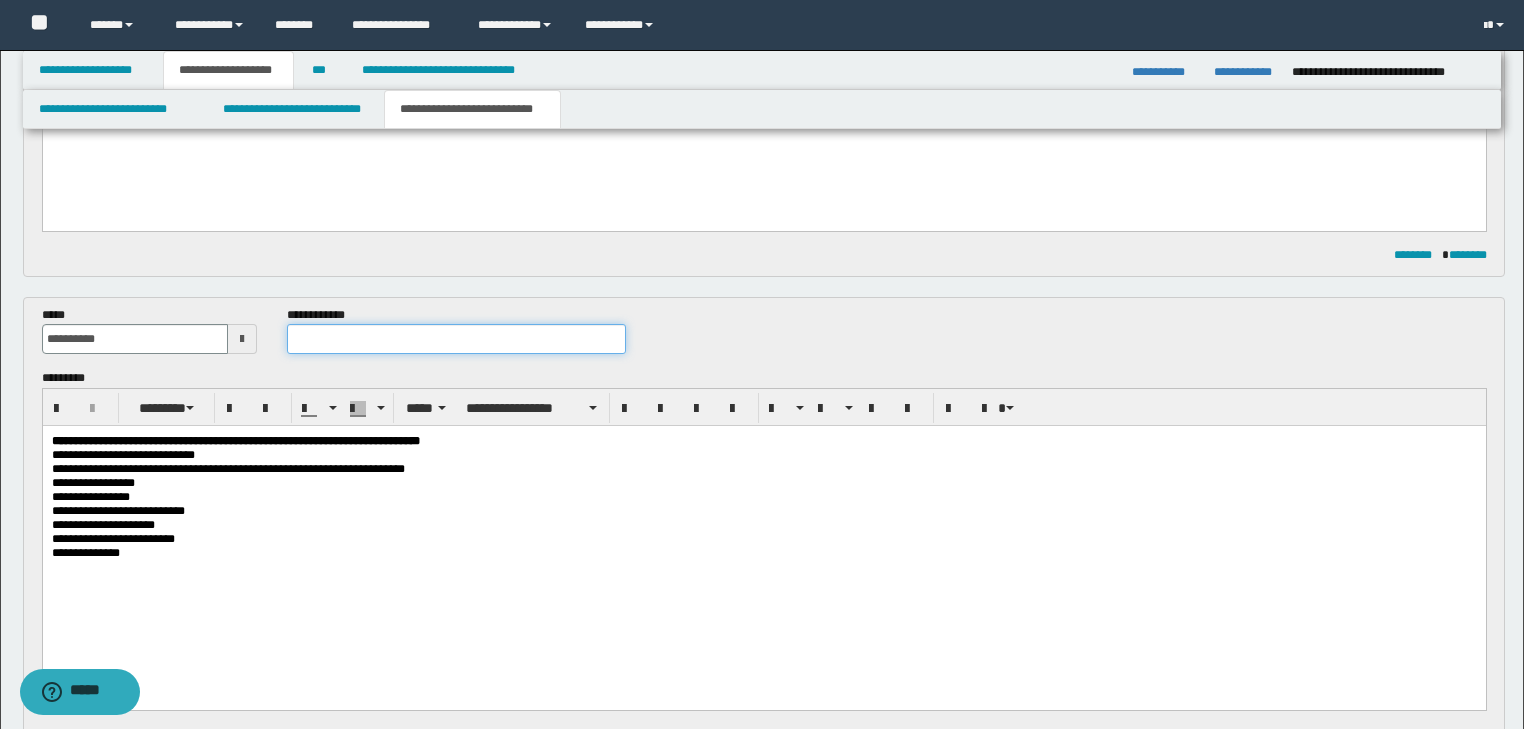 click at bounding box center [456, 339] 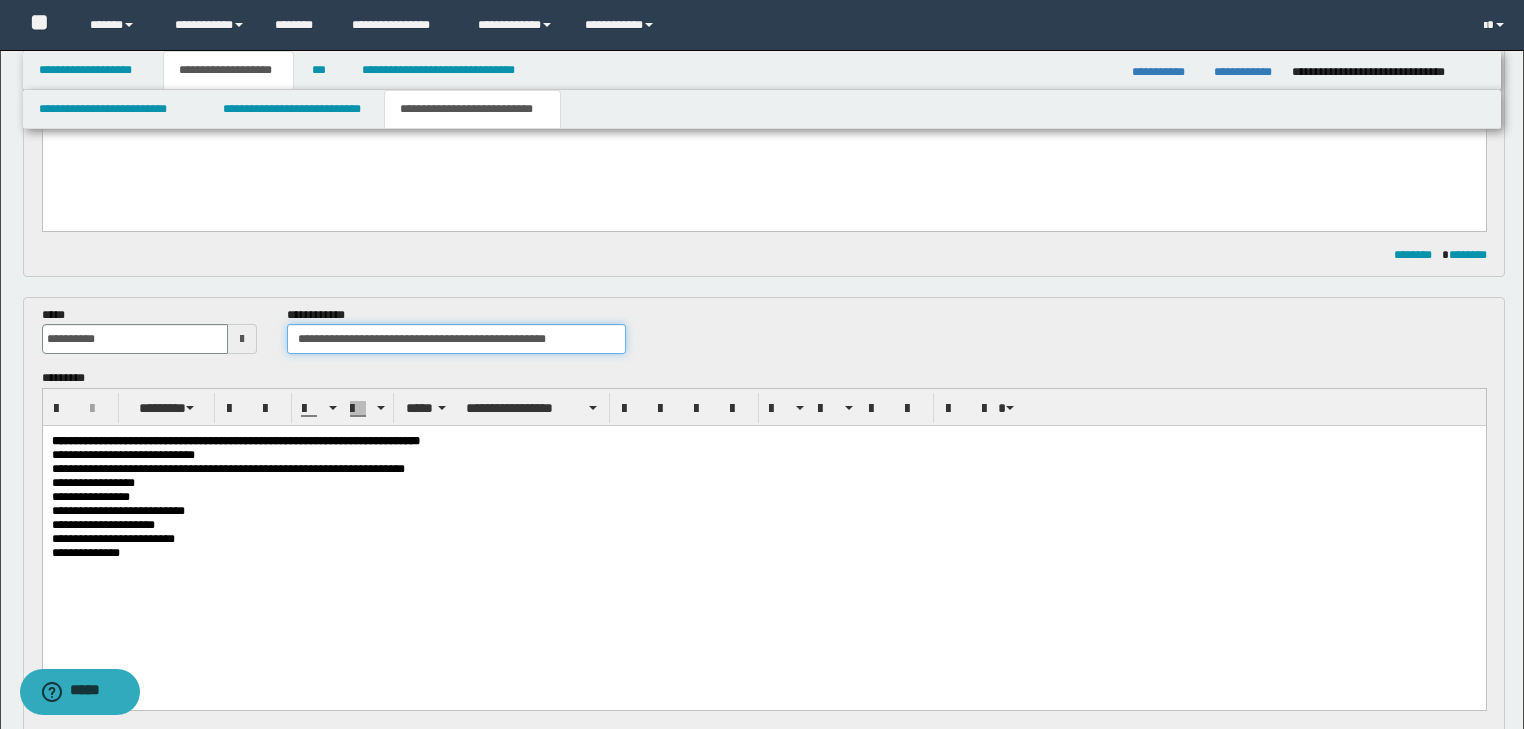 type on "**********" 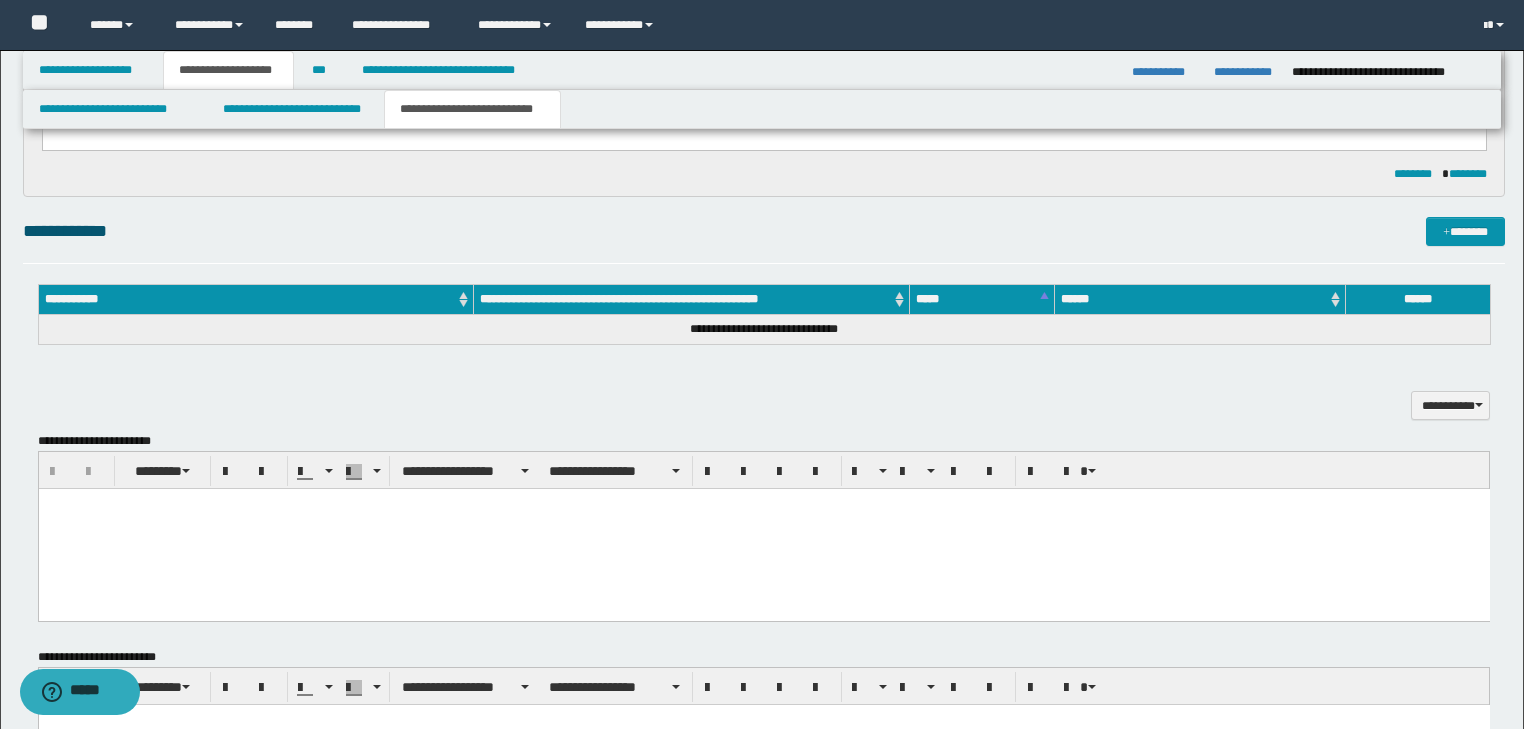 scroll, scrollTop: 1406, scrollLeft: 0, axis: vertical 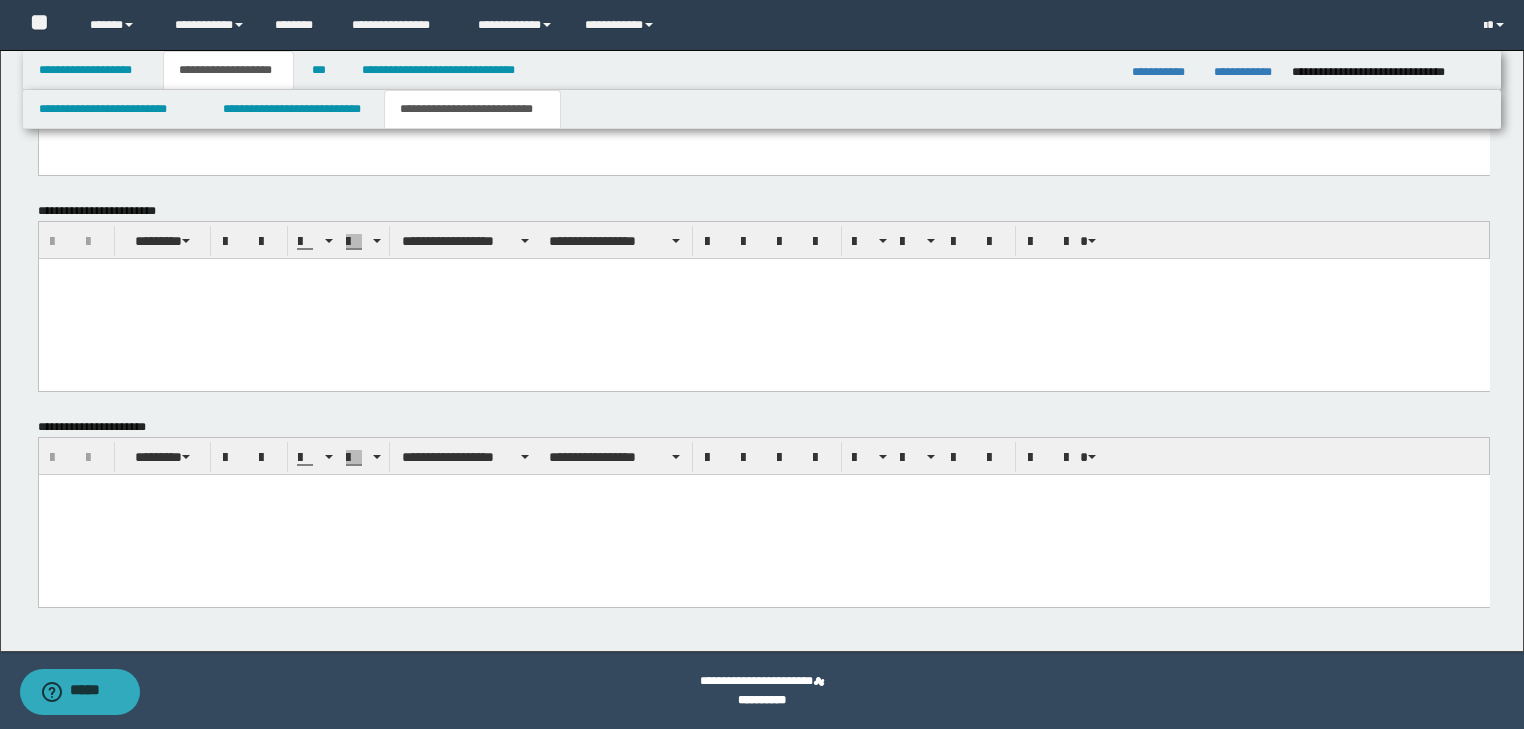 click at bounding box center (763, 514) 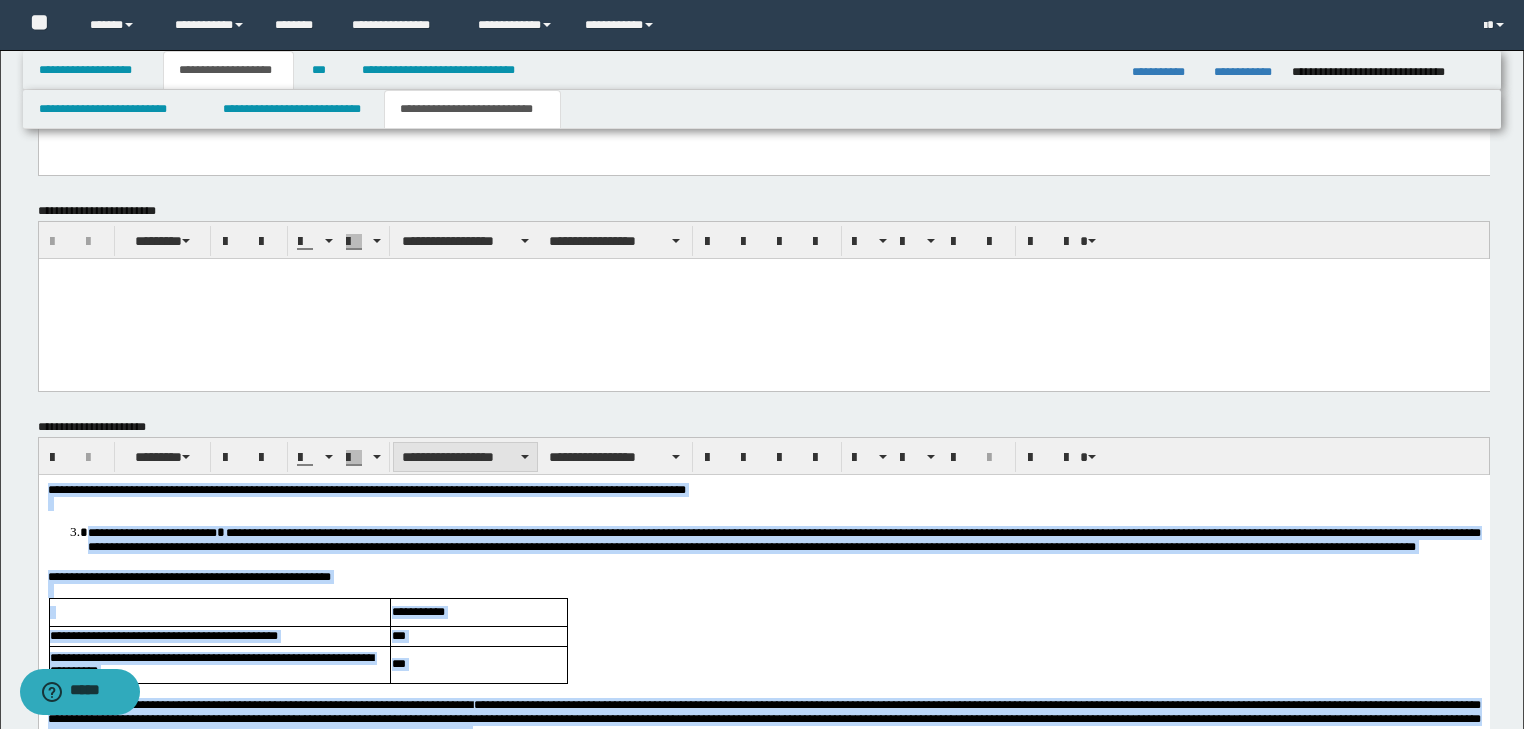 click on "**********" at bounding box center [465, 457] 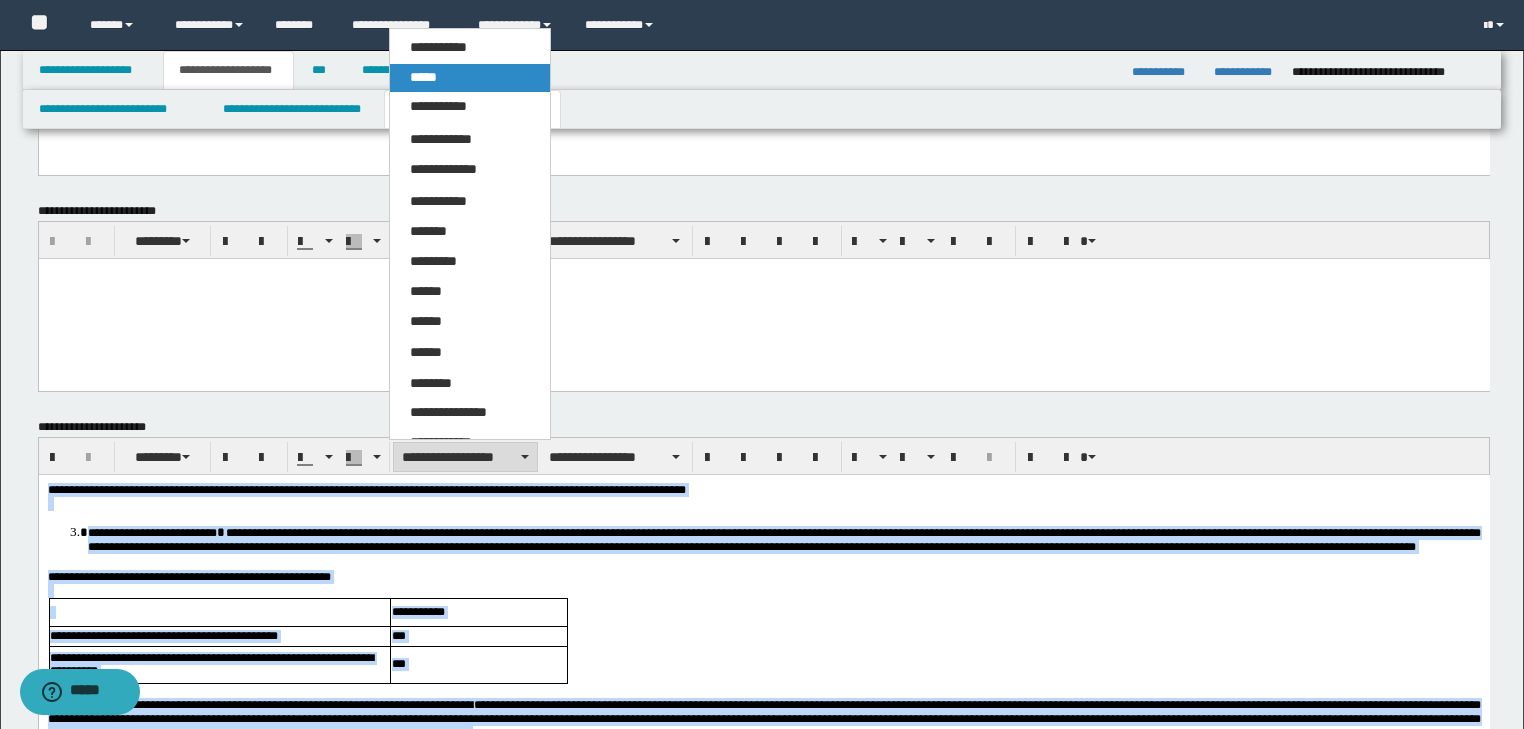 click on "*****" at bounding box center [423, 77] 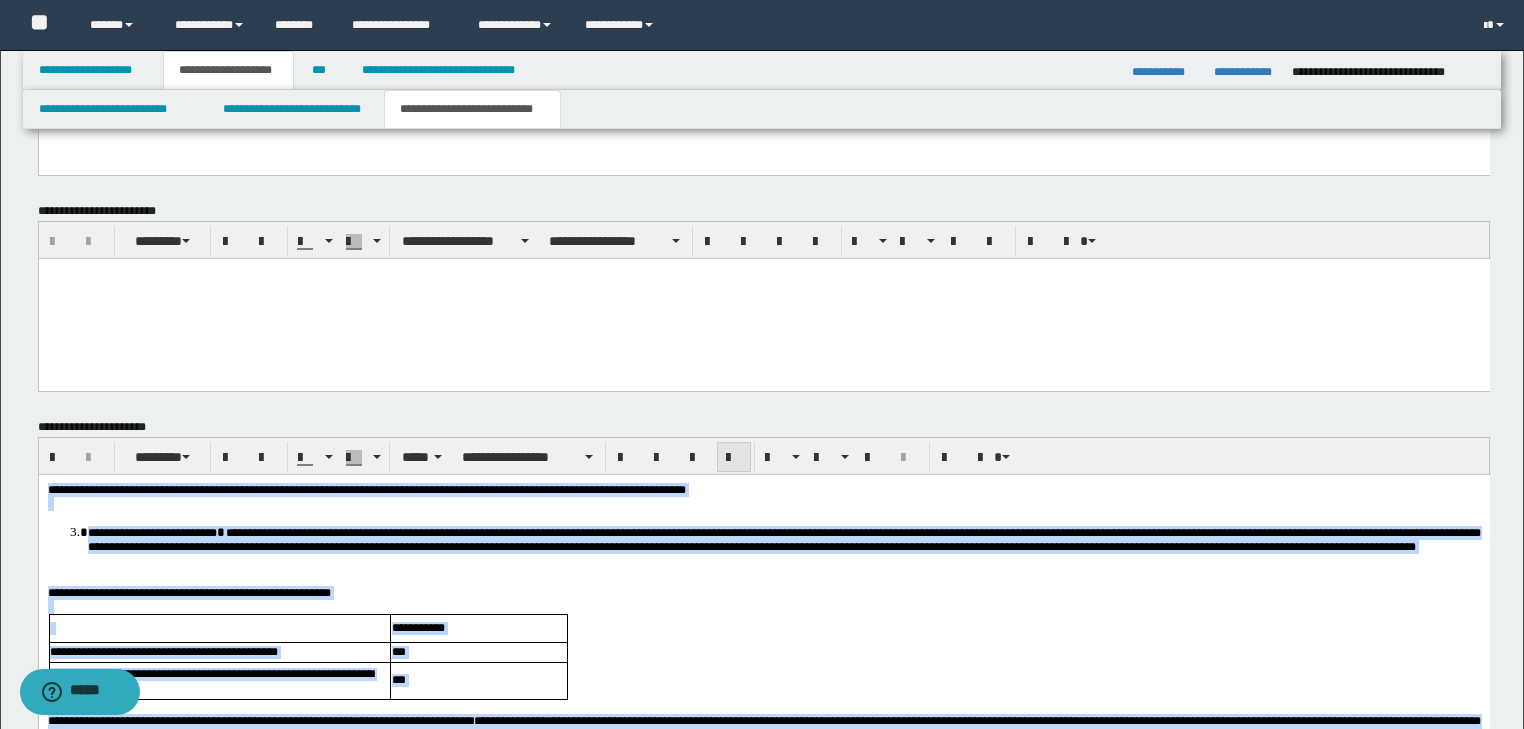 click at bounding box center (734, 457) 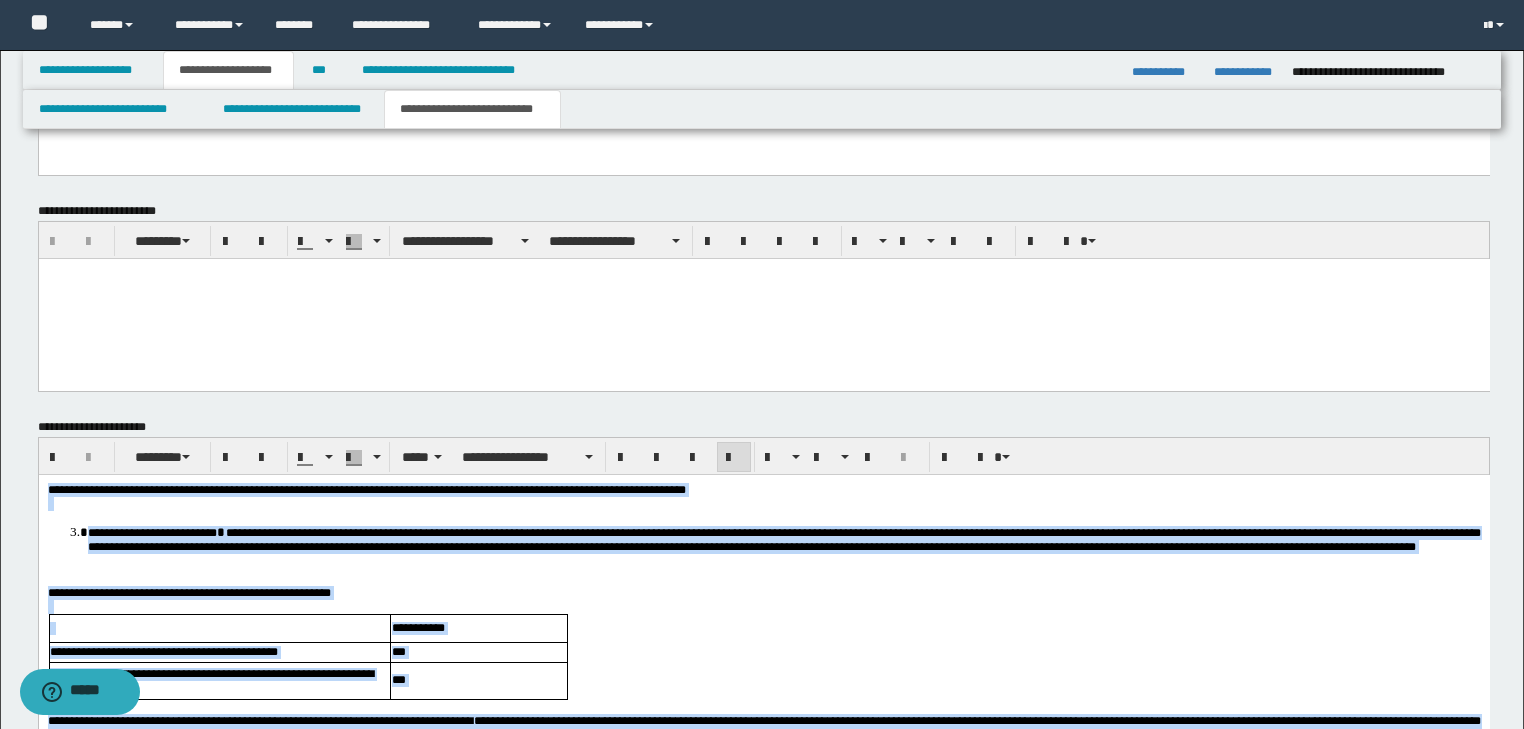 click at bounding box center (763, 606) 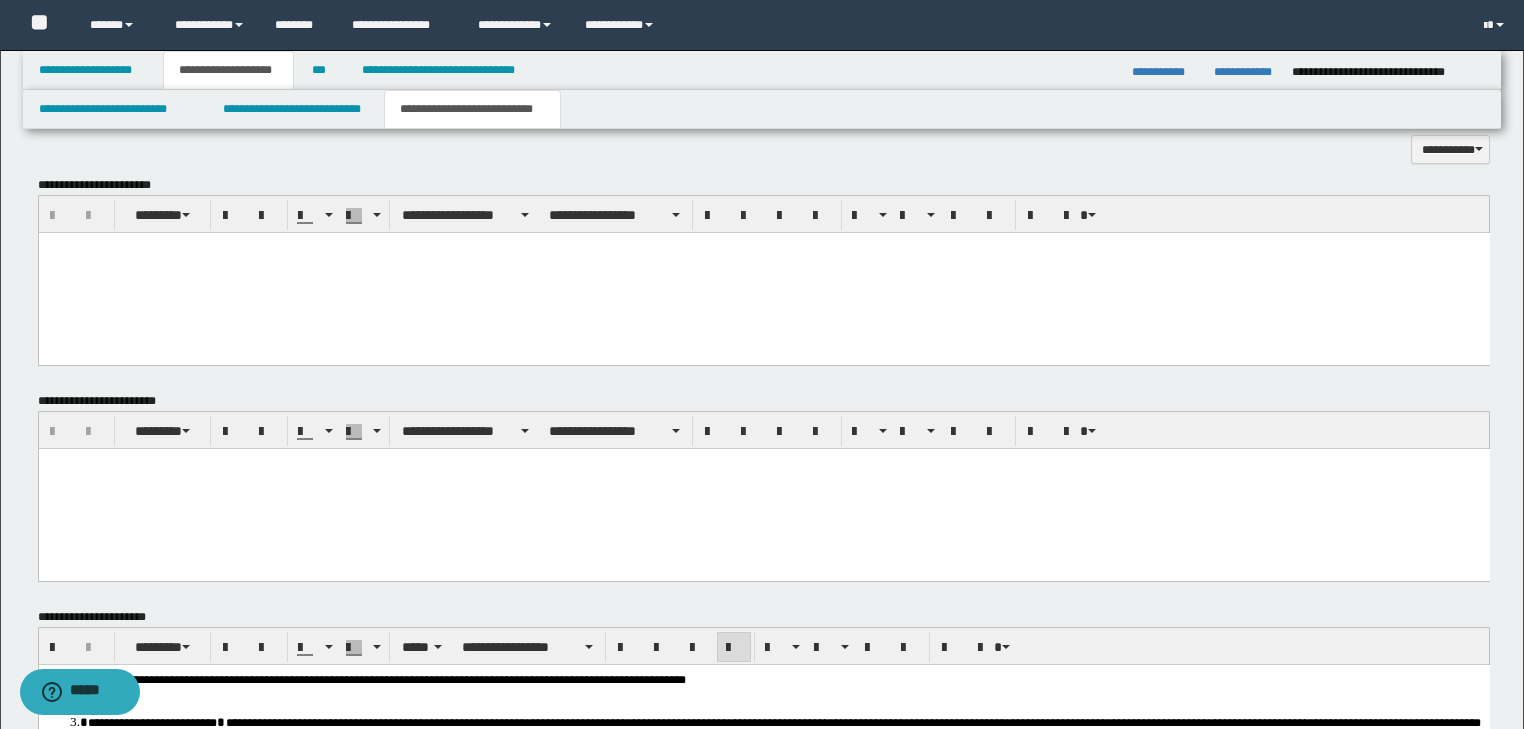 scroll, scrollTop: 926, scrollLeft: 0, axis: vertical 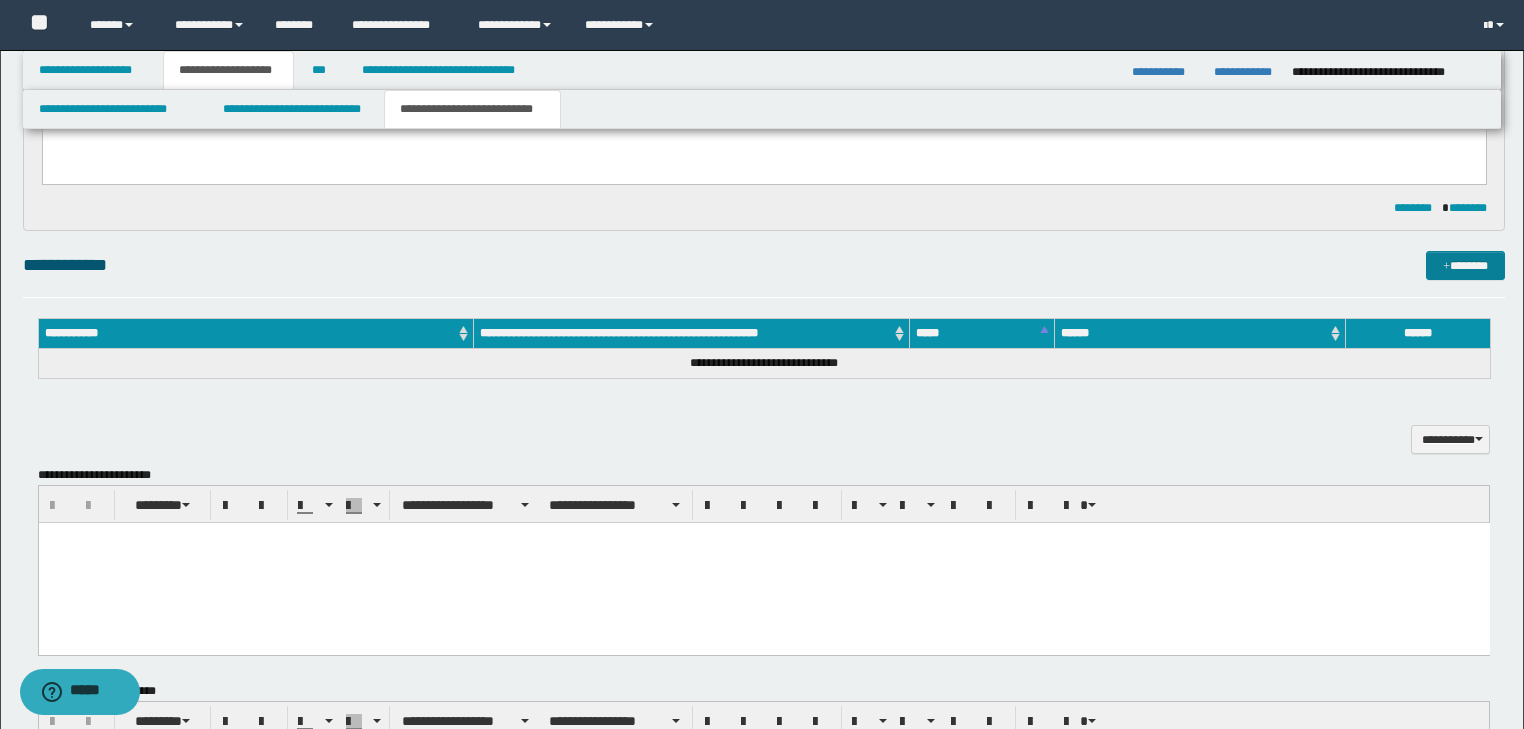 click on "*******" at bounding box center [1465, 266] 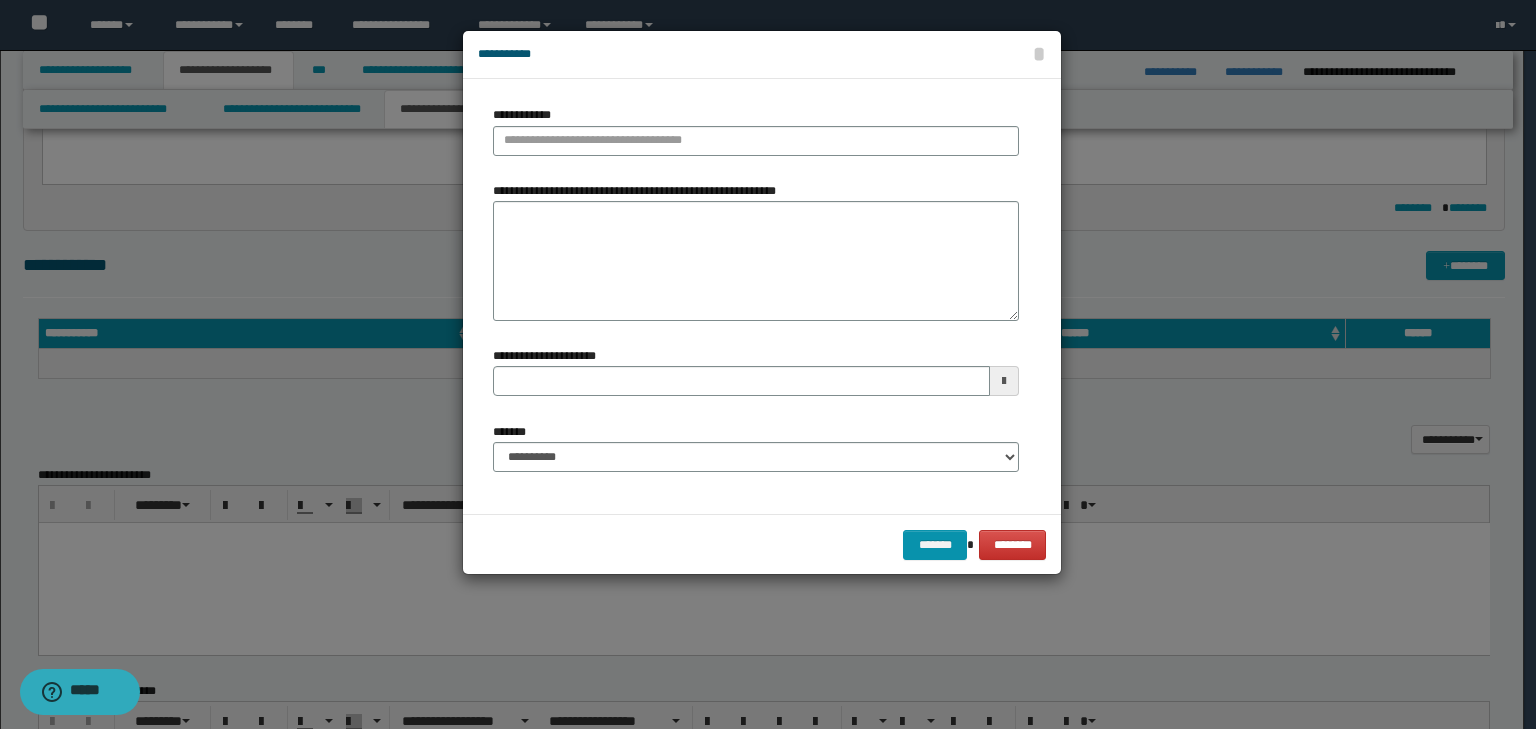 type 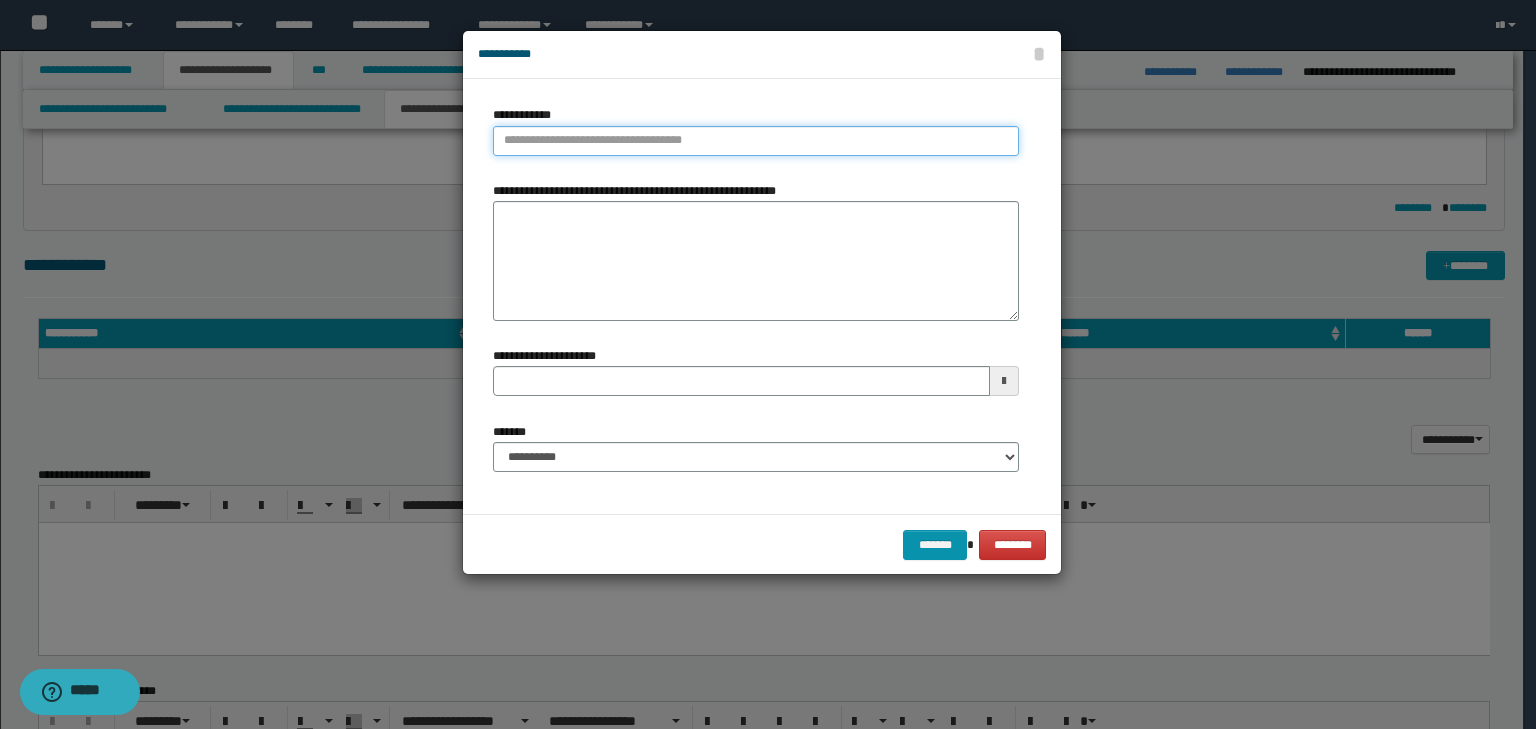 click on "**********" at bounding box center (756, 141) 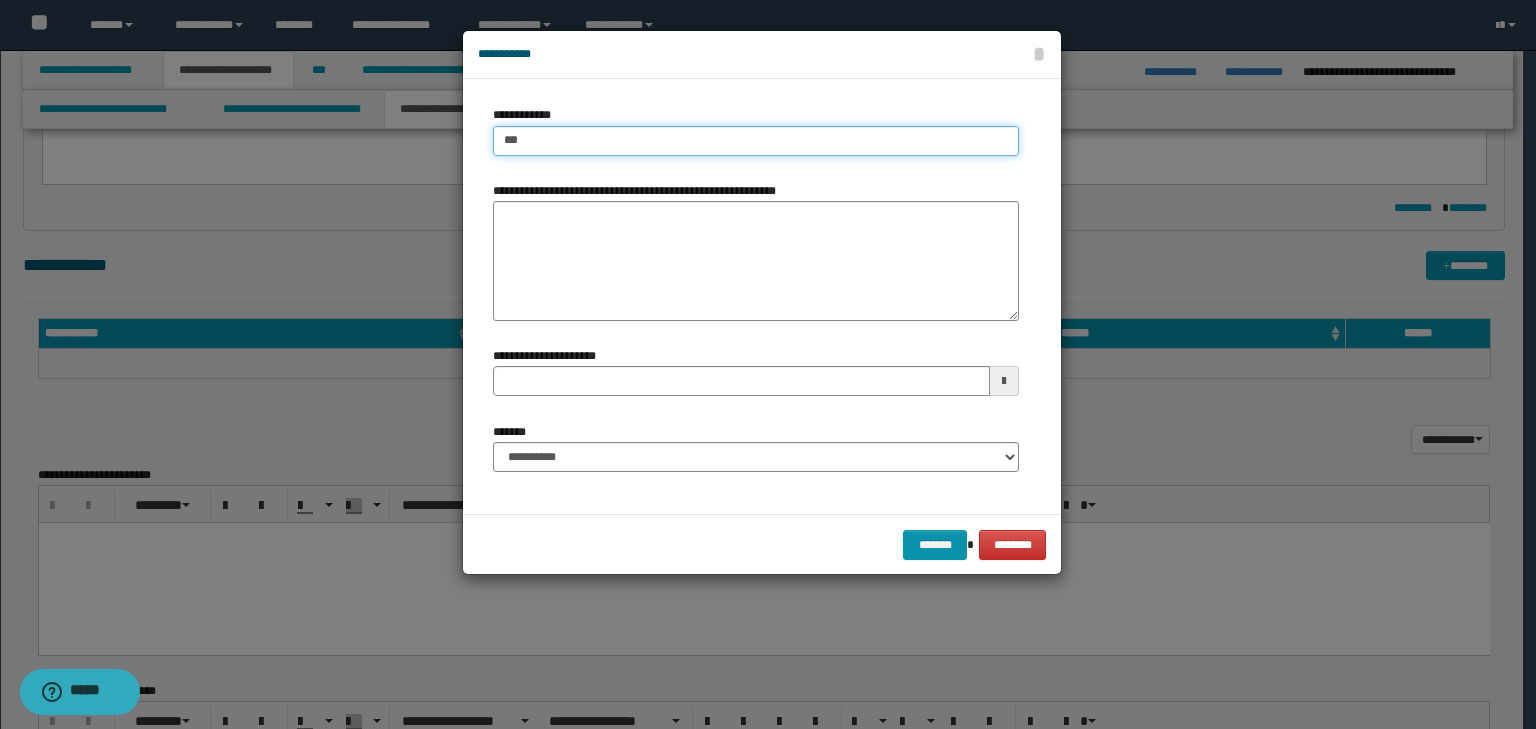 type on "****" 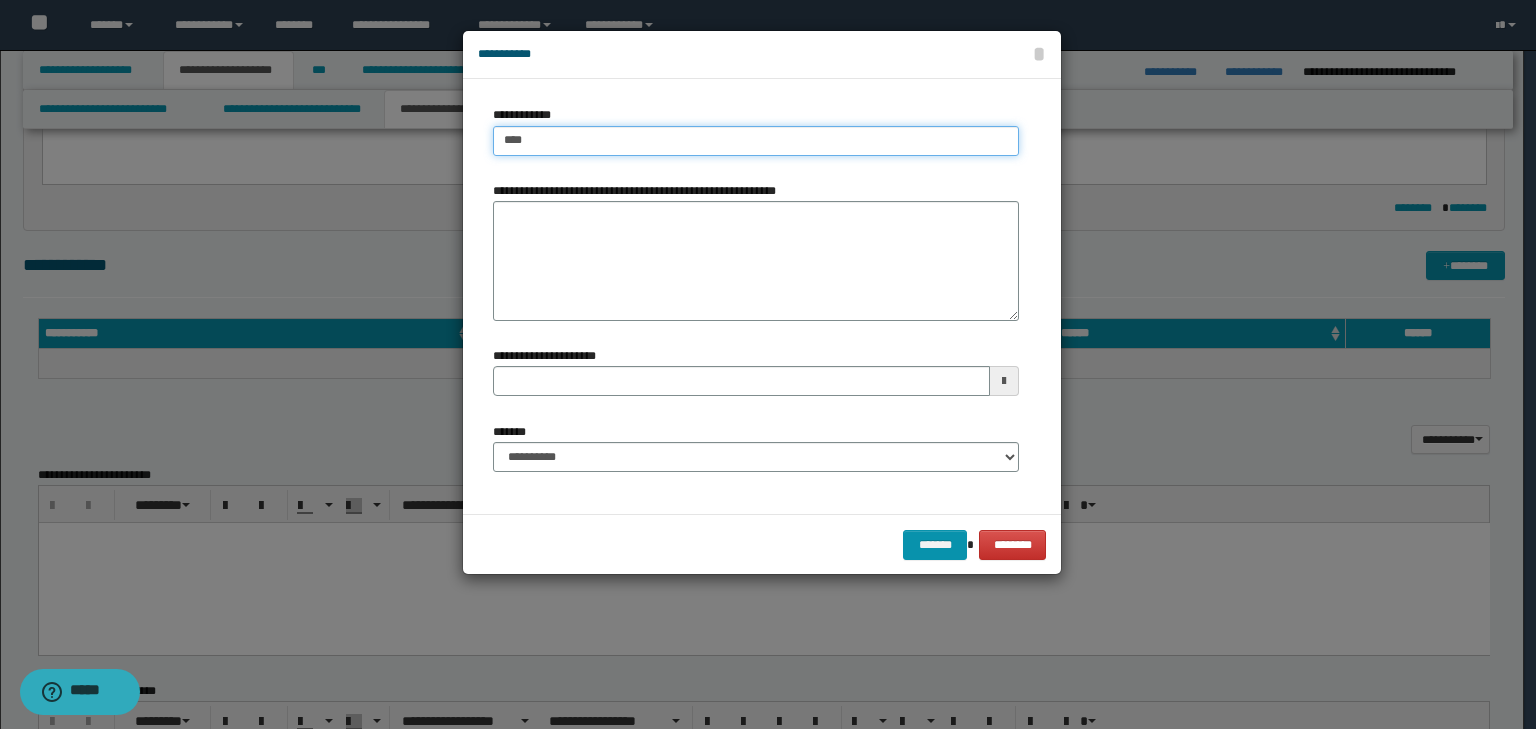 type on "****" 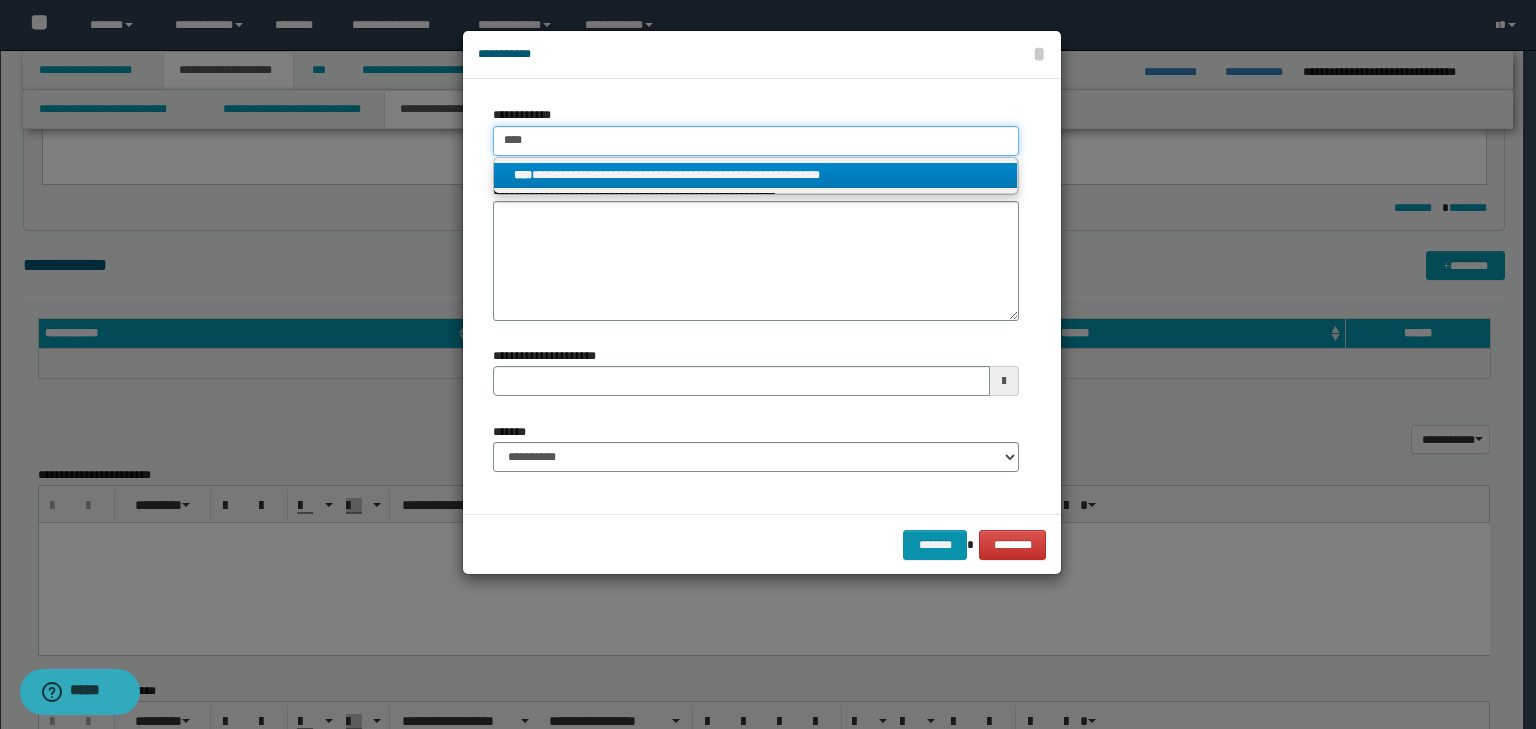 type on "****" 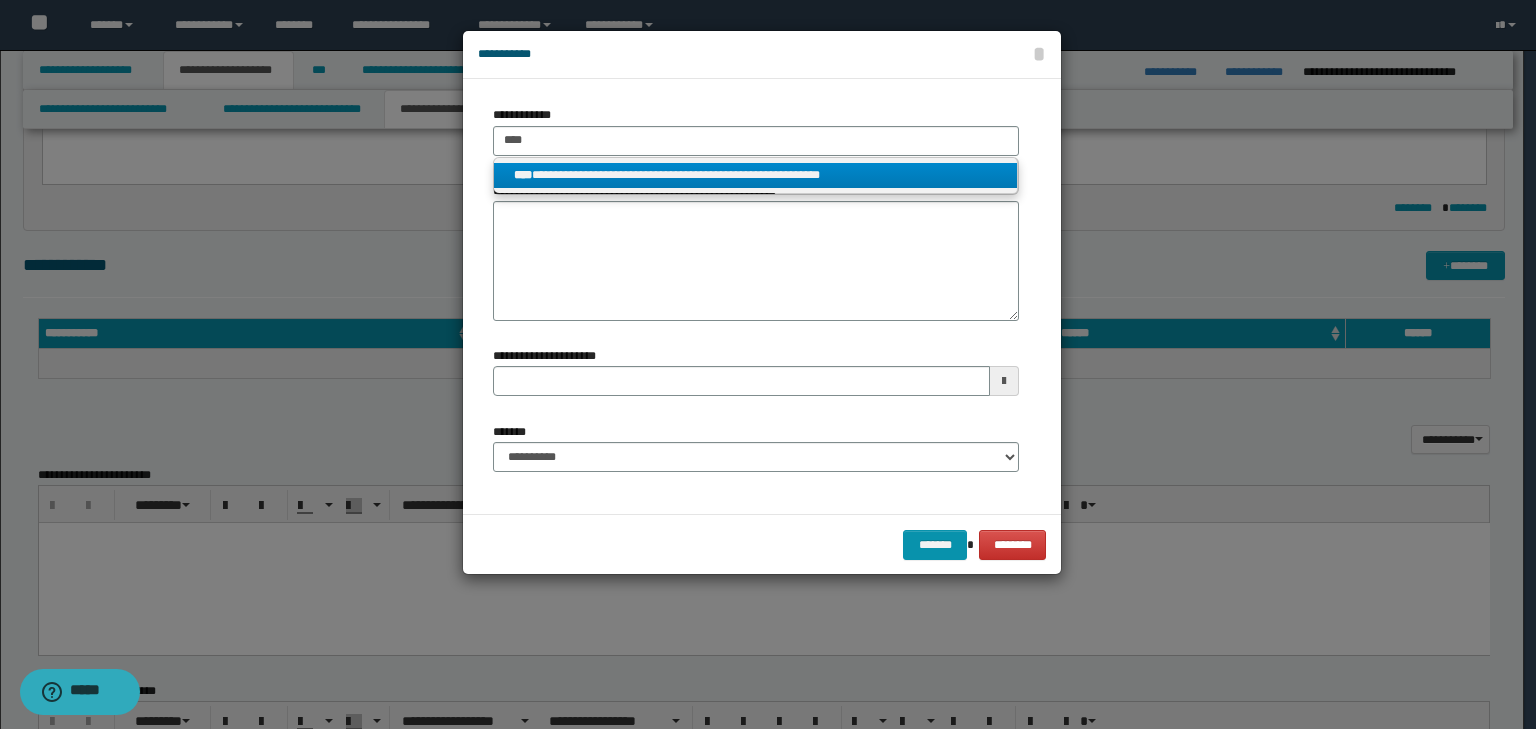 click on "**********" at bounding box center [756, 176] 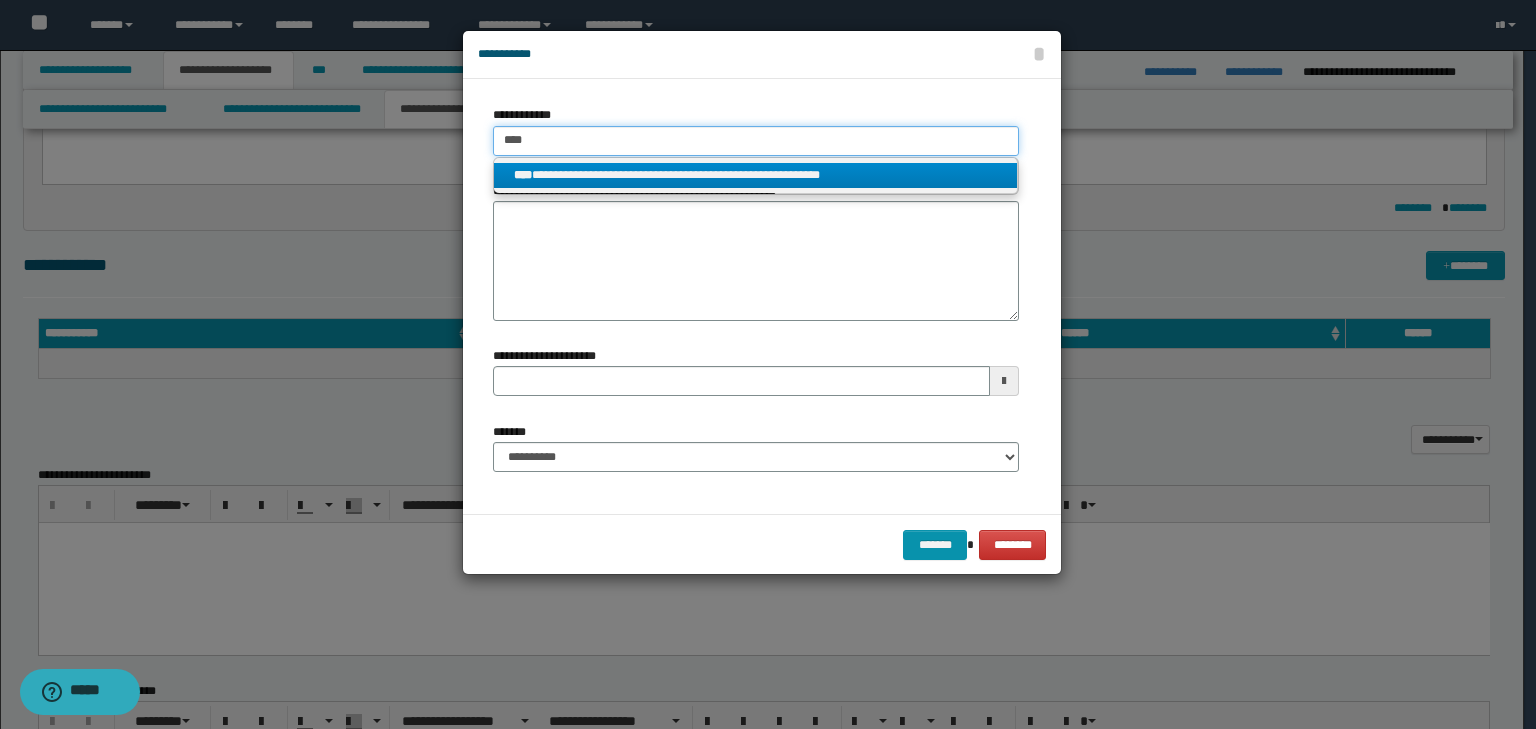 type 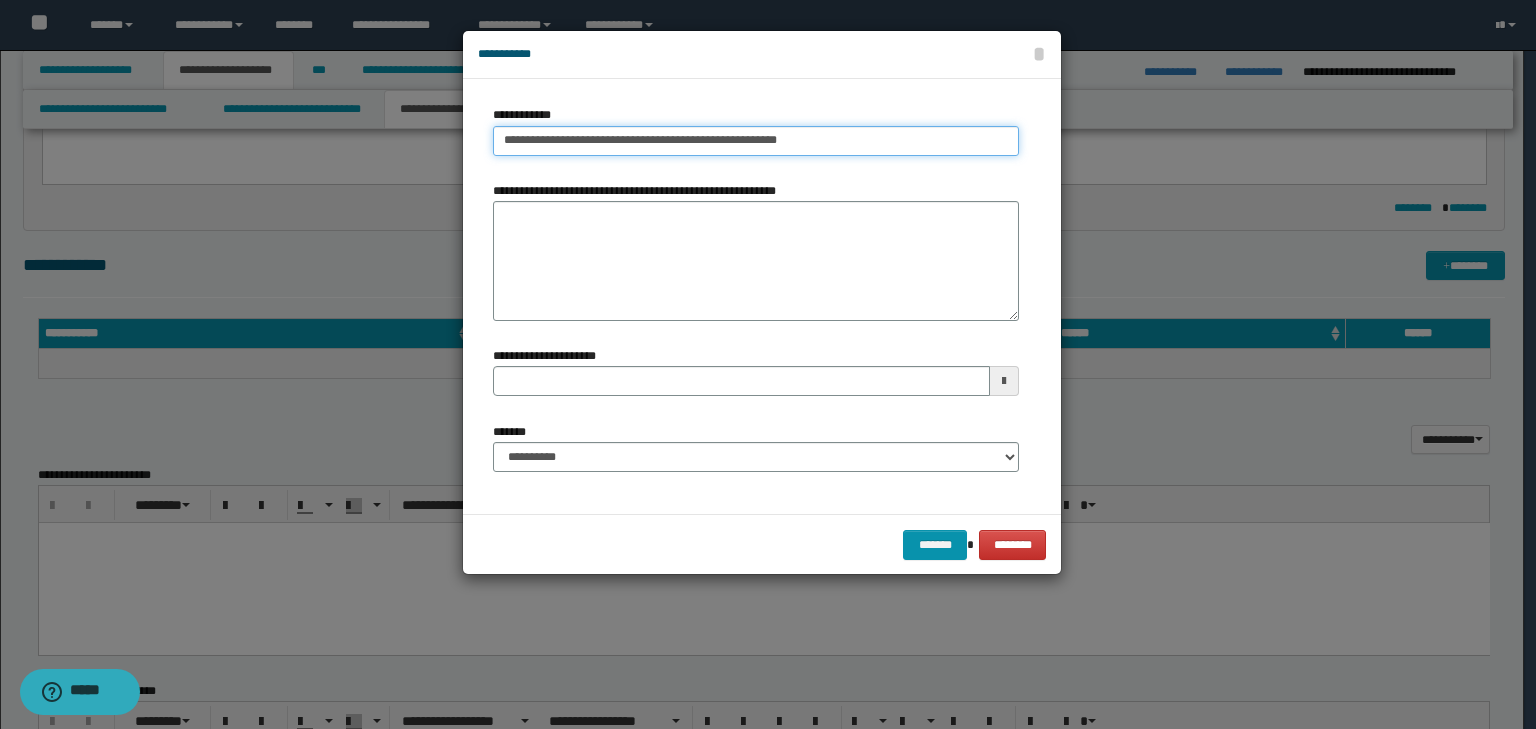 type on "**********" 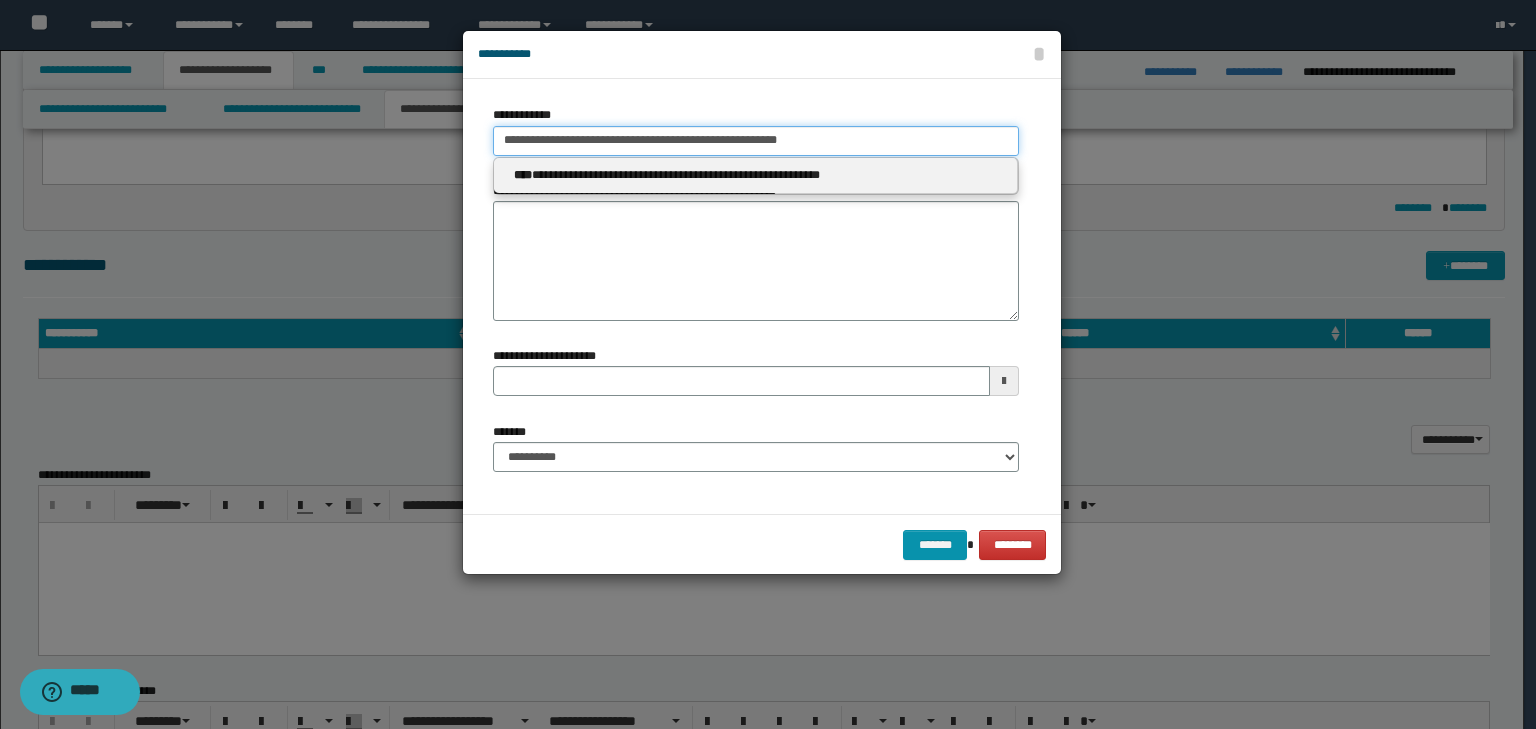 type 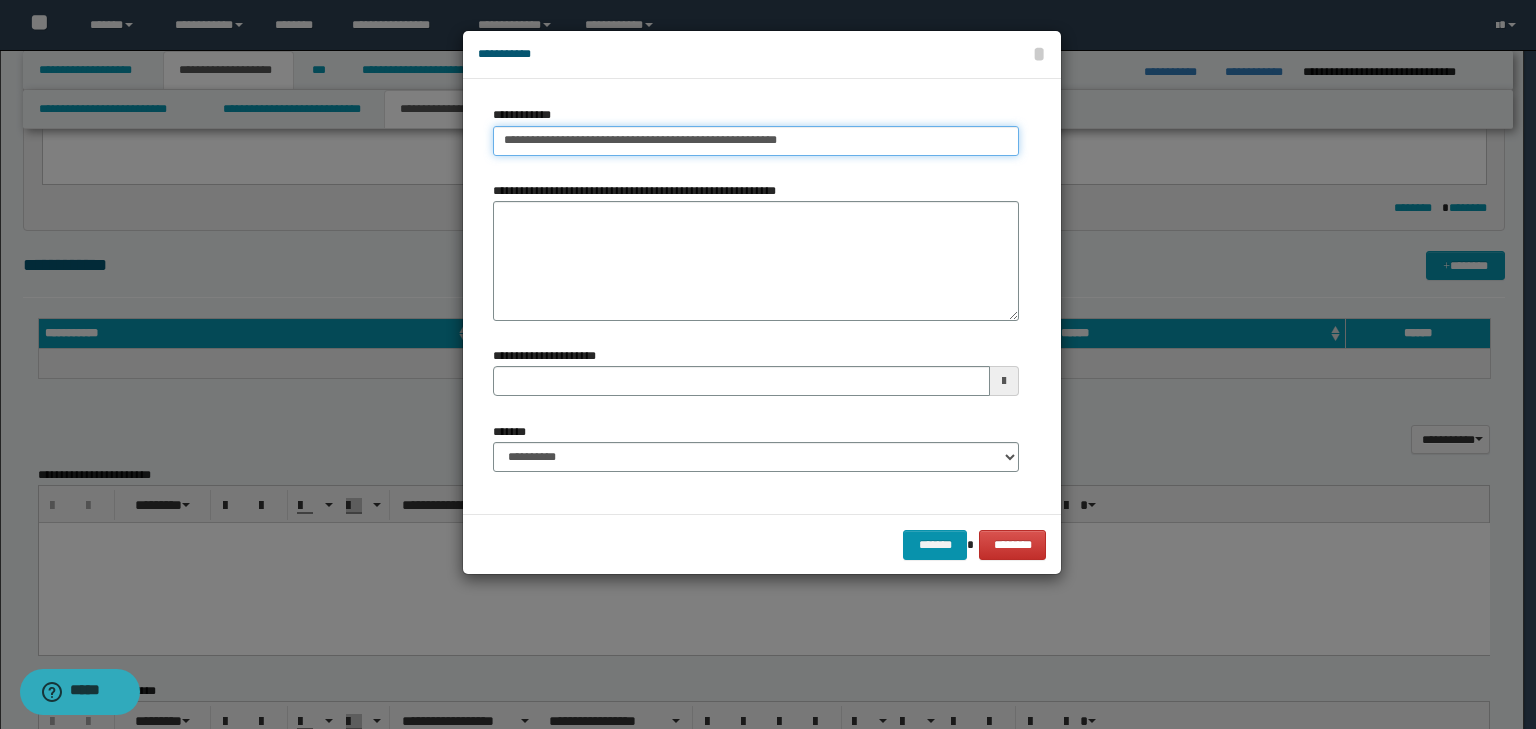 type on "**********" 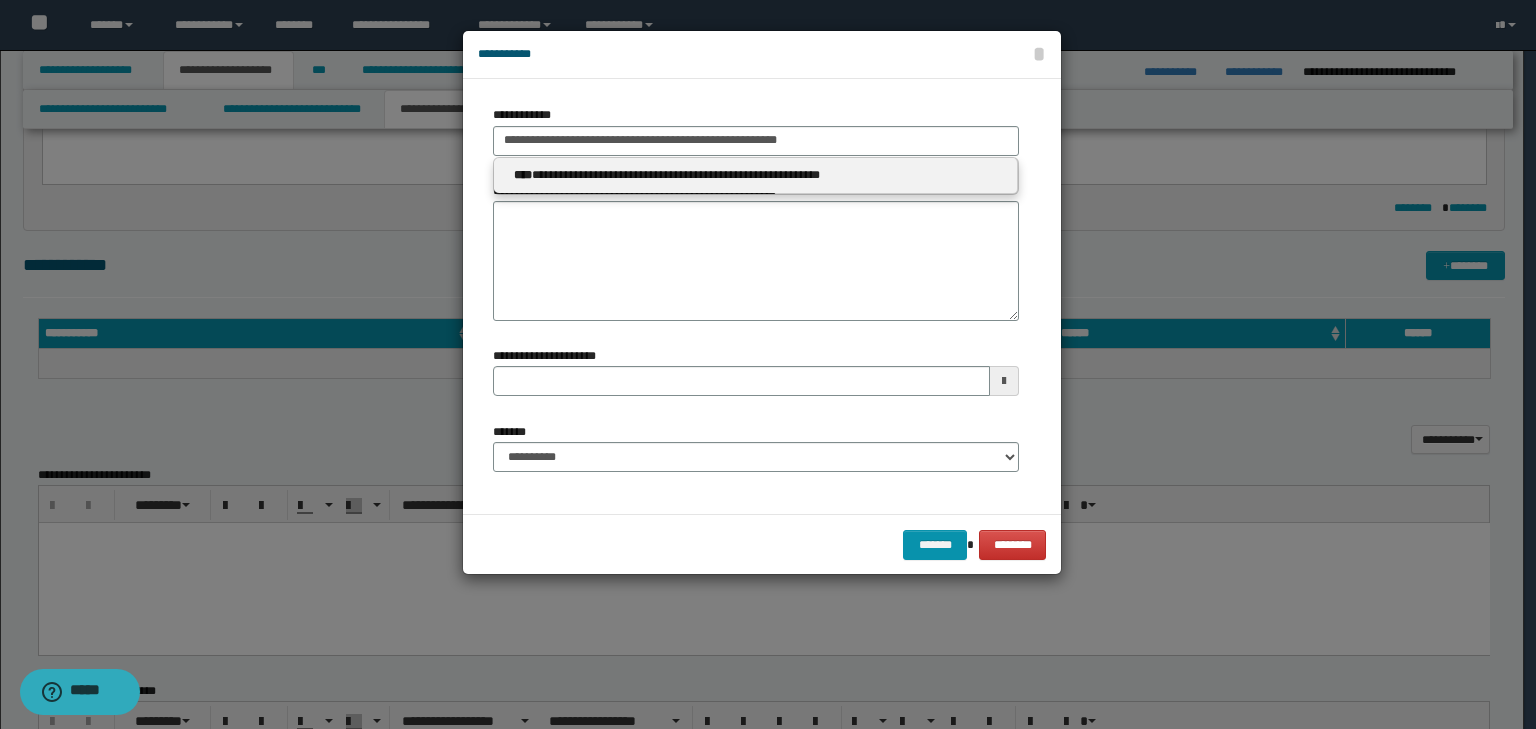 type 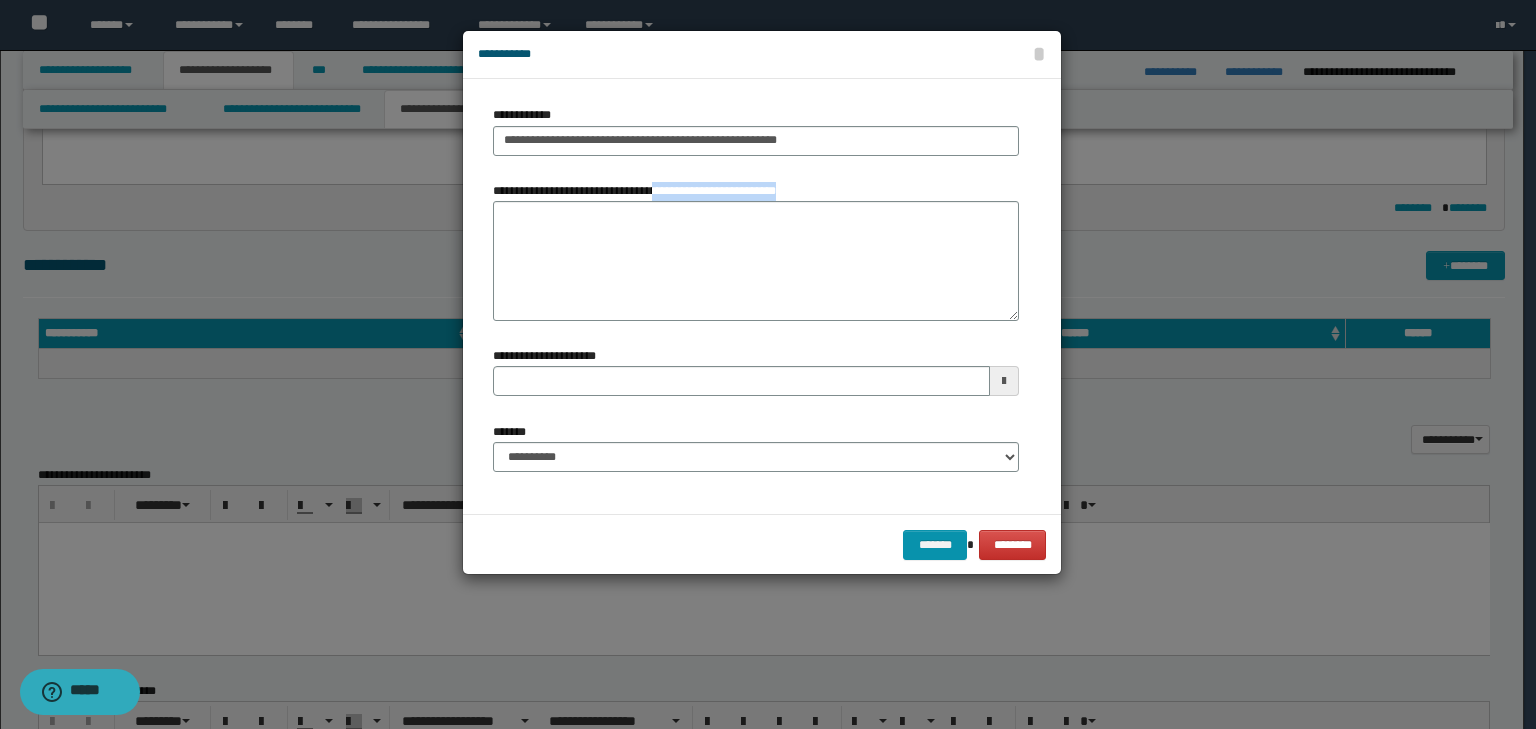 drag, startPoint x: 656, startPoint y: 200, endPoint x: 651, endPoint y: 217, distance: 17.720045 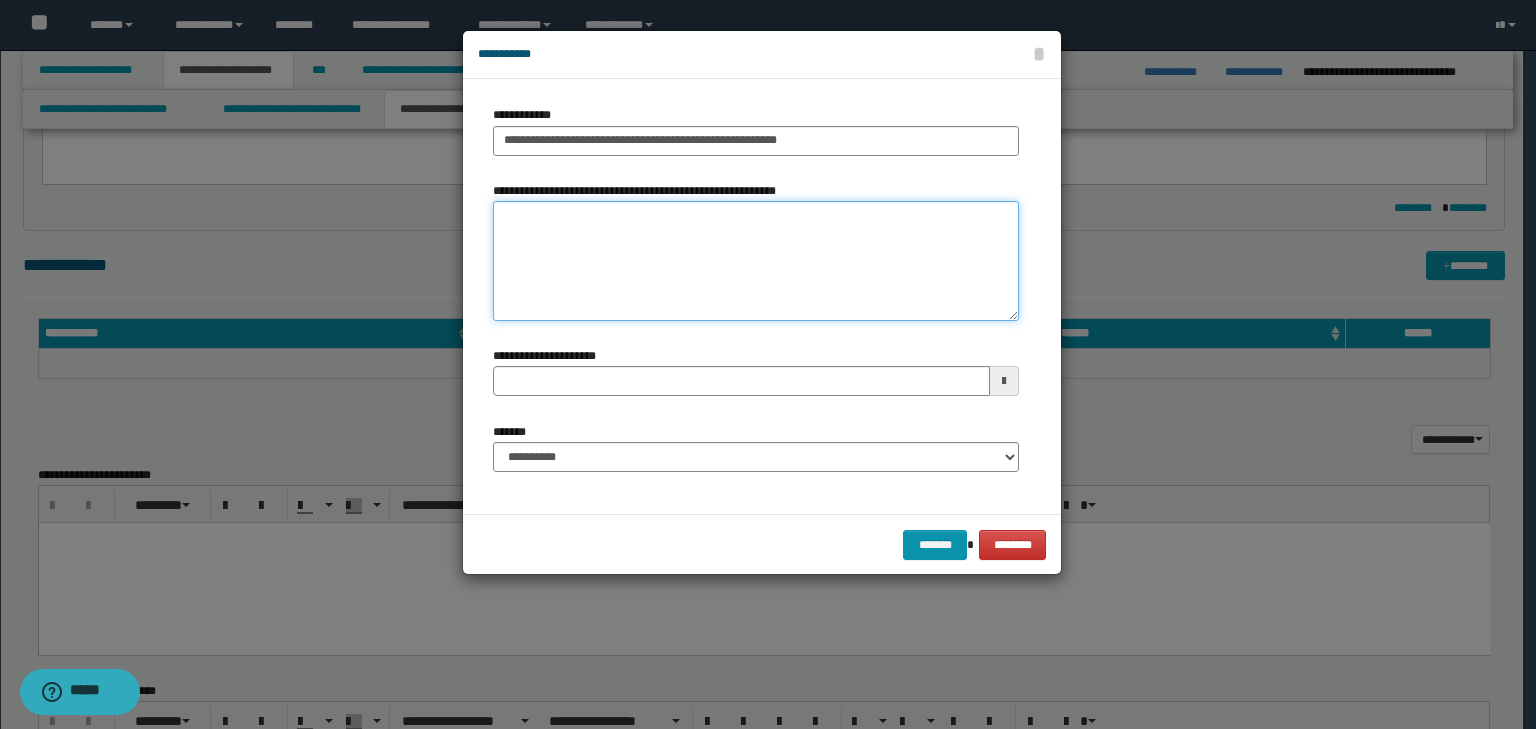 click on "**********" at bounding box center (756, 261) 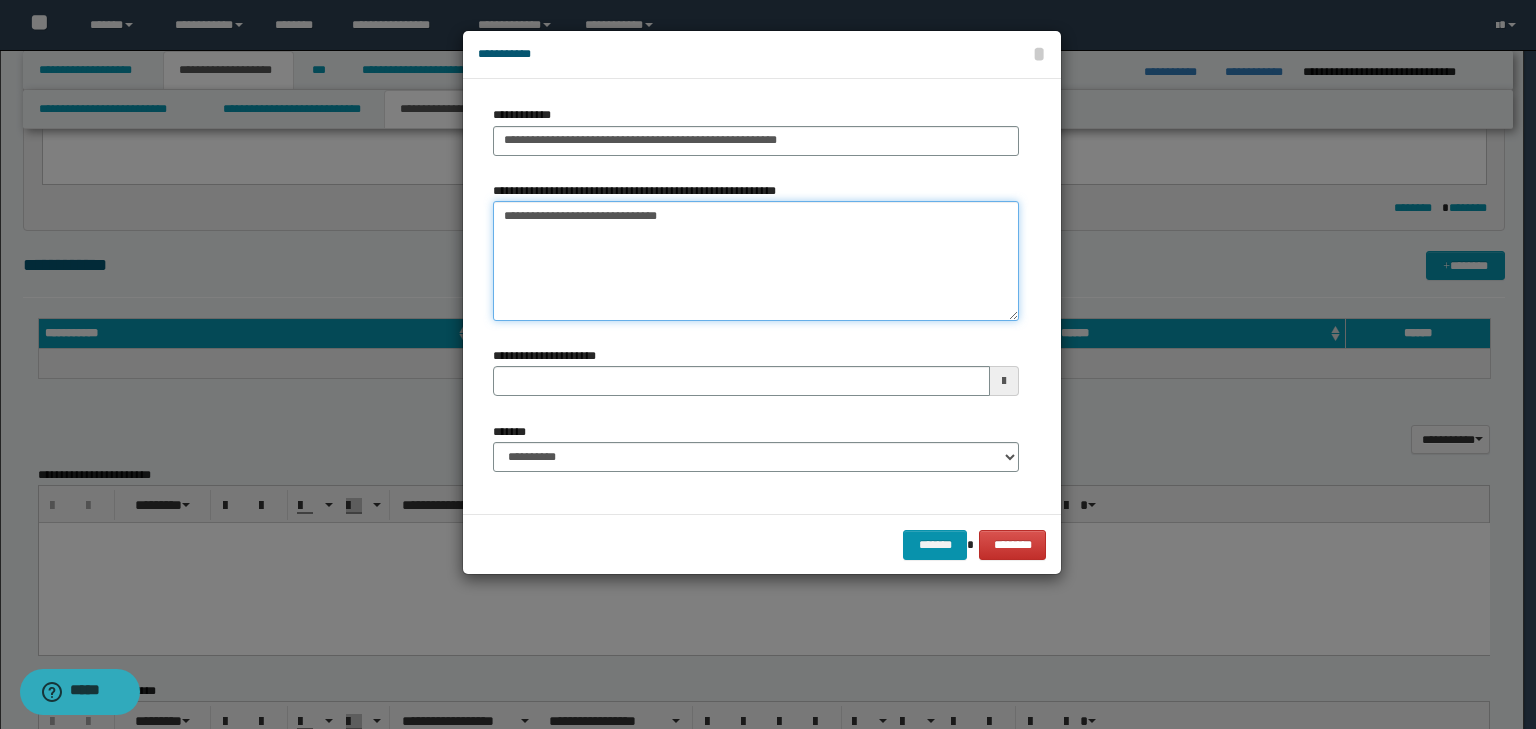type on "**********" 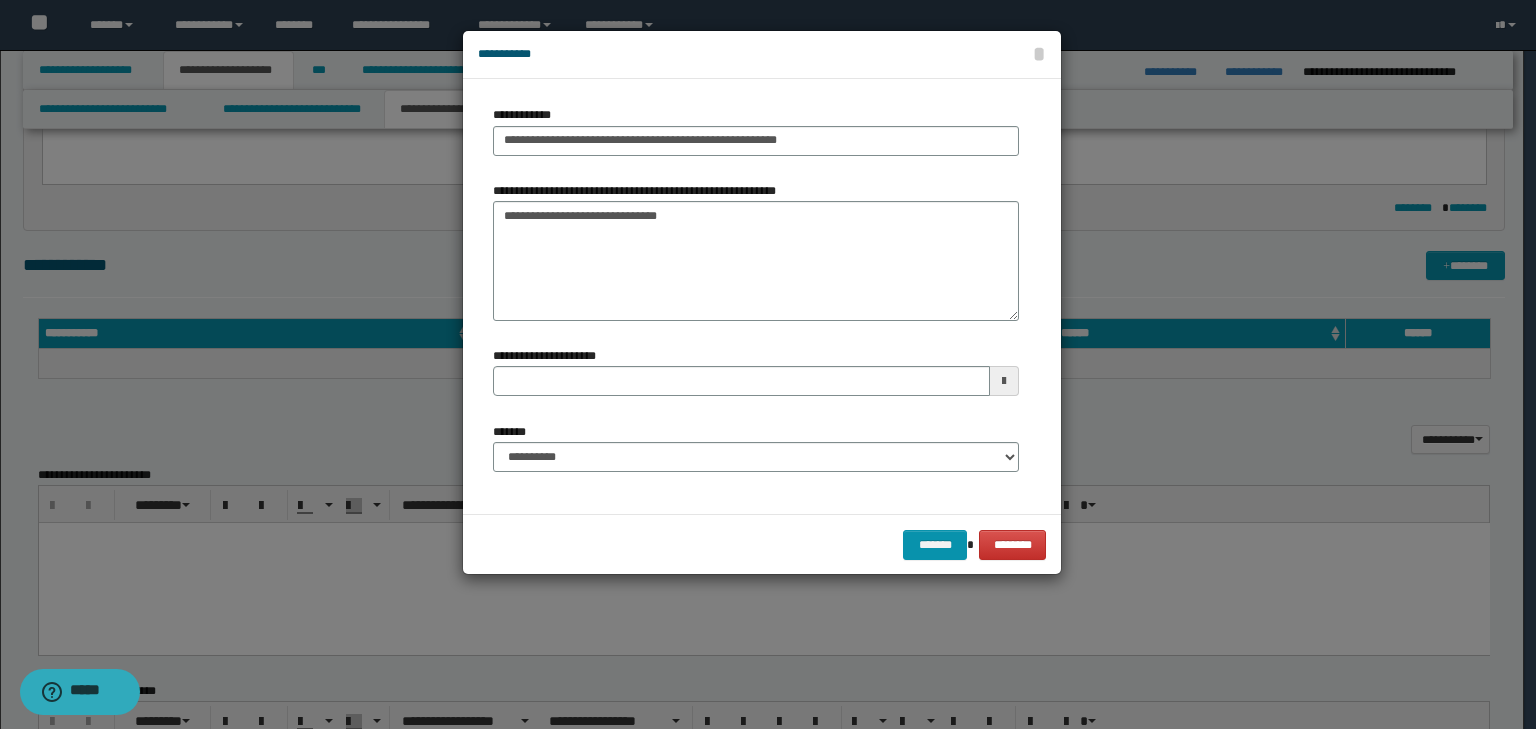 click on "**********" at bounding box center (756, 447) 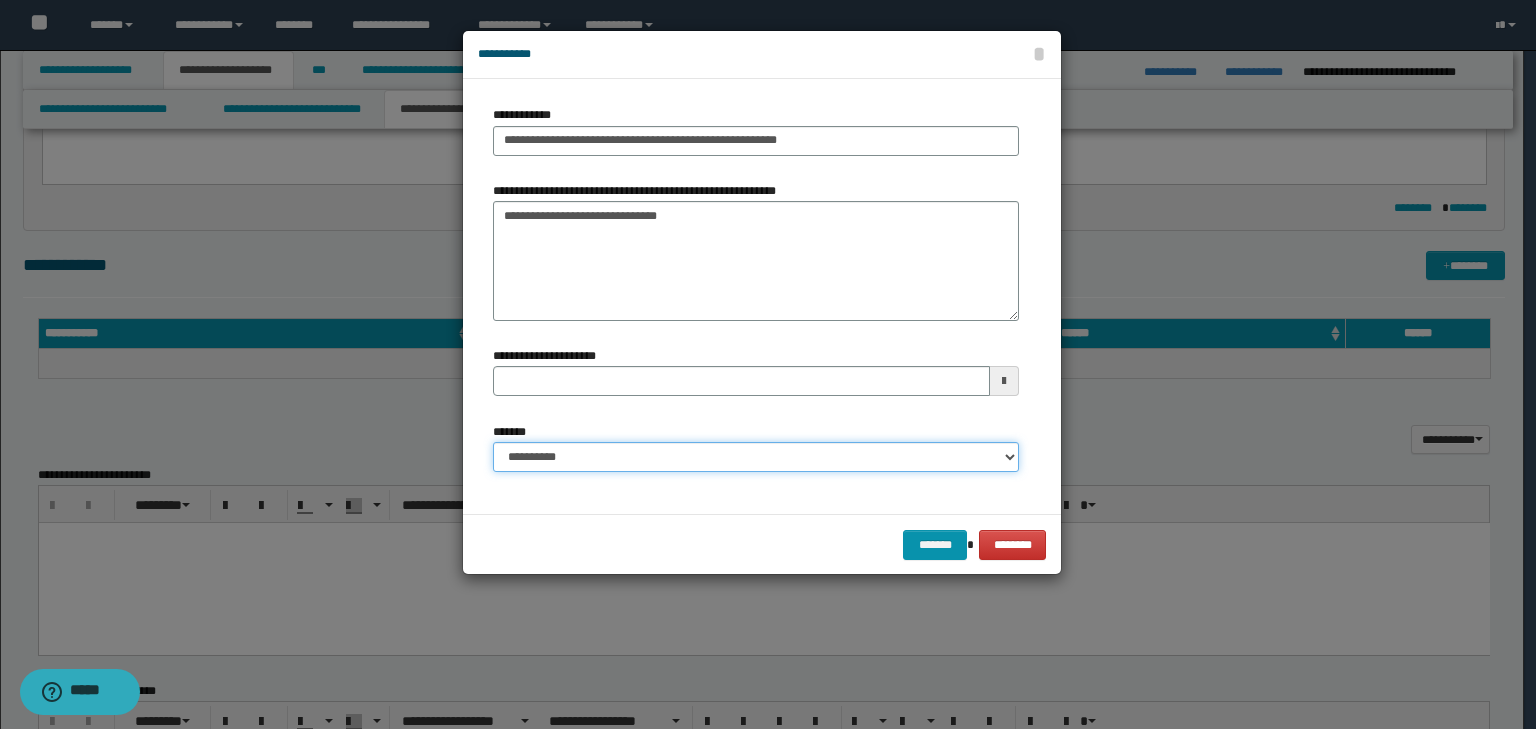 click on "**********" at bounding box center (756, 457) 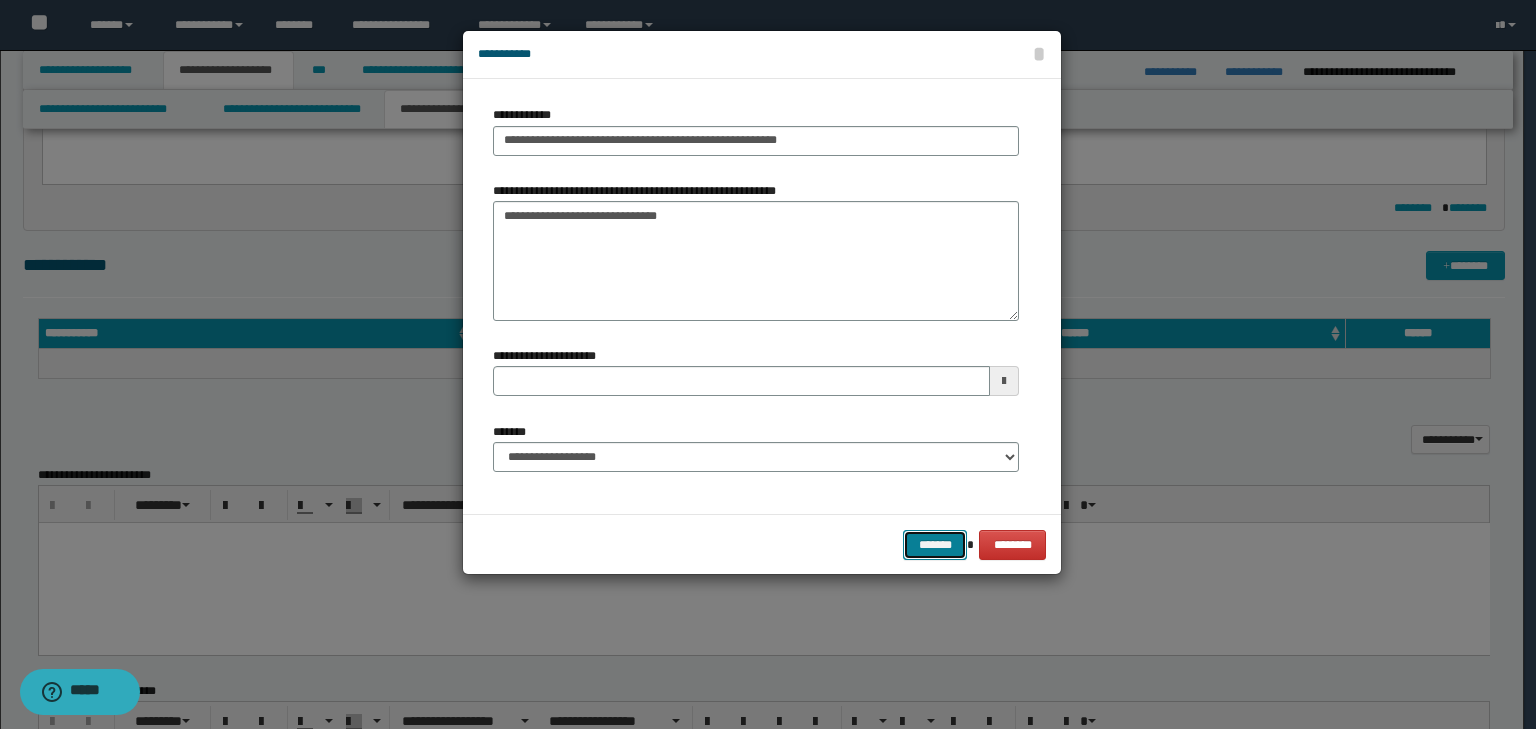 click on "*******" at bounding box center (935, 545) 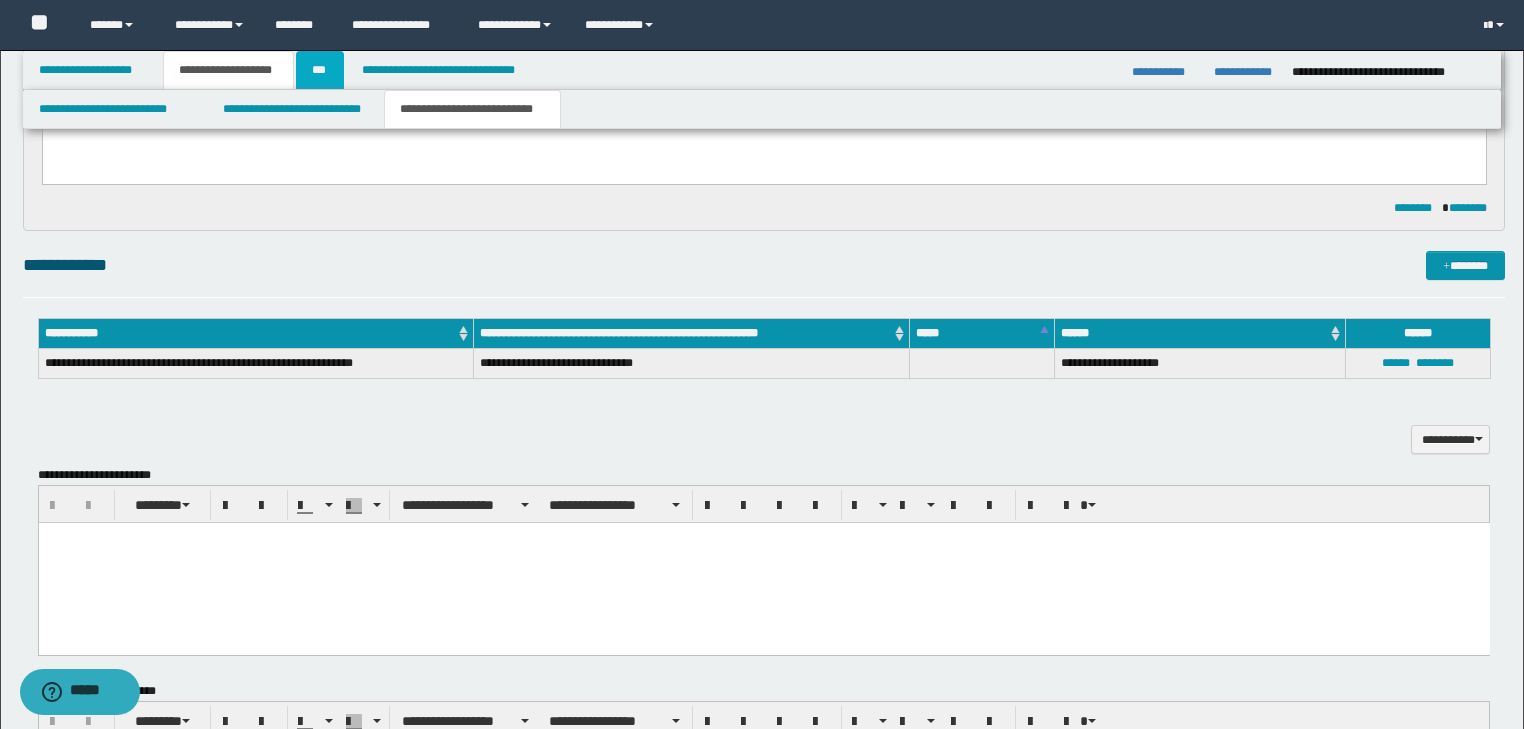 click on "***" at bounding box center (320, 70) 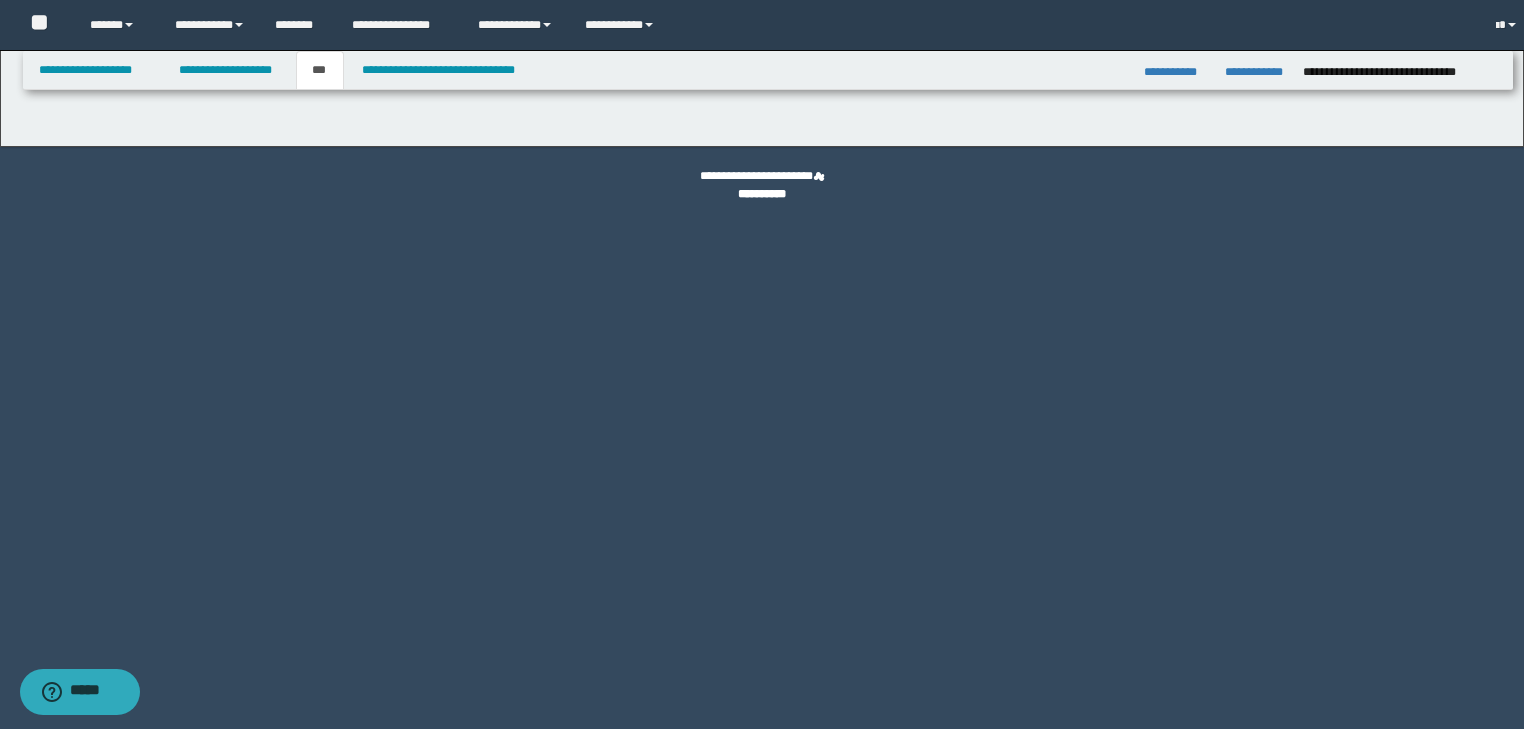 scroll, scrollTop: 0, scrollLeft: 0, axis: both 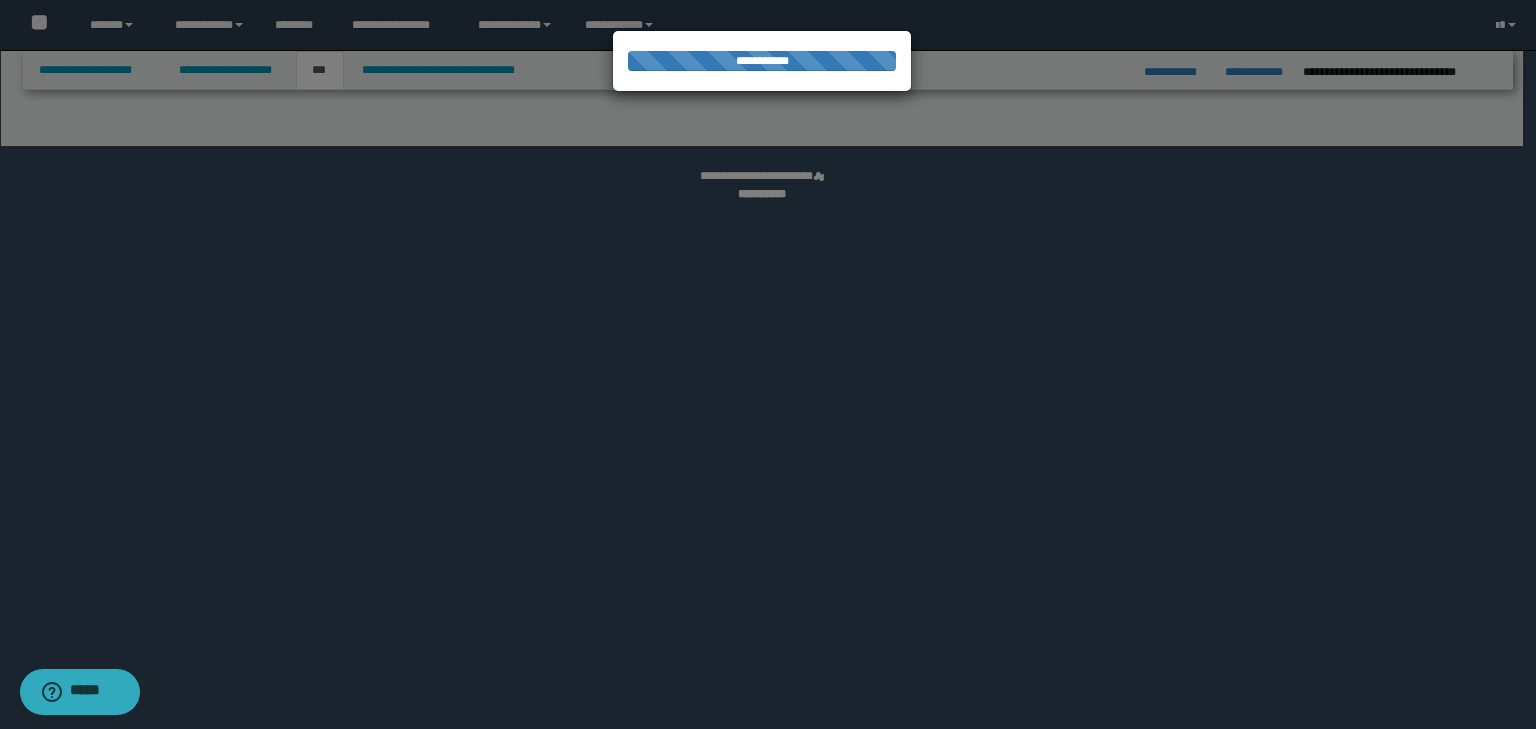 select on "*" 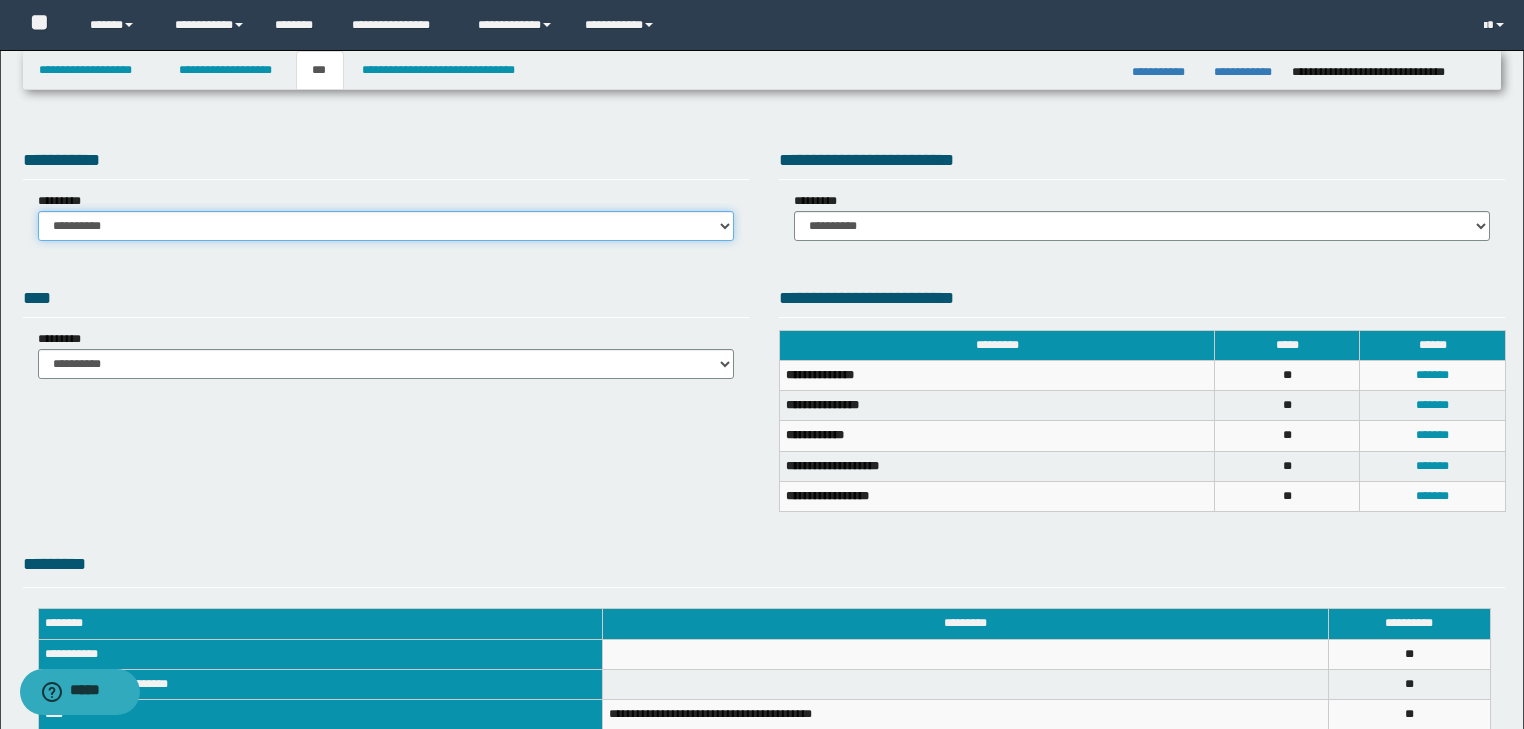 click on "**********" at bounding box center (386, 226) 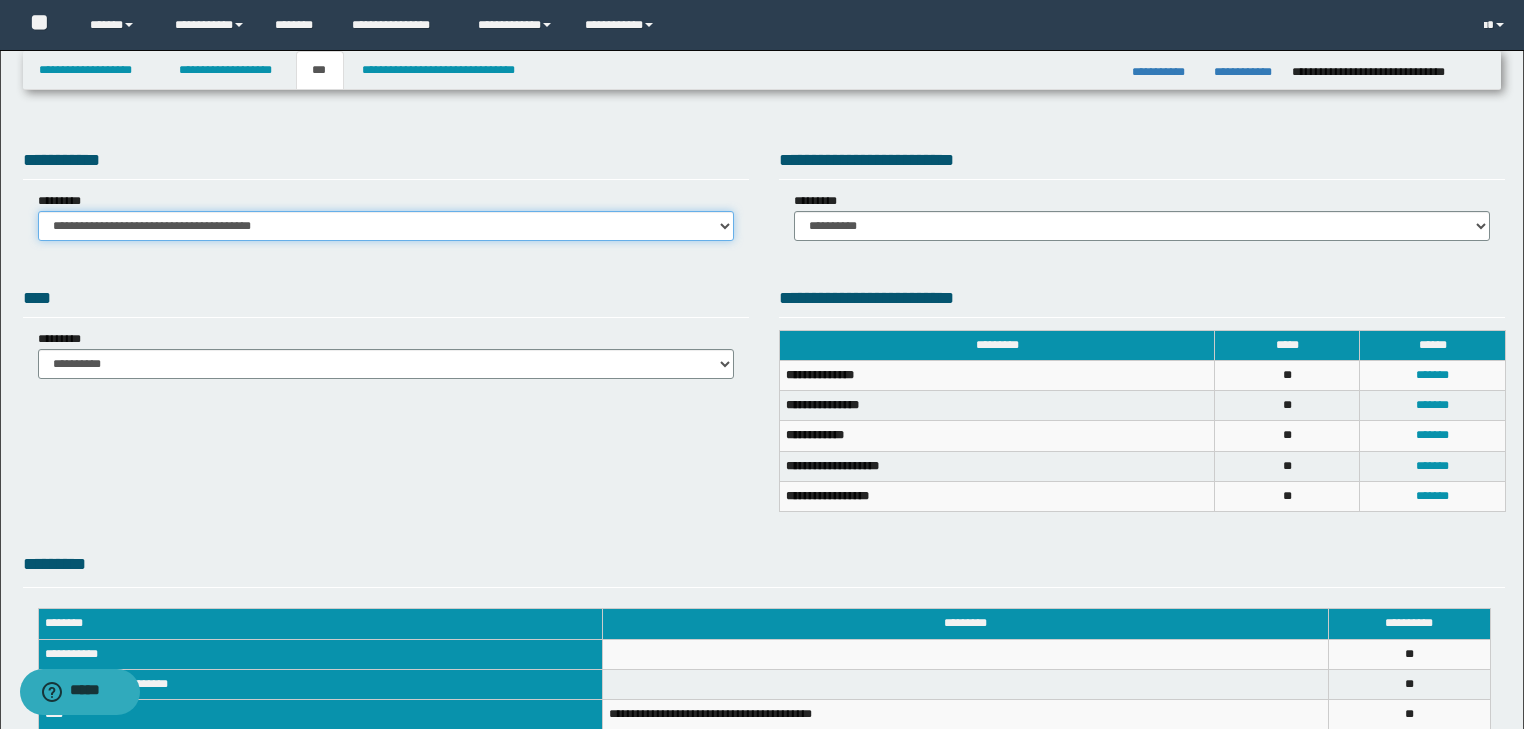 click on "**********" at bounding box center [386, 226] 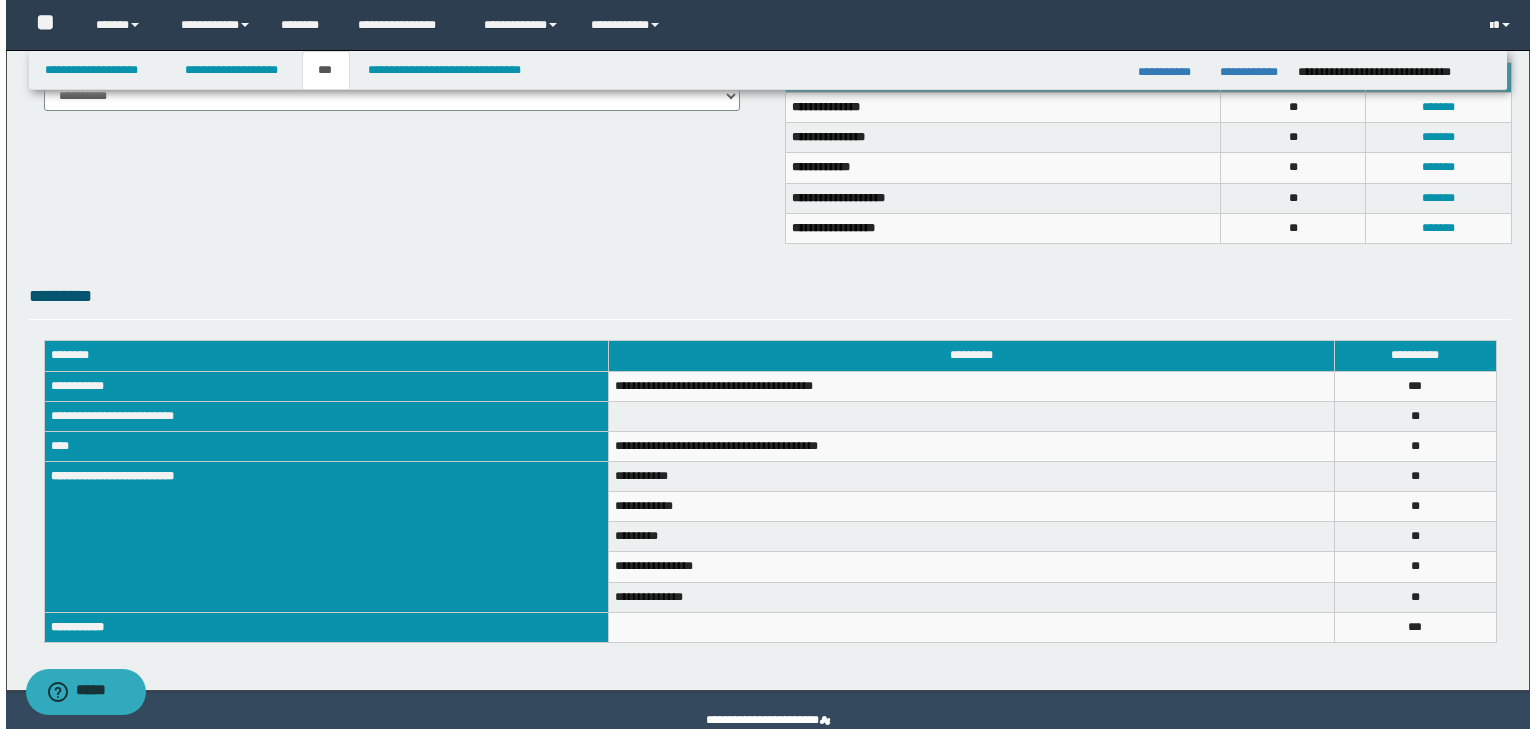scroll, scrollTop: 474, scrollLeft: 0, axis: vertical 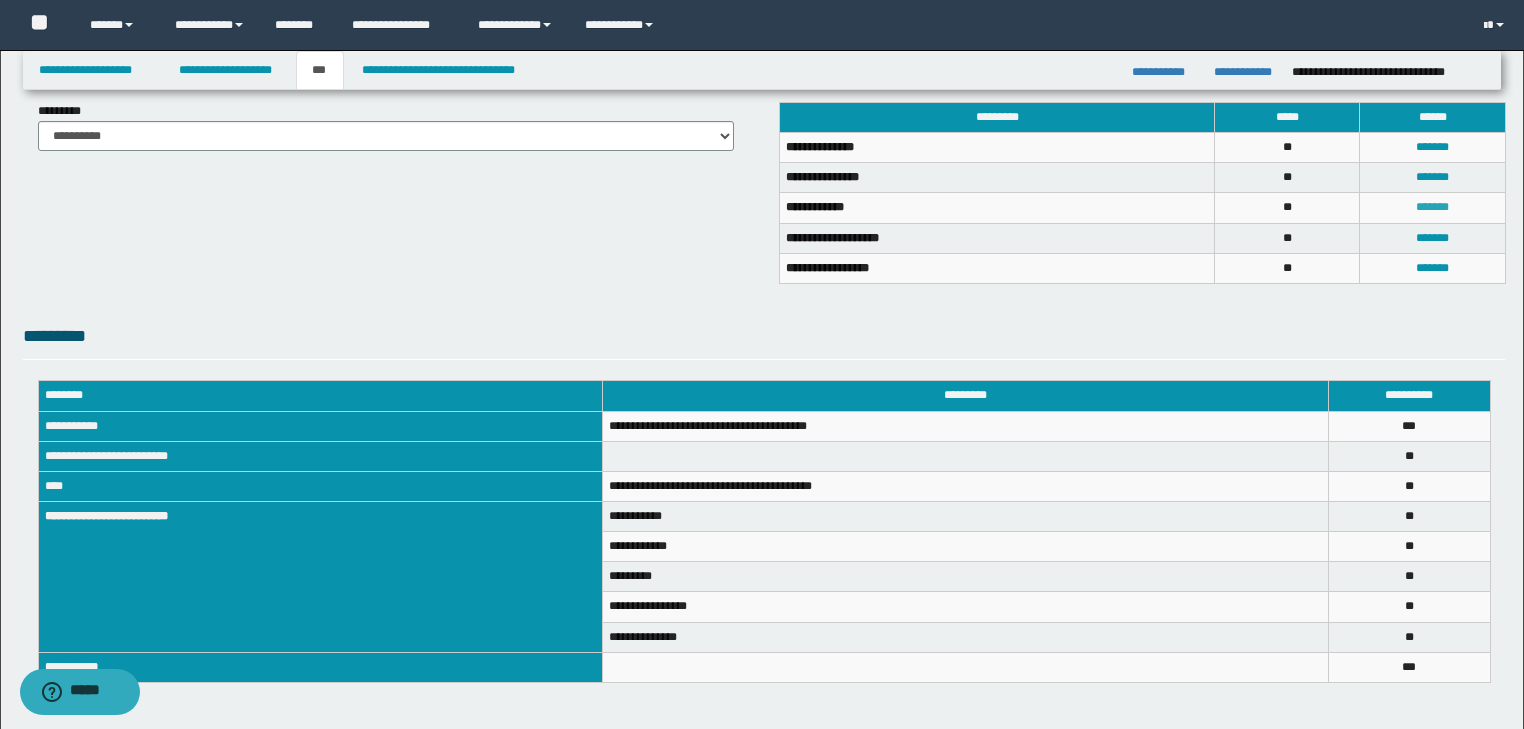 click on "*******" at bounding box center (1432, 207) 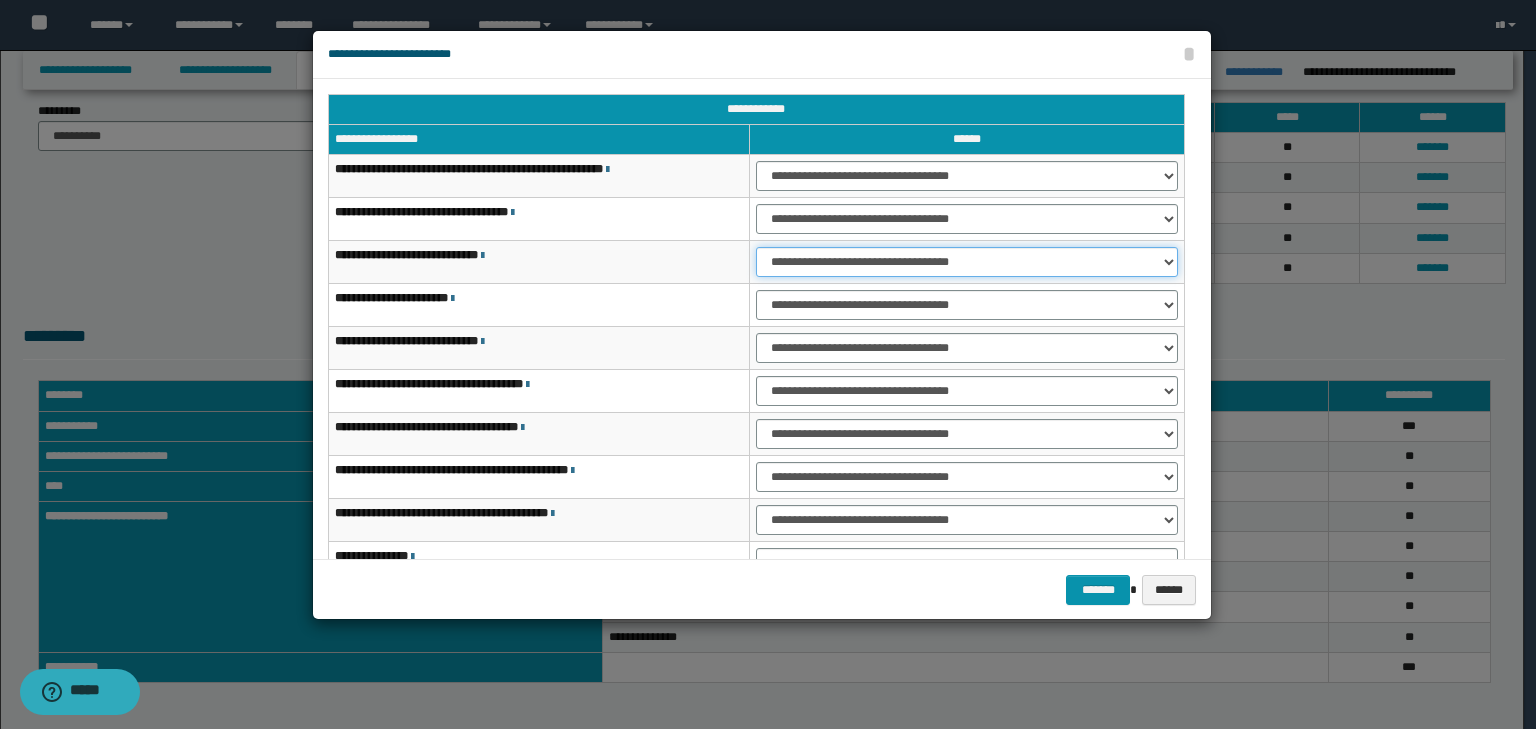 click on "**********" at bounding box center [967, 262] 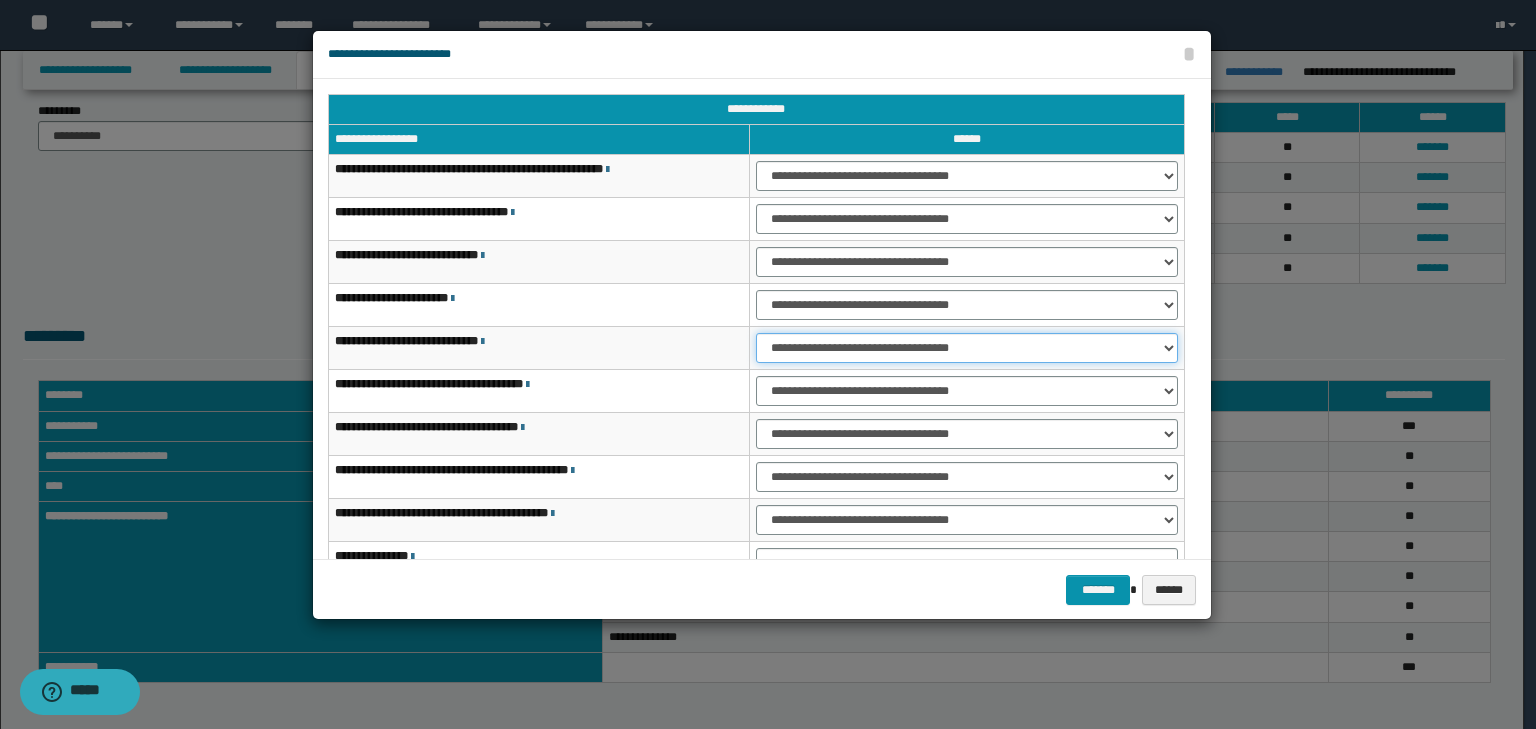 click on "**********" at bounding box center (967, 348) 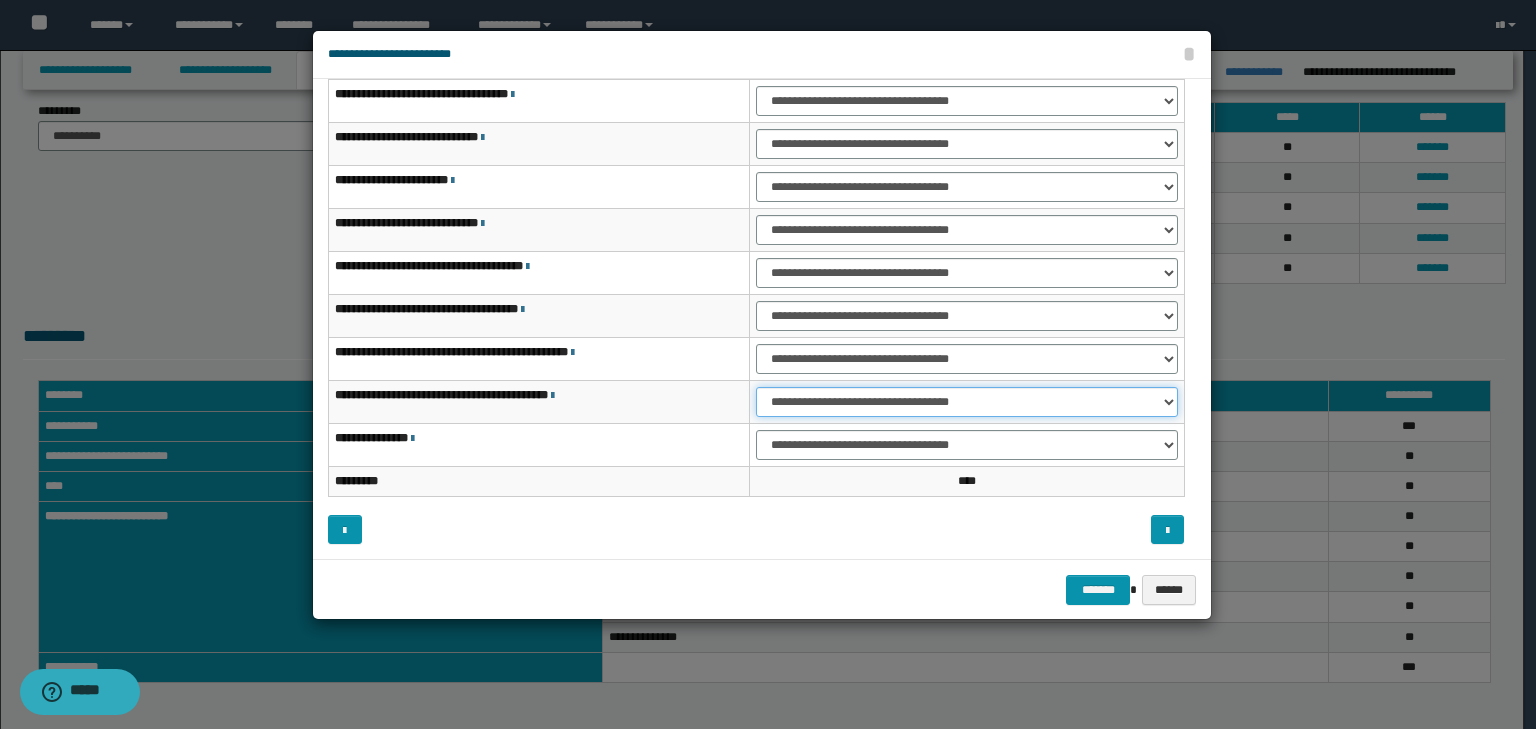 click on "**********" at bounding box center (967, 402) 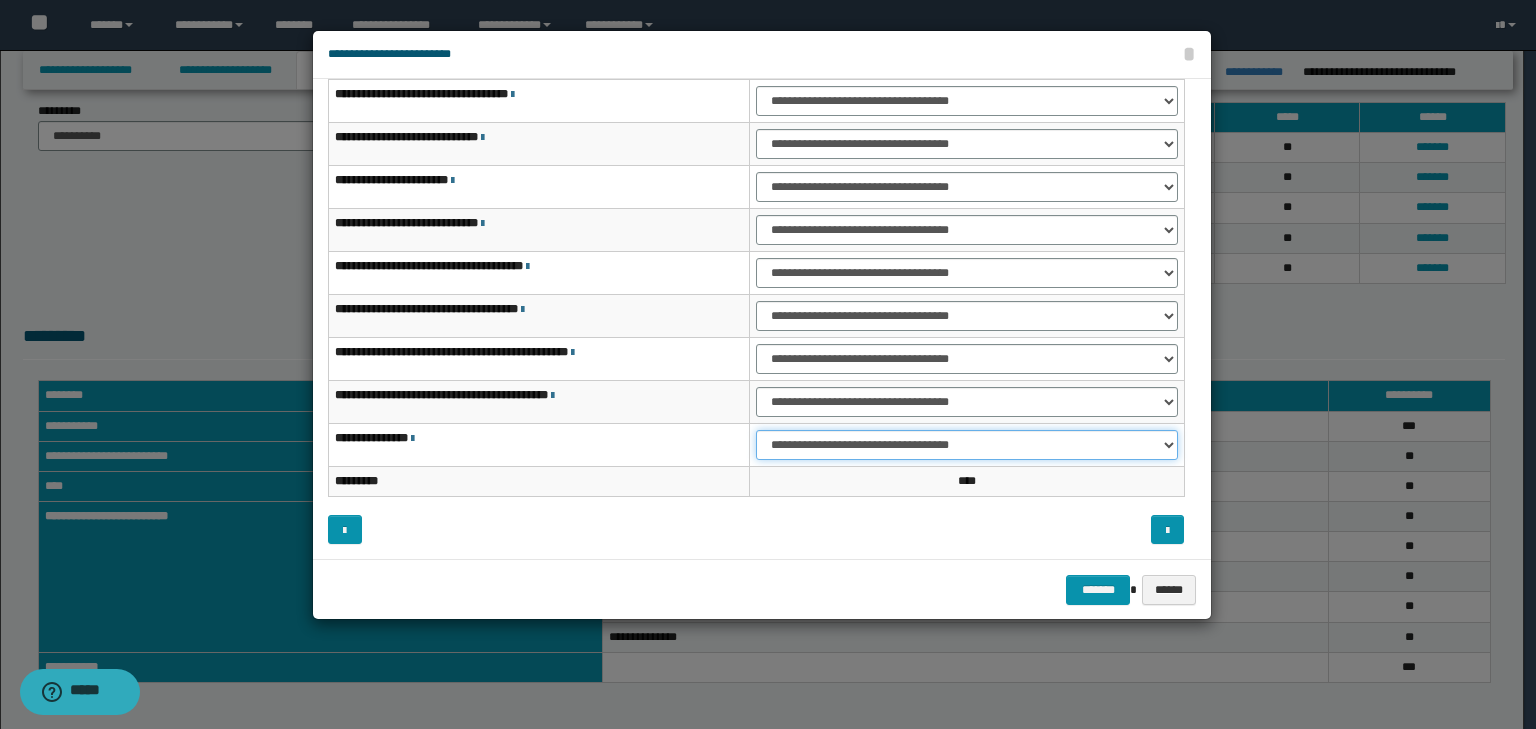 click on "**********" at bounding box center (967, 445) 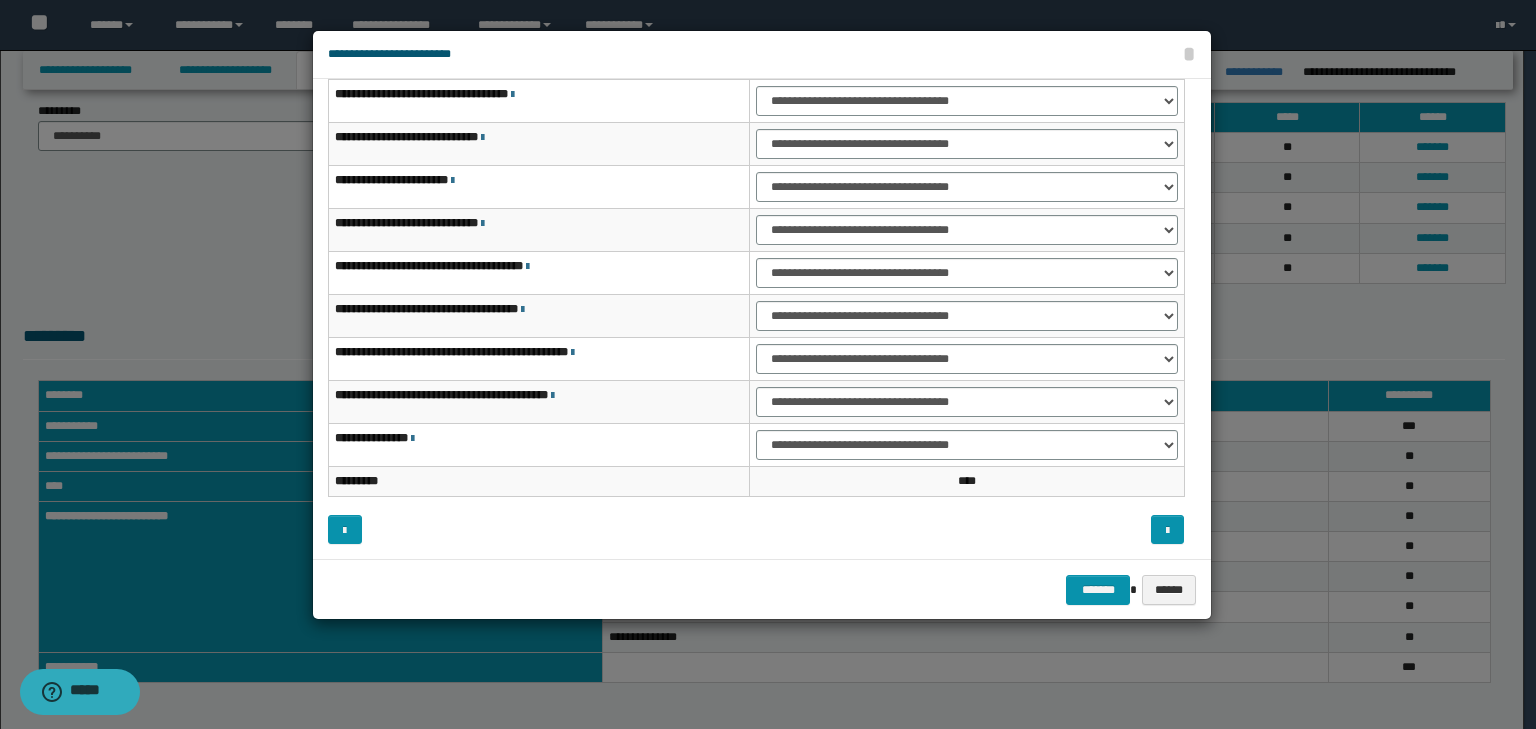 click at bounding box center [977, 530] 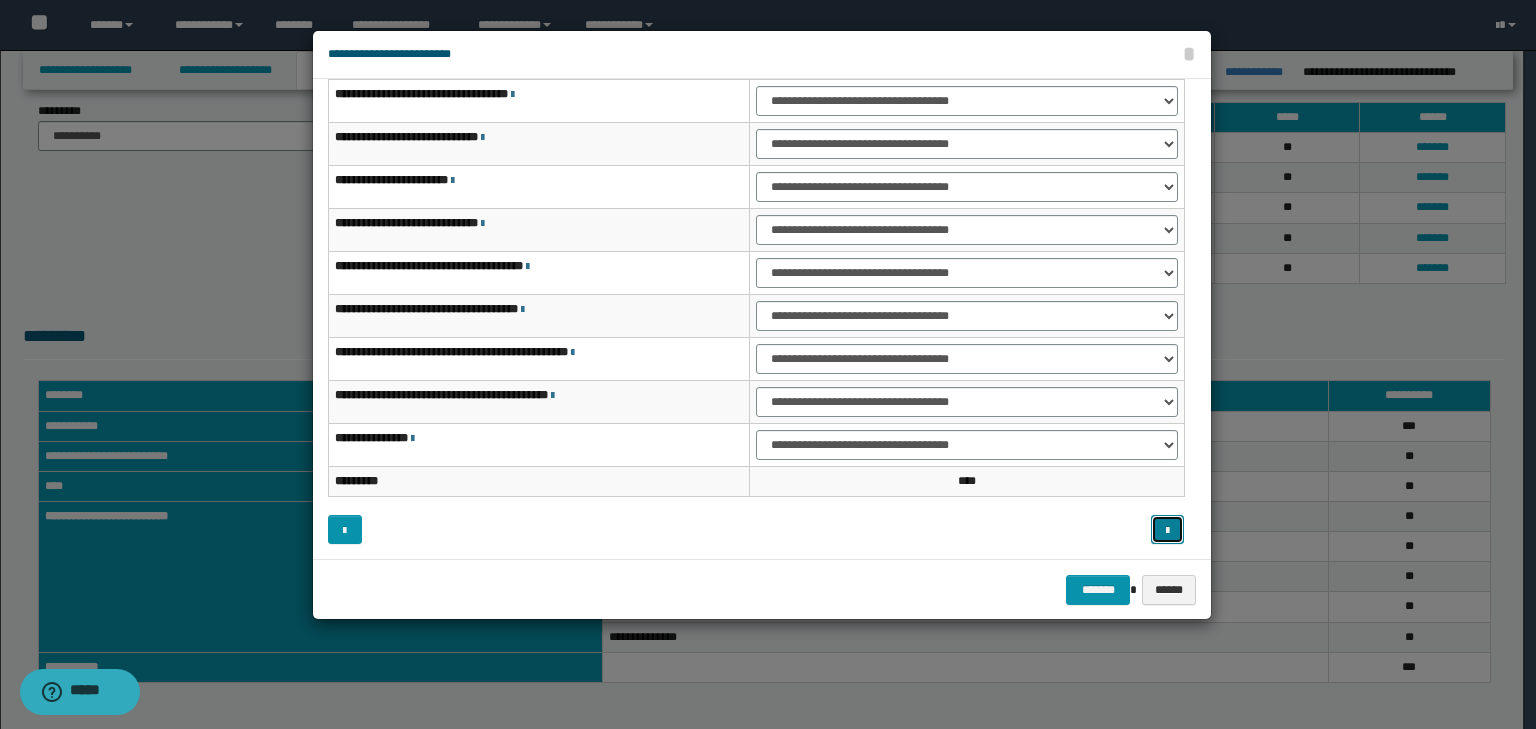 click at bounding box center [1167, 531] 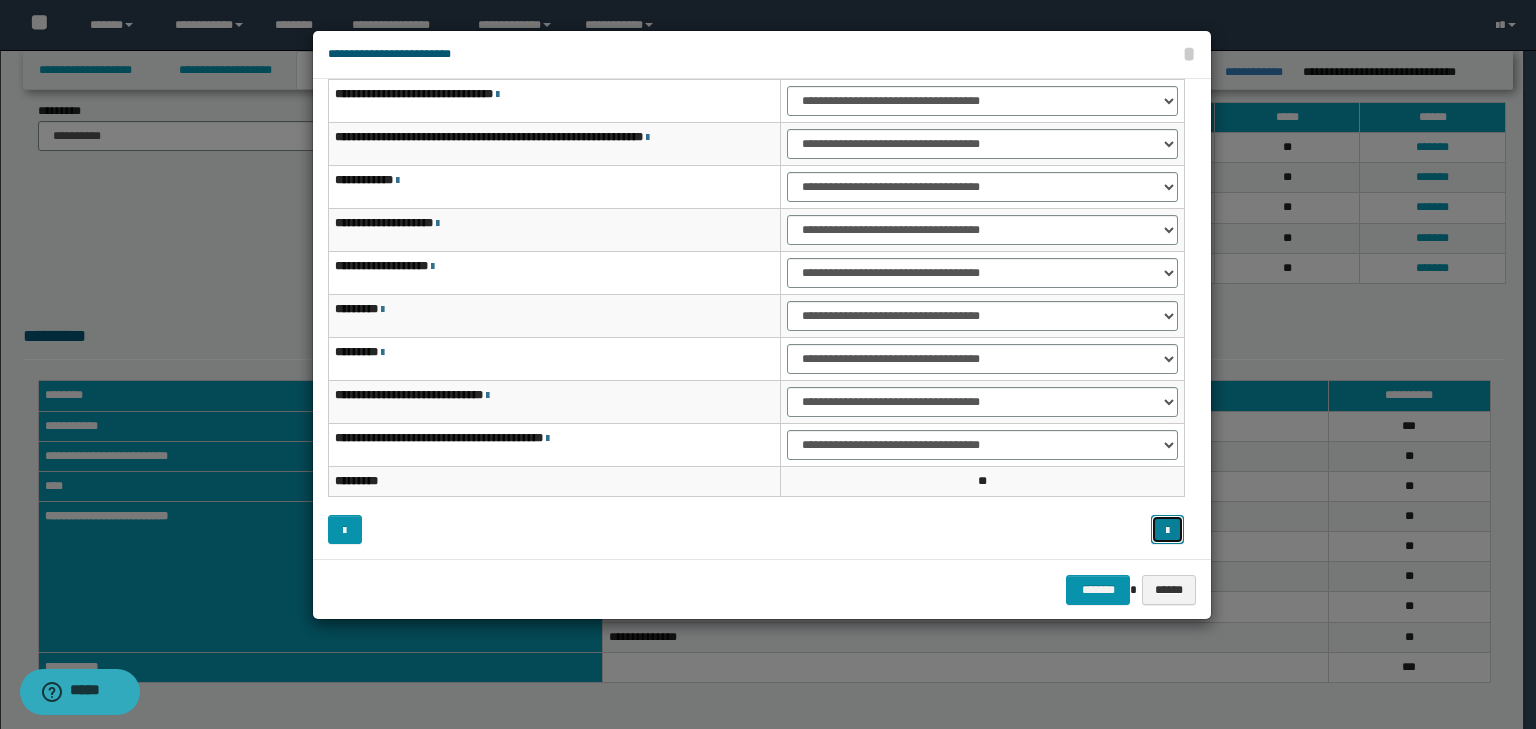 type 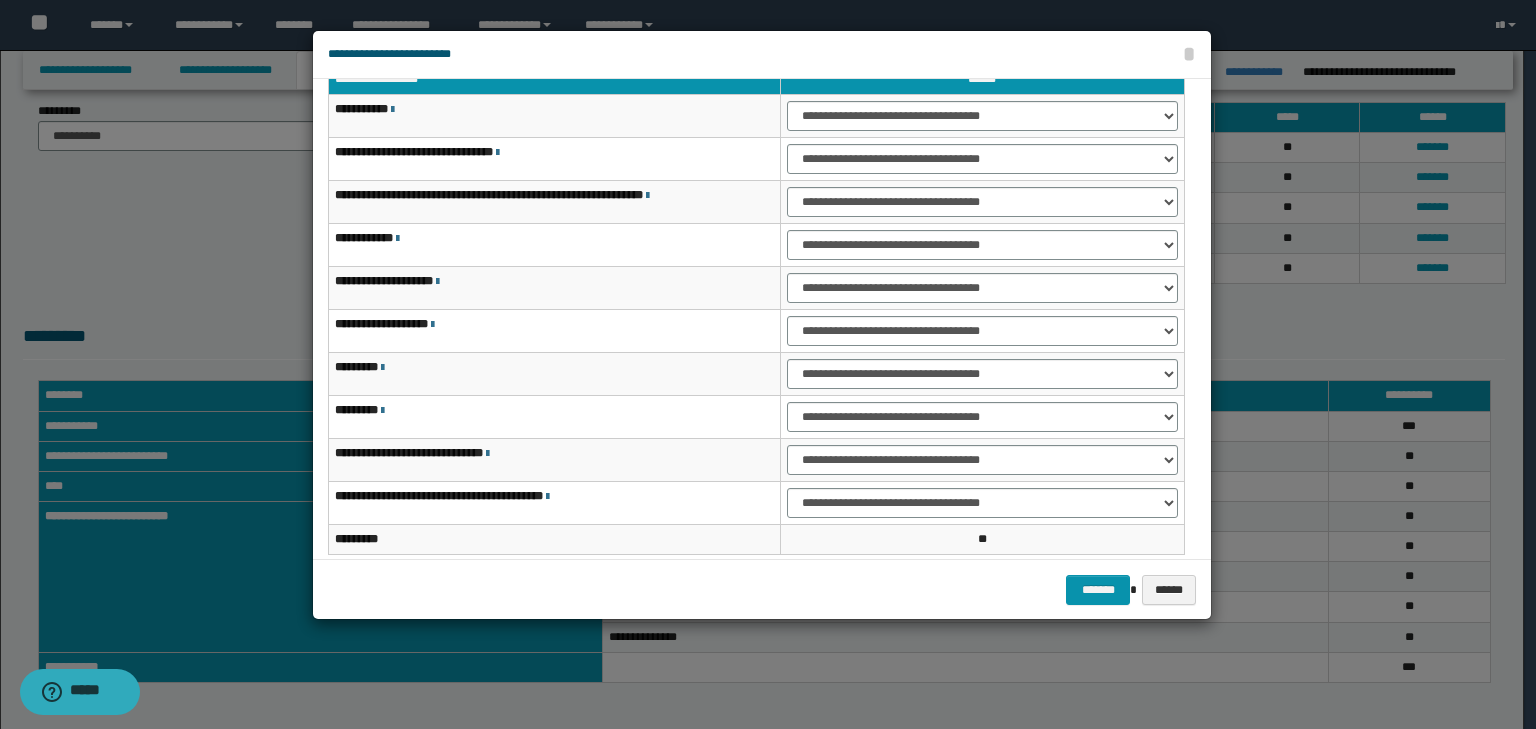 scroll, scrollTop: 0, scrollLeft: 0, axis: both 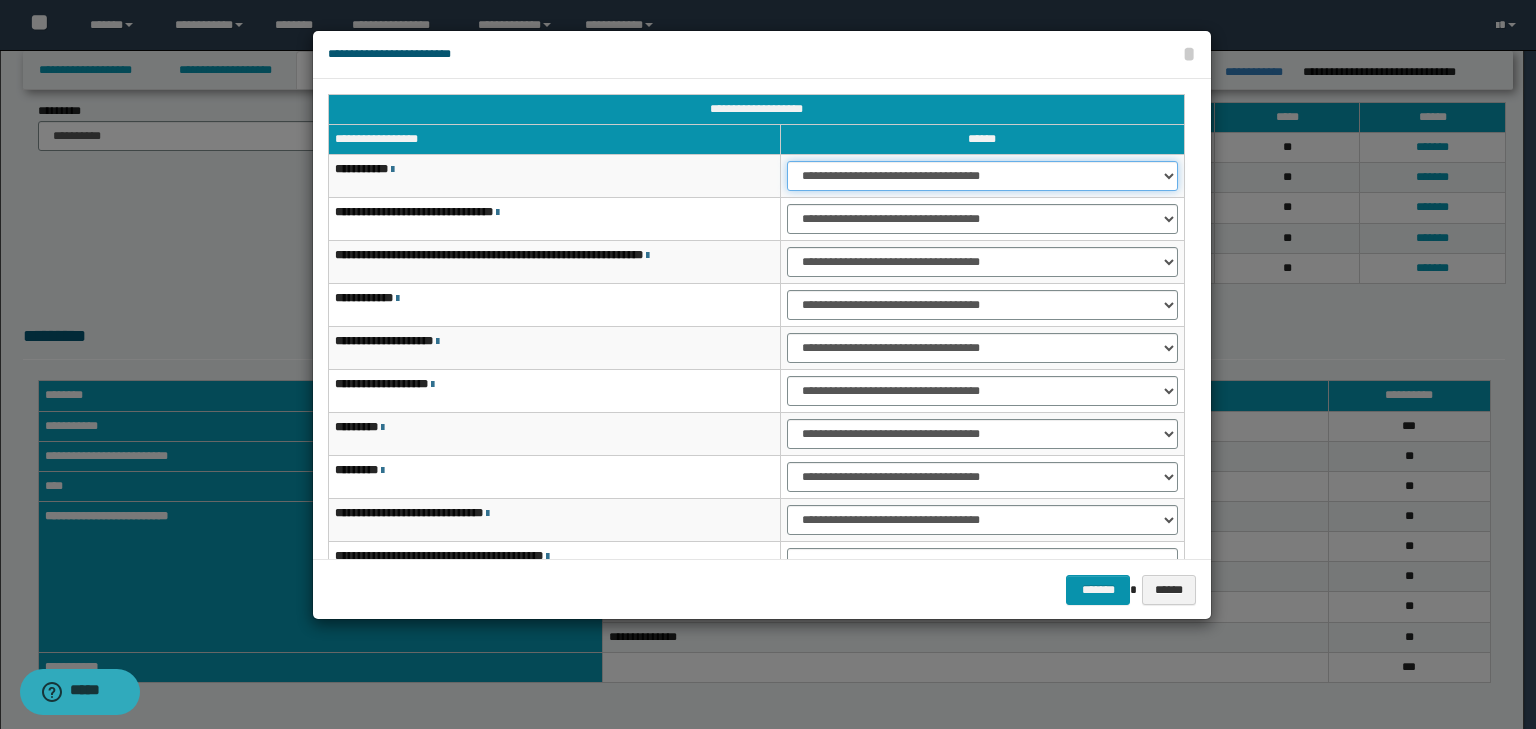click on "**********" at bounding box center [982, 176] 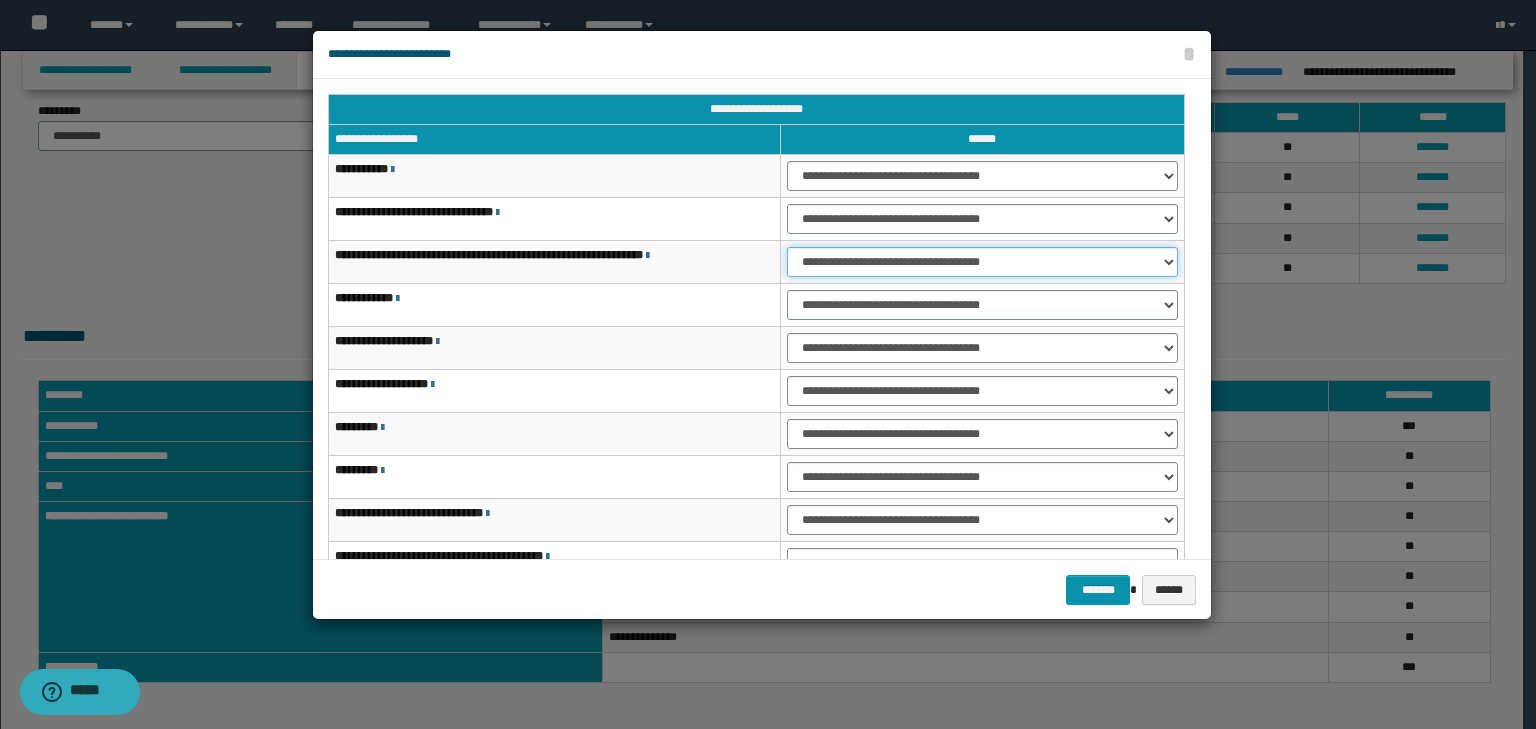 click on "**********" at bounding box center (982, 262) 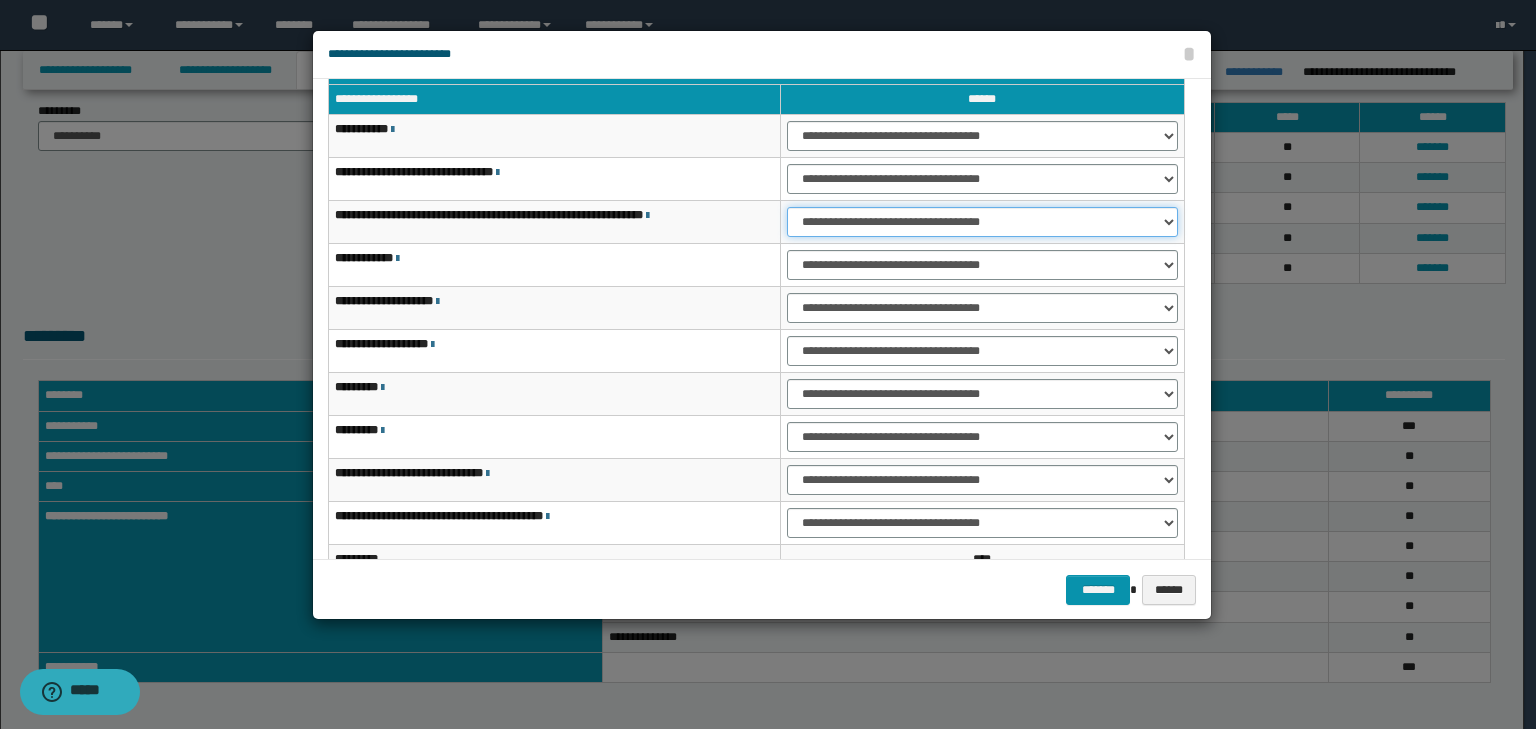 scroll, scrollTop: 118, scrollLeft: 0, axis: vertical 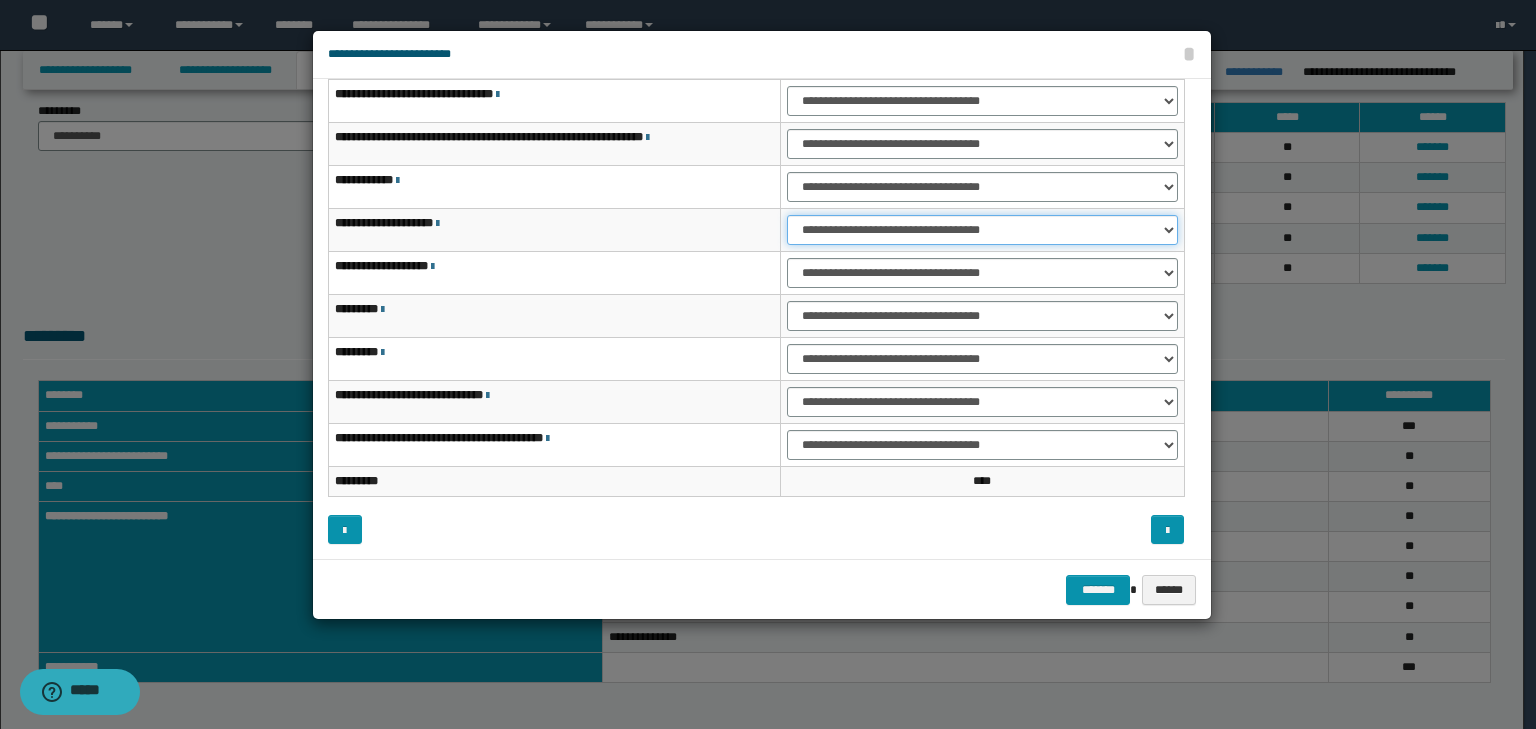click on "**********" at bounding box center [982, 230] 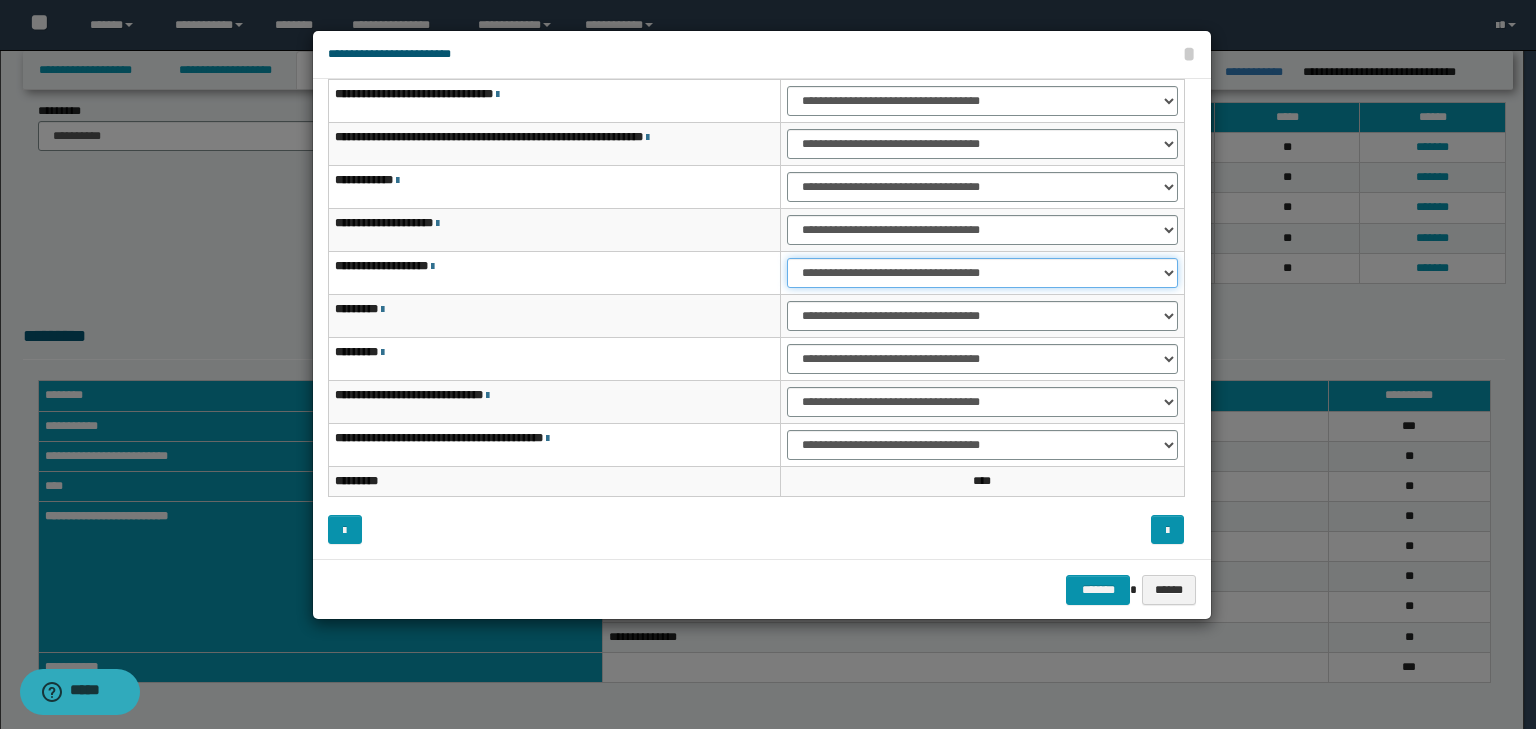 drag, startPoint x: 817, startPoint y: 262, endPoint x: 821, endPoint y: 285, distance: 23.345236 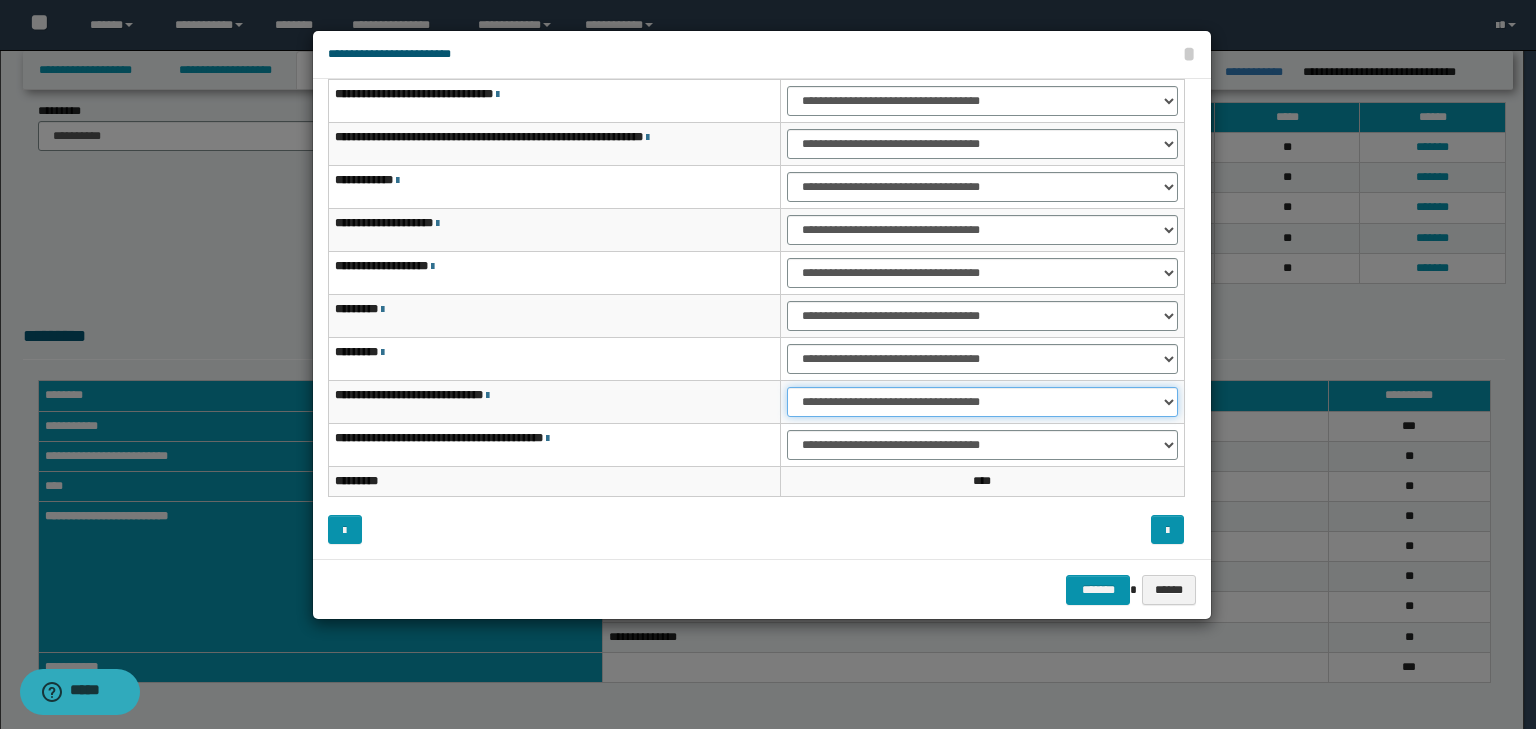 click on "**********" at bounding box center (982, 402) 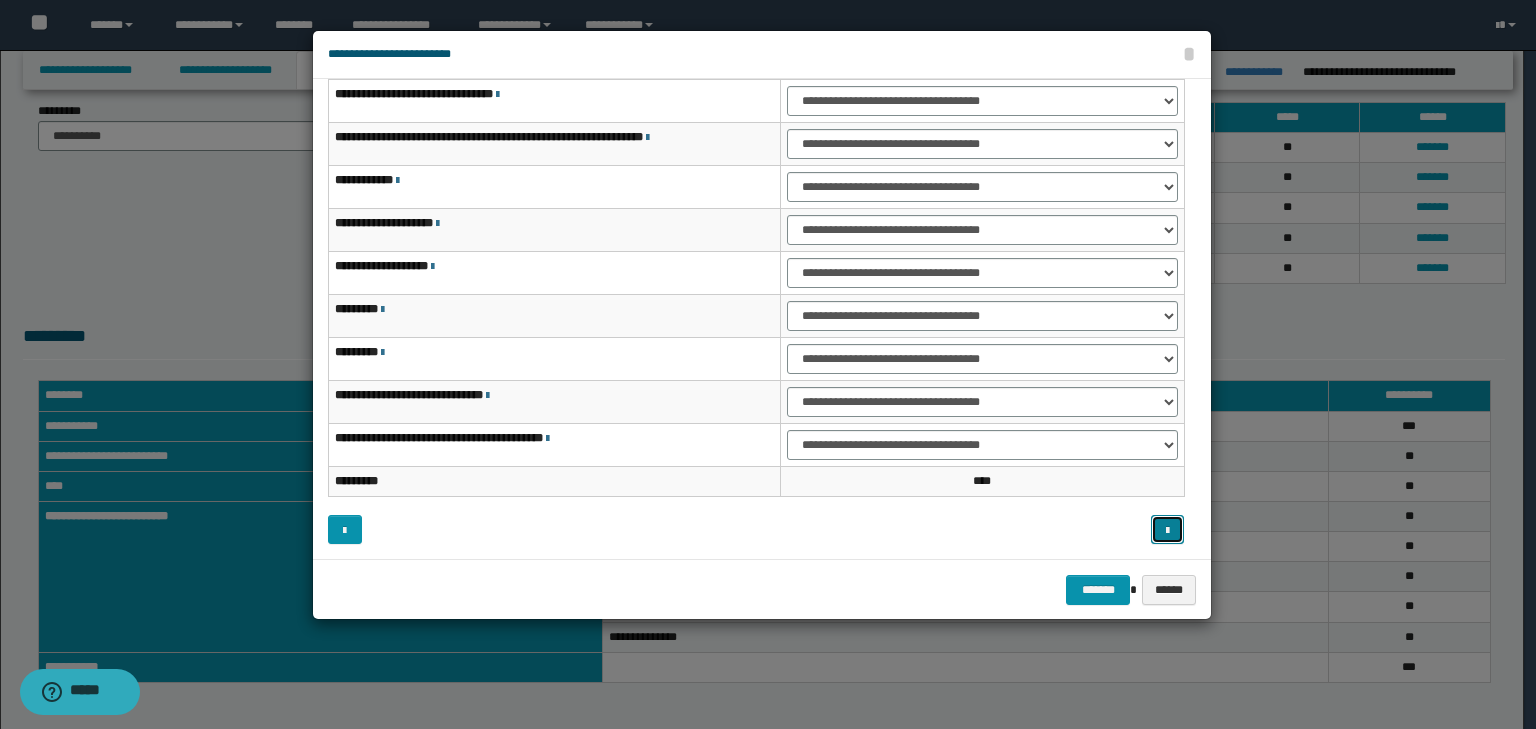click at bounding box center [1167, 531] 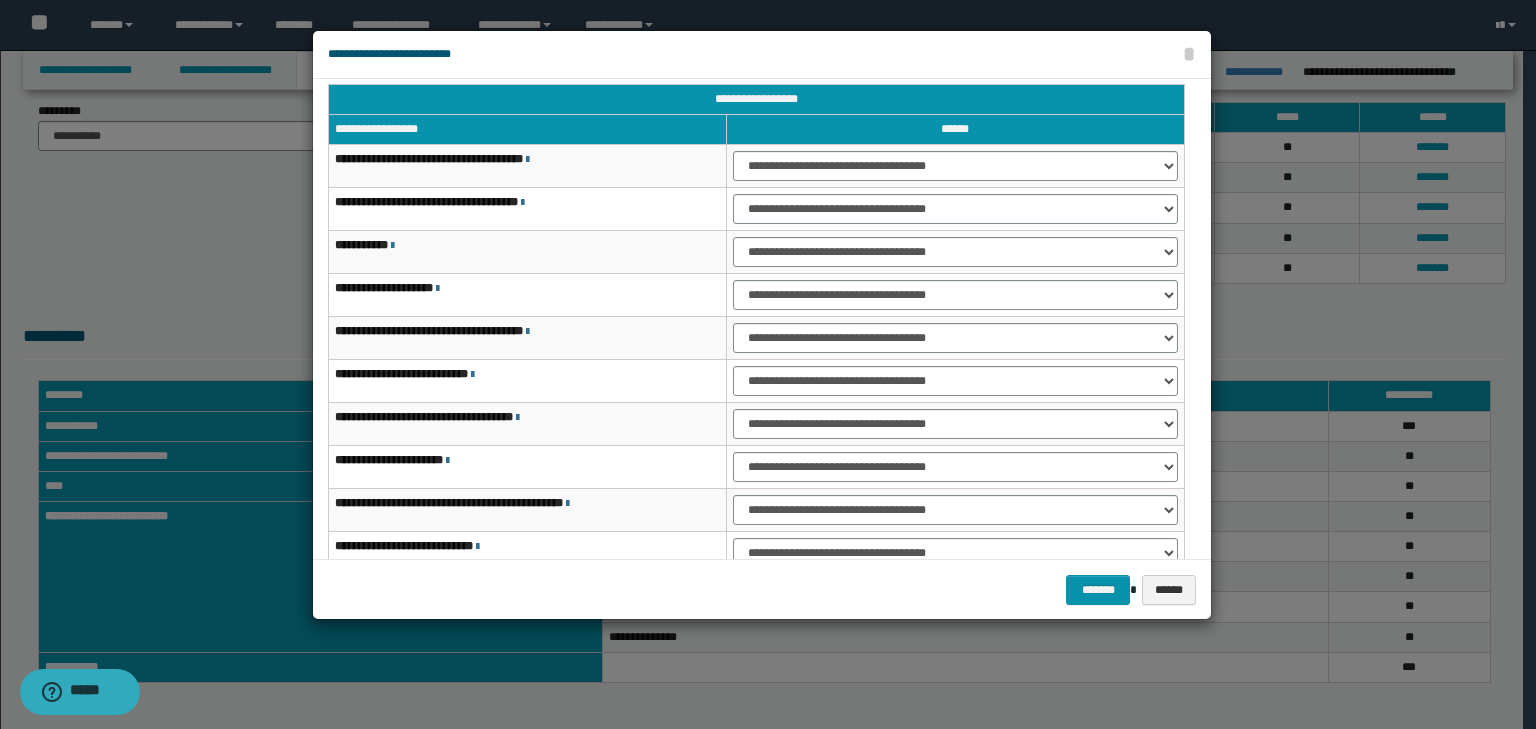 scroll, scrollTop: 0, scrollLeft: 0, axis: both 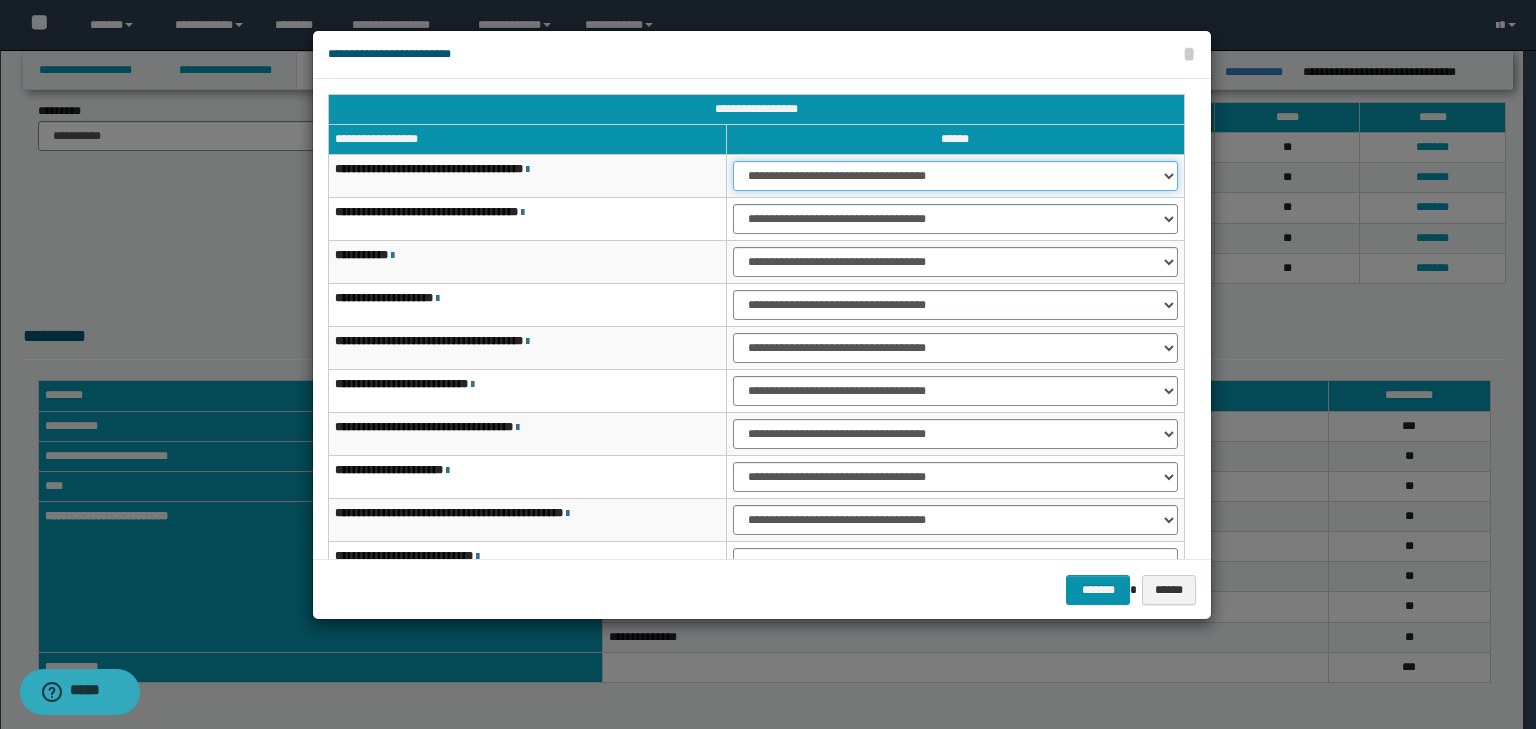 click on "**********" at bounding box center [955, 176] 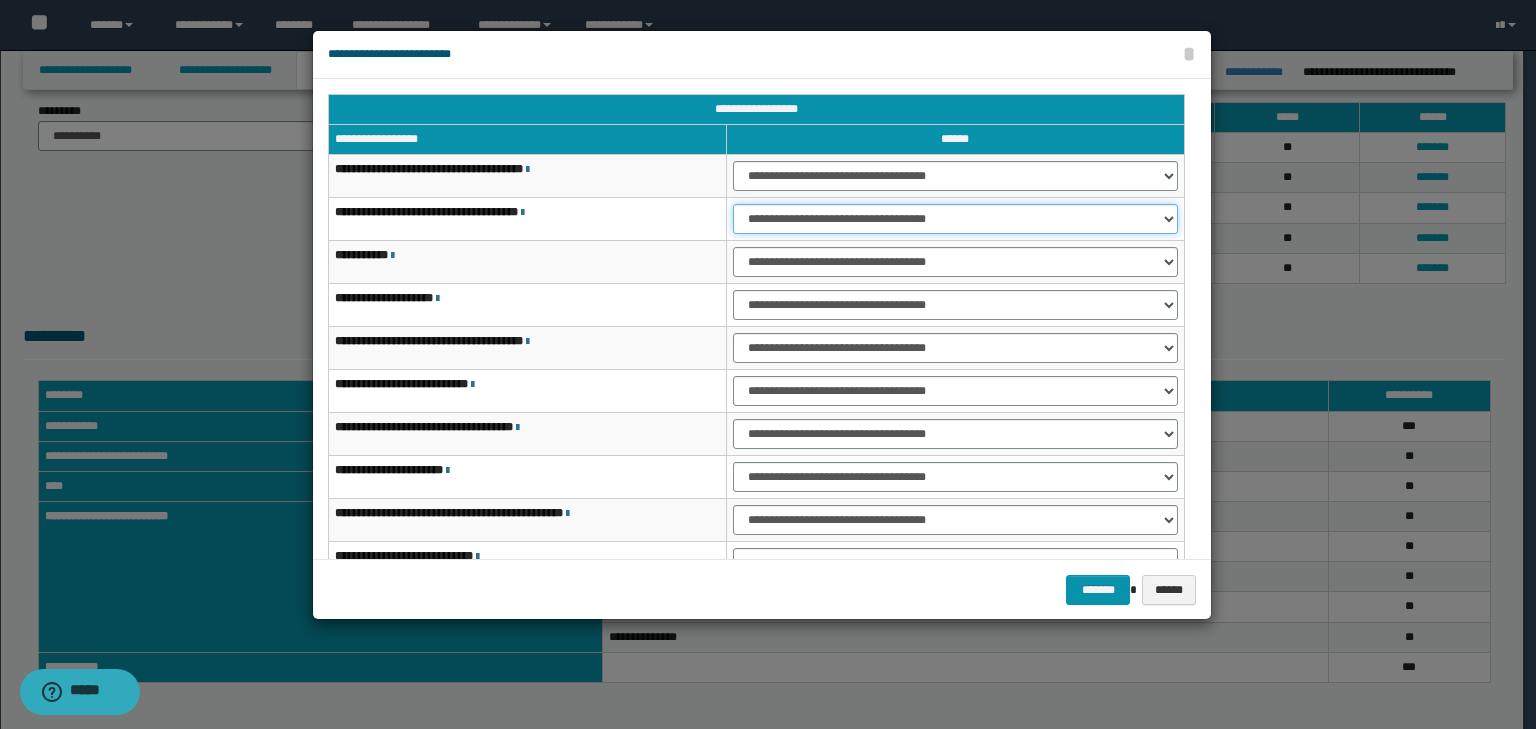 drag, startPoint x: 766, startPoint y: 212, endPoint x: 766, endPoint y: 227, distance: 15 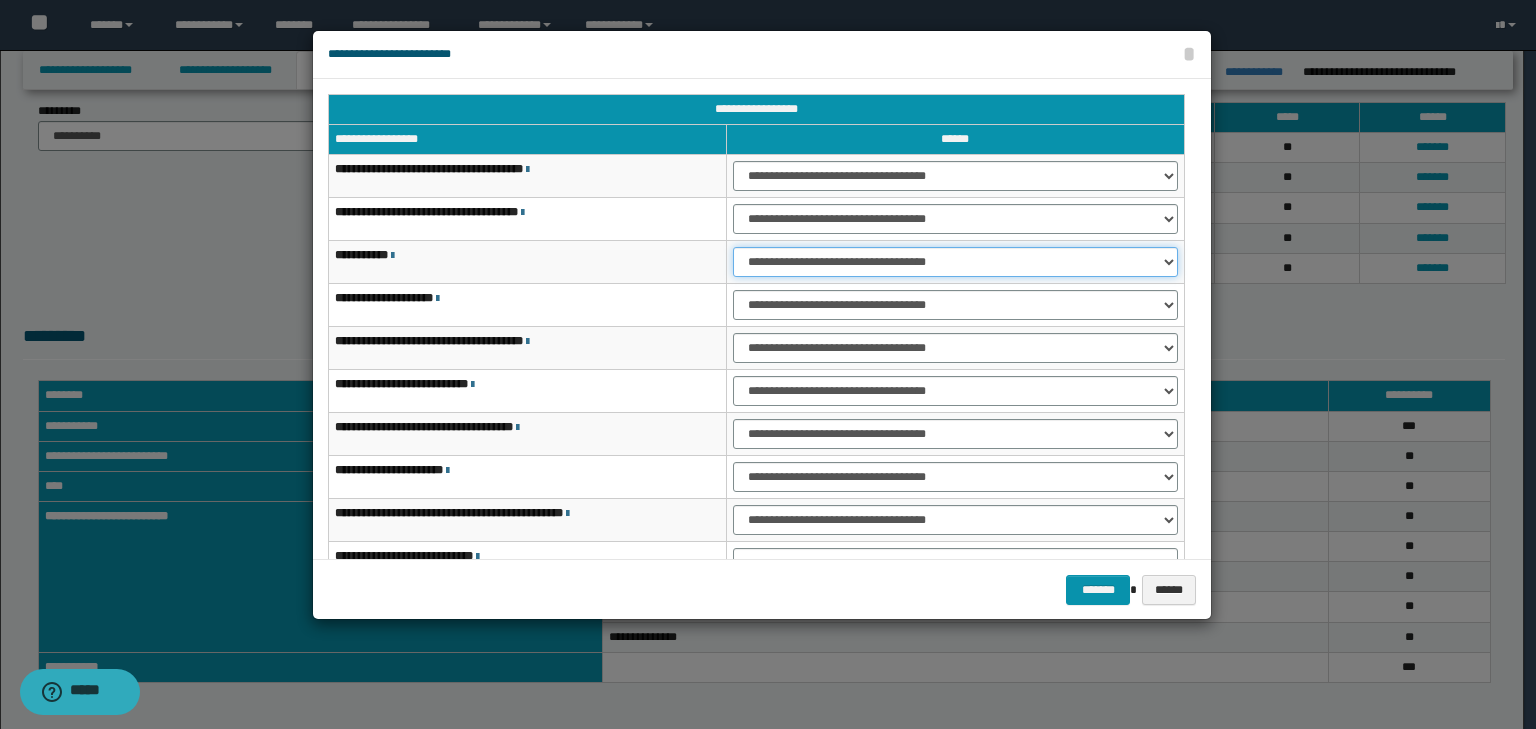 click on "**********" at bounding box center [955, 262] 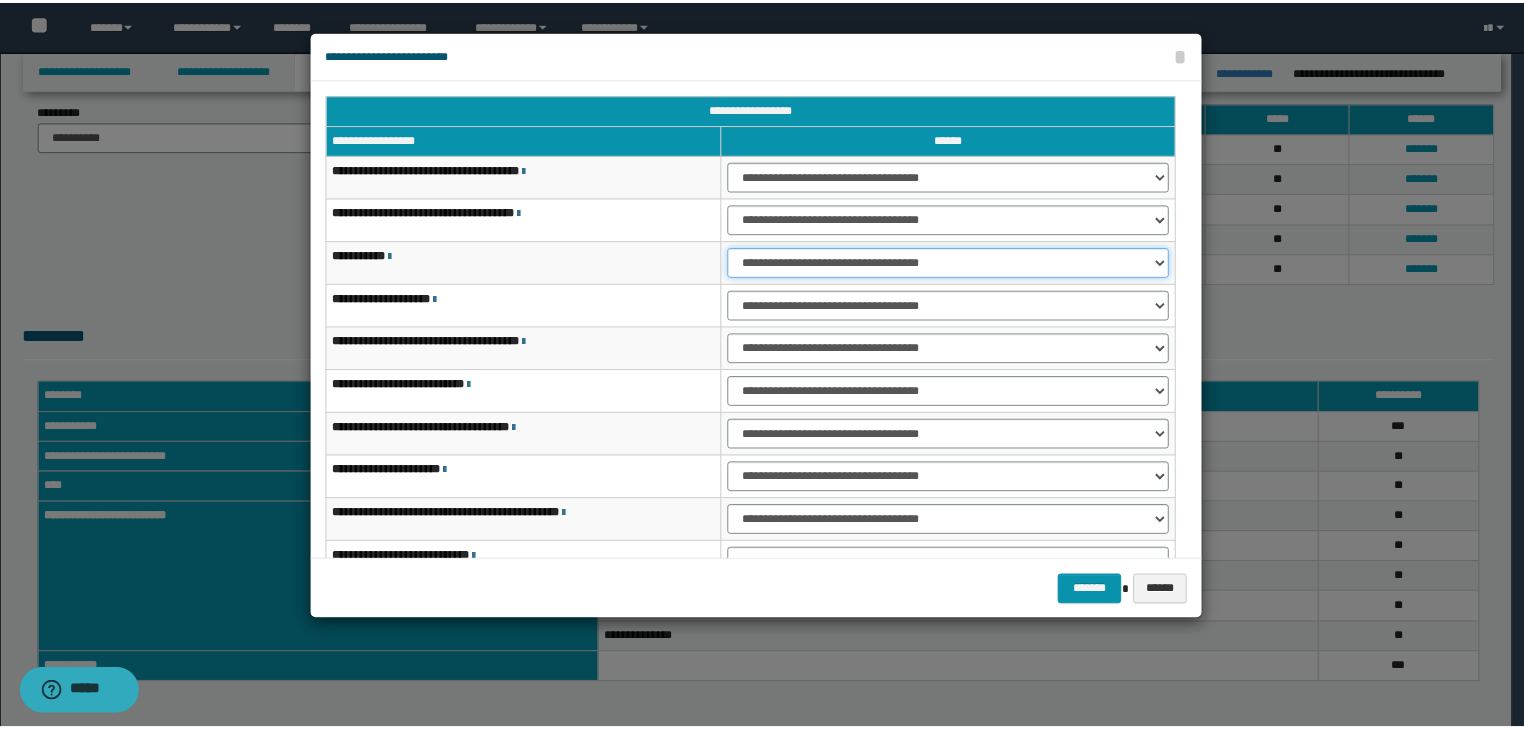 scroll, scrollTop: 80, scrollLeft: 0, axis: vertical 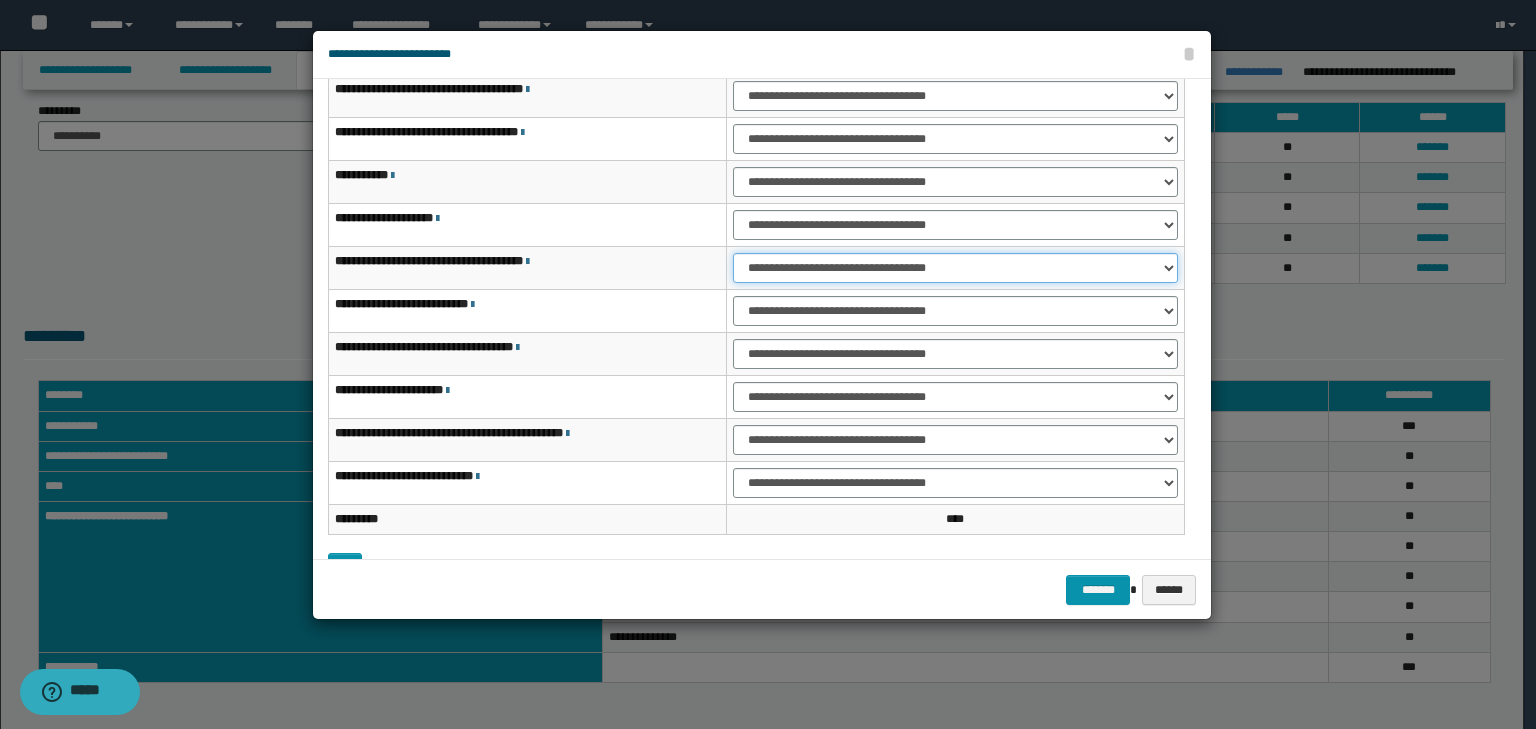 click on "**********" at bounding box center (955, 268) 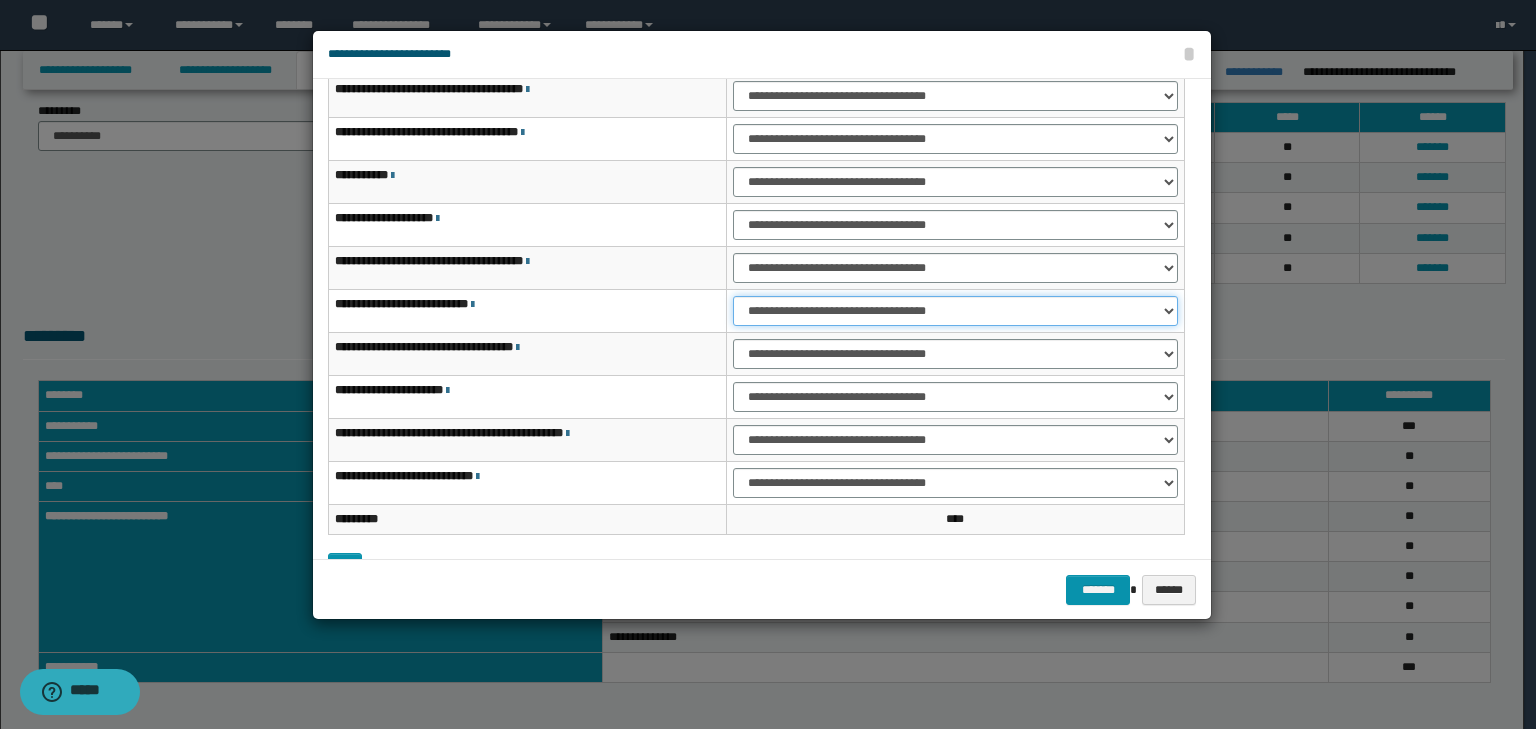 click on "**********" at bounding box center [955, 311] 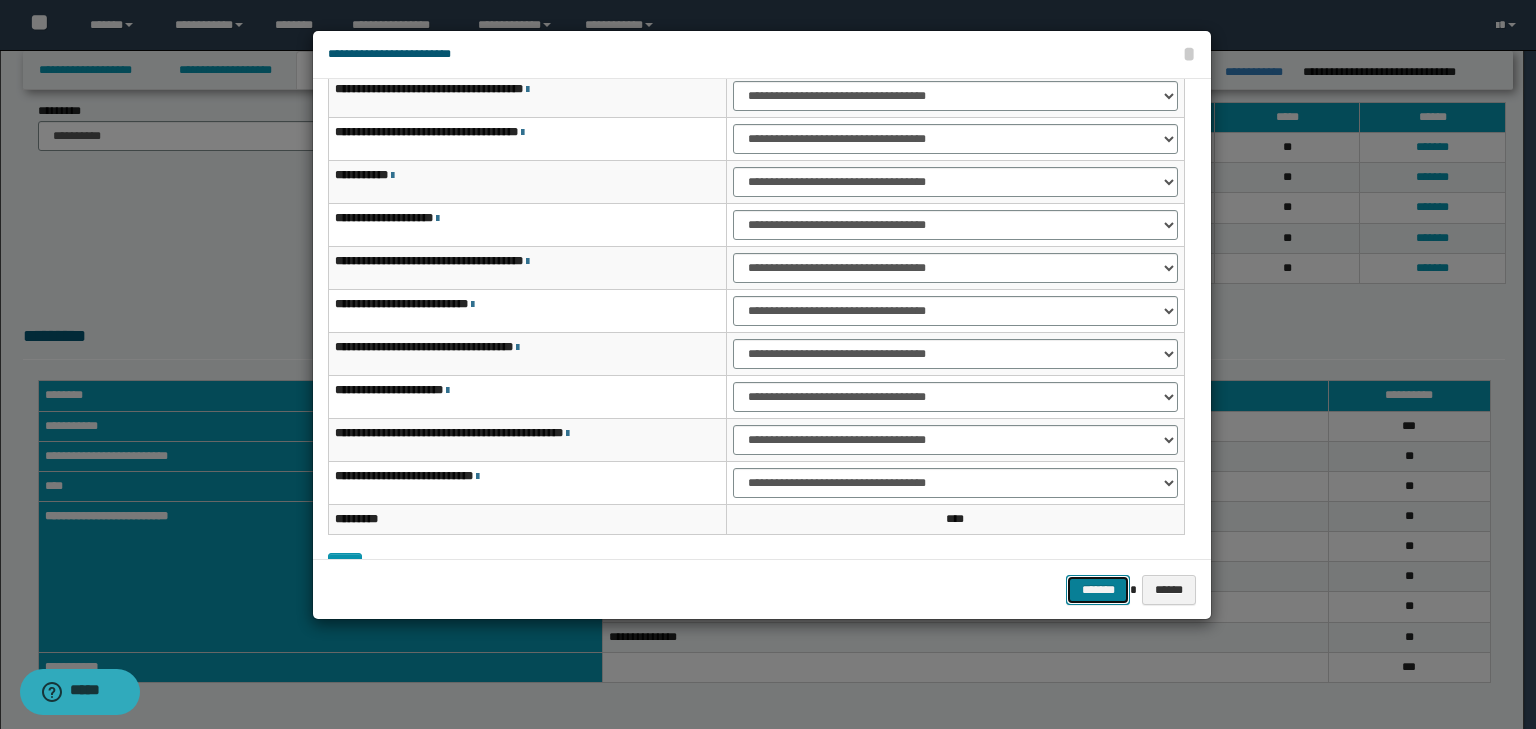 click on "*******" at bounding box center (1098, 590) 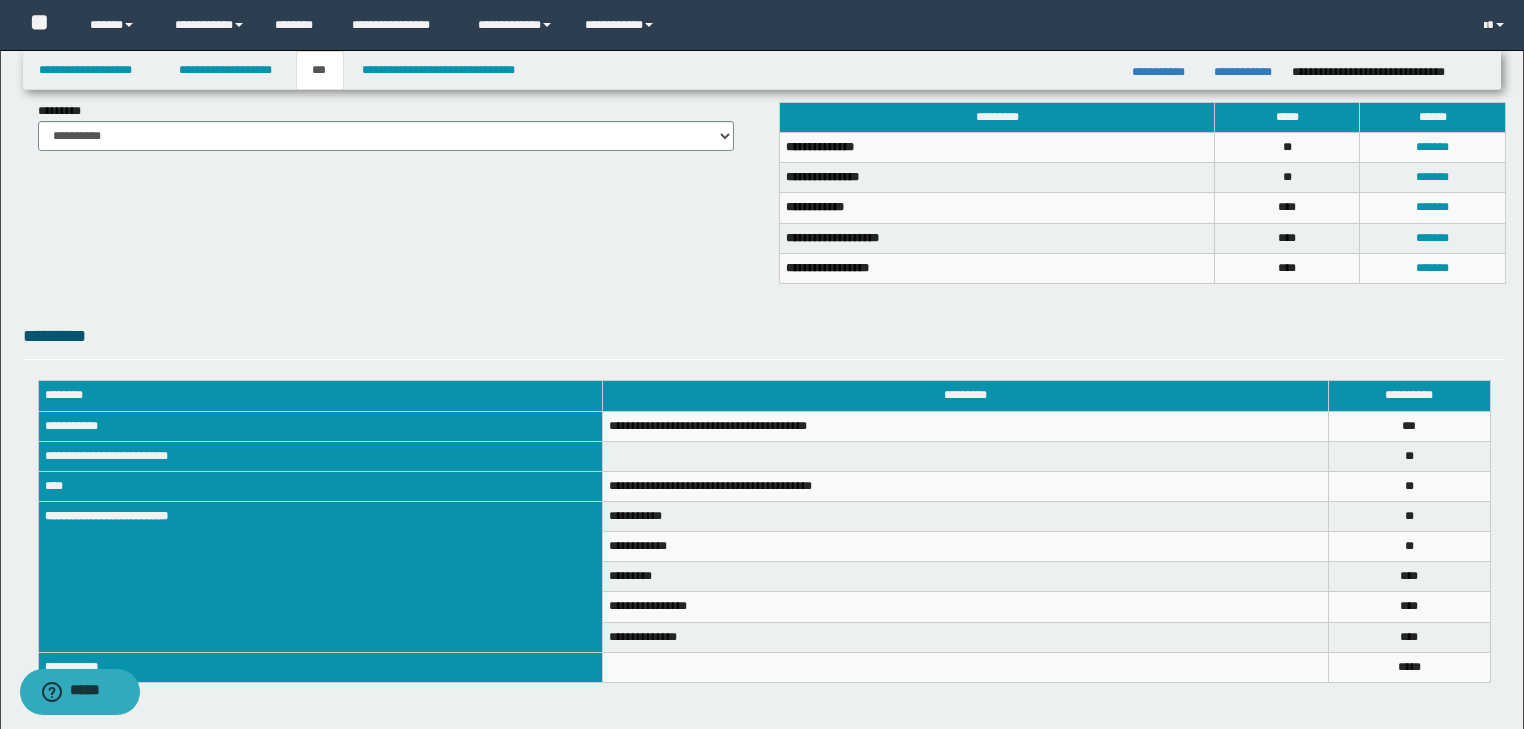 scroll, scrollTop: 554, scrollLeft: 0, axis: vertical 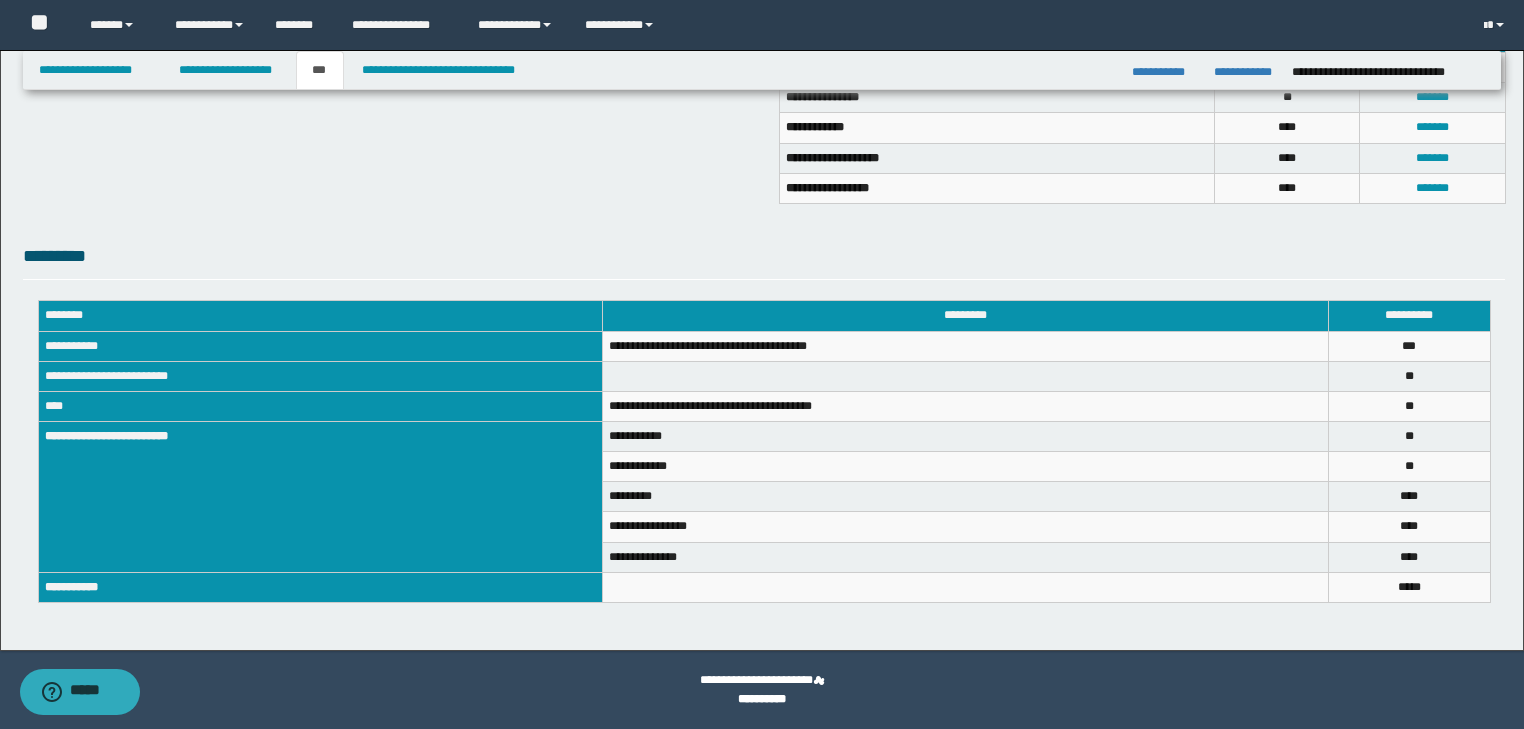click on "**********" at bounding box center (966, 467) 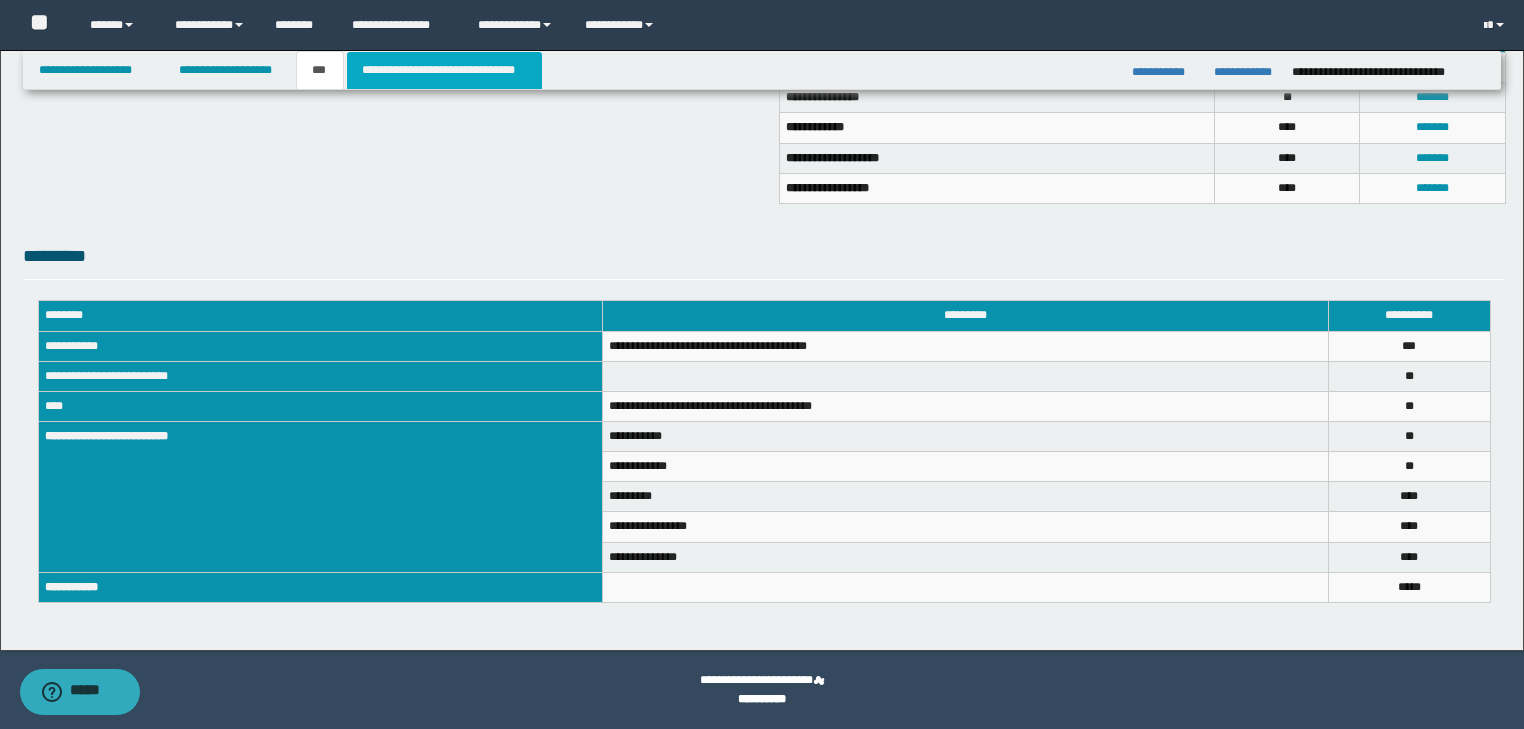 click on "**********" at bounding box center (444, 70) 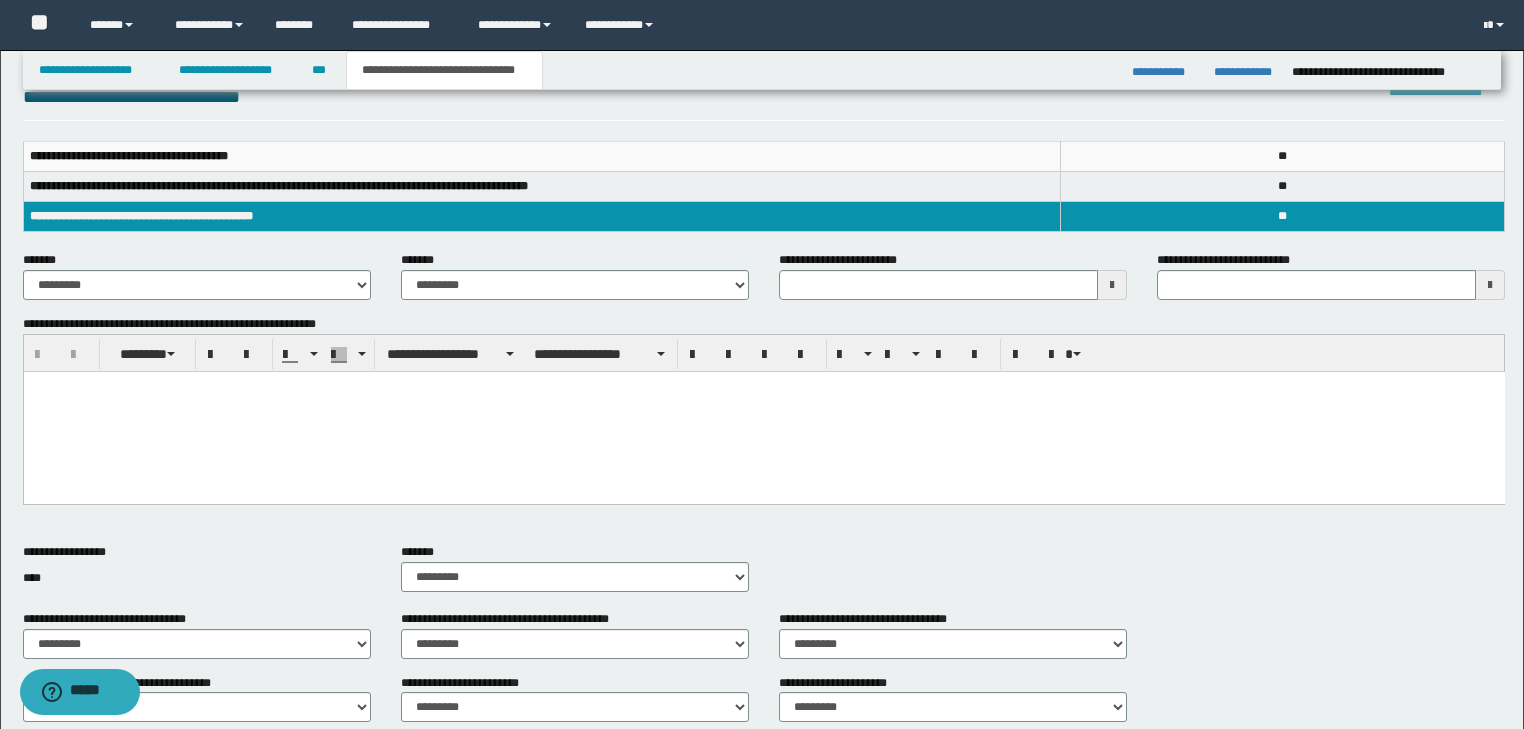 scroll, scrollTop: 240, scrollLeft: 0, axis: vertical 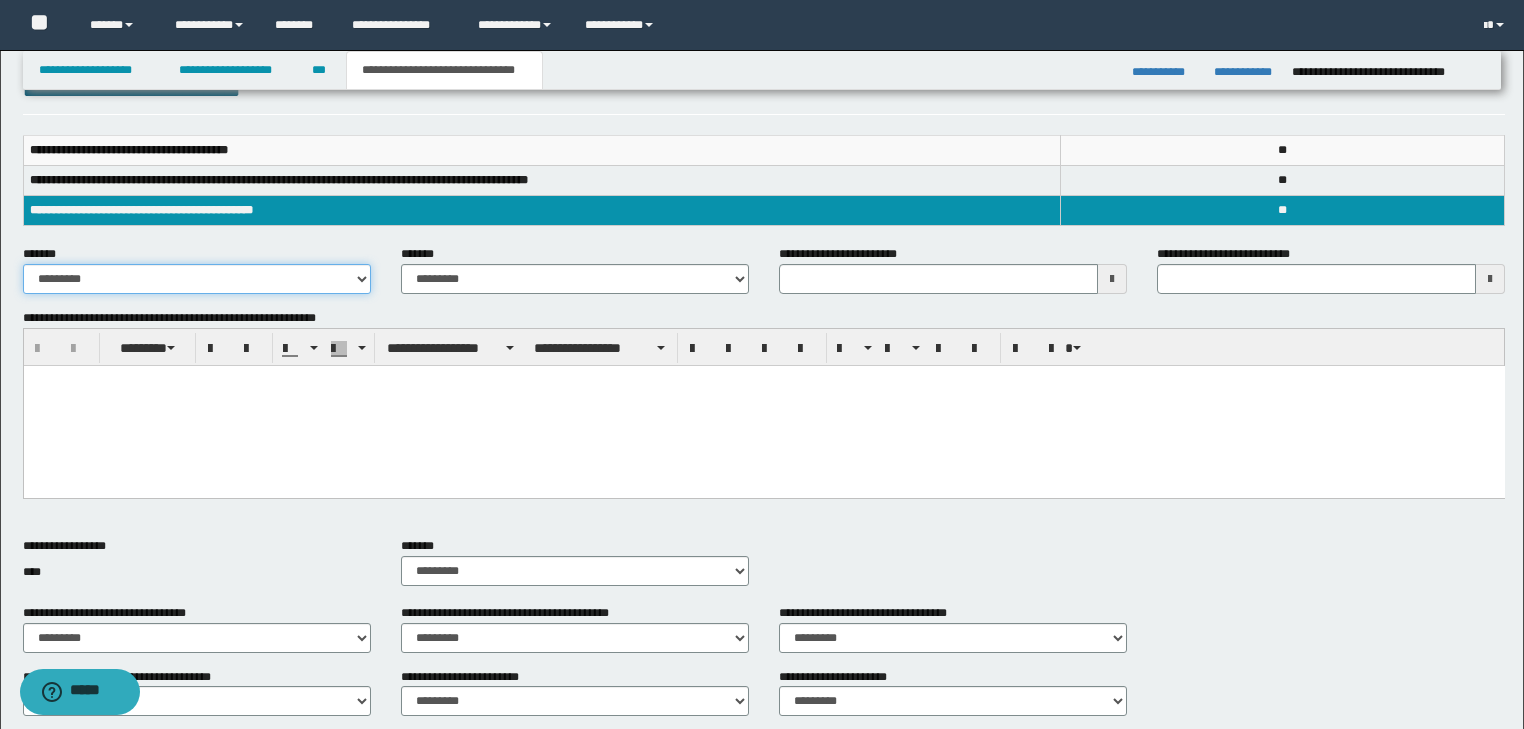 click on "**********" at bounding box center (197, 279) 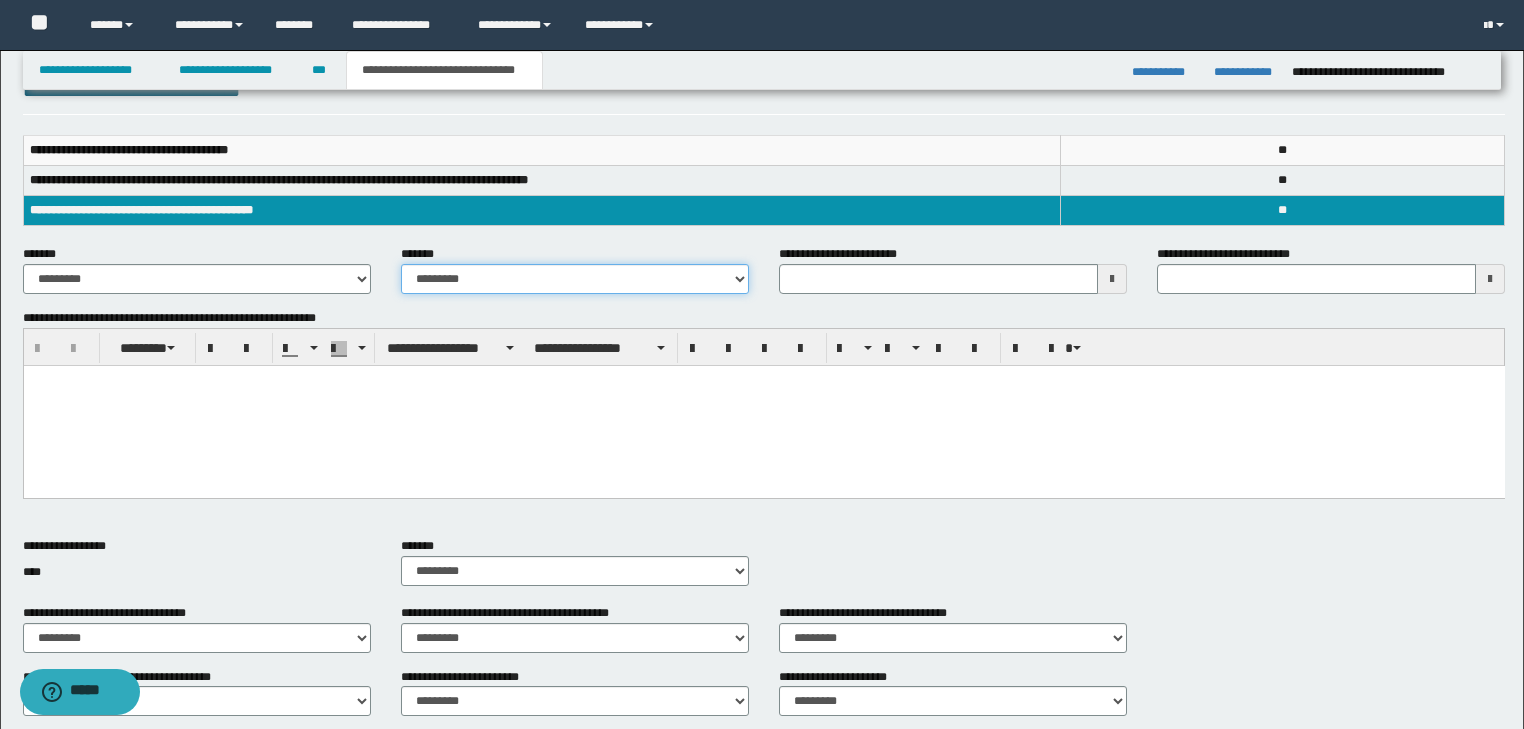 click on "**********" at bounding box center [575, 279] 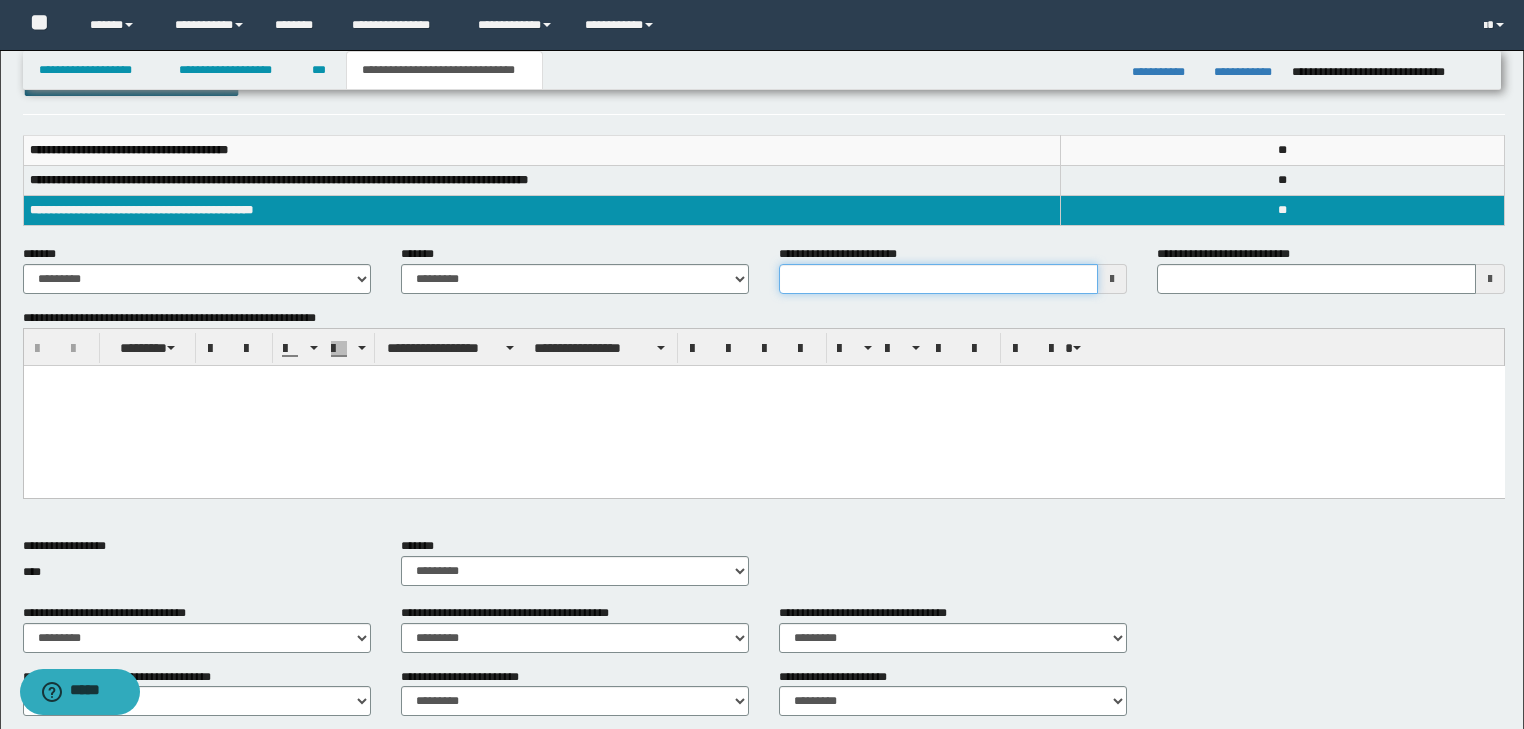 click on "**********" at bounding box center (938, 279) 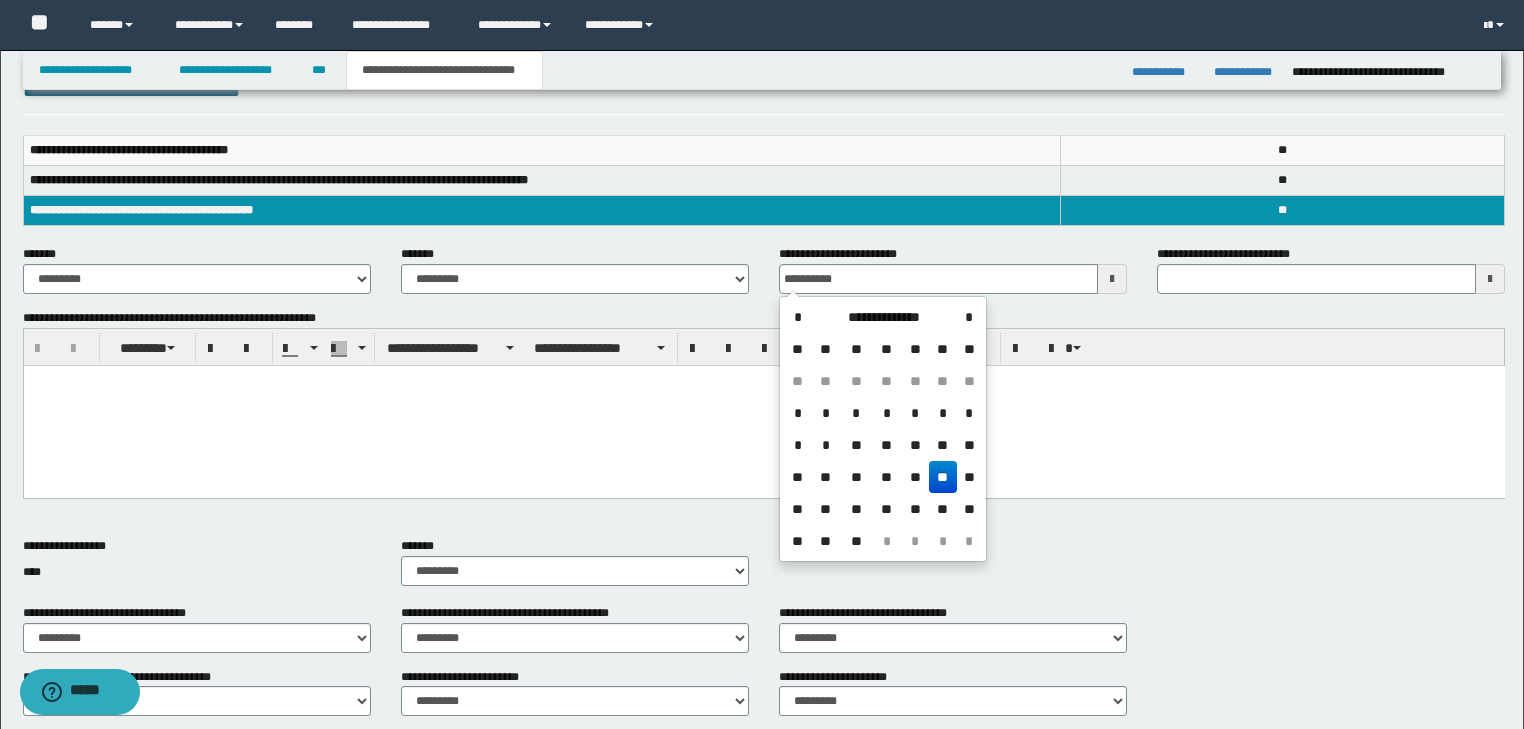 click on "**********" at bounding box center (843, 254) 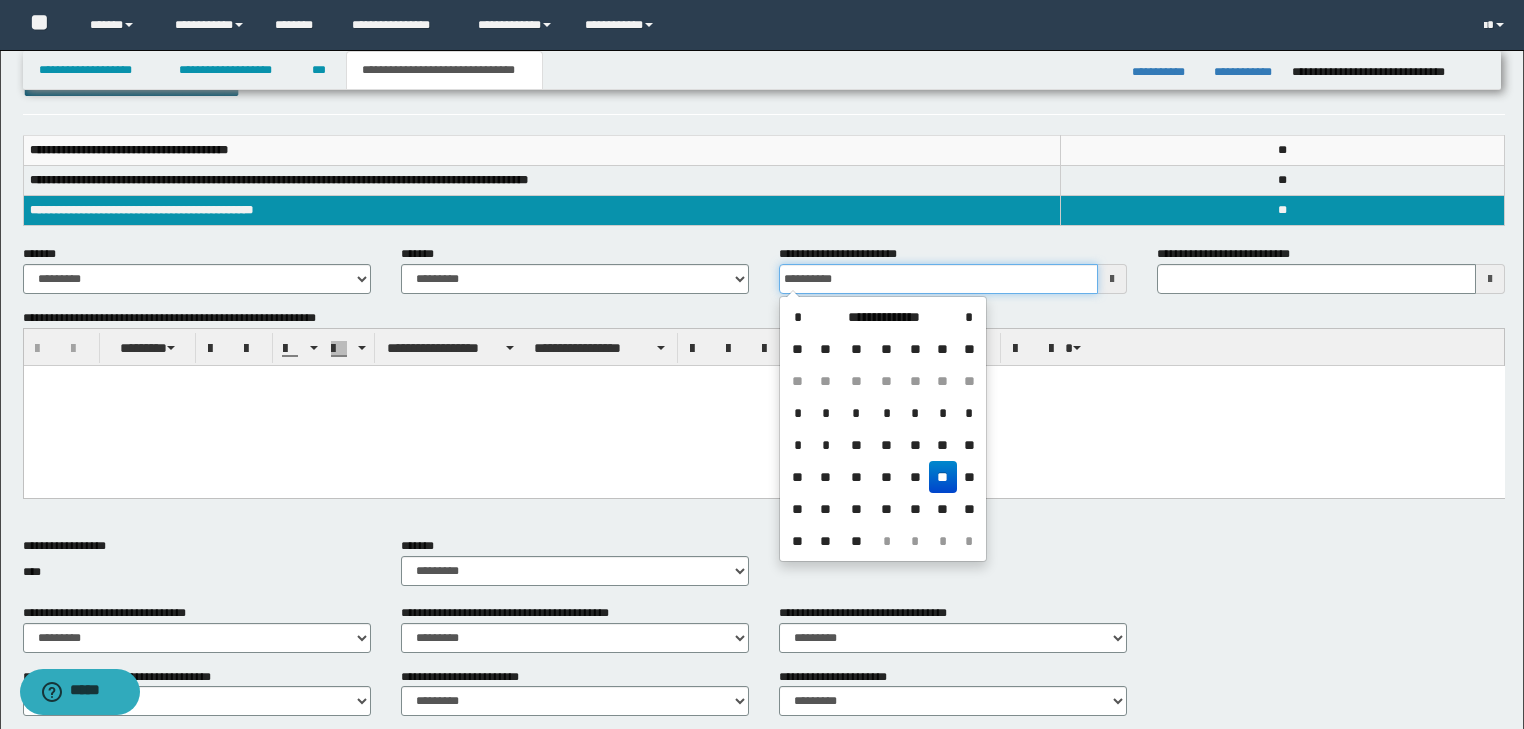 click on "**********" at bounding box center [938, 279] 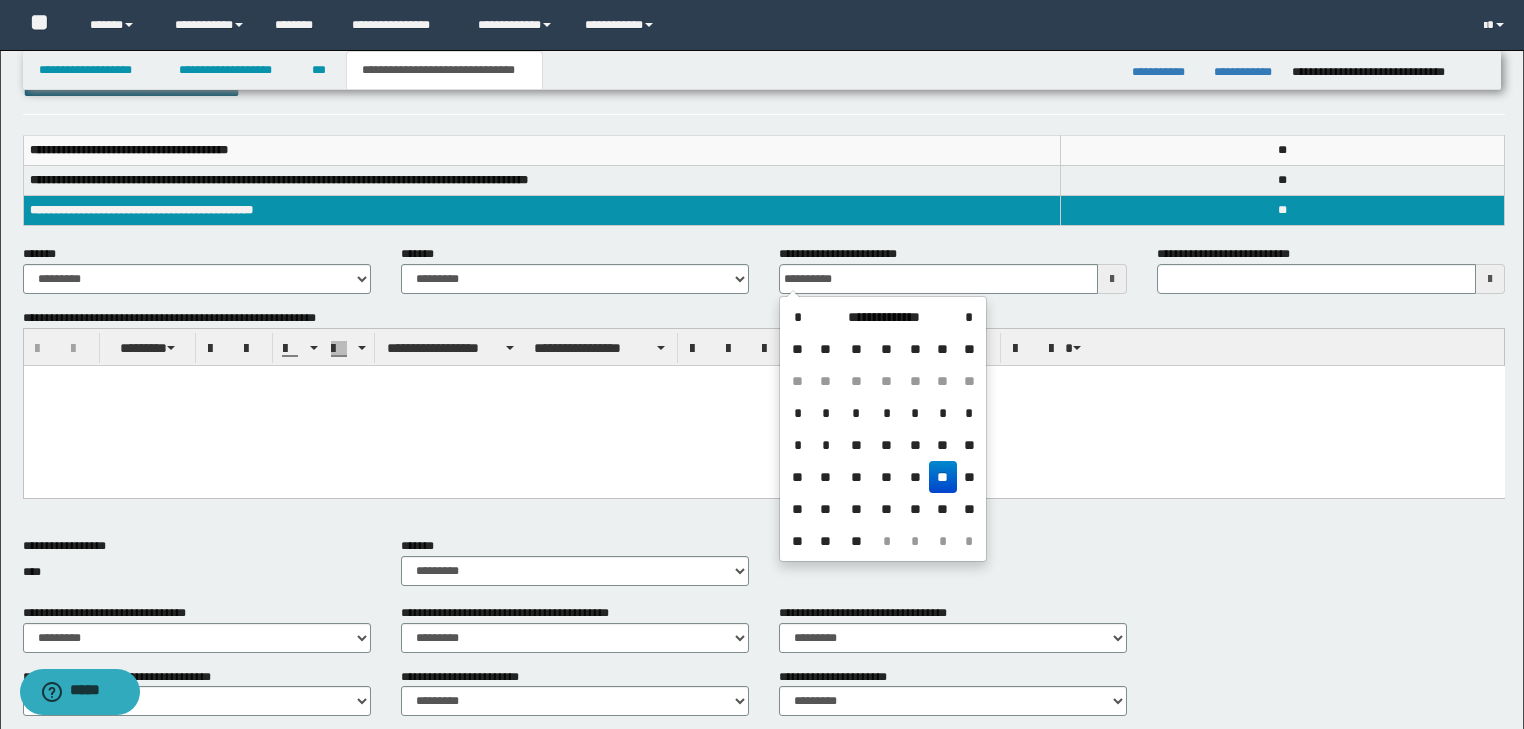 type on "**********" 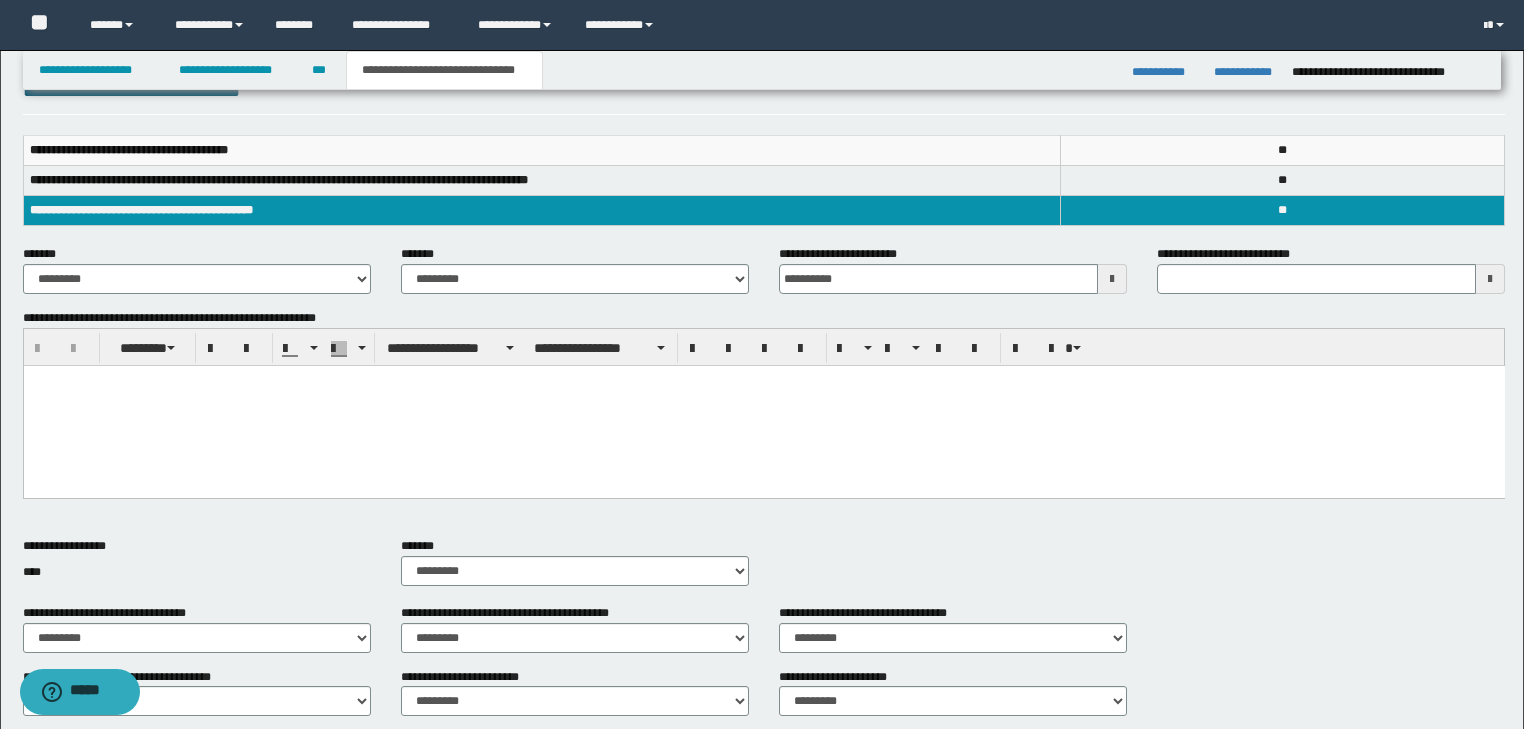 click on "**********" at bounding box center (764, 190) 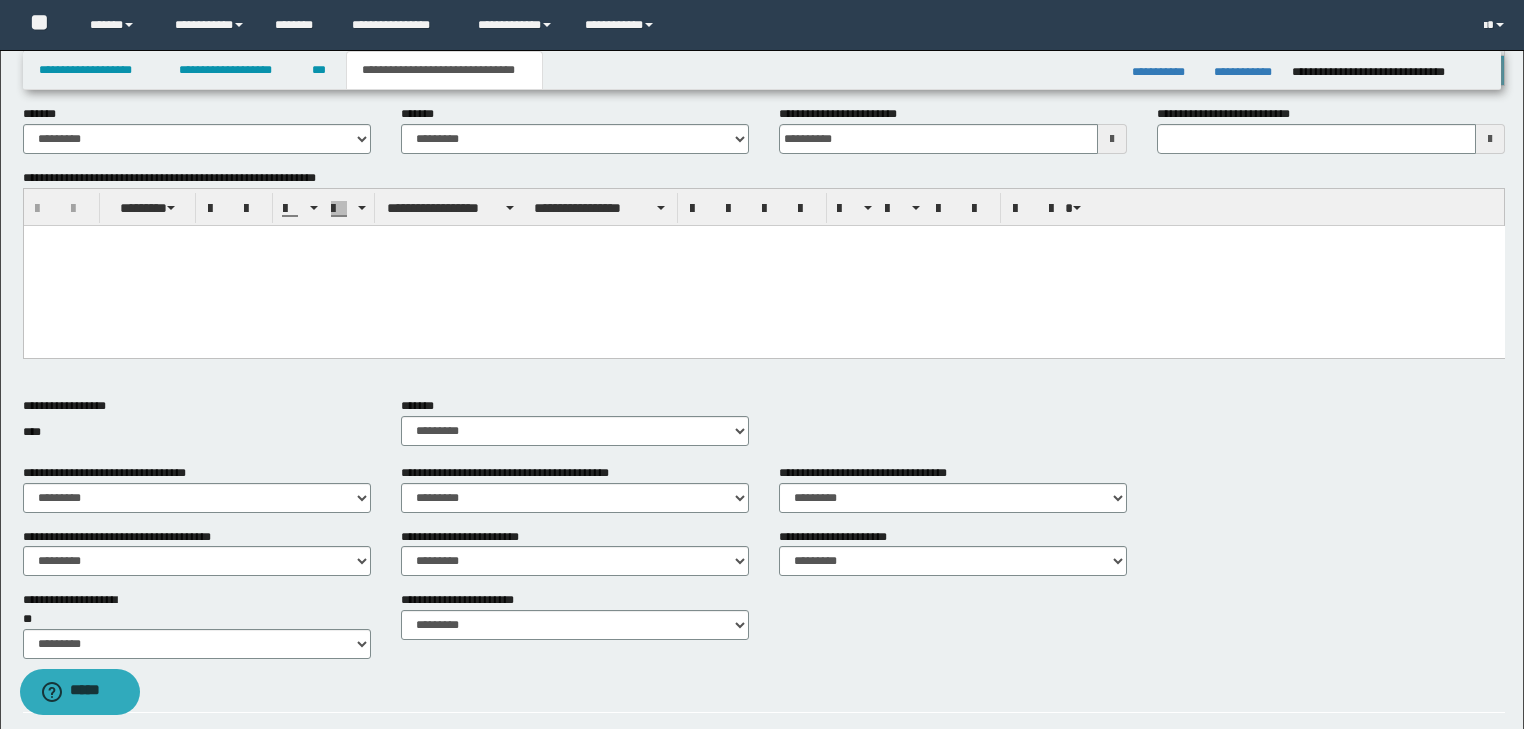 scroll, scrollTop: 640, scrollLeft: 0, axis: vertical 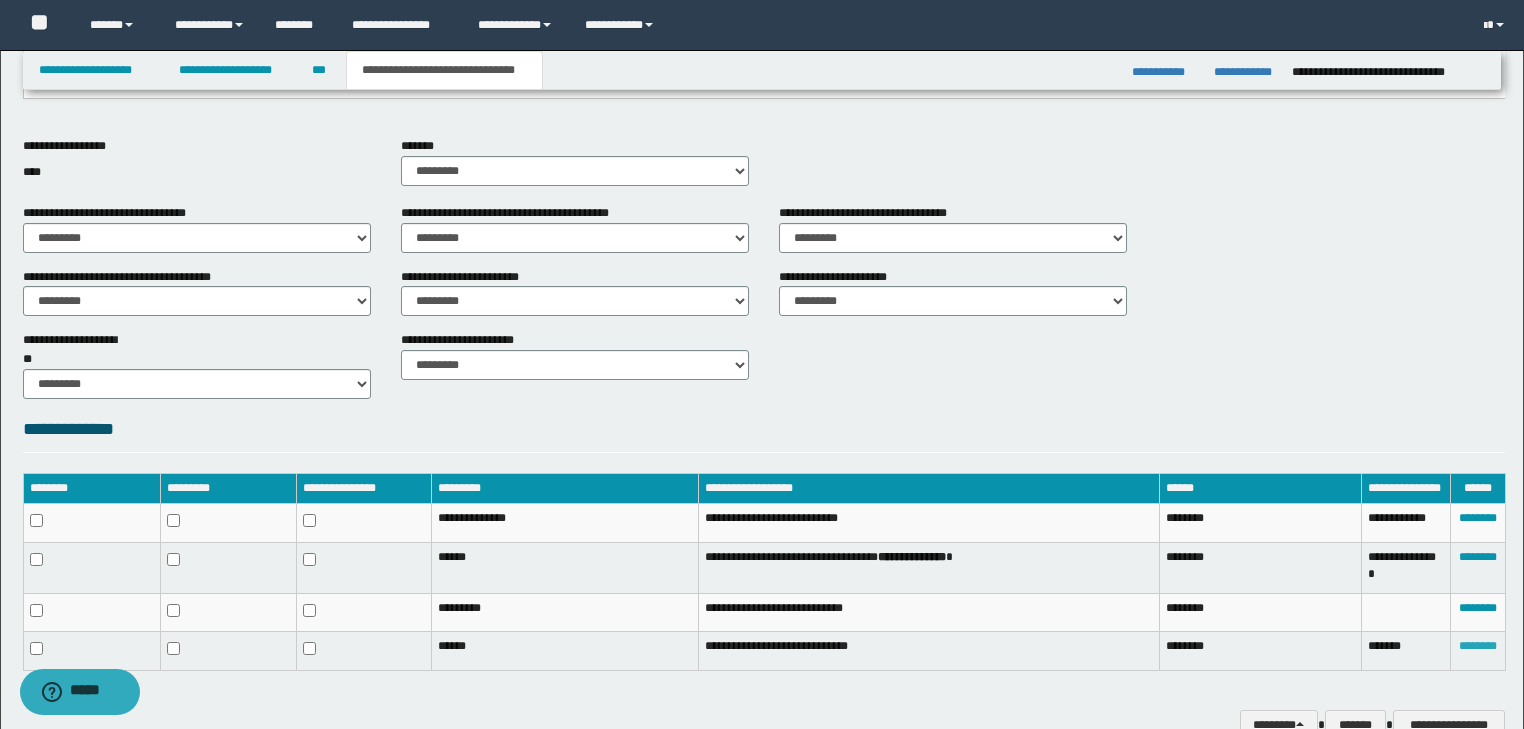 click on "********" at bounding box center (1478, 646) 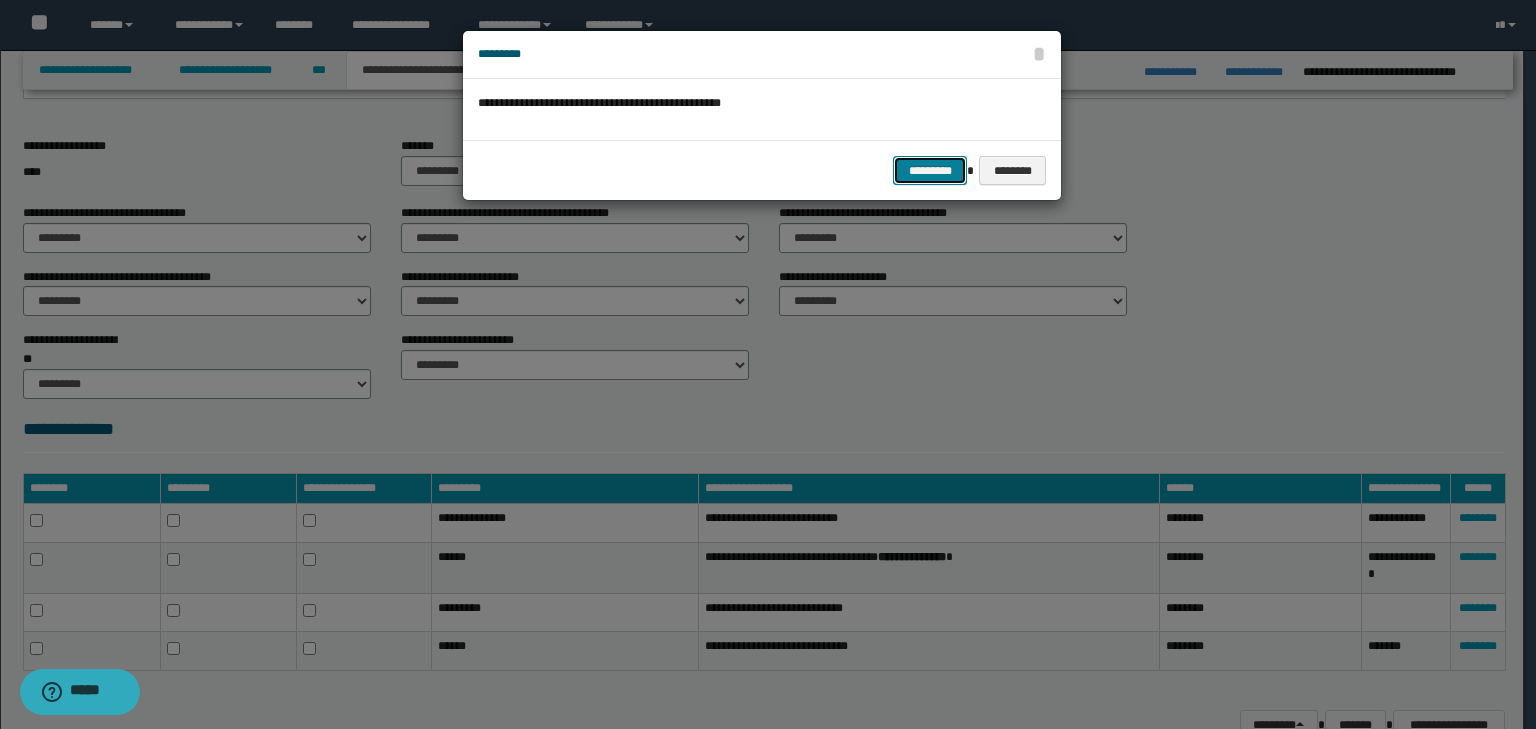 click on "*********" at bounding box center (930, 171) 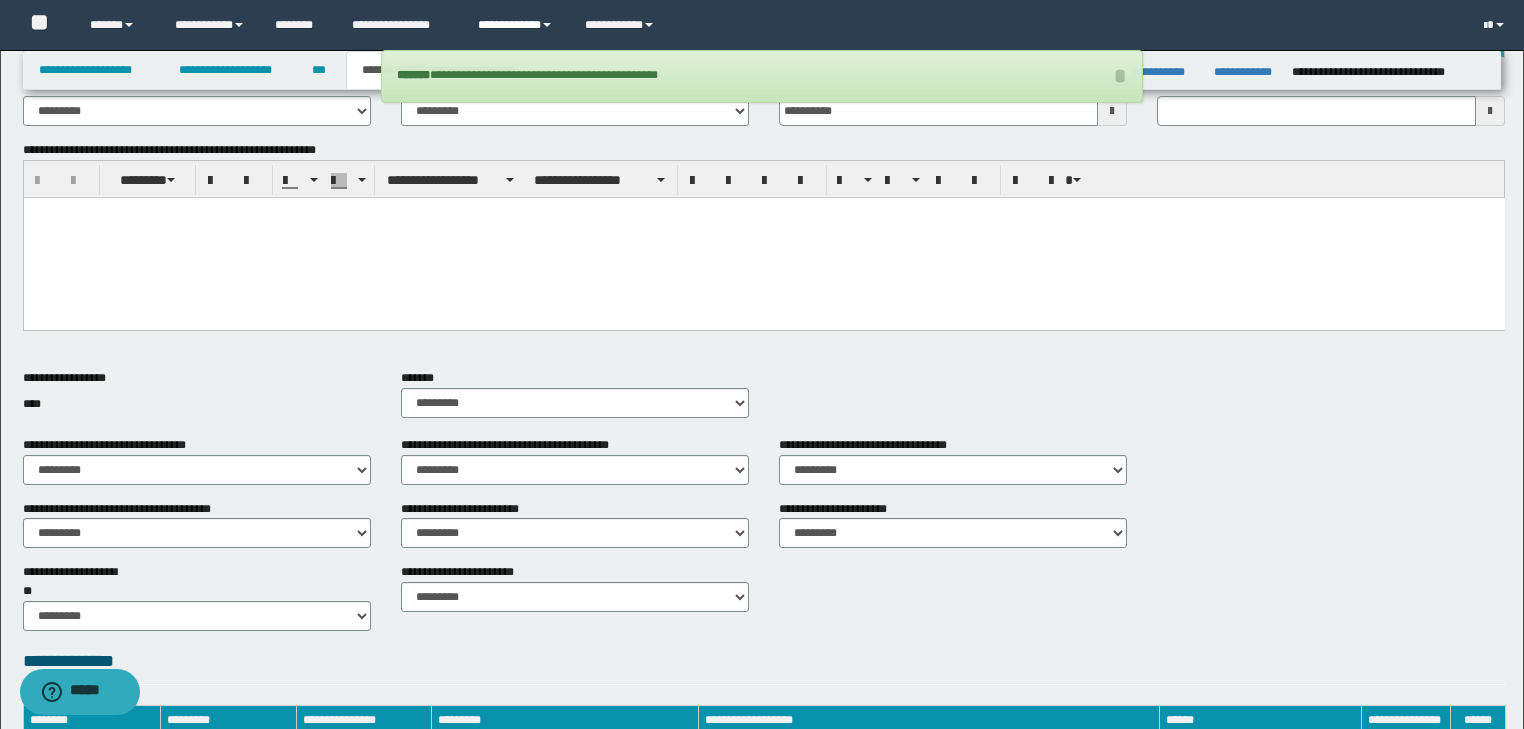 scroll, scrollTop: 400, scrollLeft: 0, axis: vertical 